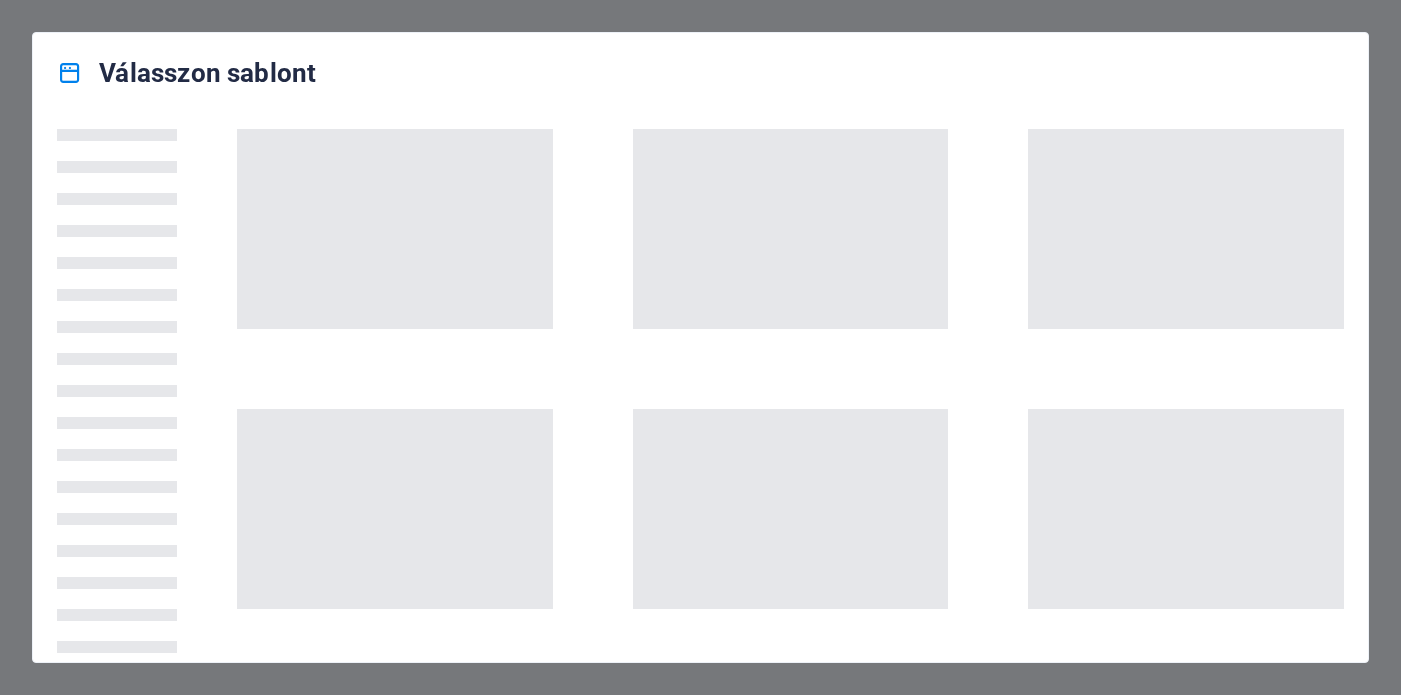 scroll, scrollTop: 0, scrollLeft: 0, axis: both 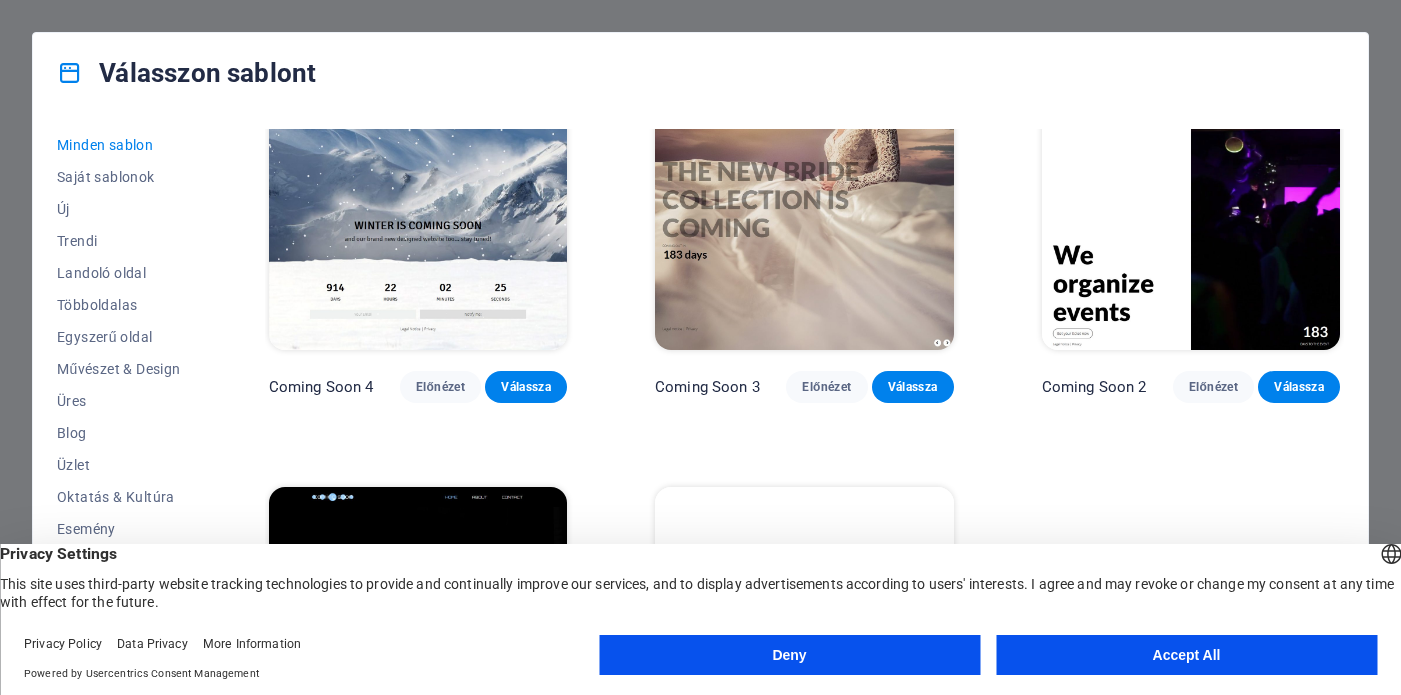click on "Deny" at bounding box center (789, 655) 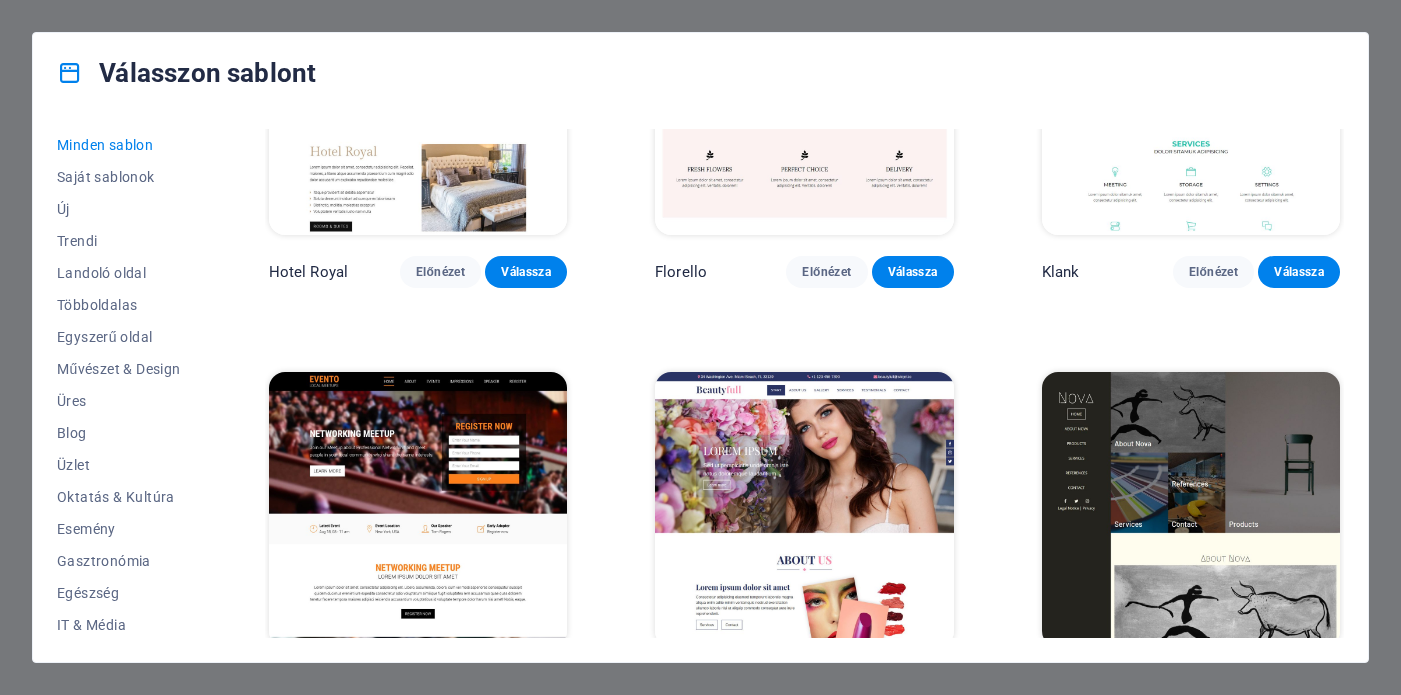 scroll, scrollTop: 15435, scrollLeft: 0, axis: vertical 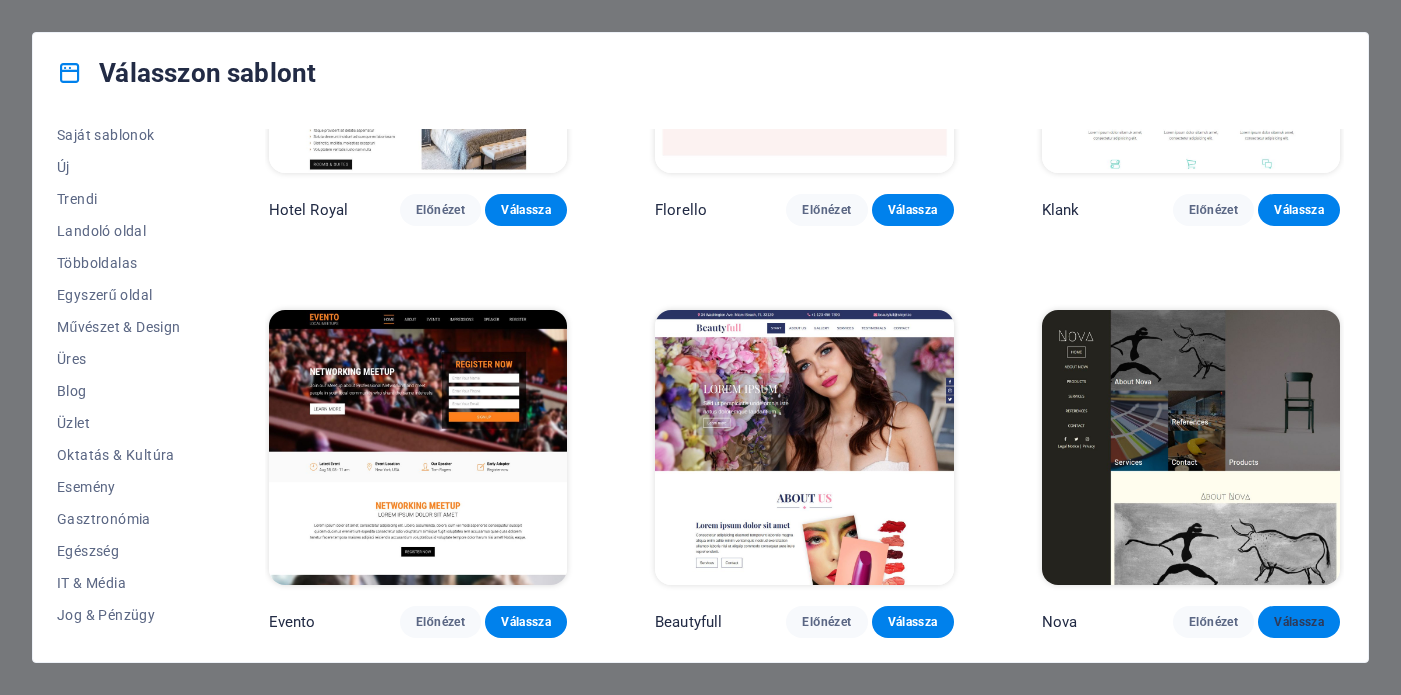 click on "Válassza" at bounding box center [1299, 622] 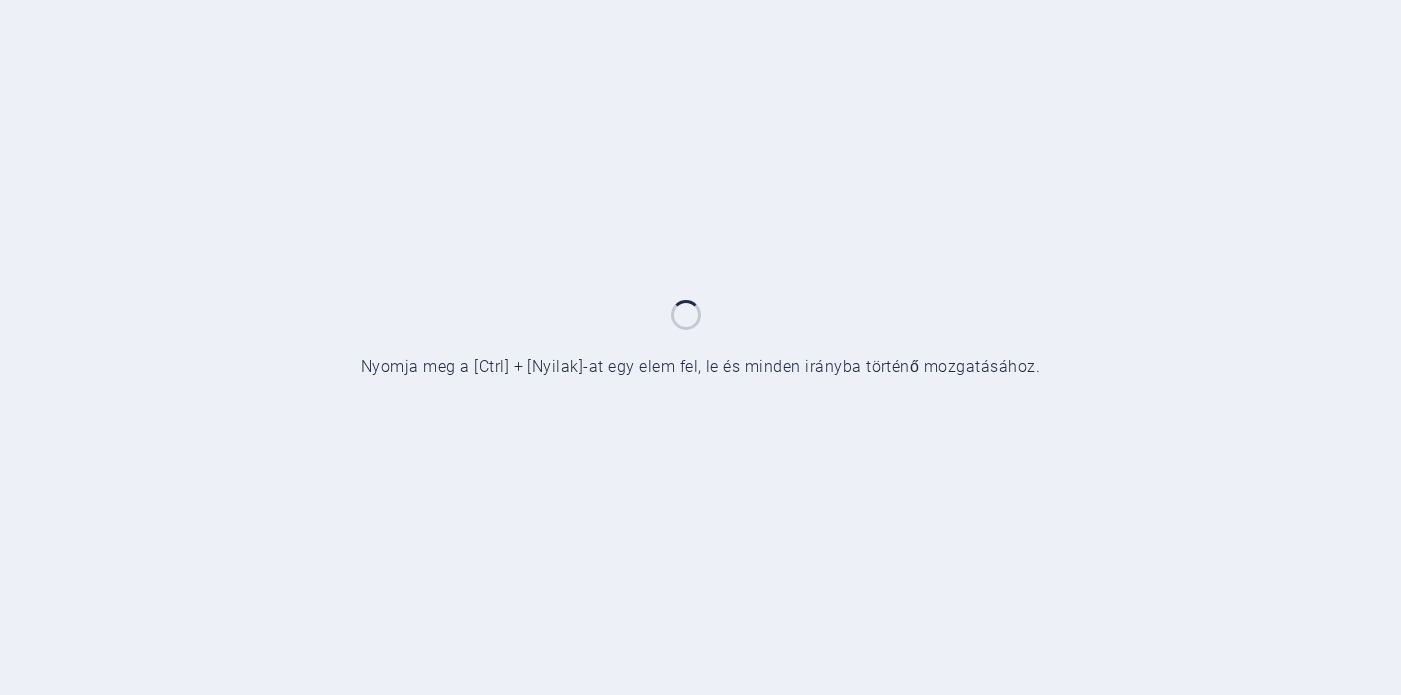 scroll, scrollTop: 0, scrollLeft: 0, axis: both 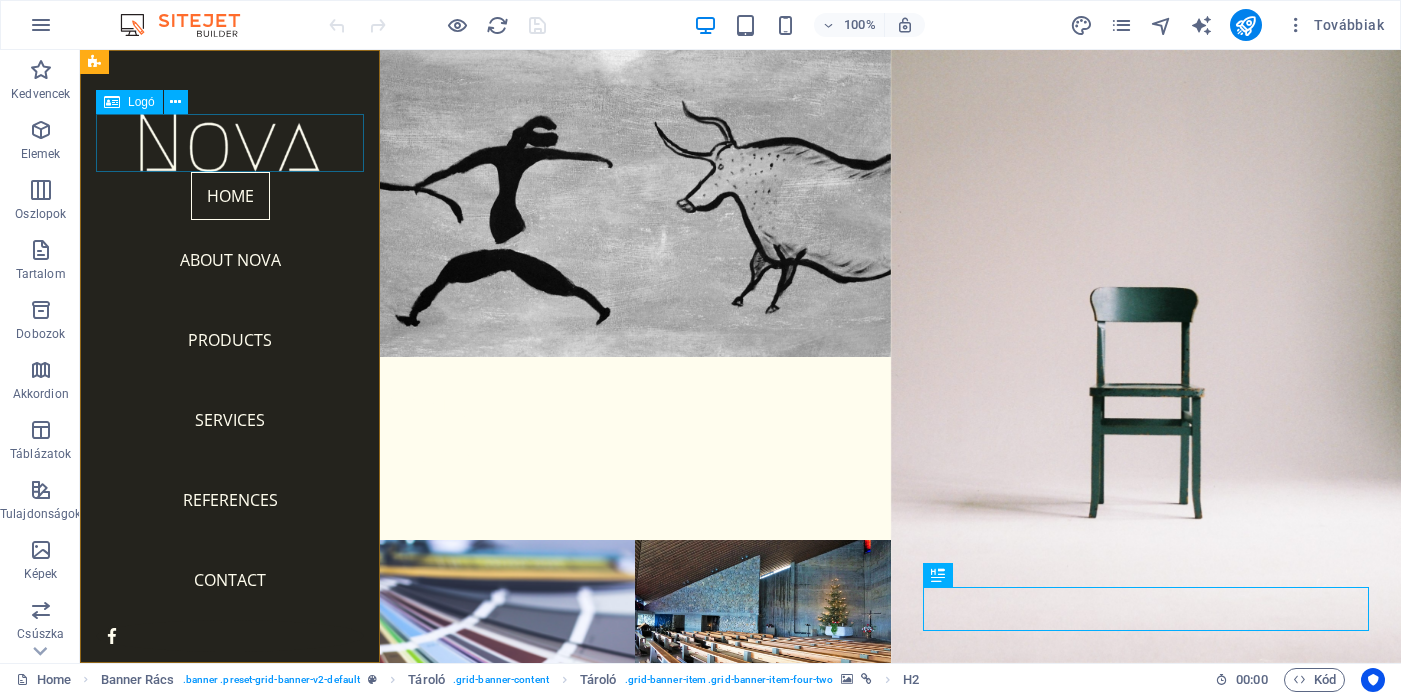 click at bounding box center [230, 143] 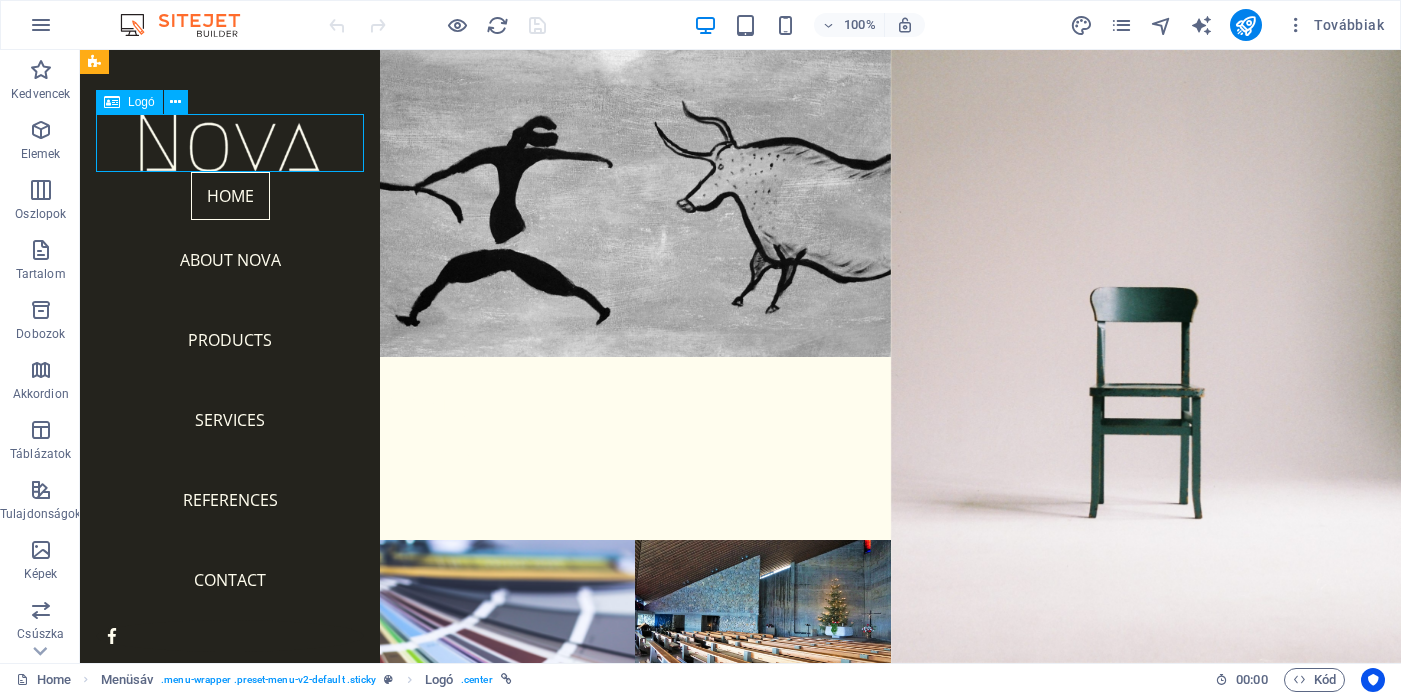 click at bounding box center (230, 143) 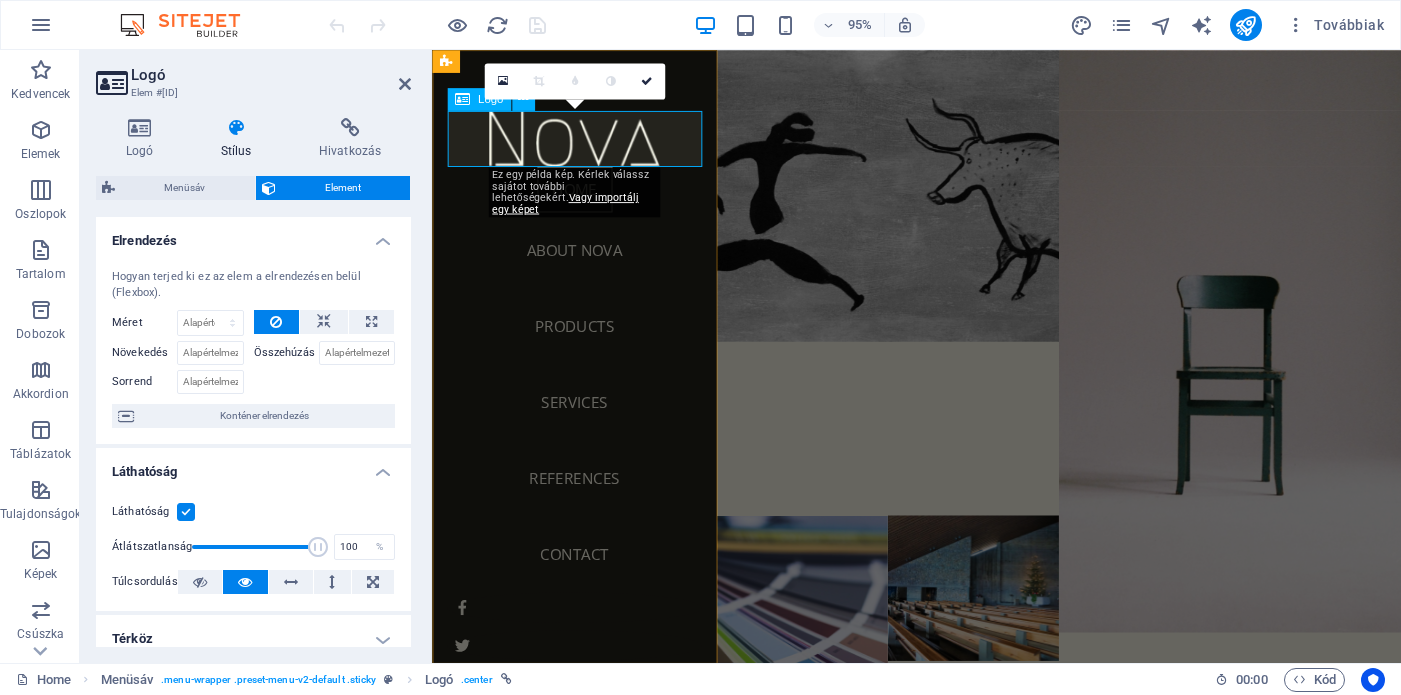 click at bounding box center (582, 143) 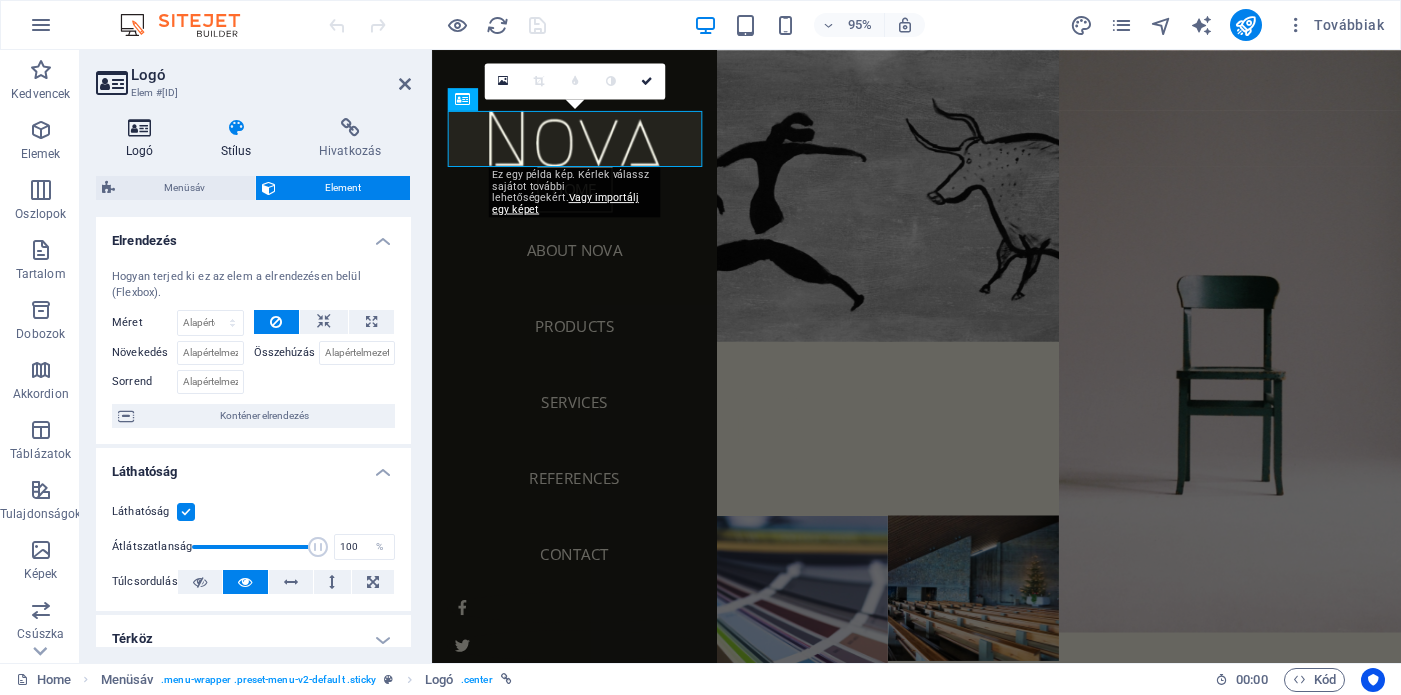 click on "Logó" at bounding box center [143, 139] 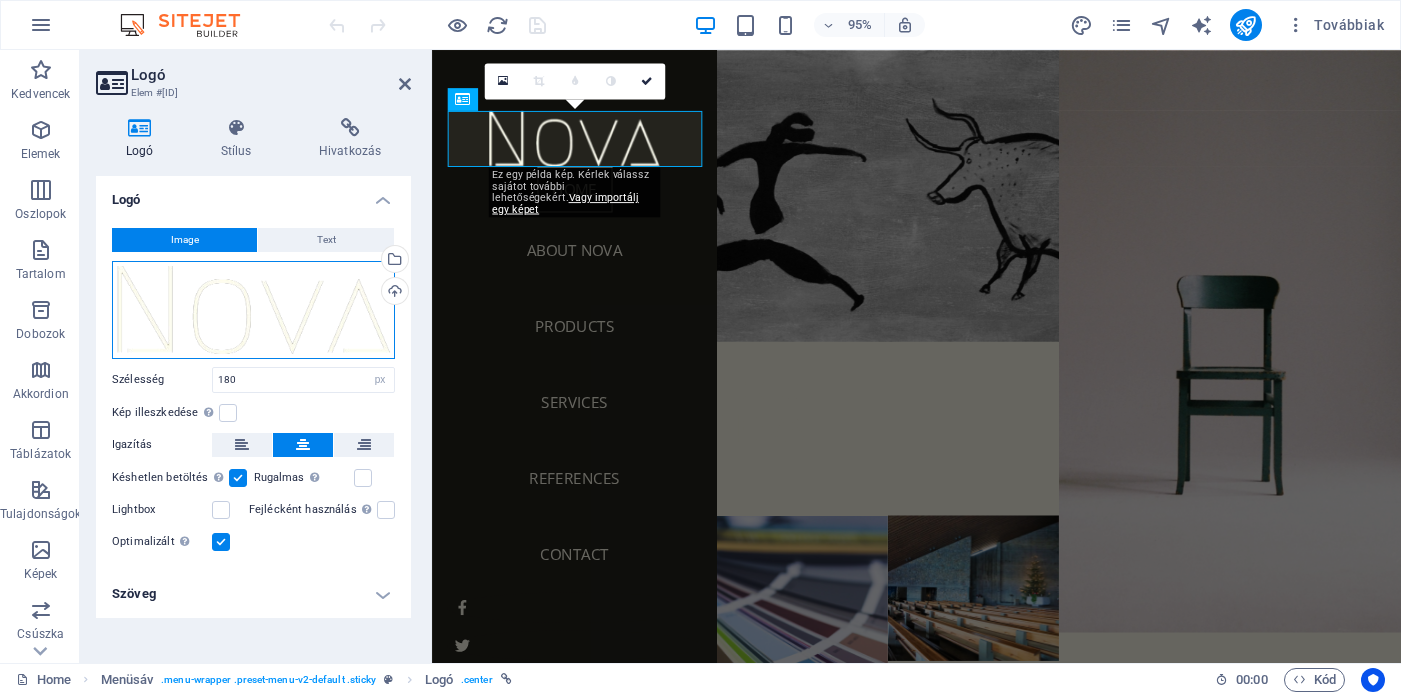click on "Húzza ide a fájlokat, kattintson a fájlok kiválasztásához, vagy válasszon fájlokat a Fájlokból vagy a szabadon elérhető képek és videók közül" at bounding box center (253, 310) 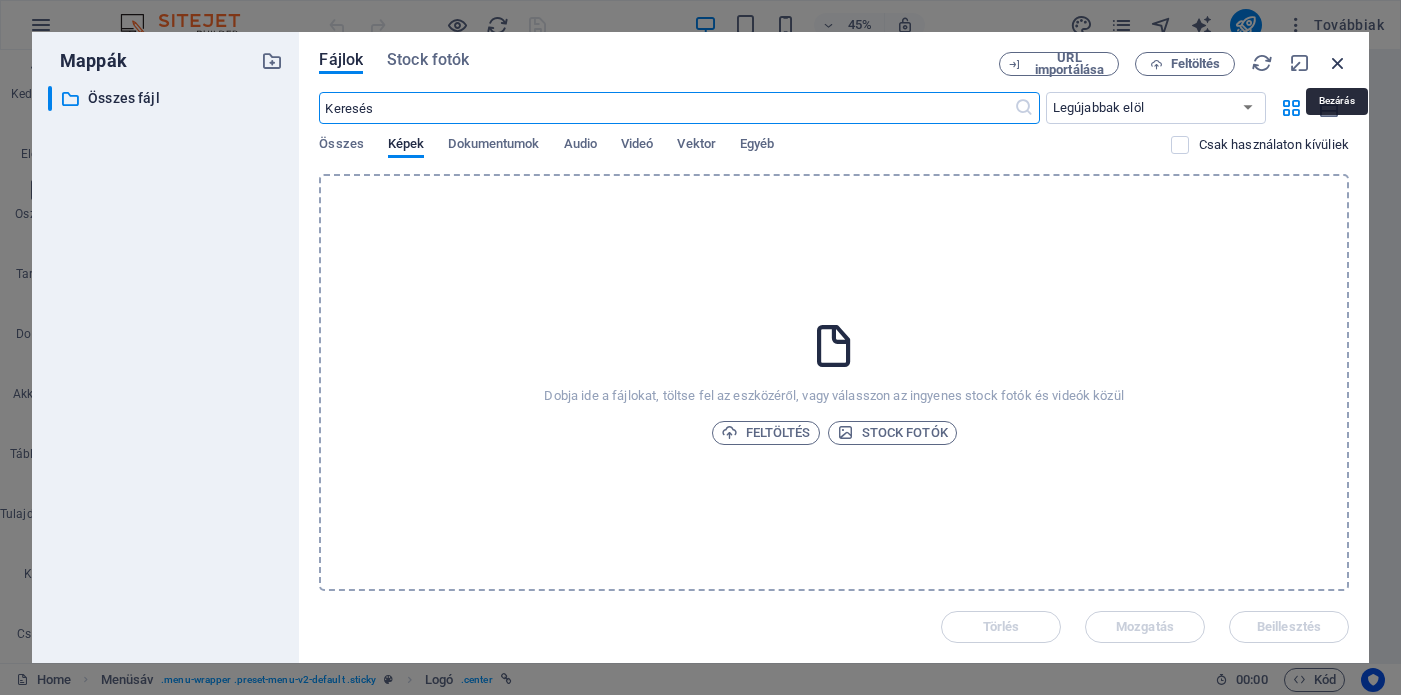 click at bounding box center (1338, 63) 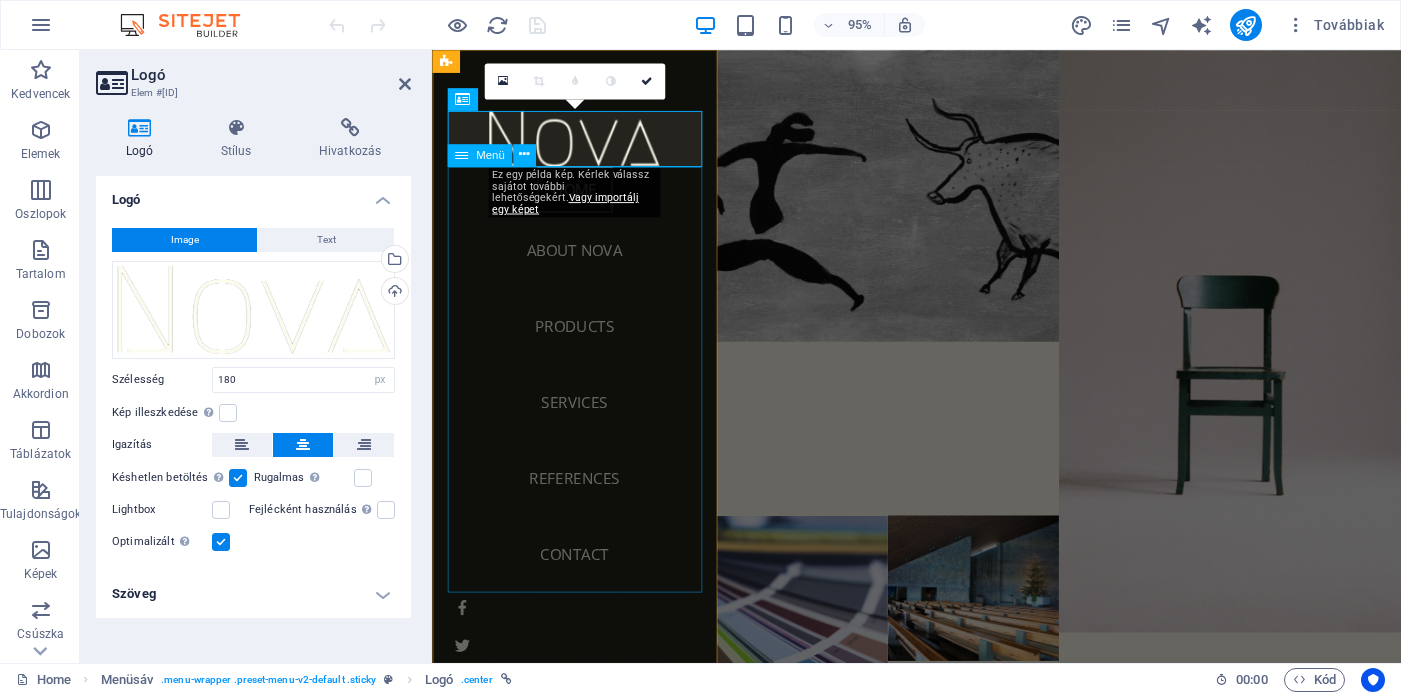 click on "Home About Nova Products Services References Contact" at bounding box center (582, 397) 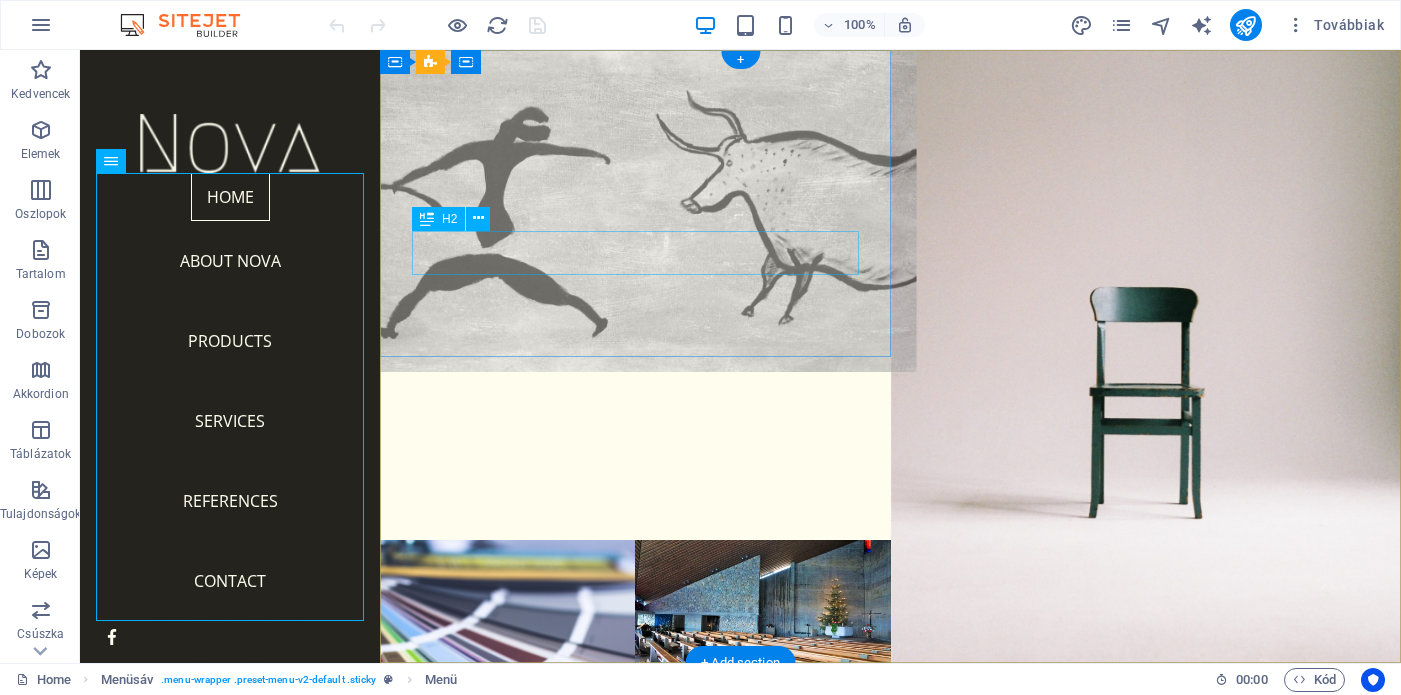 click on "About" at bounding box center [635, 403] 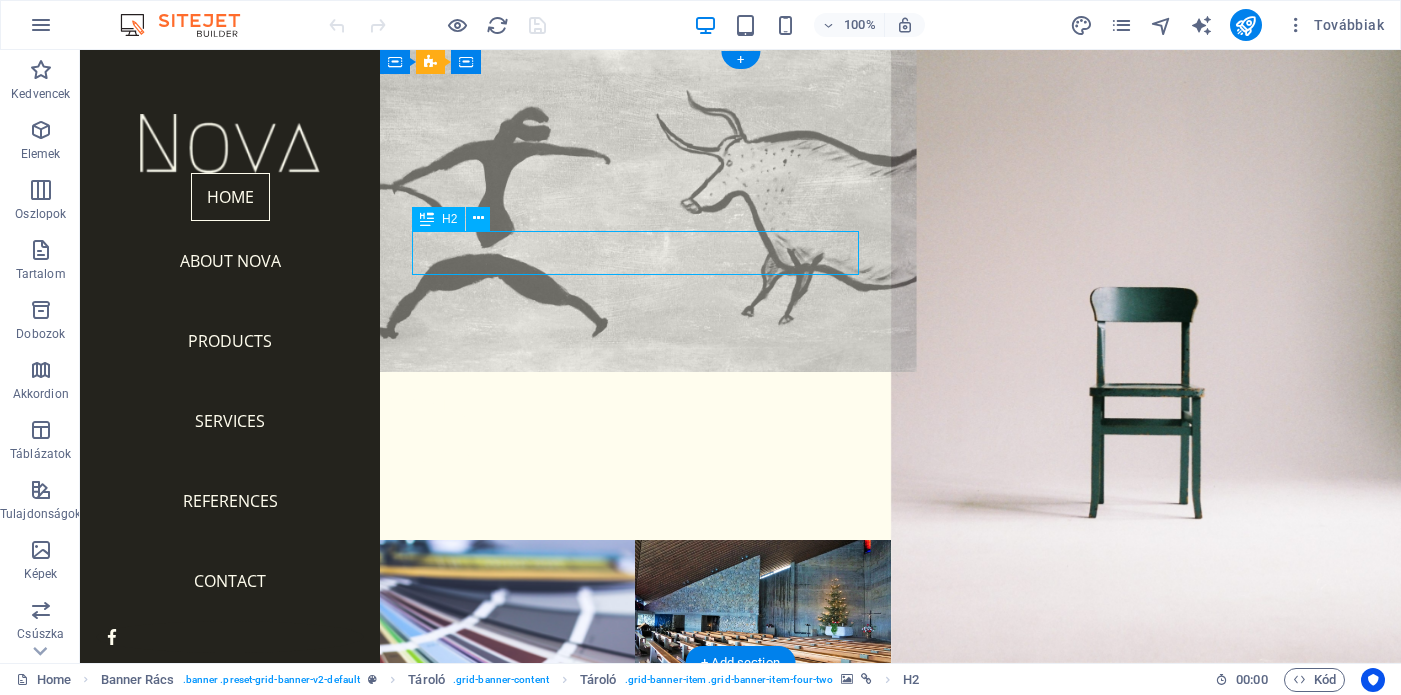 click on "About" at bounding box center [635, 403] 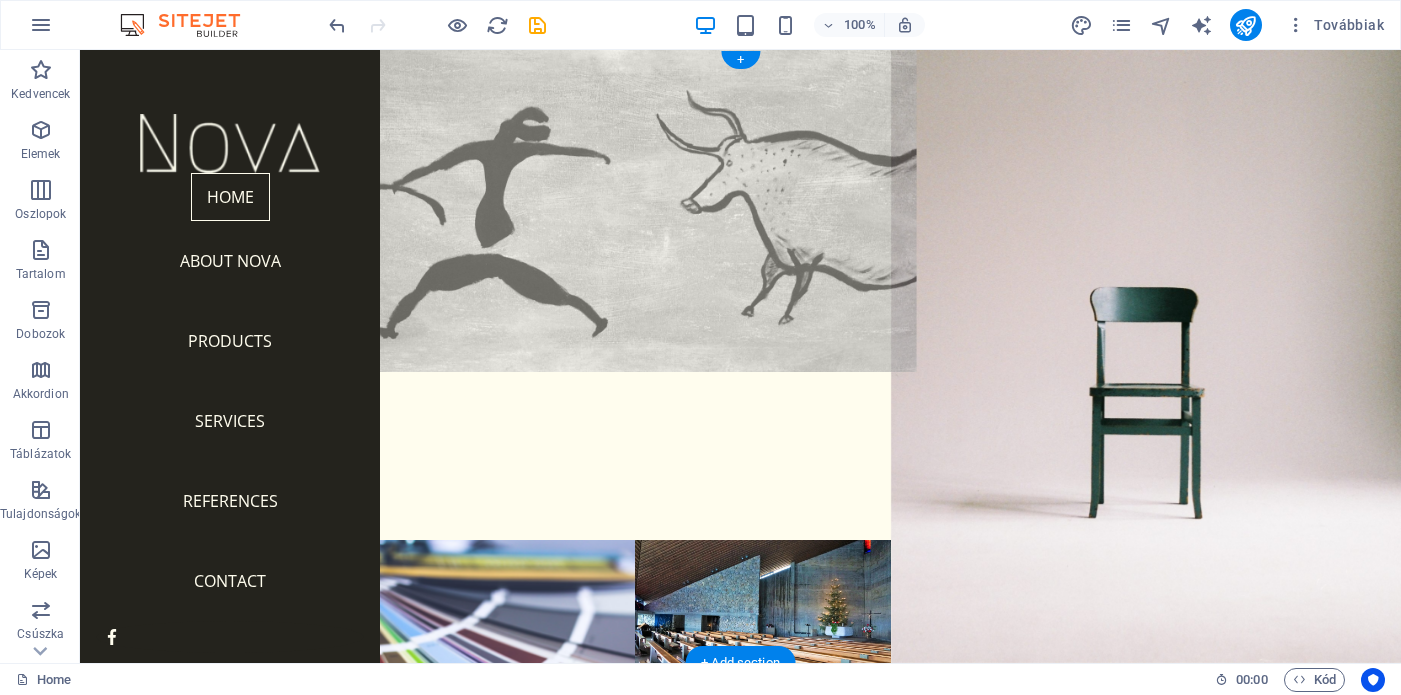 scroll, scrollTop: 64, scrollLeft: 0, axis: vertical 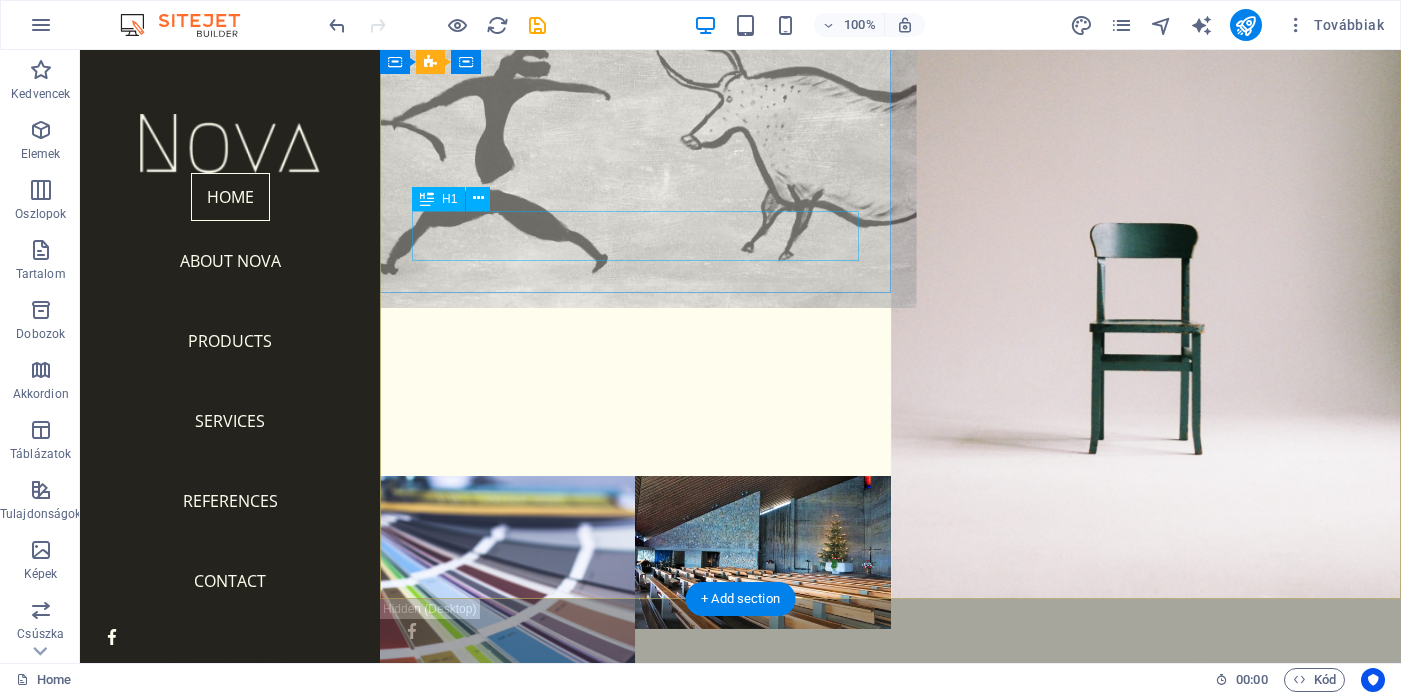 click on "NOVA" at bounding box center (635, 342) 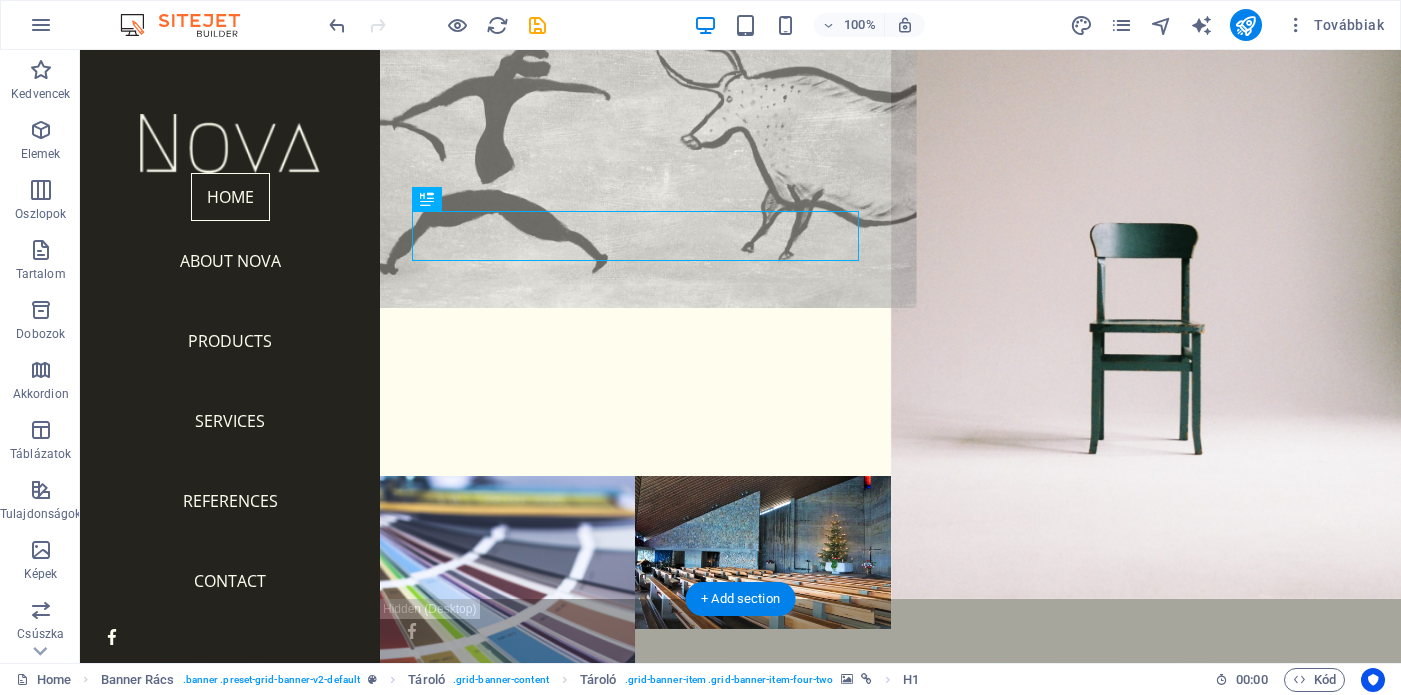 click at bounding box center (635, 140) 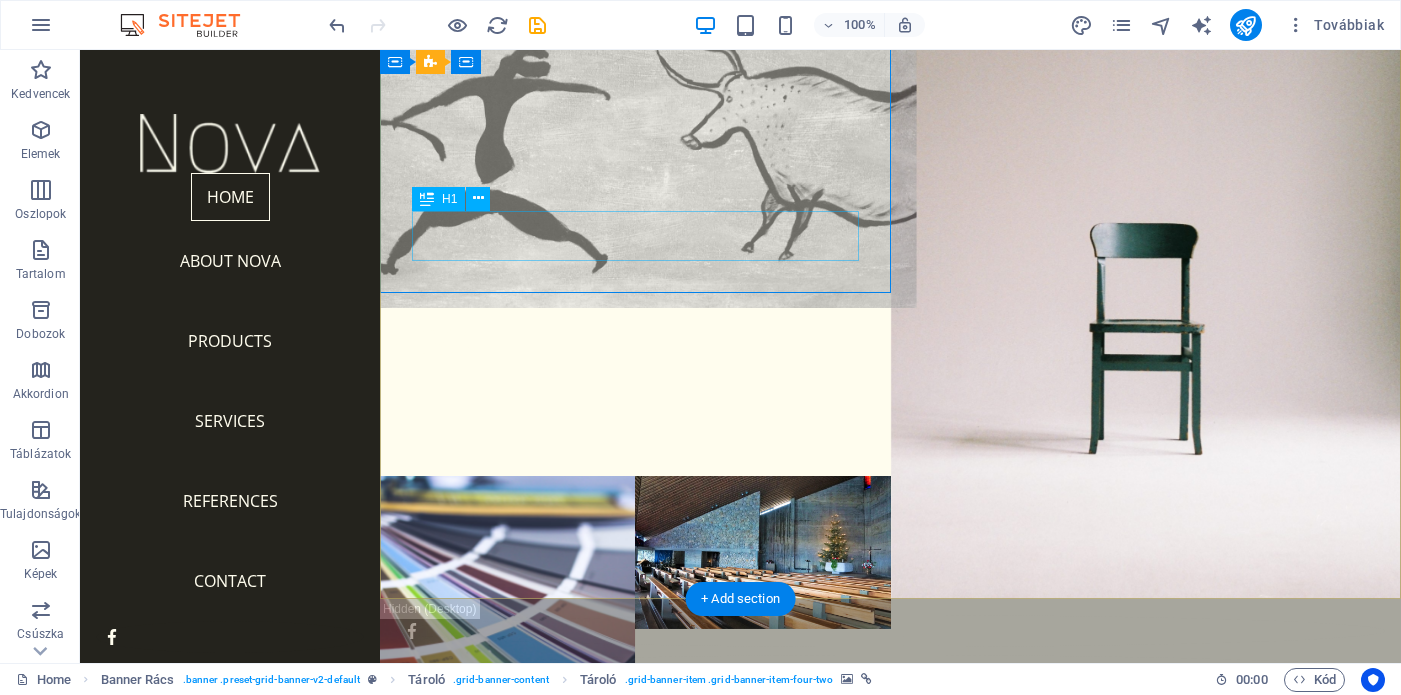 click on "NOVA" at bounding box center [635, 342] 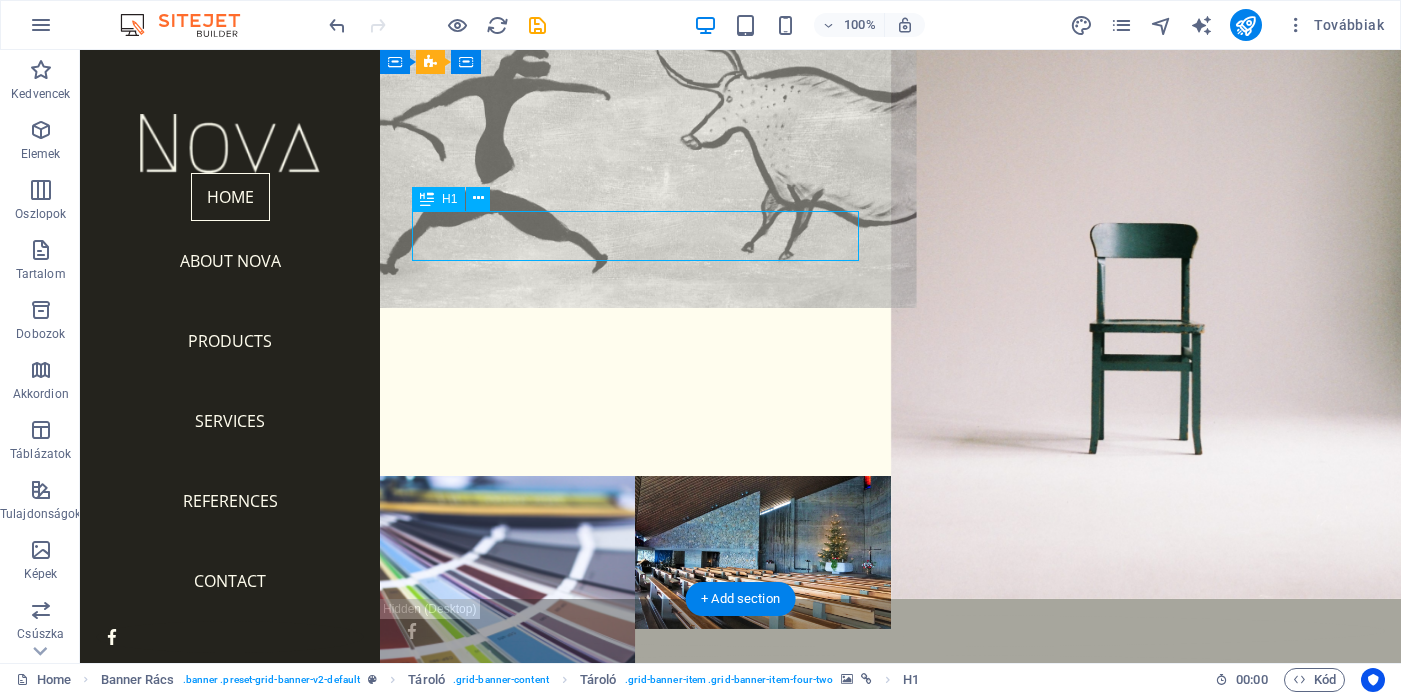 click on "NOVA" at bounding box center [635, 342] 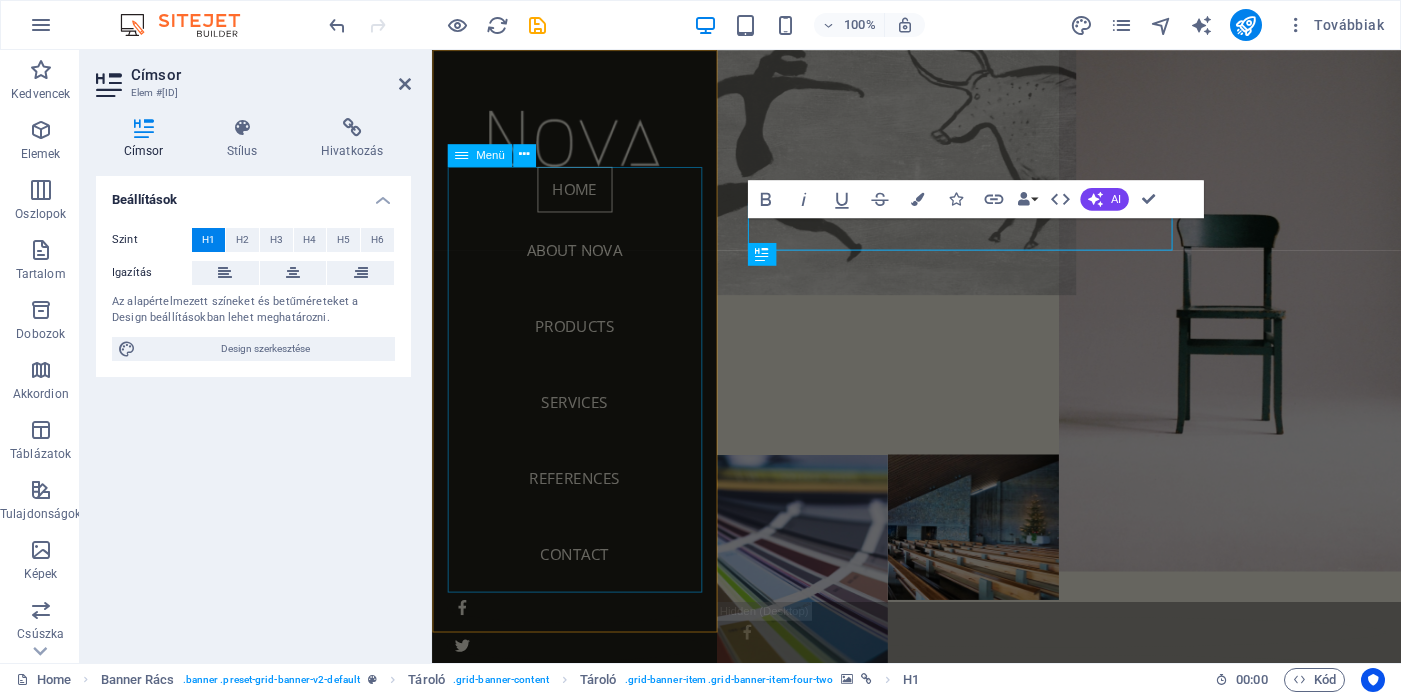 click on "Home About Nova Products Services References Contact" at bounding box center (582, 397) 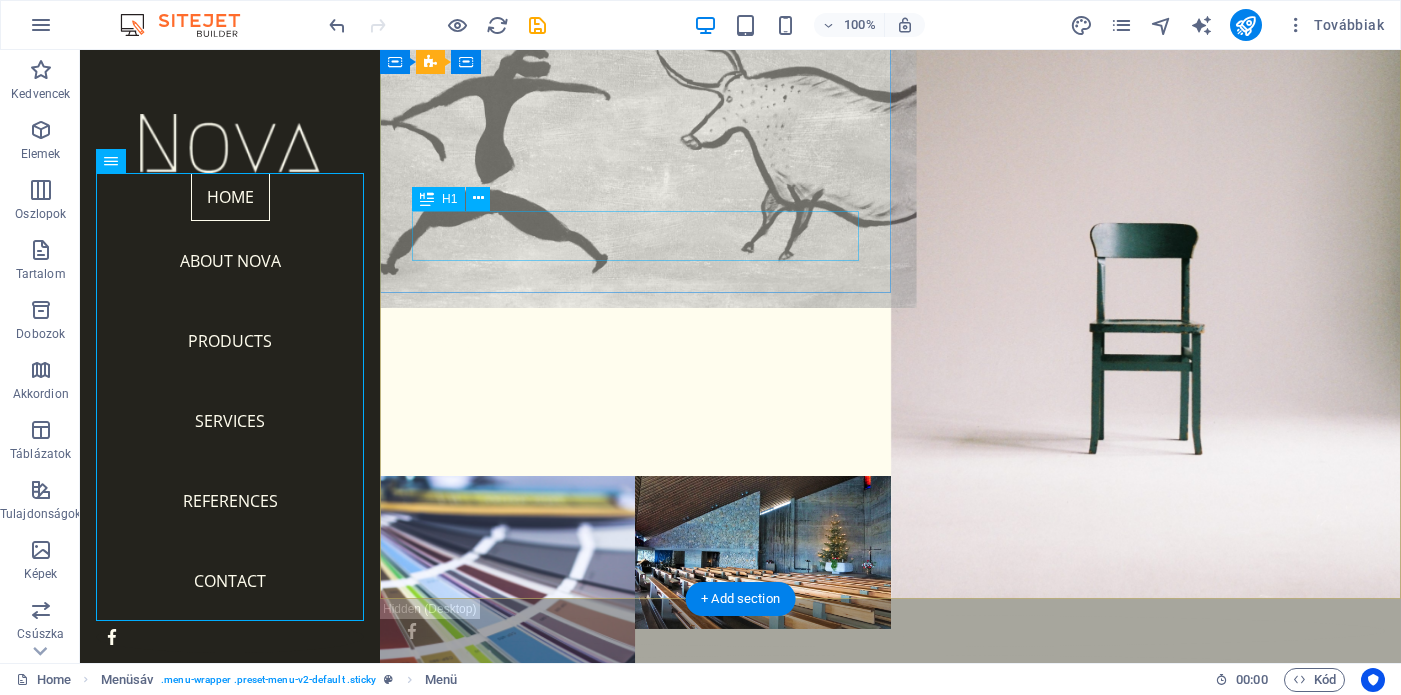 click on "NOVA" at bounding box center (635, 342) 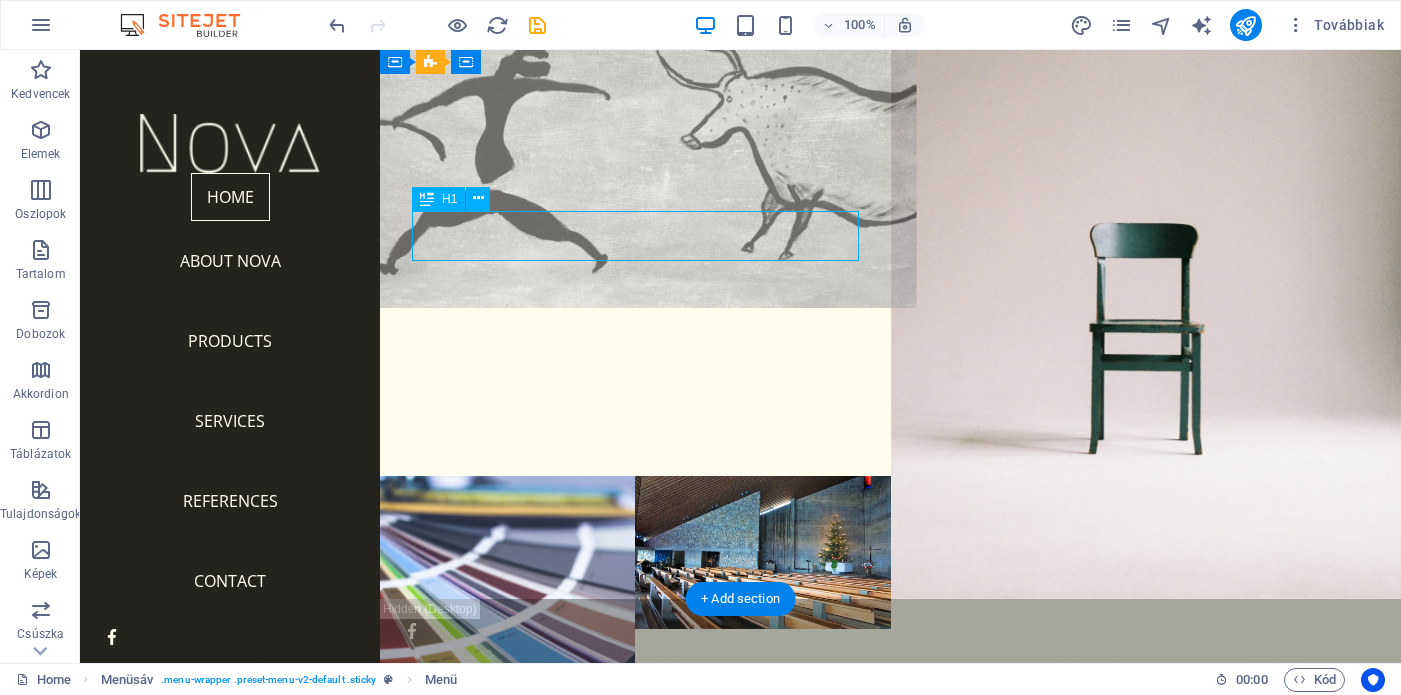 click on "NOVA" at bounding box center [635, 342] 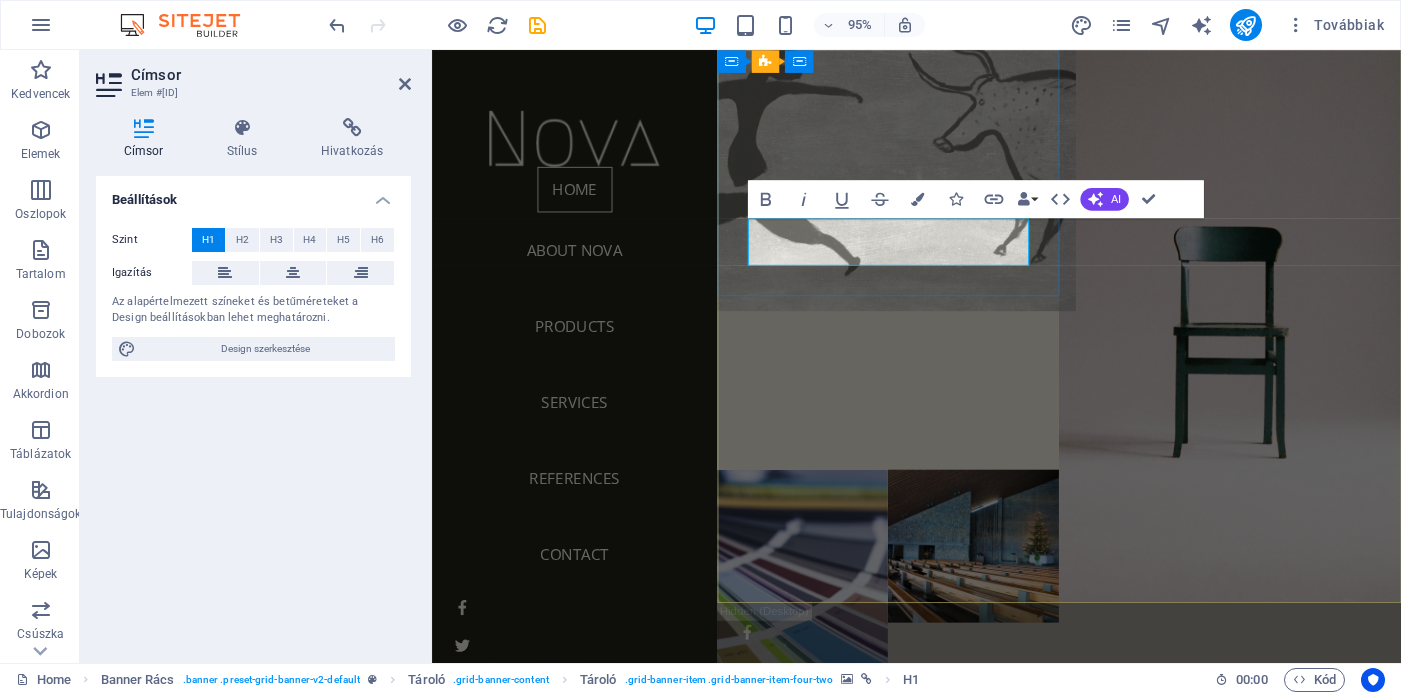 type 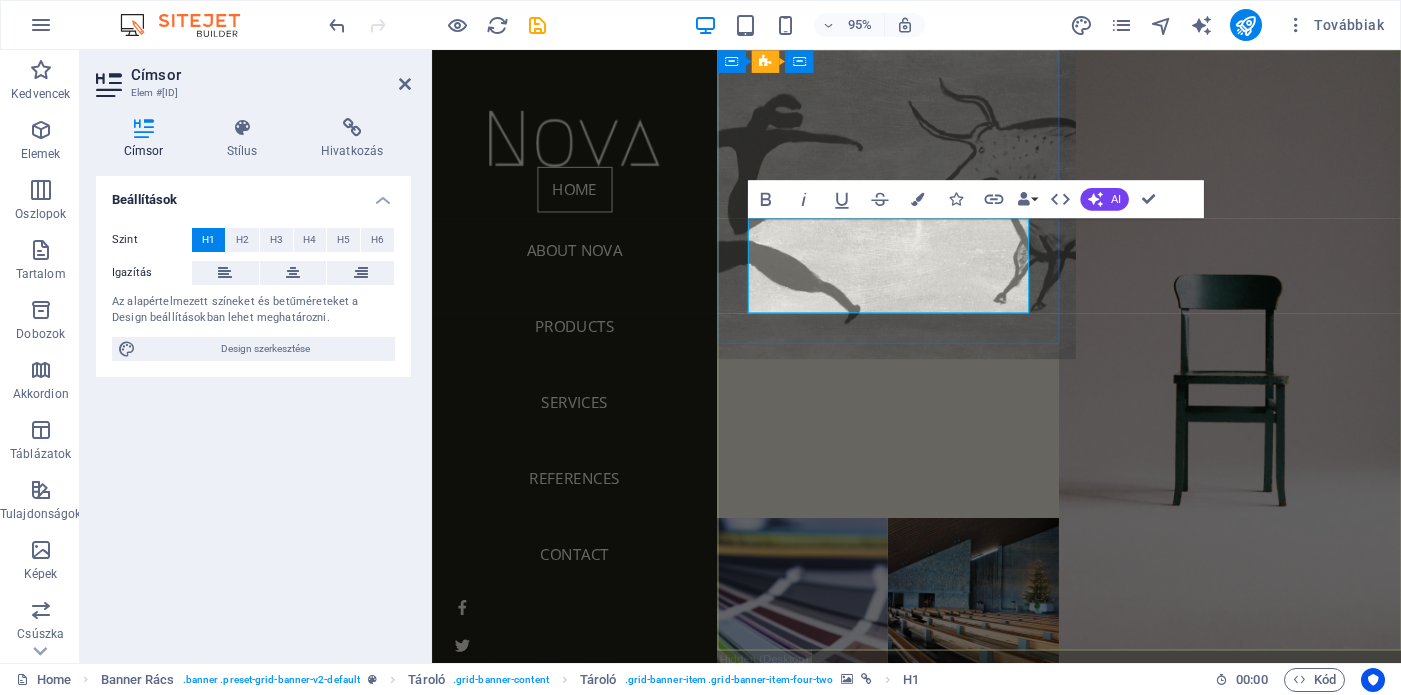 scroll, scrollTop: 0, scrollLeft: 0, axis: both 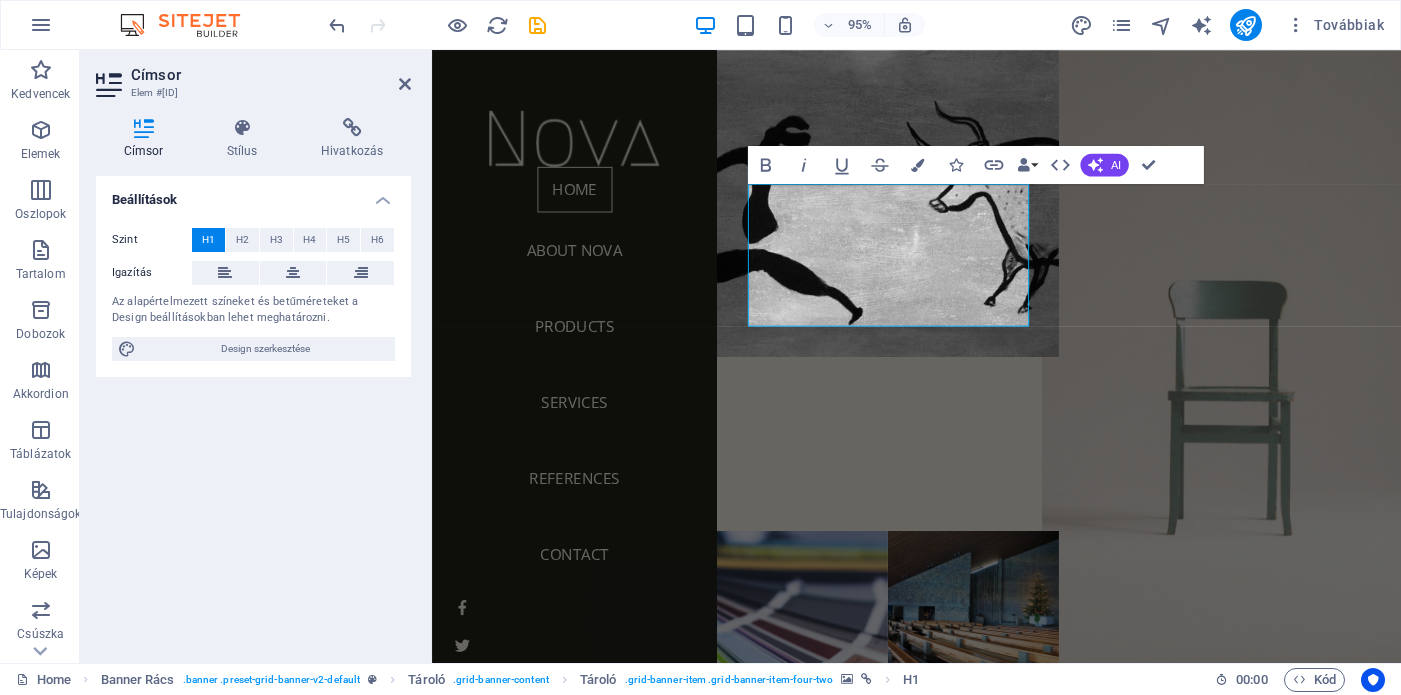 click at bounding box center (1272, 373) 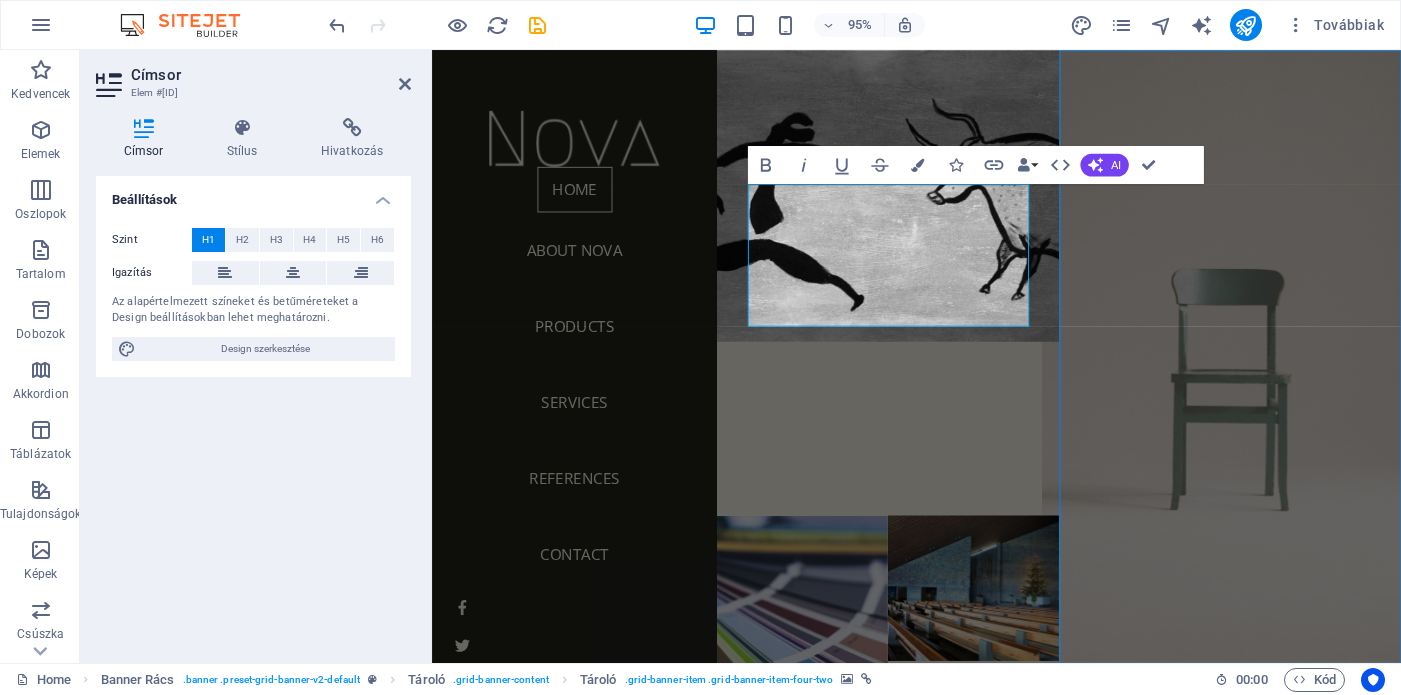 click at bounding box center (1272, 356) 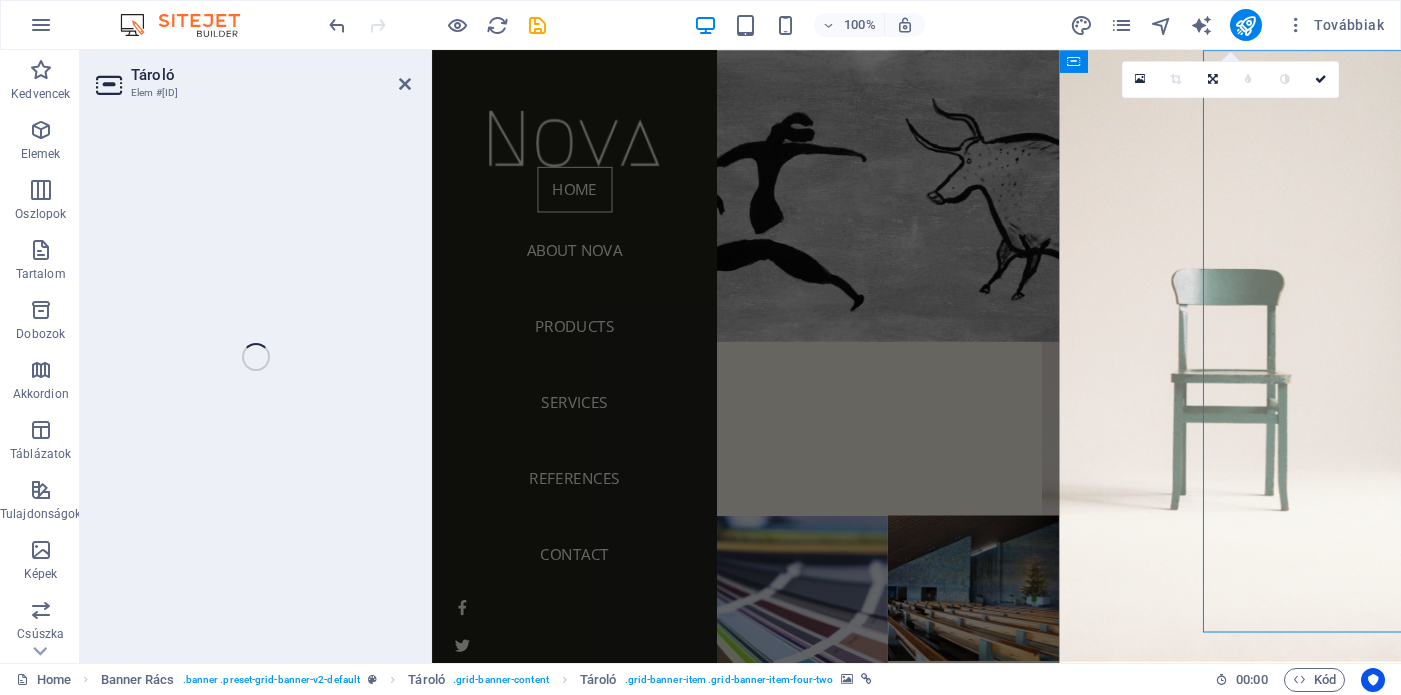 click at bounding box center (1272, 356) 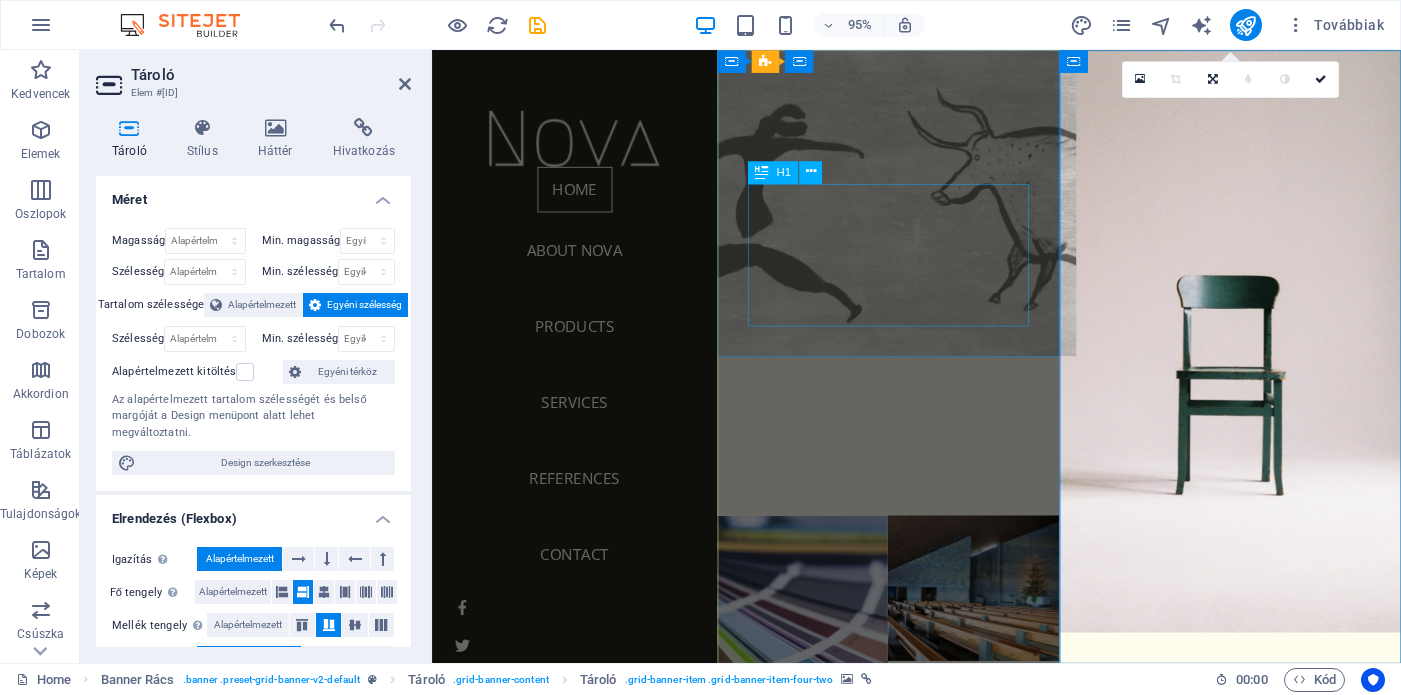 click on "Diófáskert Közéleti Színtér" at bounding box center [912, 406] 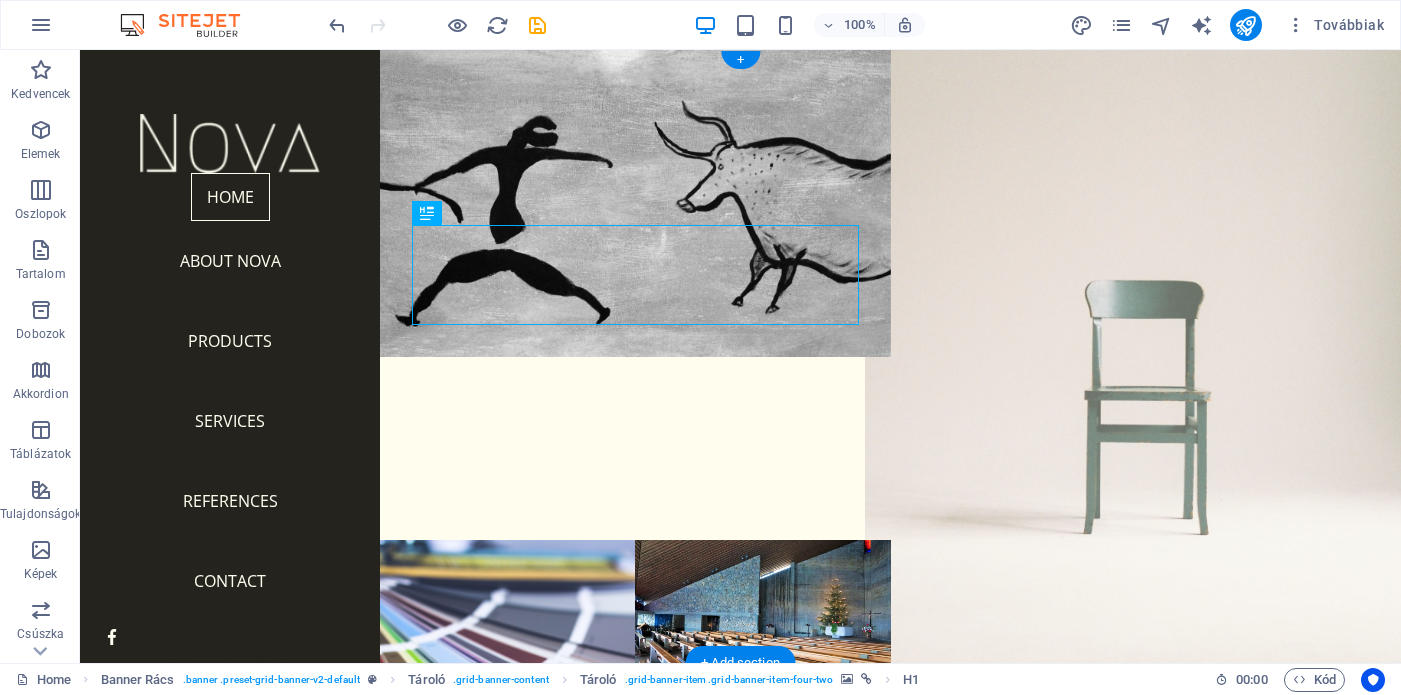 click at bounding box center (1146, 356) 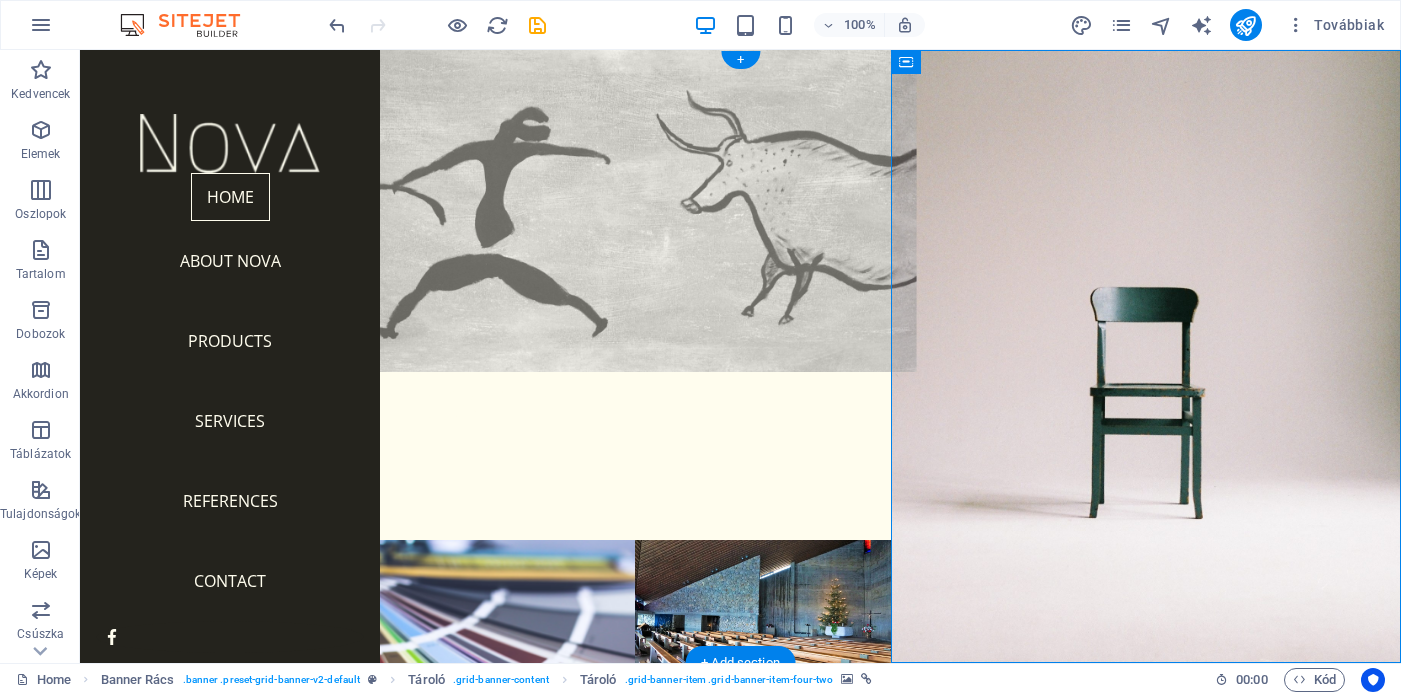 click at bounding box center (635, 204) 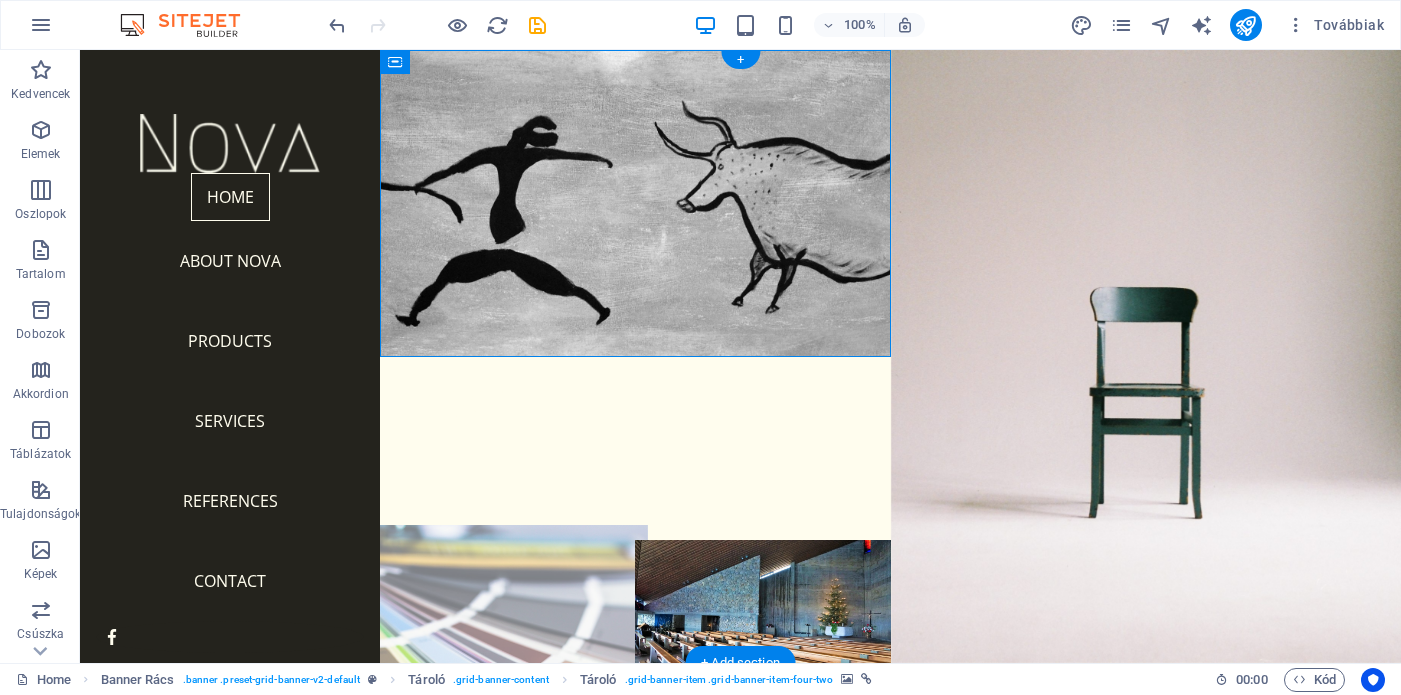 scroll, scrollTop: 64, scrollLeft: 0, axis: vertical 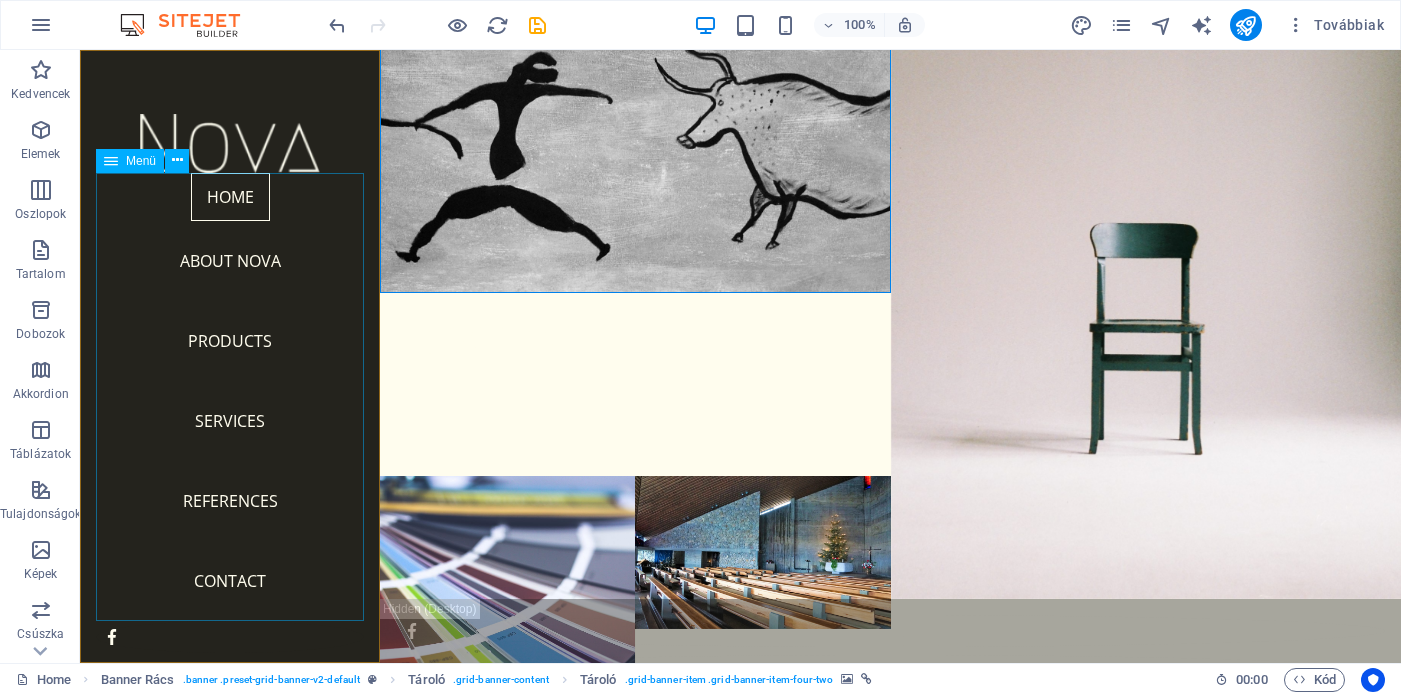 click on "Home About Nova Products Services References Contact" at bounding box center (230, 397) 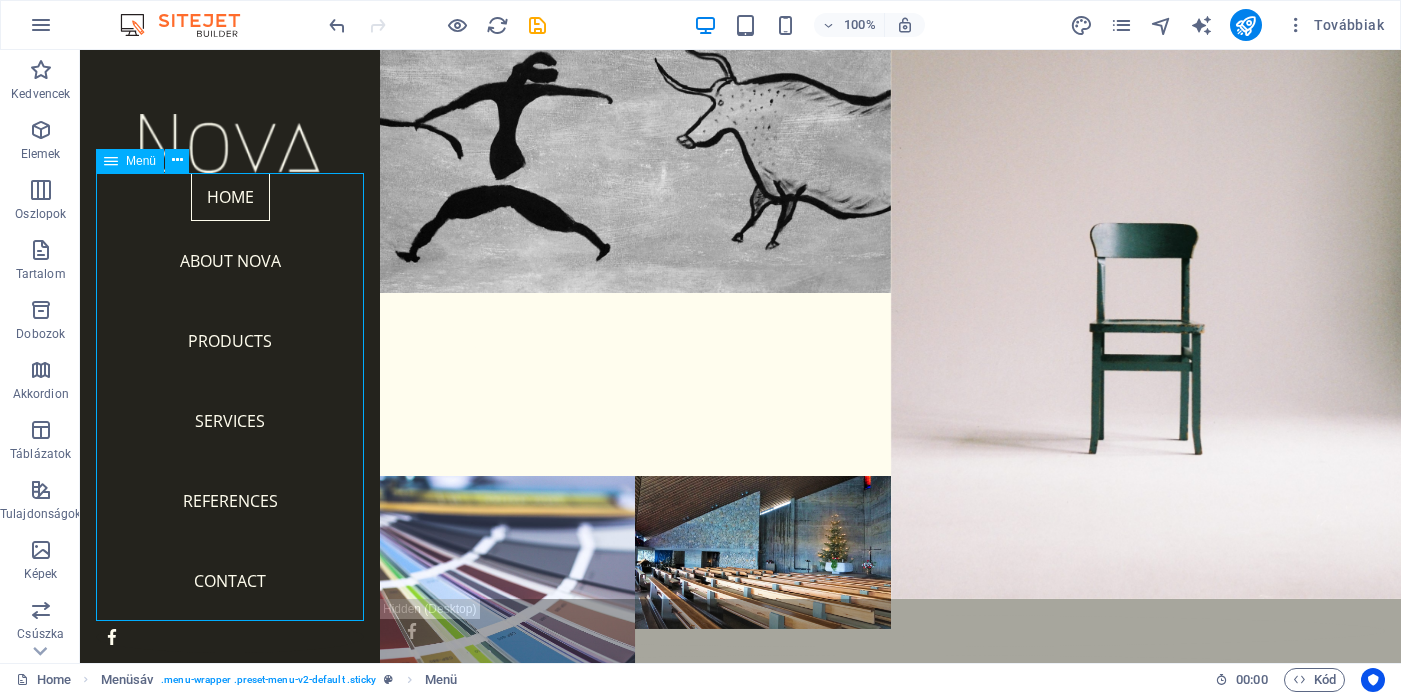 click on "Home About Nova Products Services References Contact" at bounding box center (230, 397) 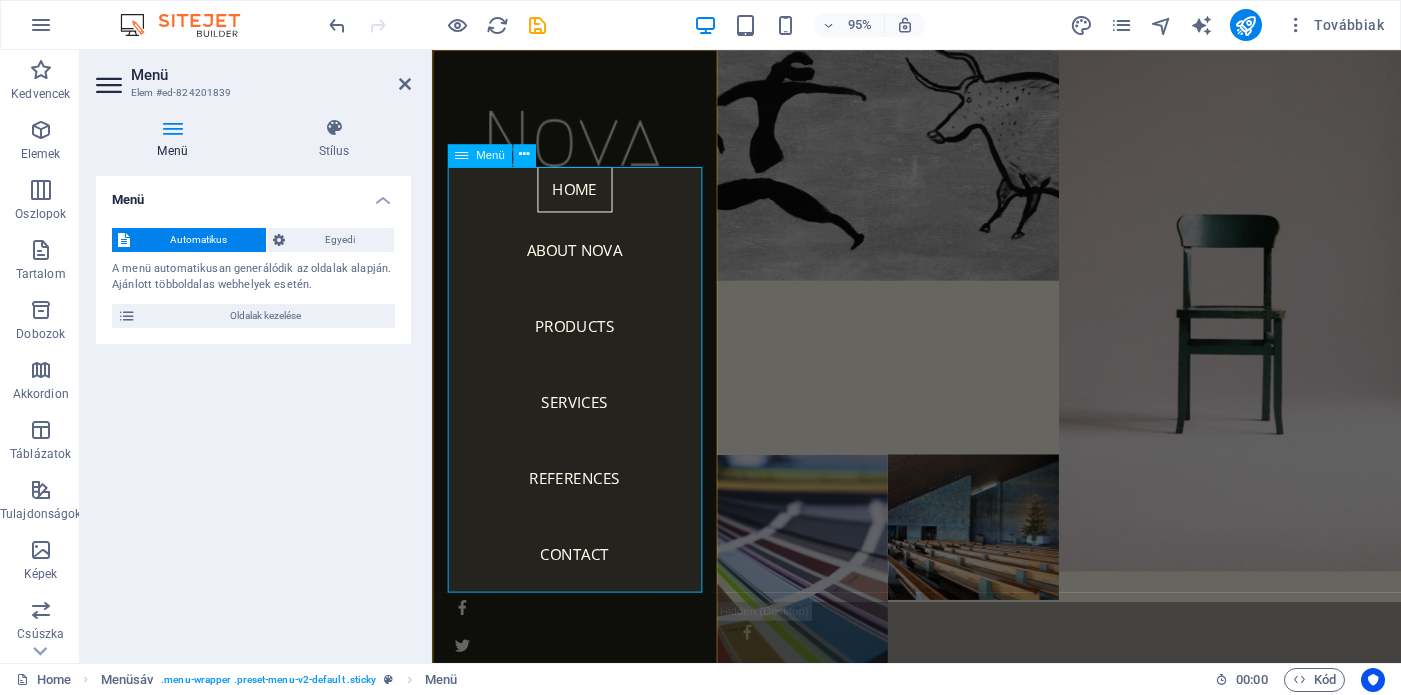 click on "Home About Nova Products Services References Contact" at bounding box center [582, 397] 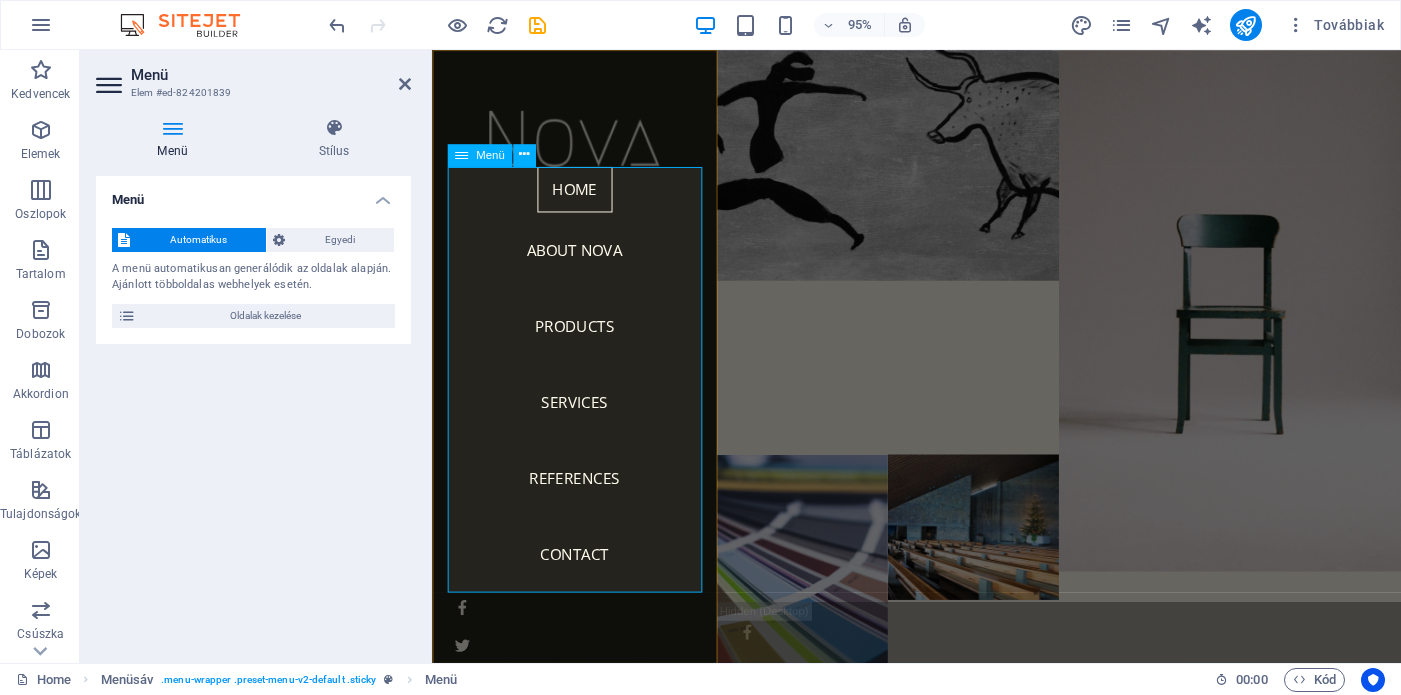 click on "Home About Nova Products Services References Contact" at bounding box center [582, 397] 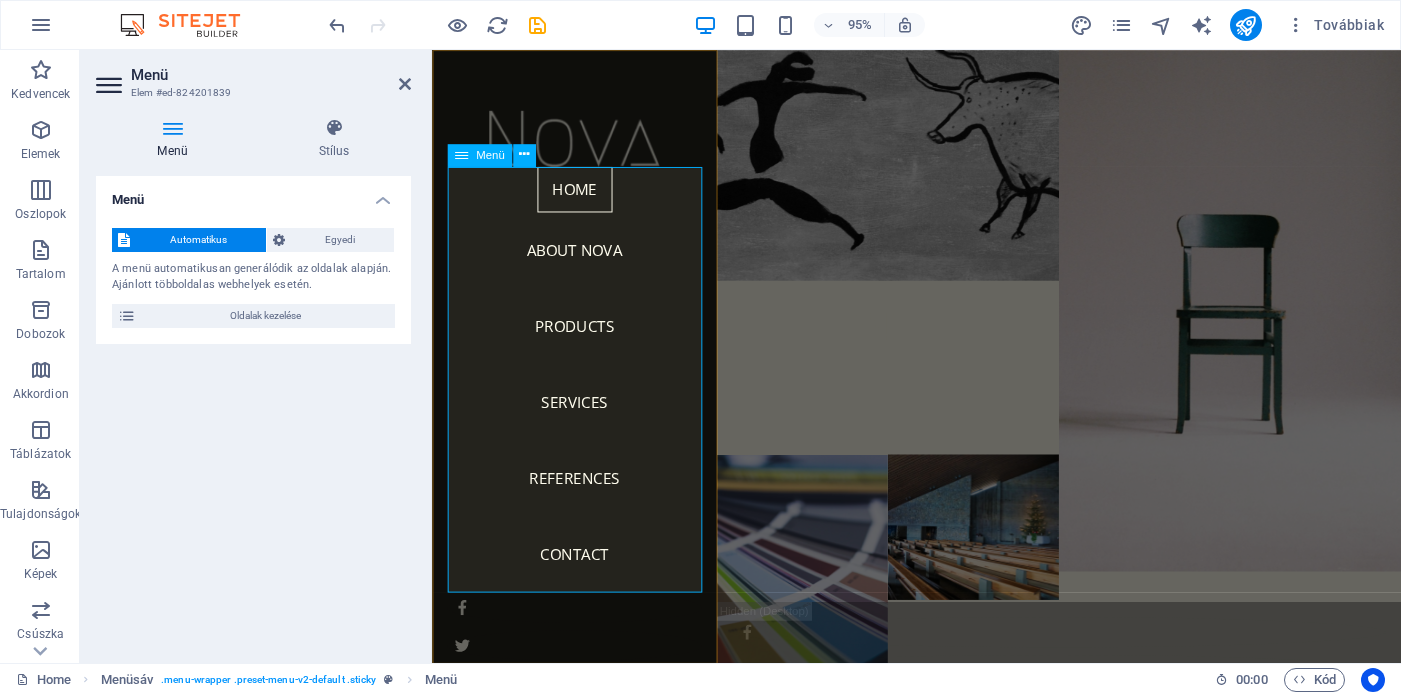 click on "Home About Nova Products Services References Contact" at bounding box center [582, 397] 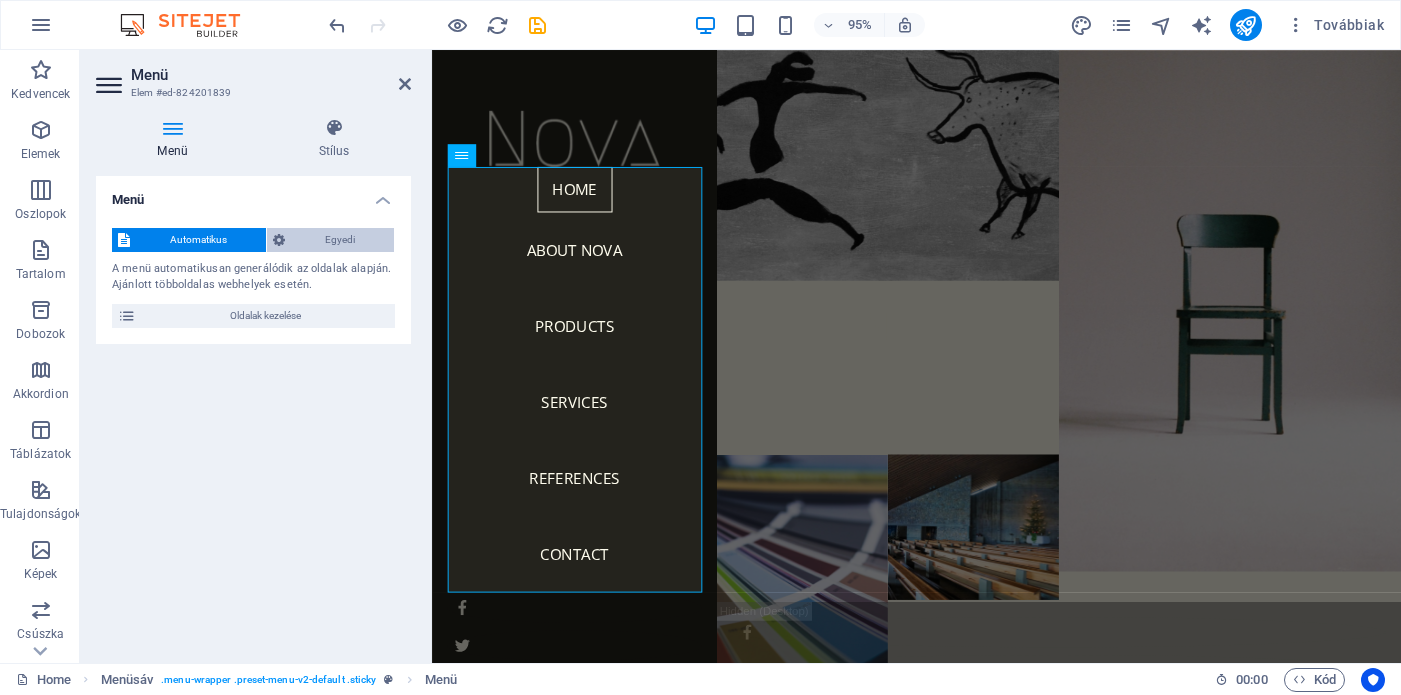 click on "Egyedi" at bounding box center [339, 240] 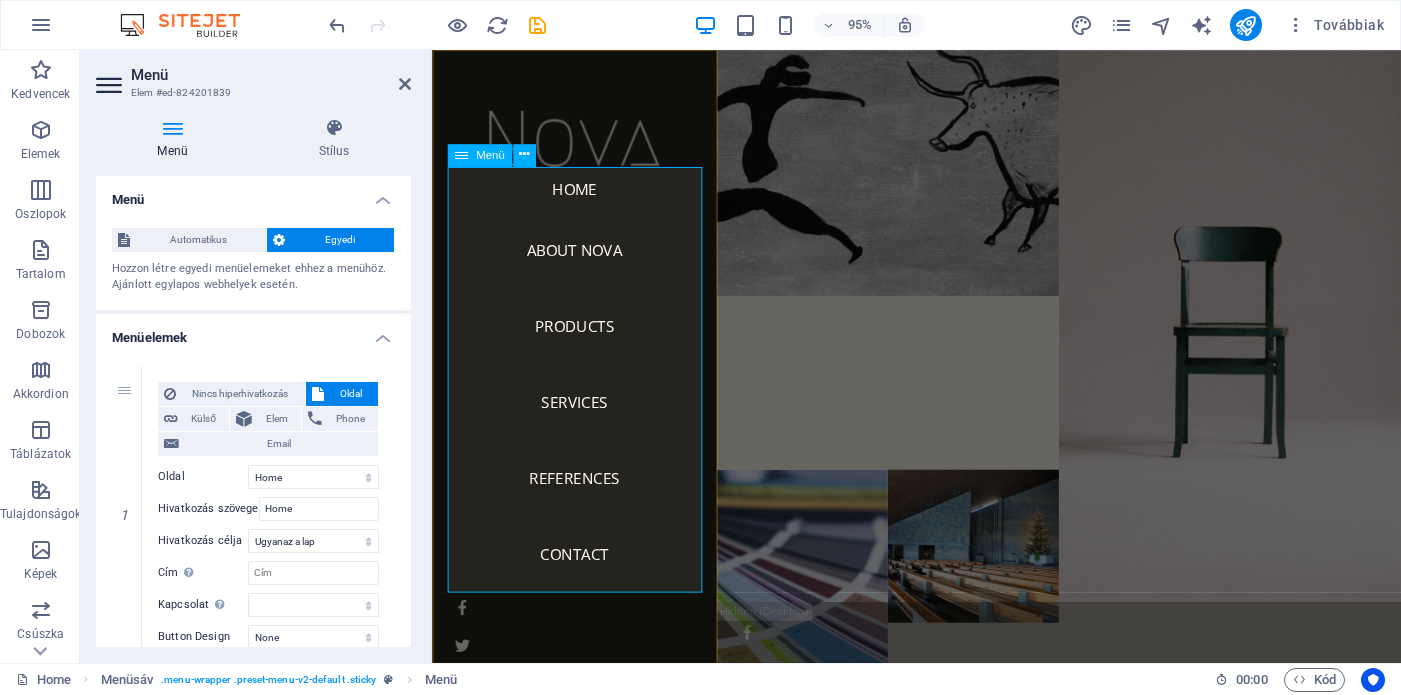 click on "Home About Nova Products Services References Contact" at bounding box center [582, 397] 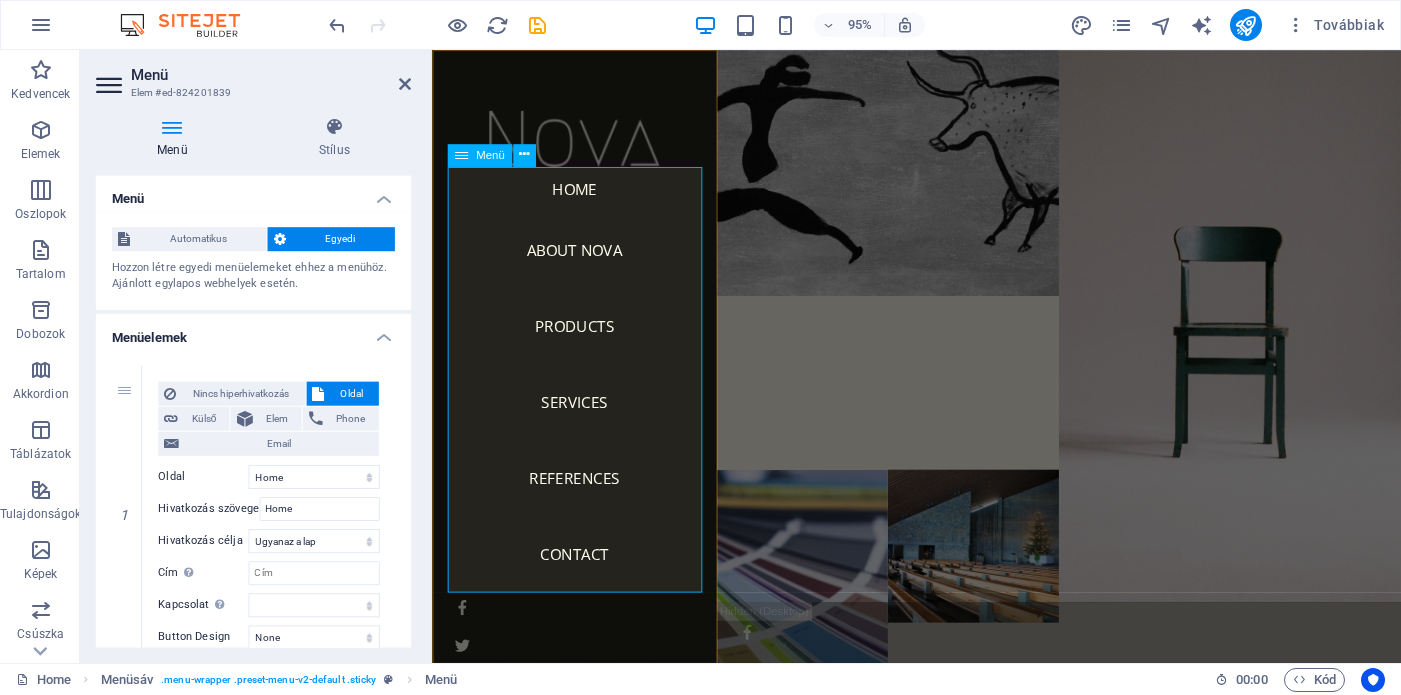 click on "Home About Nova Products Services References Contact" at bounding box center (582, 397) 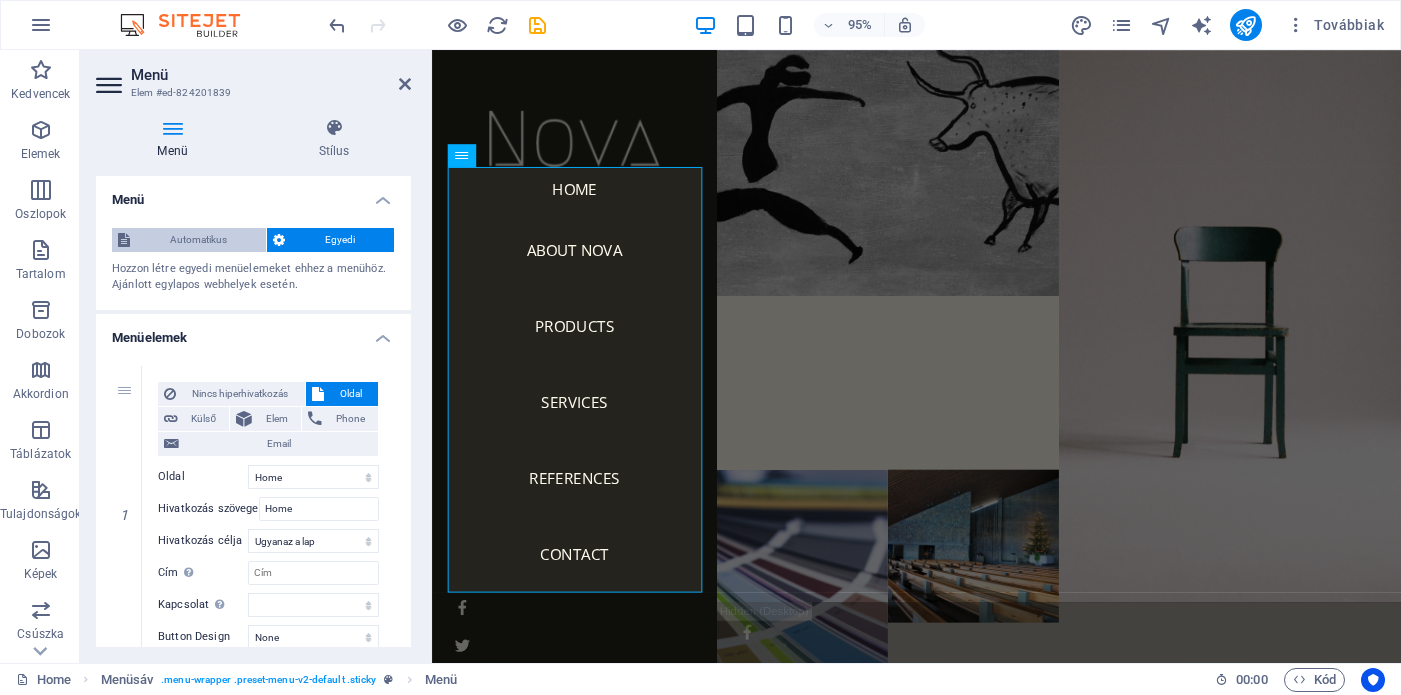 click on "Automatikus" at bounding box center (198, 240) 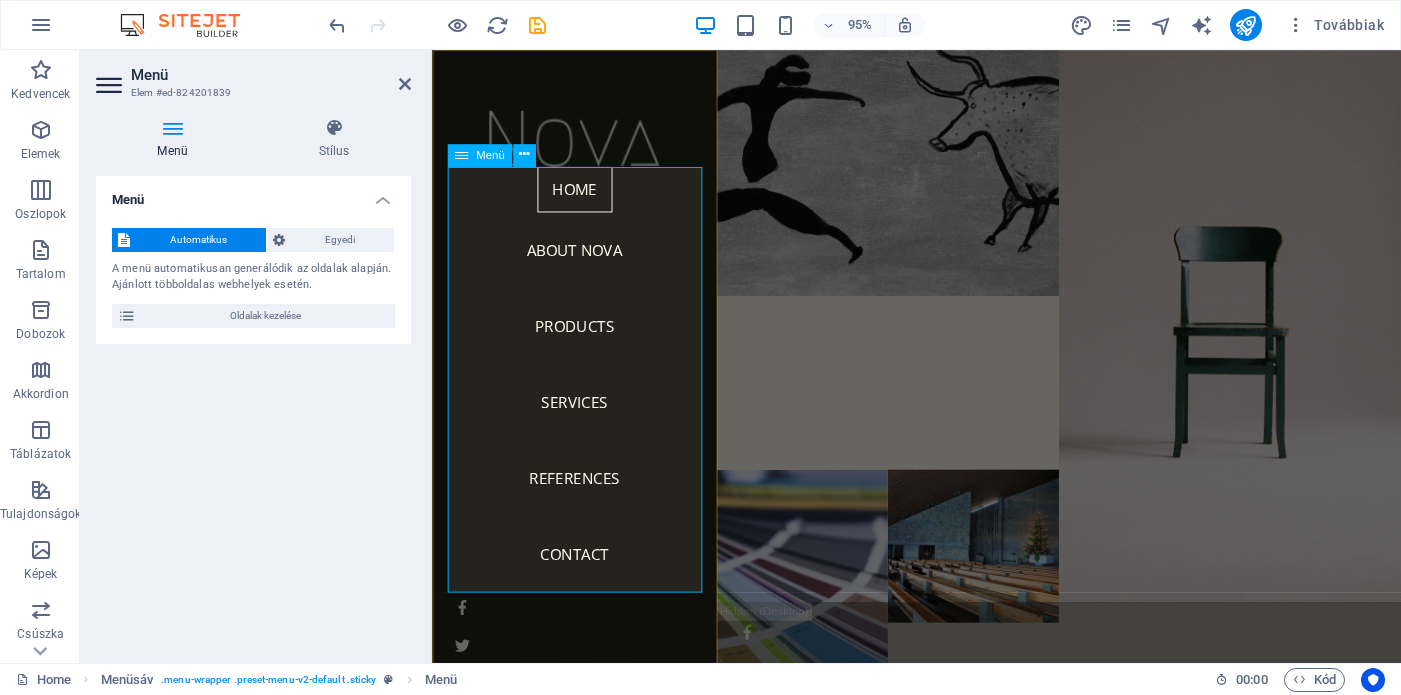 click on "Home About Nova Products Services References Contact" at bounding box center (582, 397) 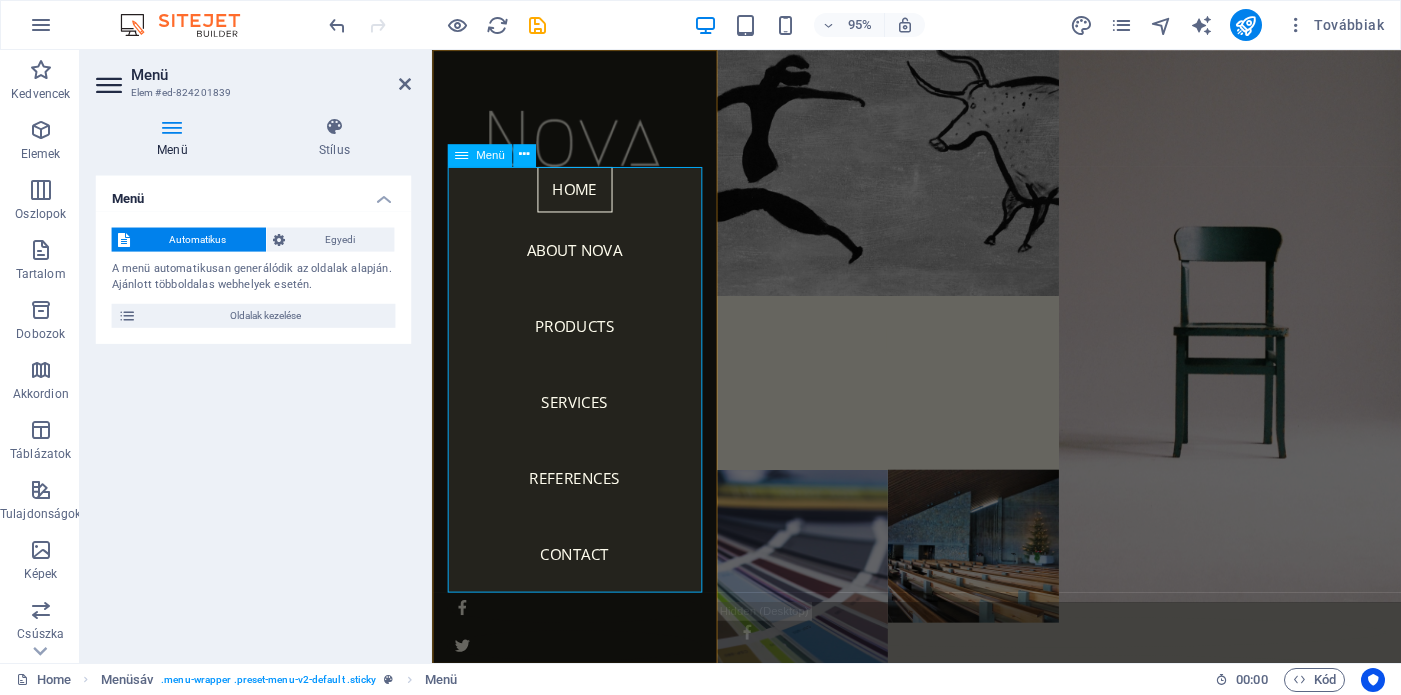 click on "Home About Nova Products Services References Contact" at bounding box center (582, 397) 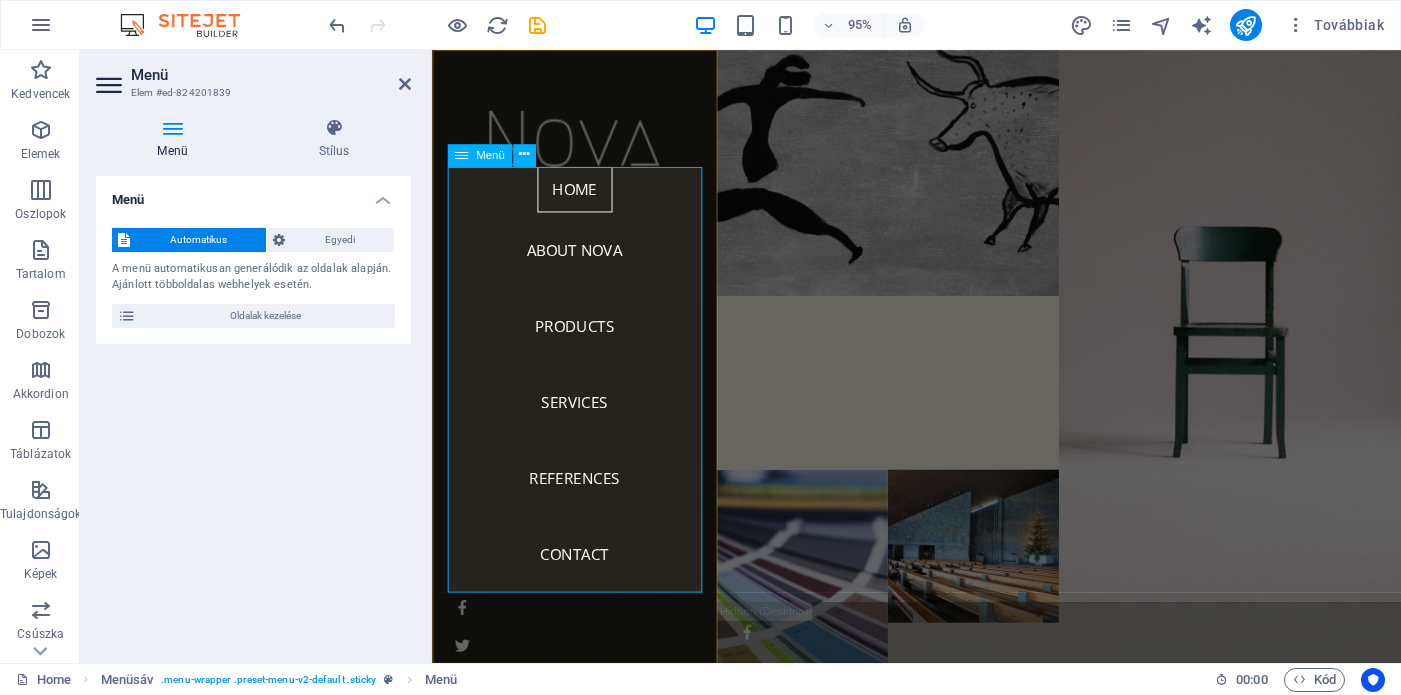 click on "Home About Nova Products Services References Contact" at bounding box center [582, 397] 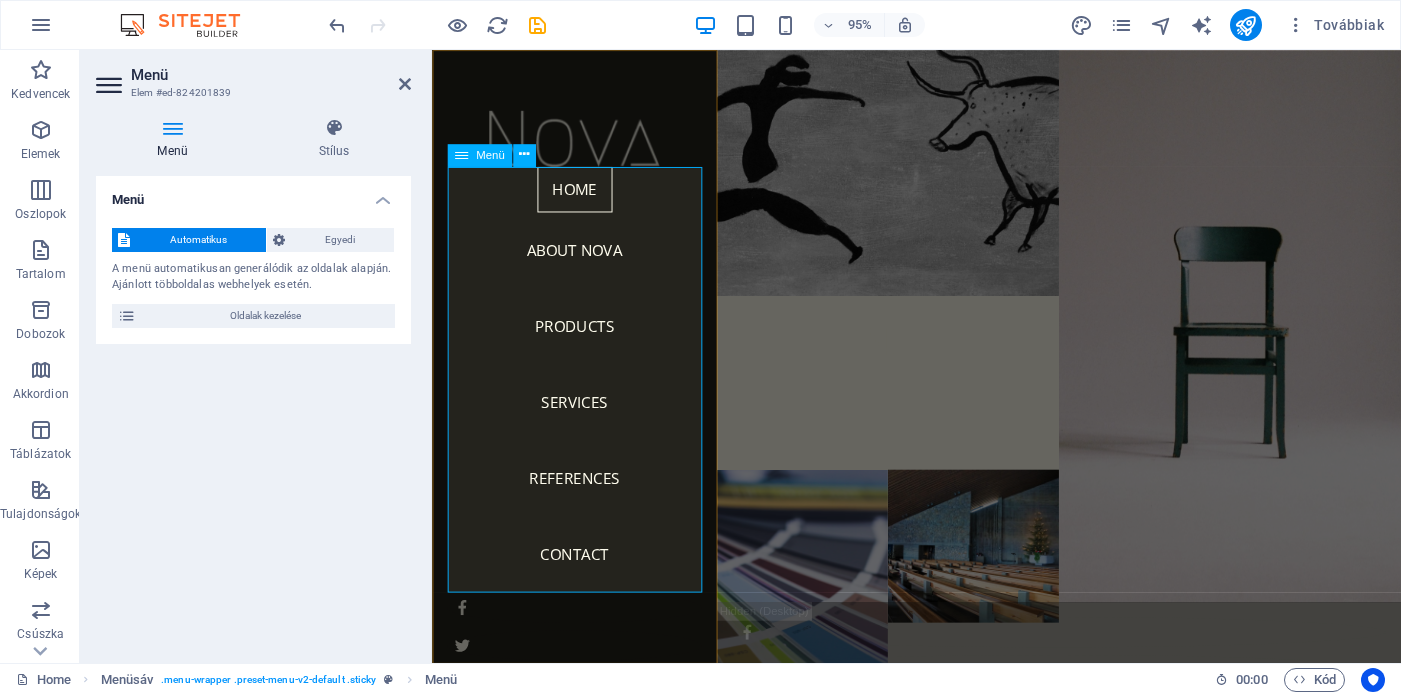 click on "Home About Nova Products Services References Contact" at bounding box center (582, 397) 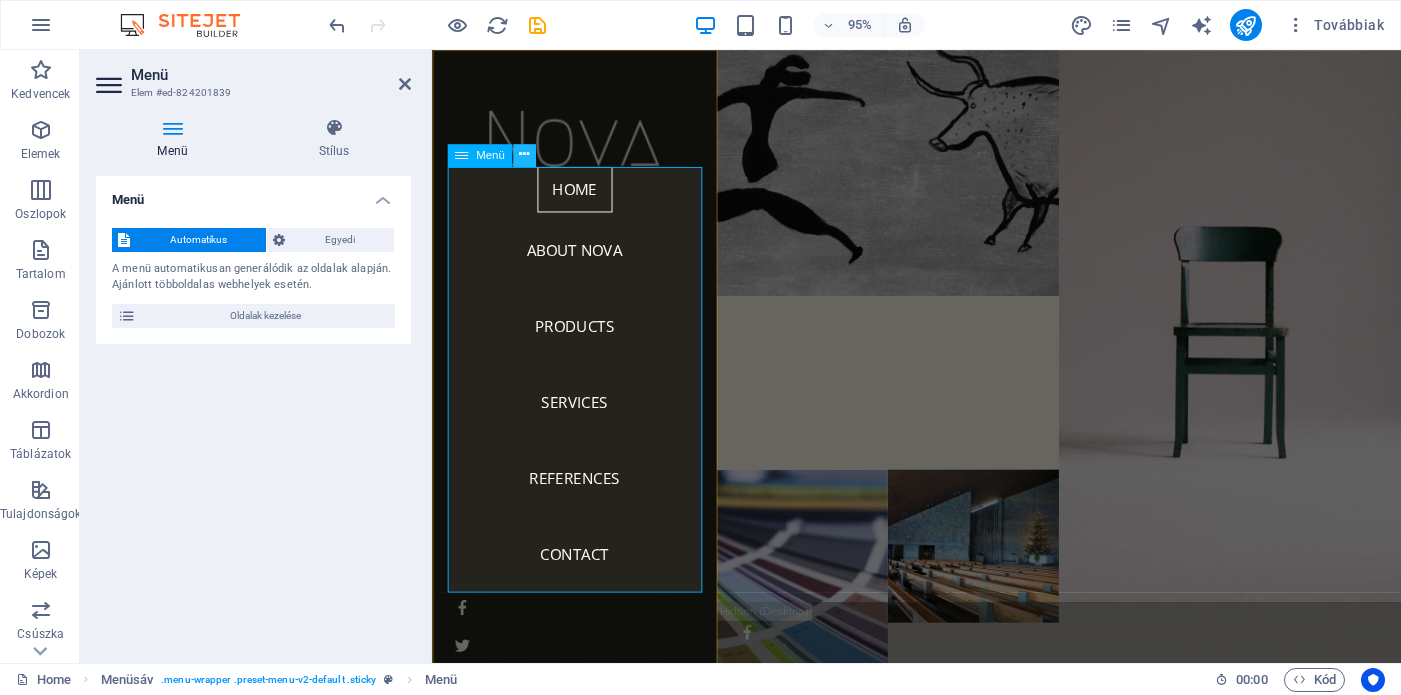 click at bounding box center [524, 155] 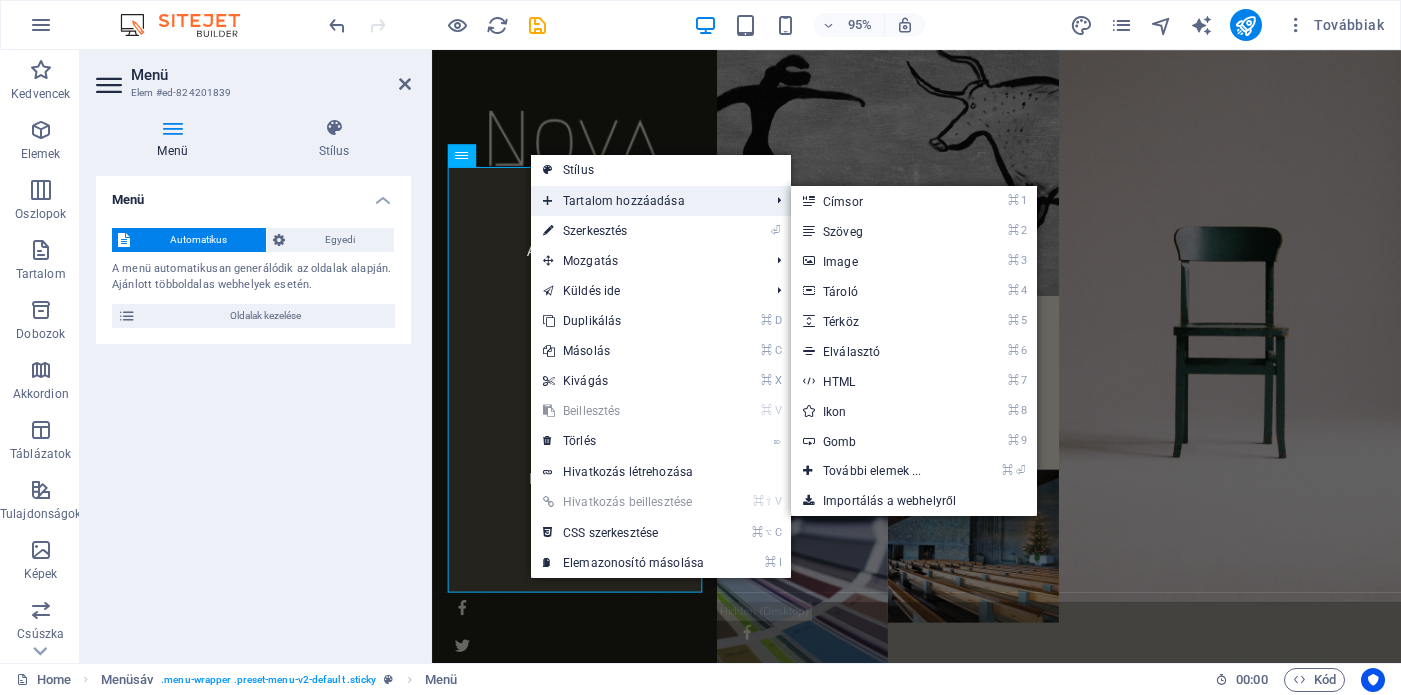 click on "Tartalom hozzáadása" at bounding box center (646, 201) 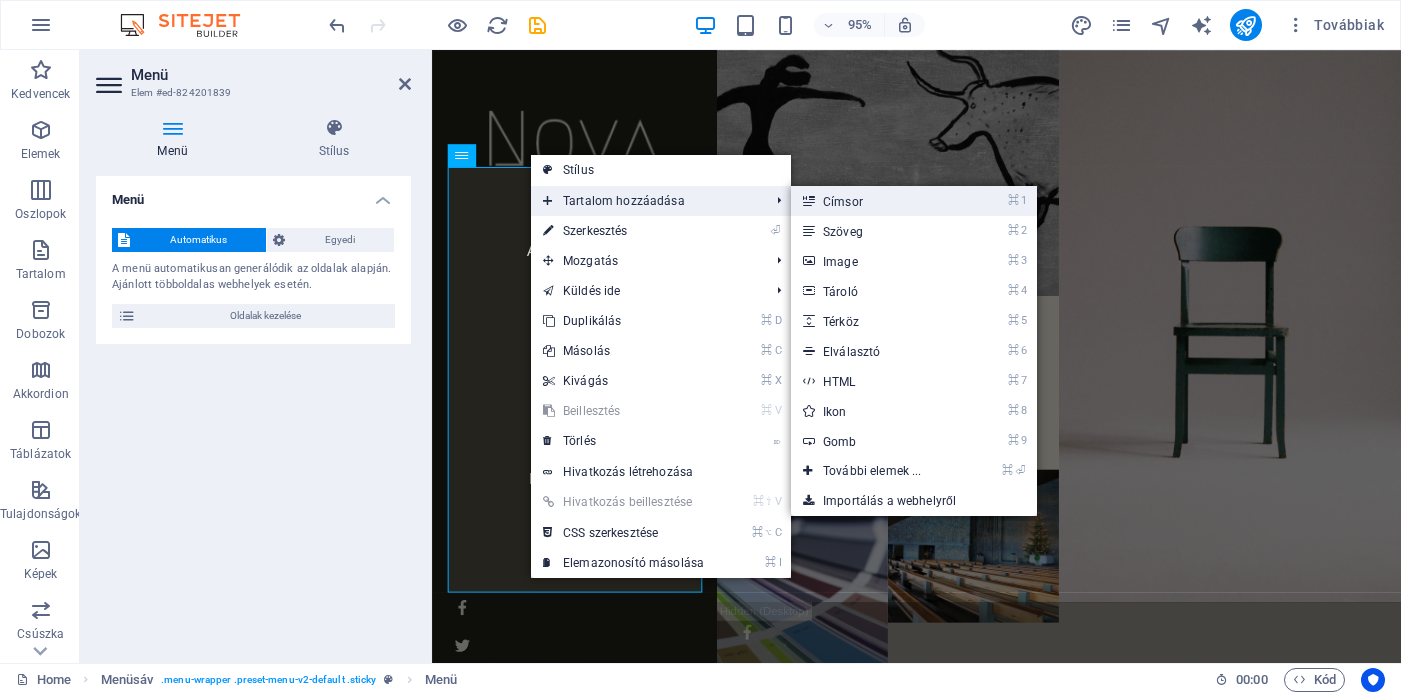 click on "⌘ 1  Címsor" at bounding box center (876, 201) 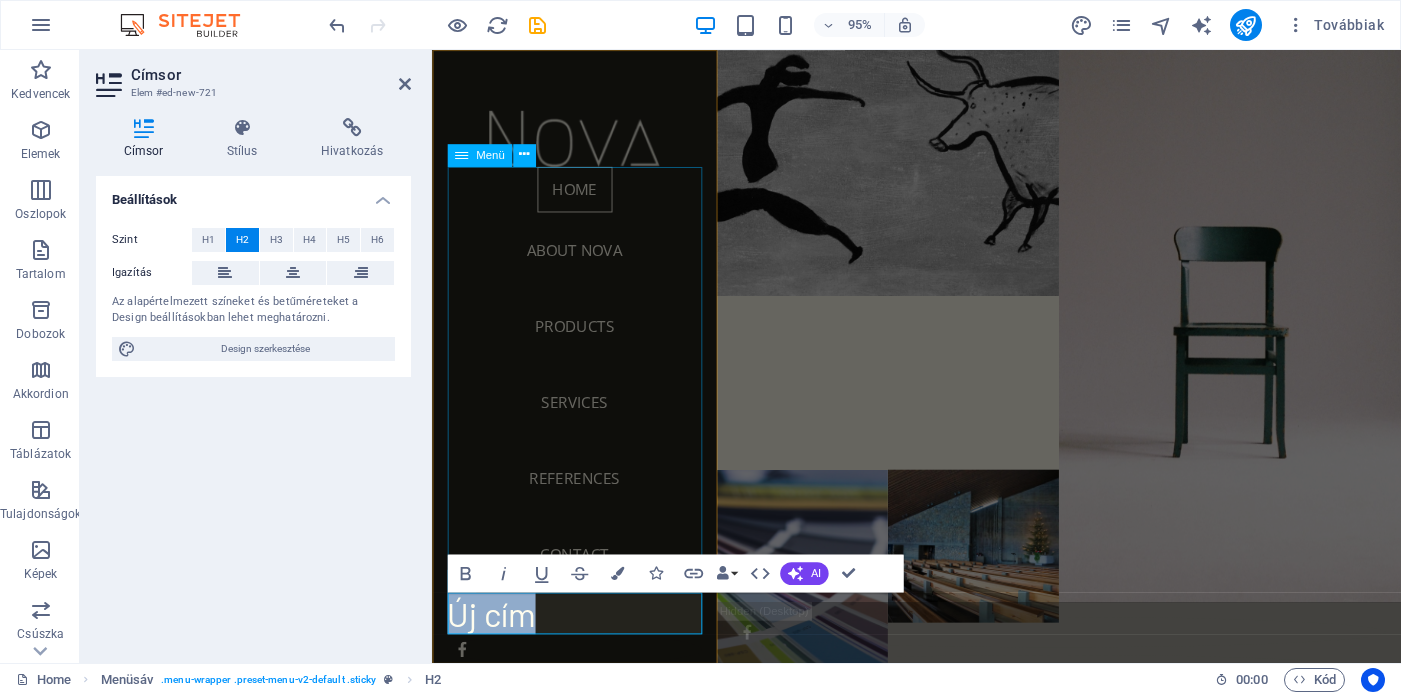 type 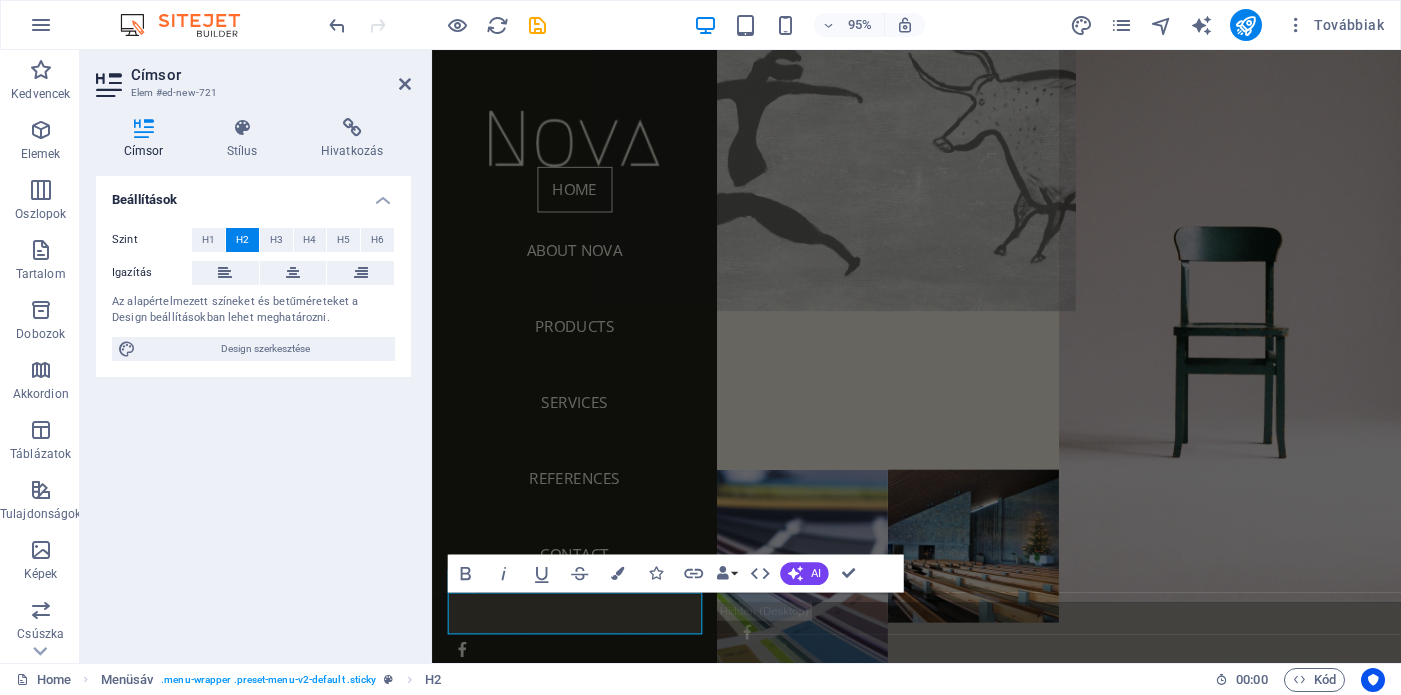 click at bounding box center [912, 147] 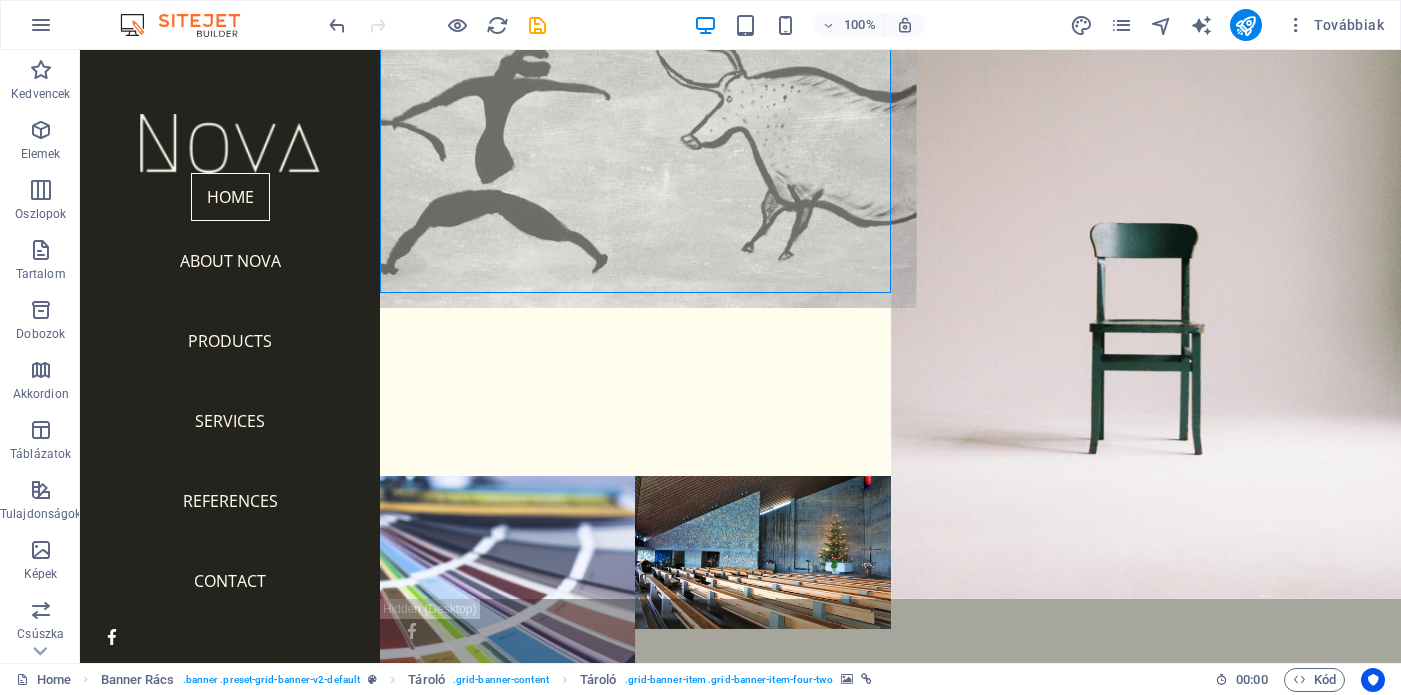 click at bounding box center (635, 140) 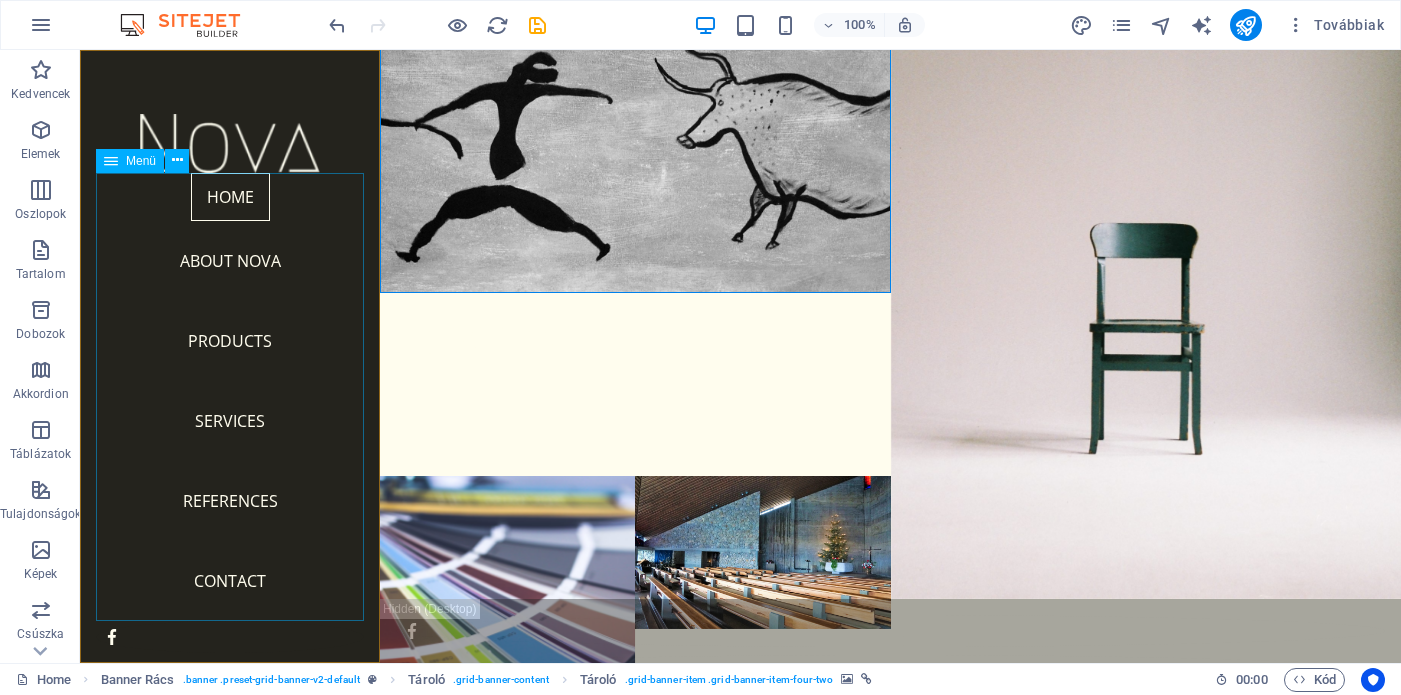 click on "Home About Nova Products Services References Contact" at bounding box center (230, 397) 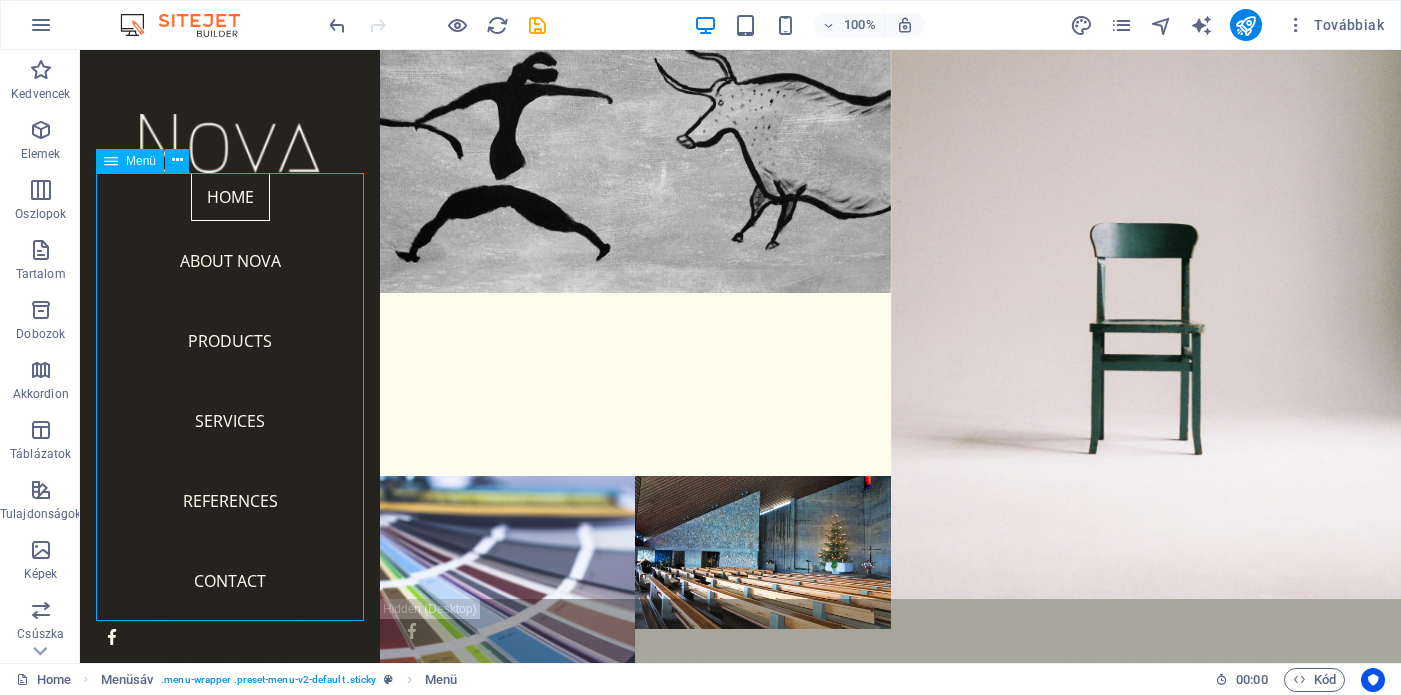 click on "Home About Nova Products Services References Contact" at bounding box center [230, 397] 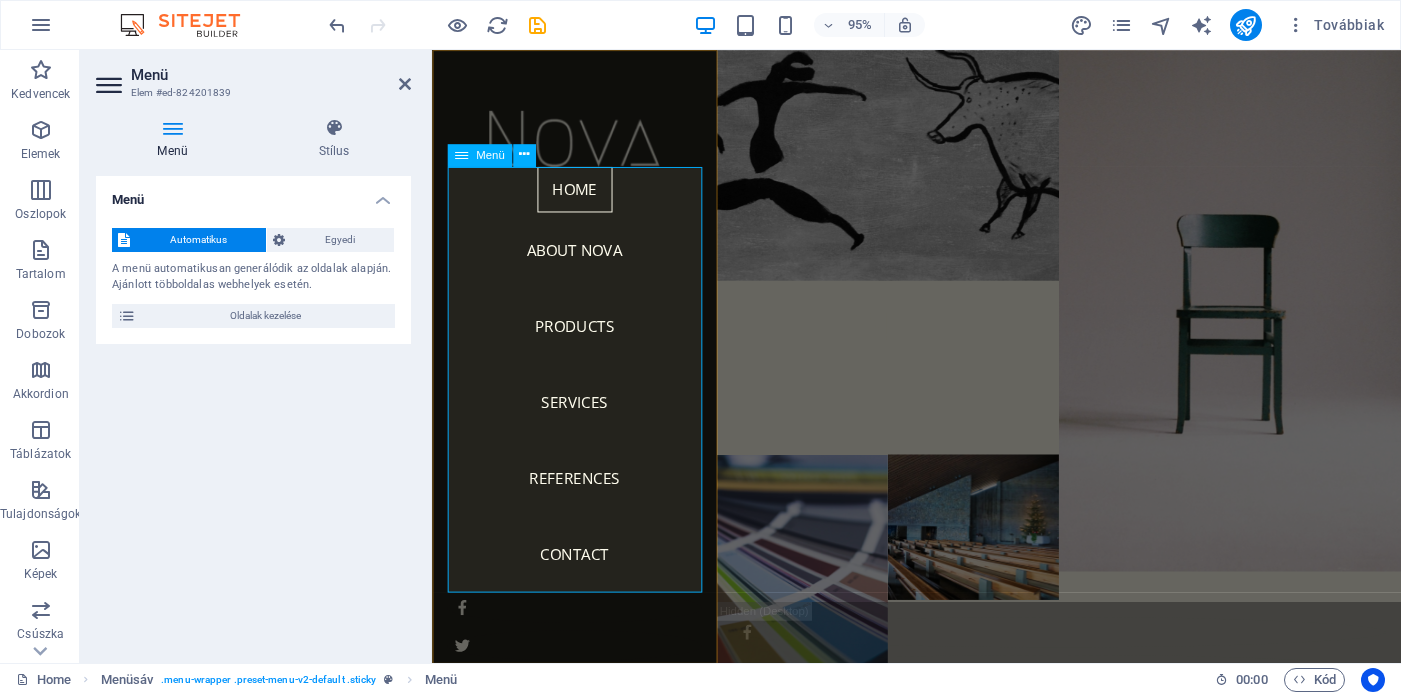 click on "Home About Nova Products Services References Contact" at bounding box center [582, 397] 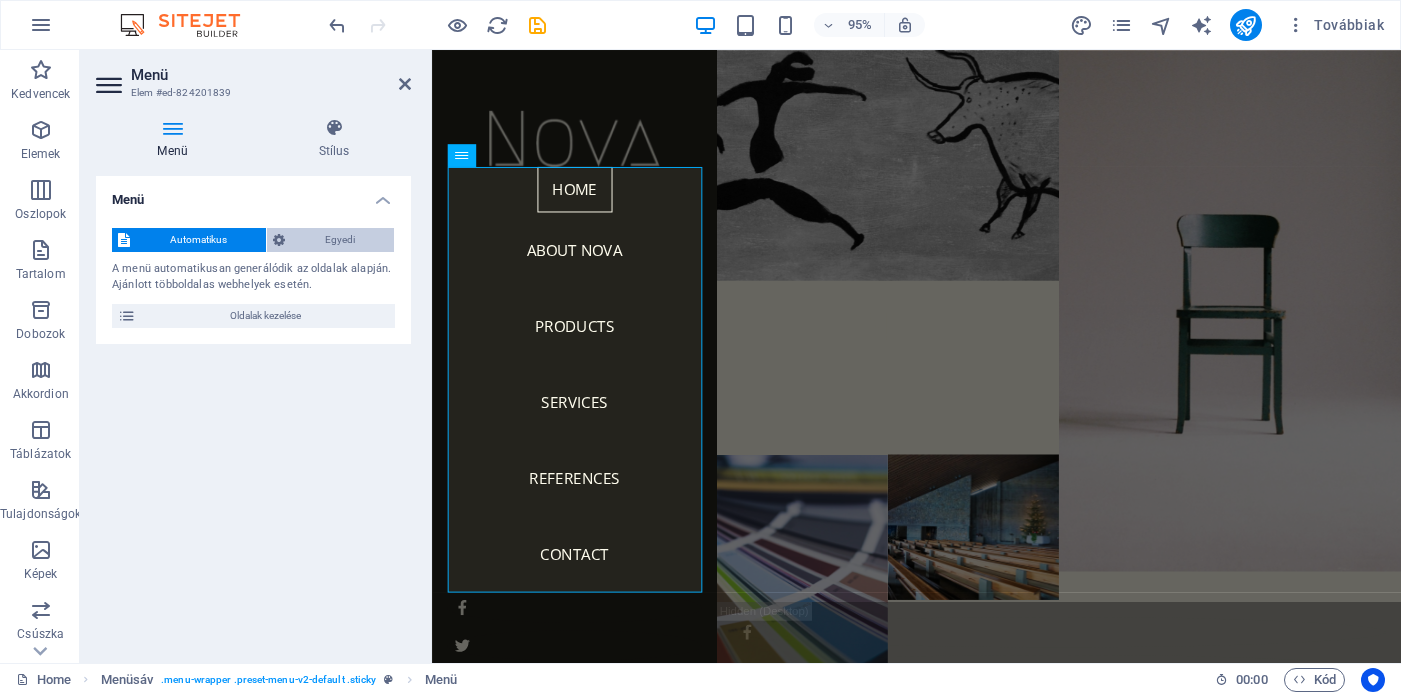 click on "Egyedi" at bounding box center [339, 240] 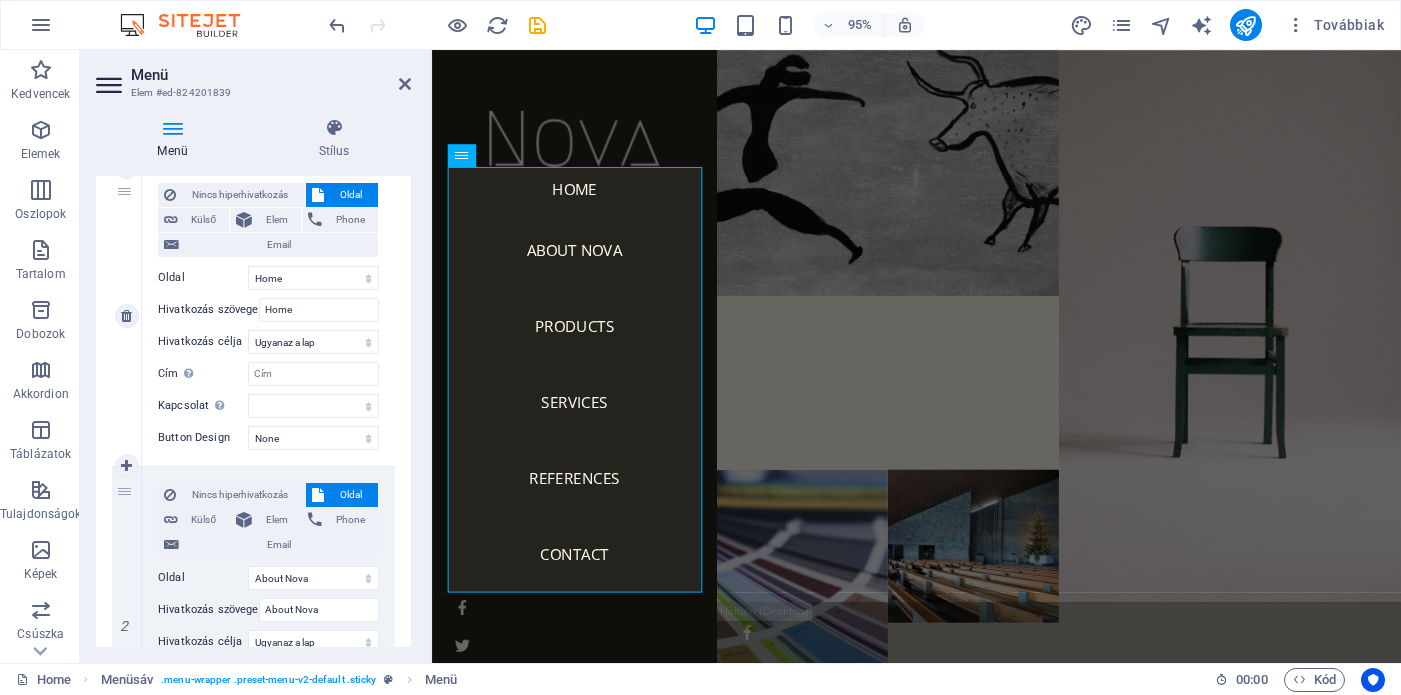 scroll, scrollTop: 0, scrollLeft: 0, axis: both 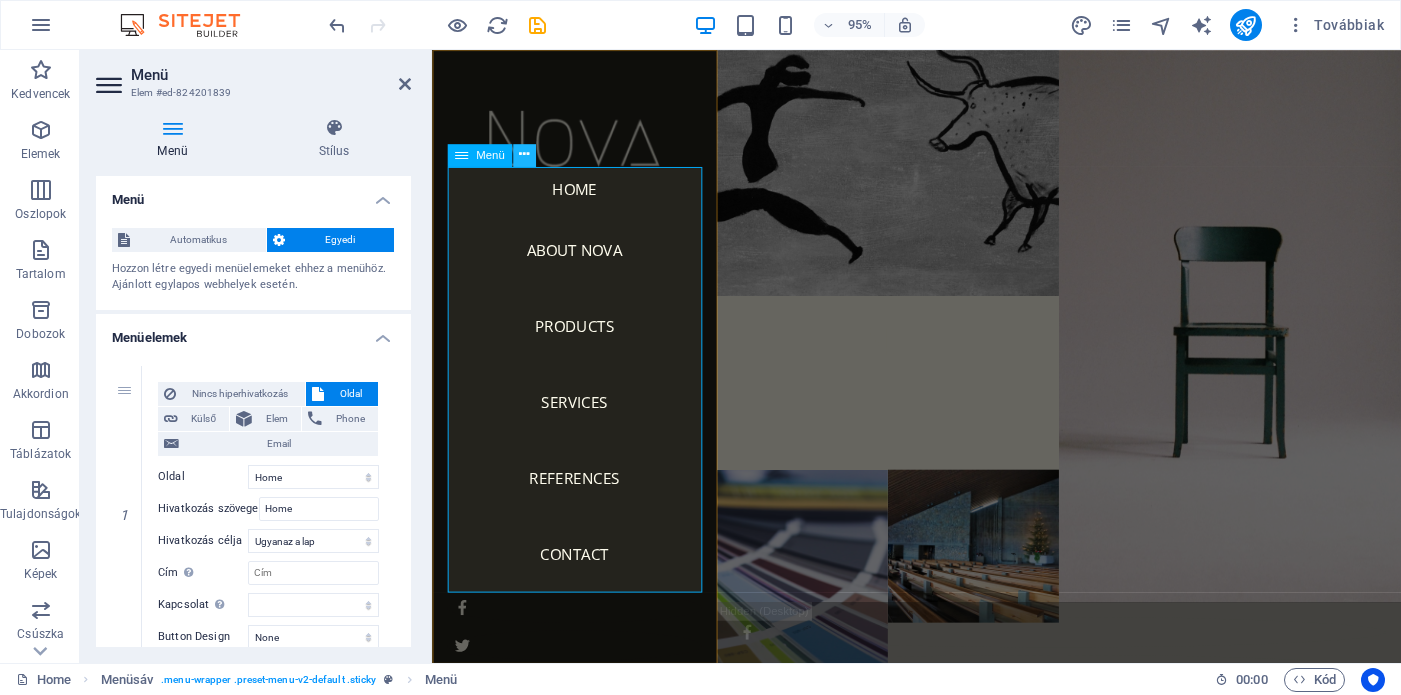 click at bounding box center [524, 155] 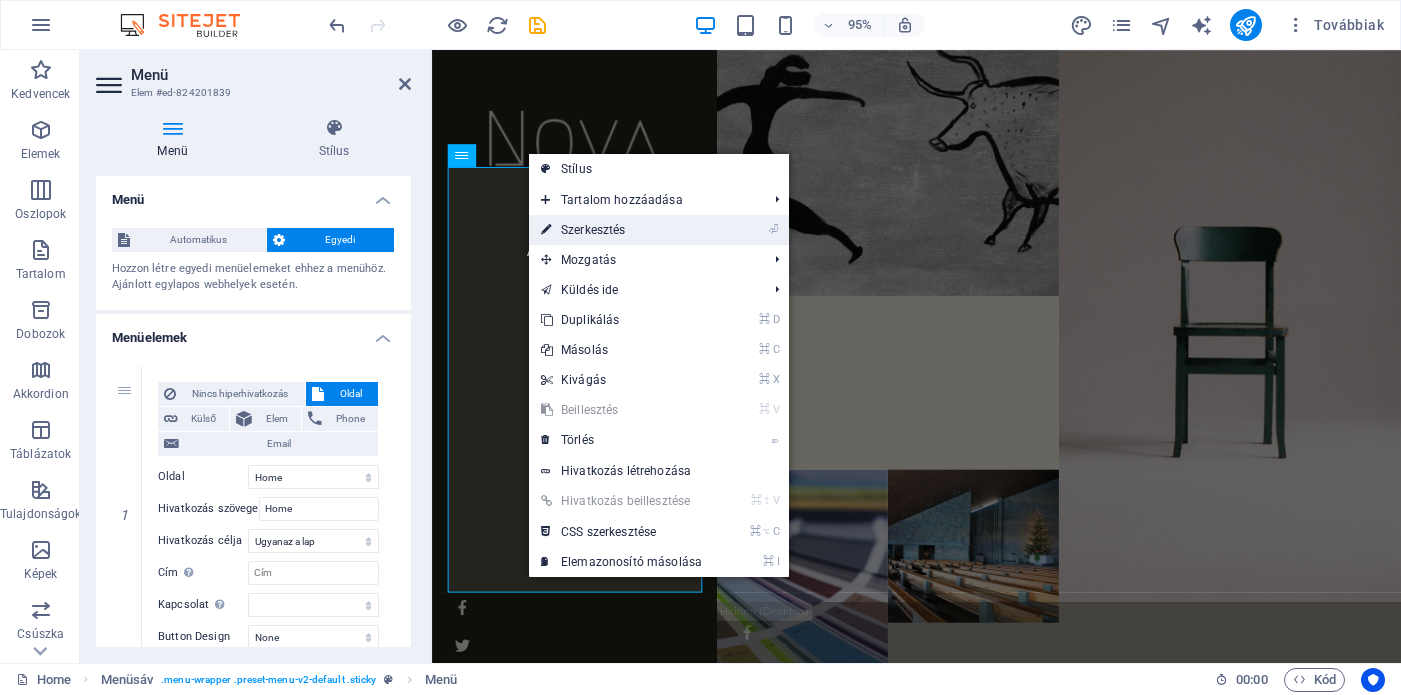 click on "⏎  Szerkesztés" at bounding box center (621, 230) 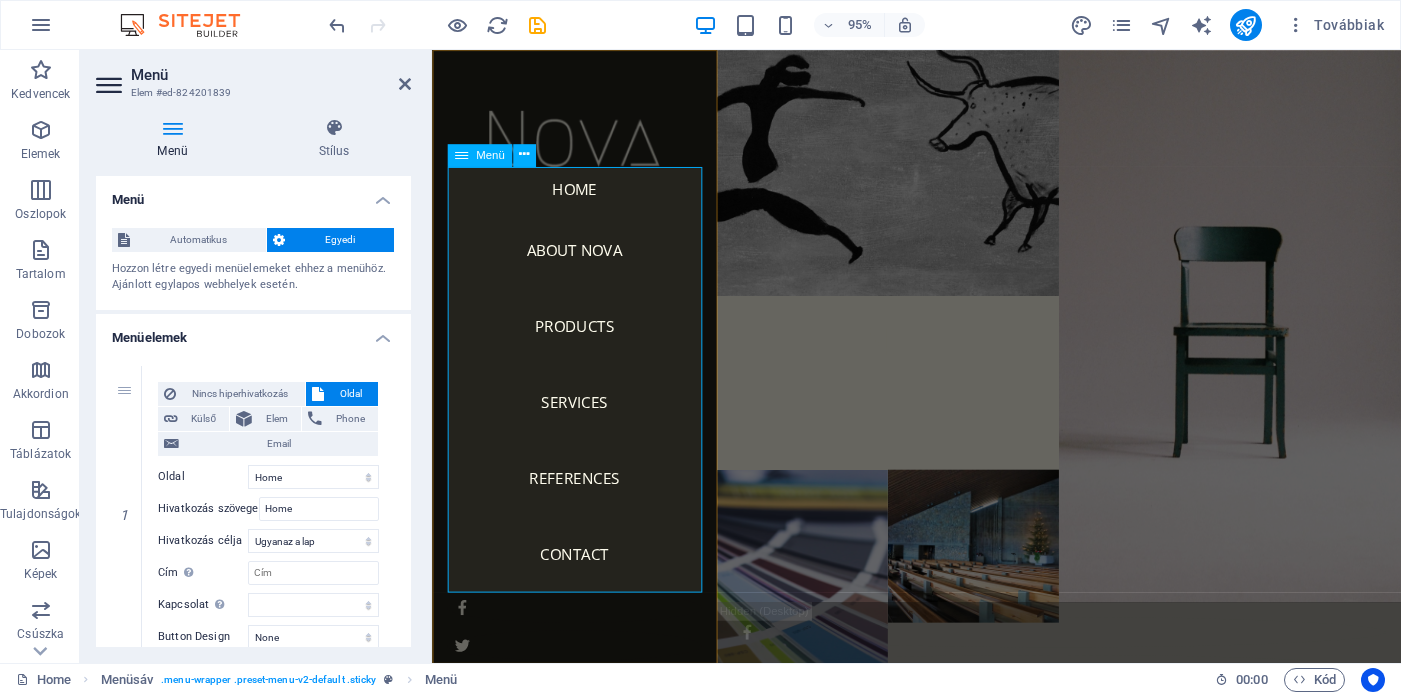 click on "Home About Nova Products Services References Contact" at bounding box center [582, 397] 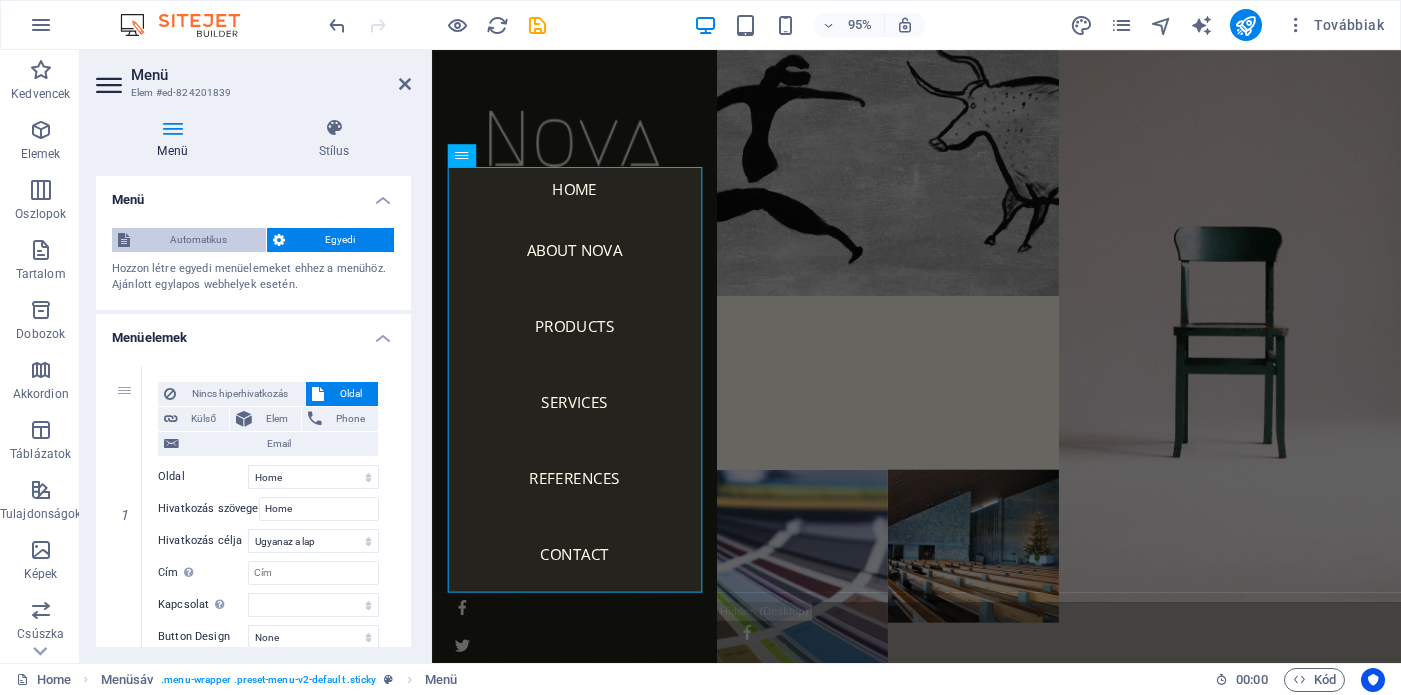 click on "Automatikus" at bounding box center (198, 240) 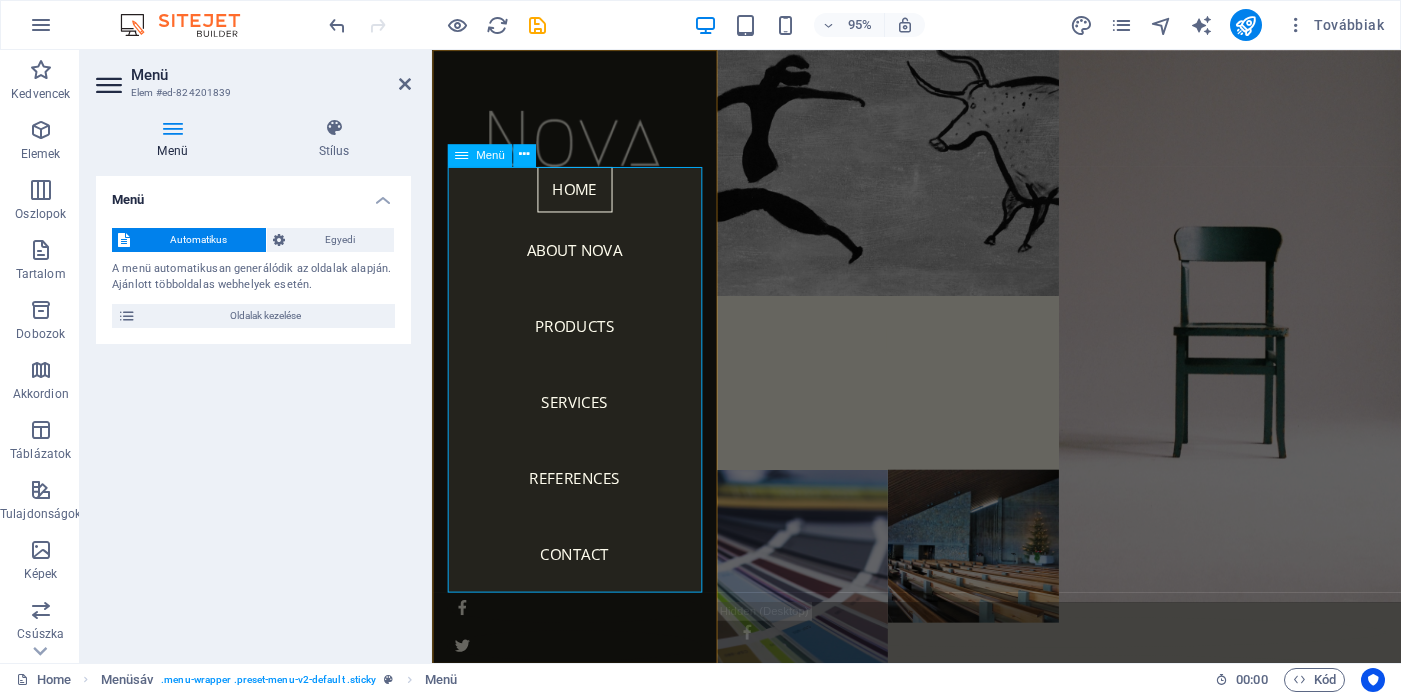 click on "Home About Nova Products Services References Contact" at bounding box center (582, 397) 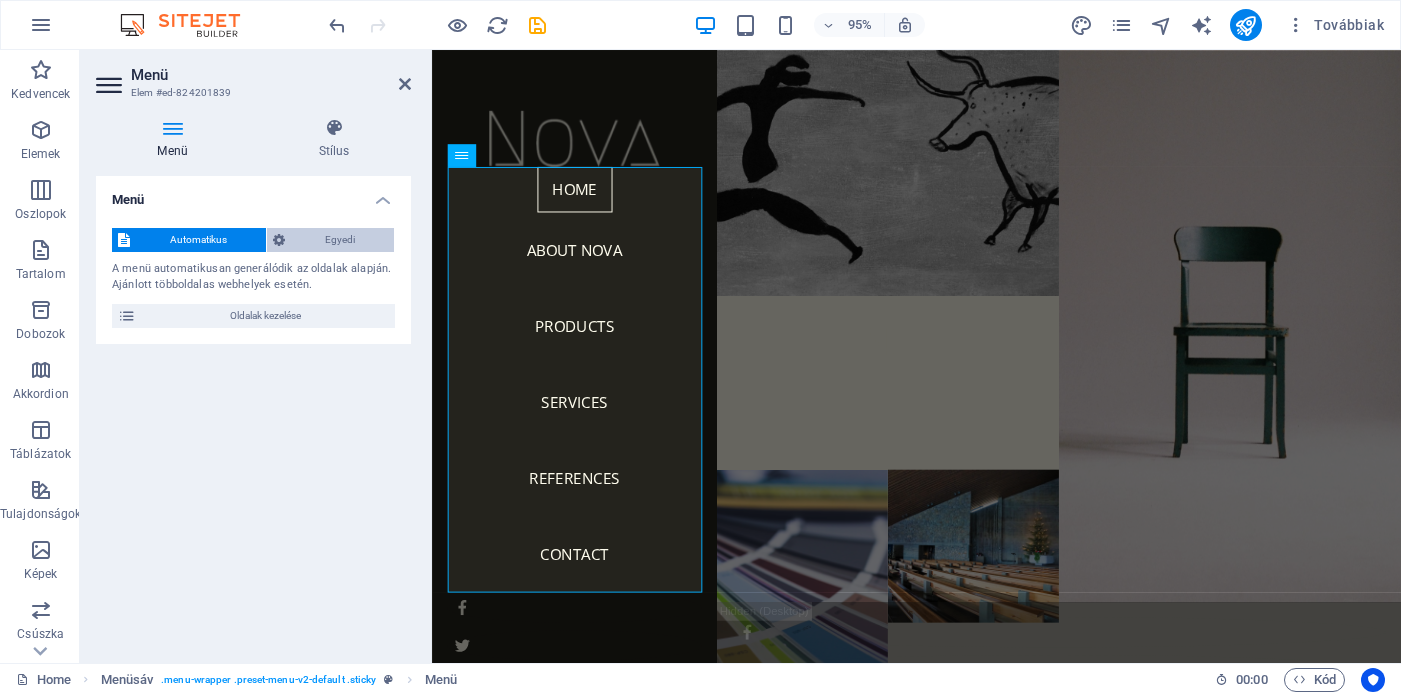 click on "Egyedi" at bounding box center (339, 240) 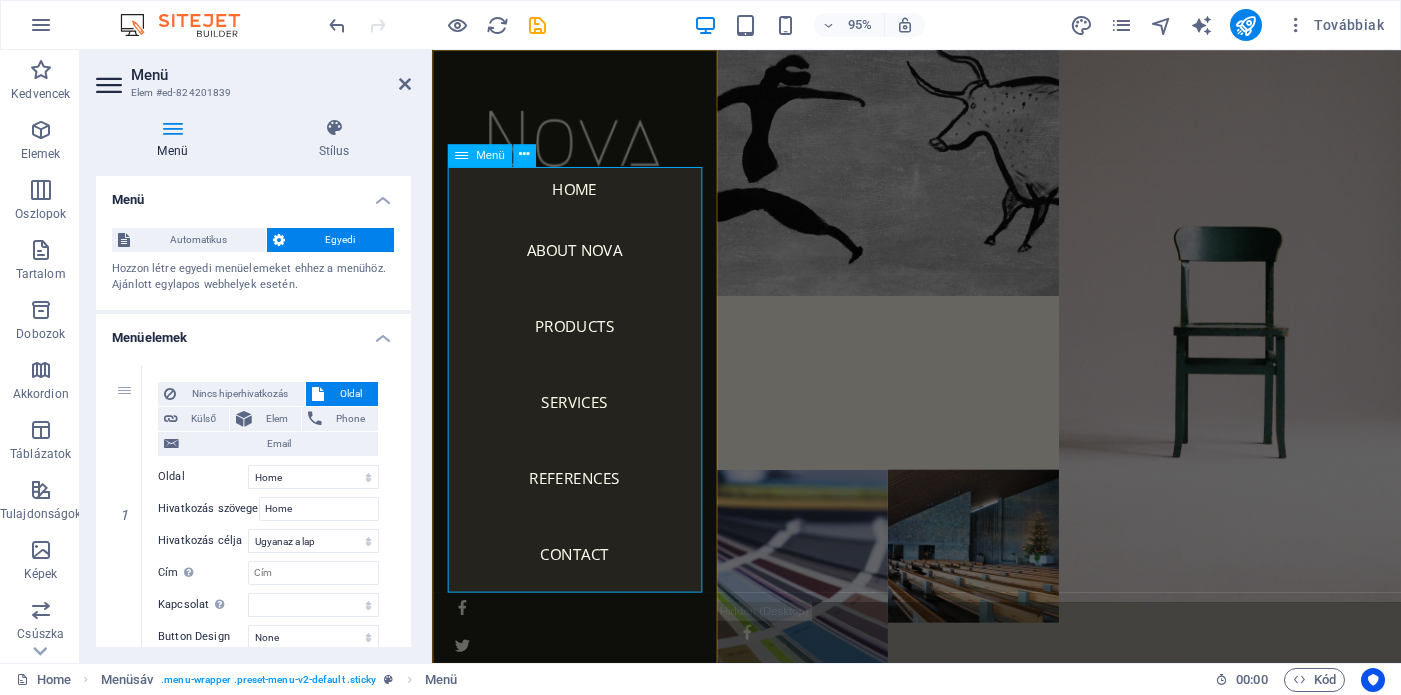 click on "Home About Nova Products Services References Contact" at bounding box center [582, 397] 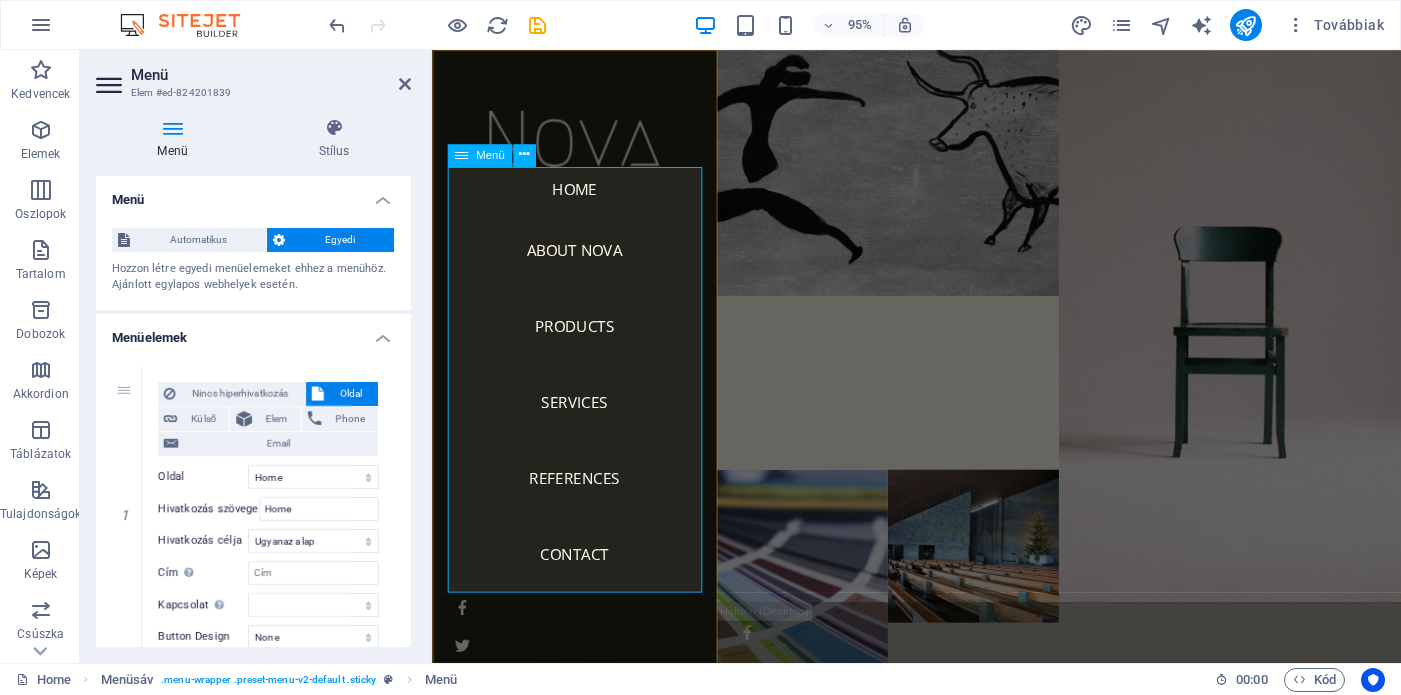 click on "Home About Nova Products Services References Contact" at bounding box center (582, 397) 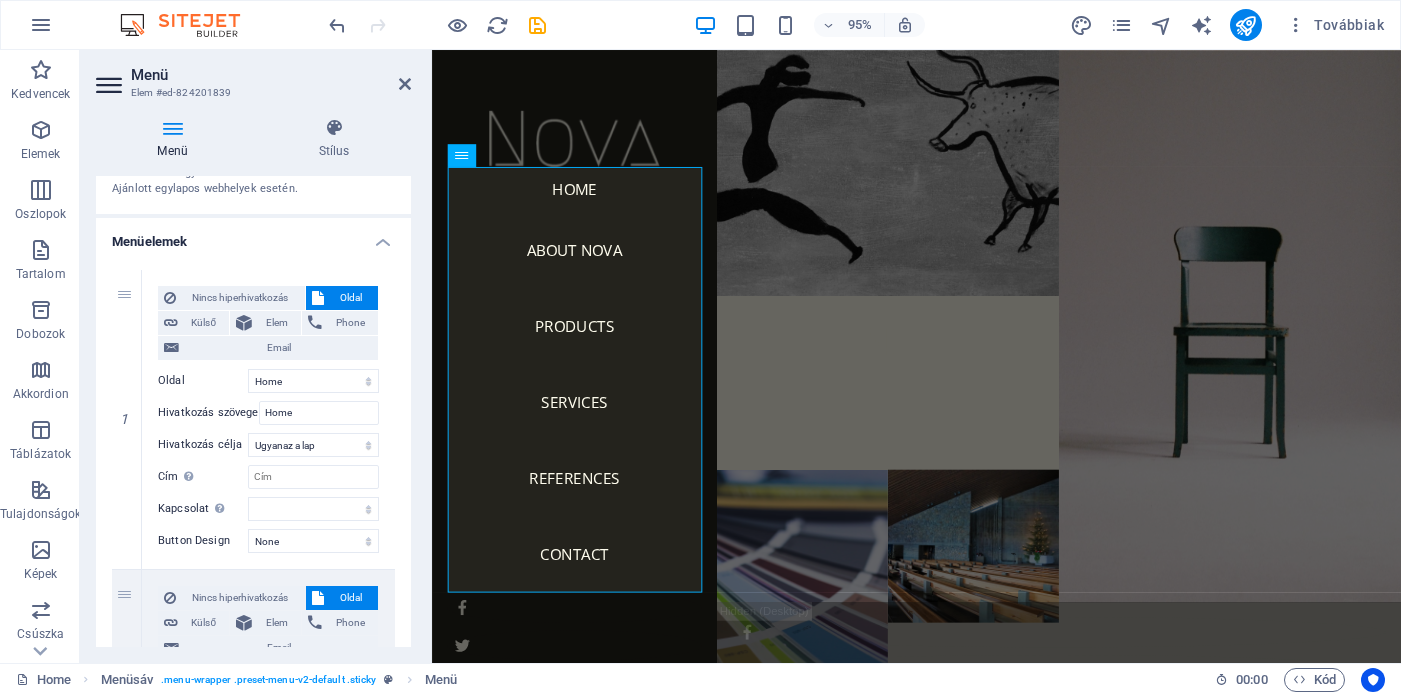 scroll, scrollTop: 97, scrollLeft: 0, axis: vertical 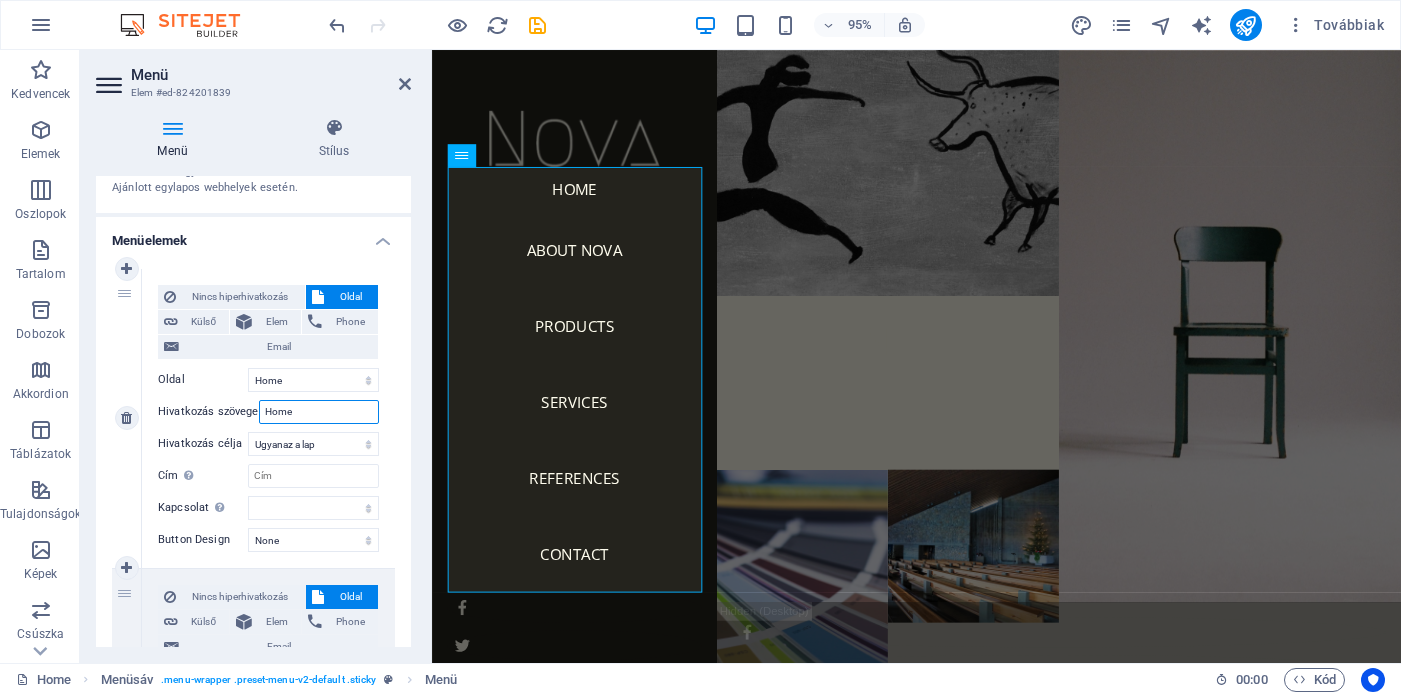 click on "Home" at bounding box center (319, 412) 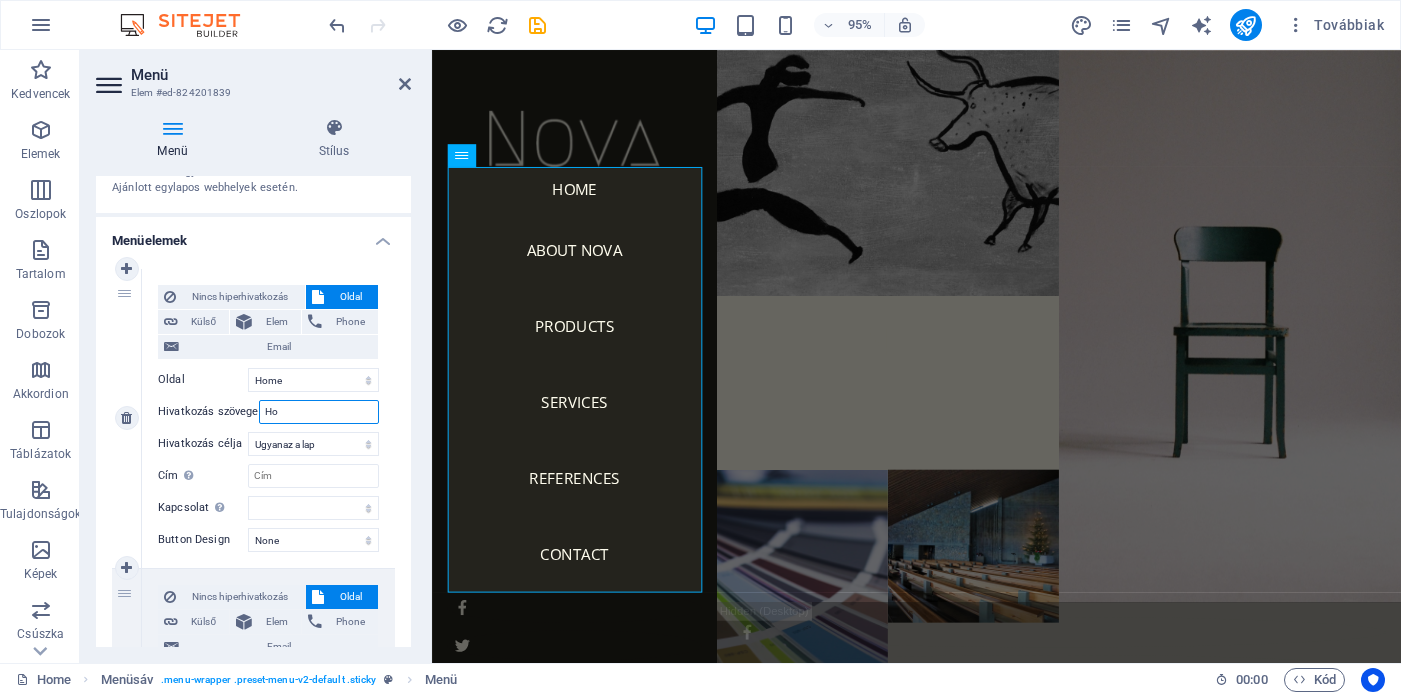 type on "H" 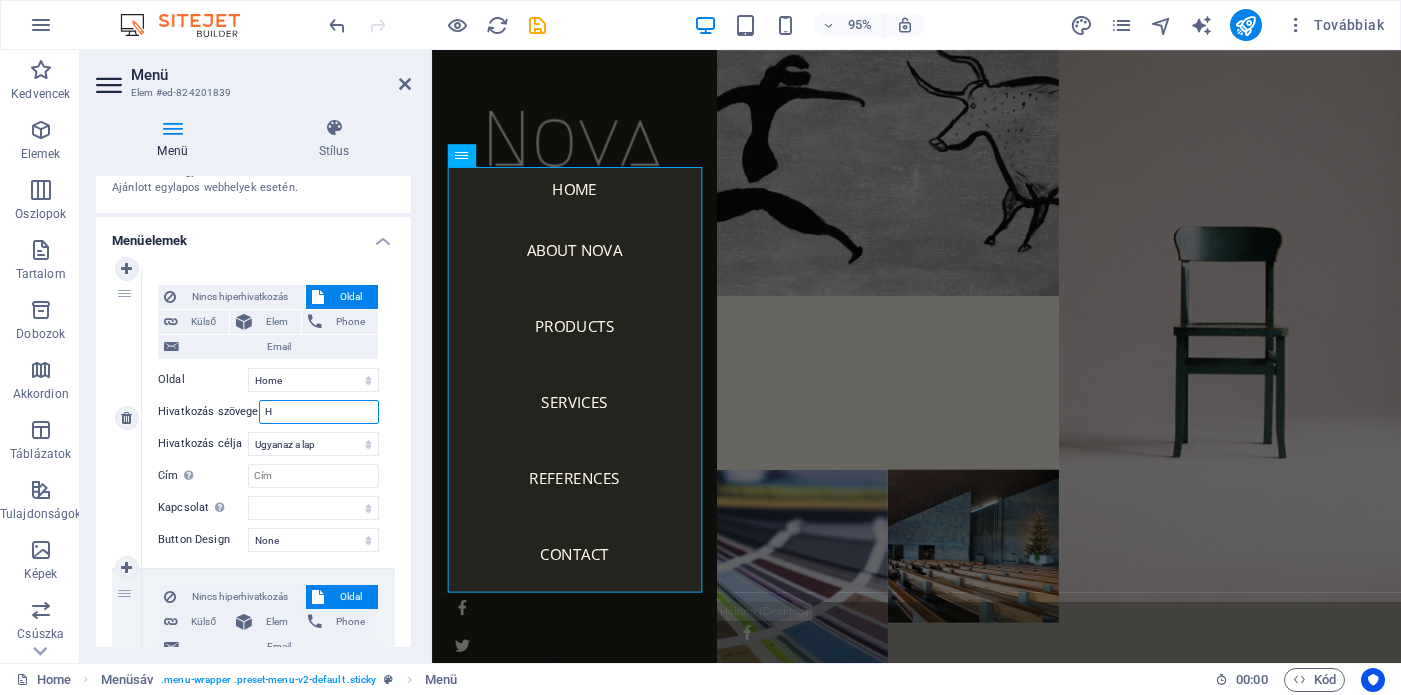 type 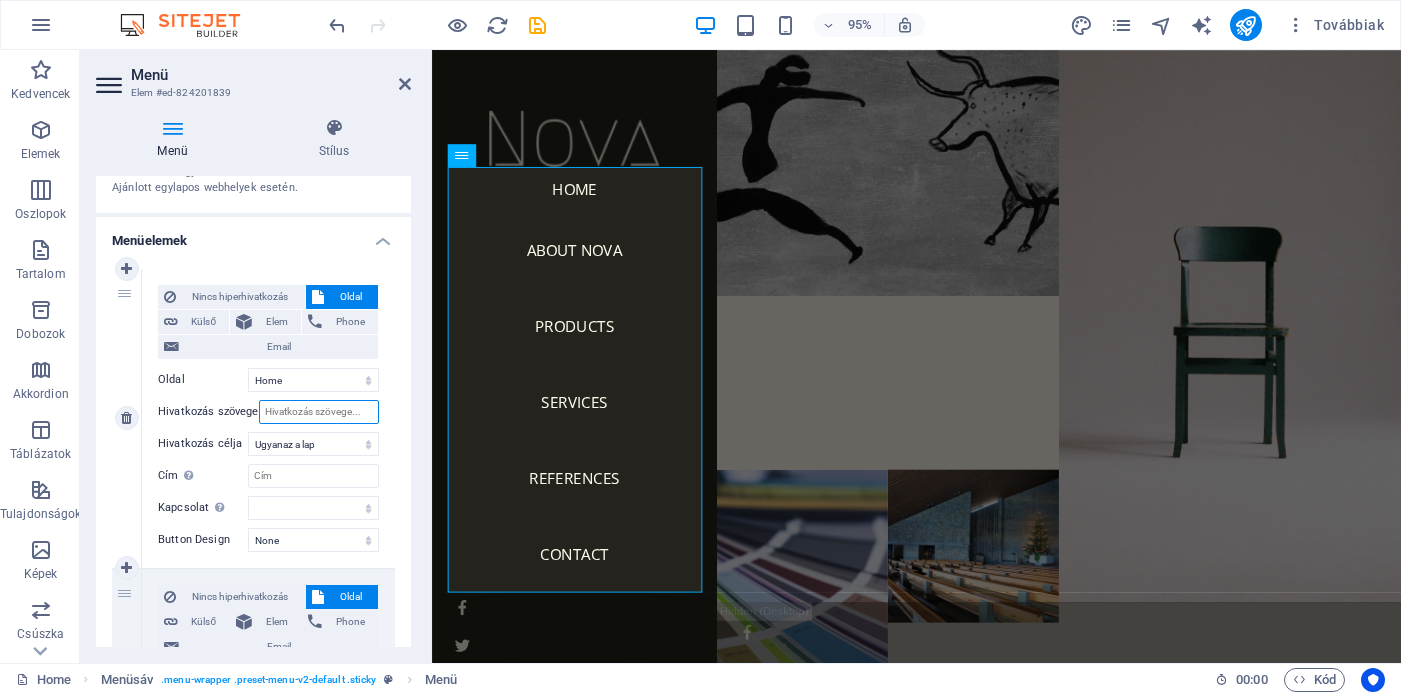 select 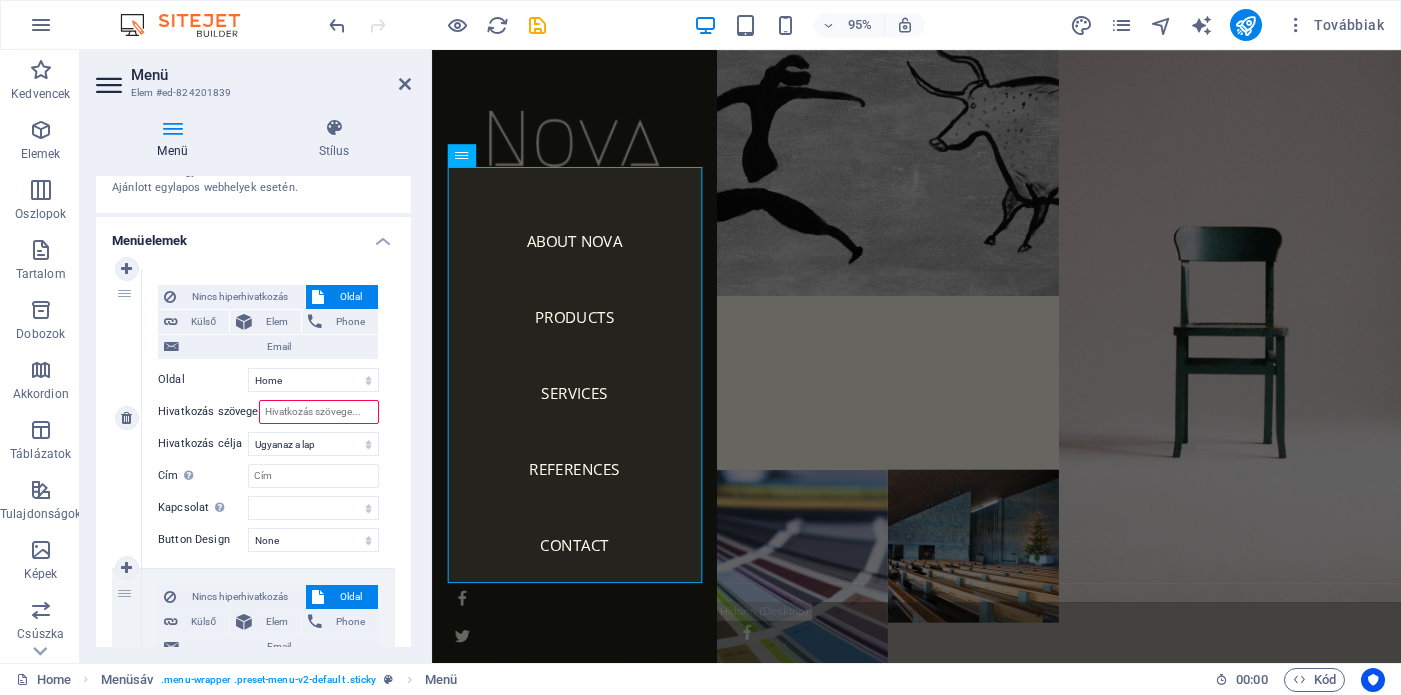 type on "F" 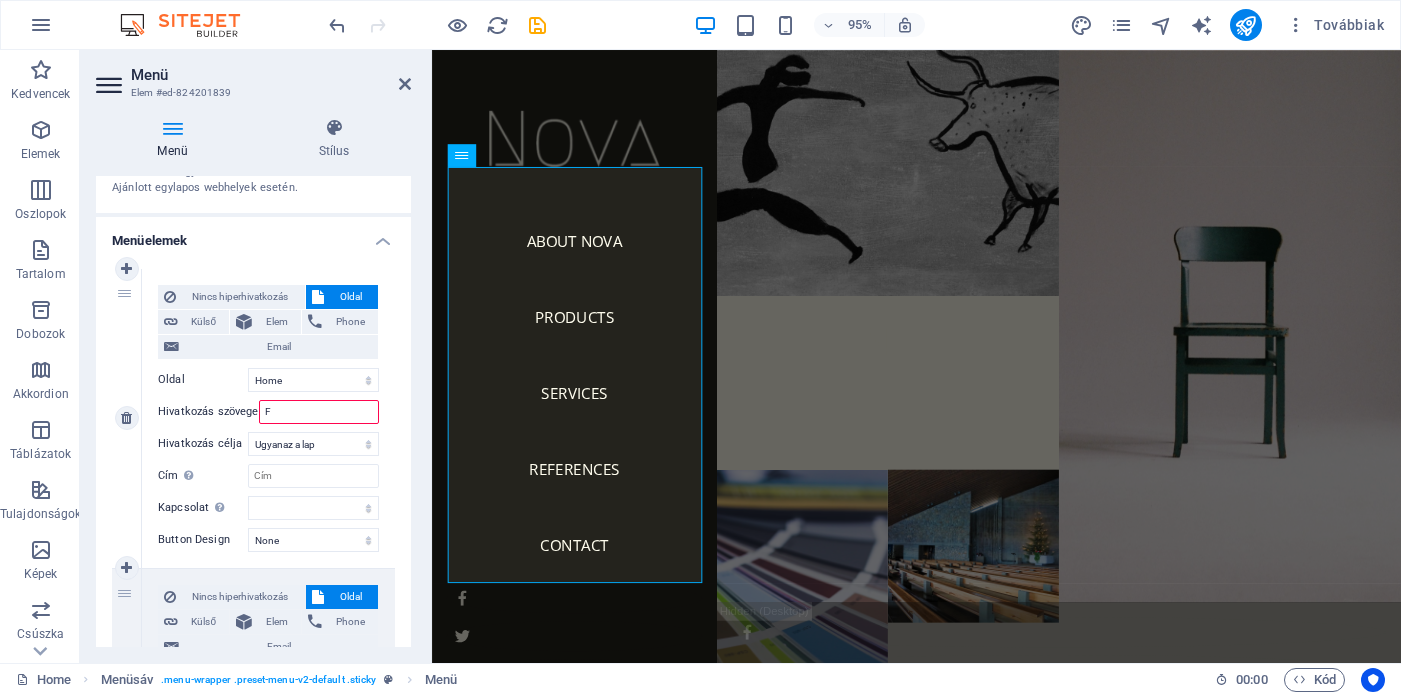 select 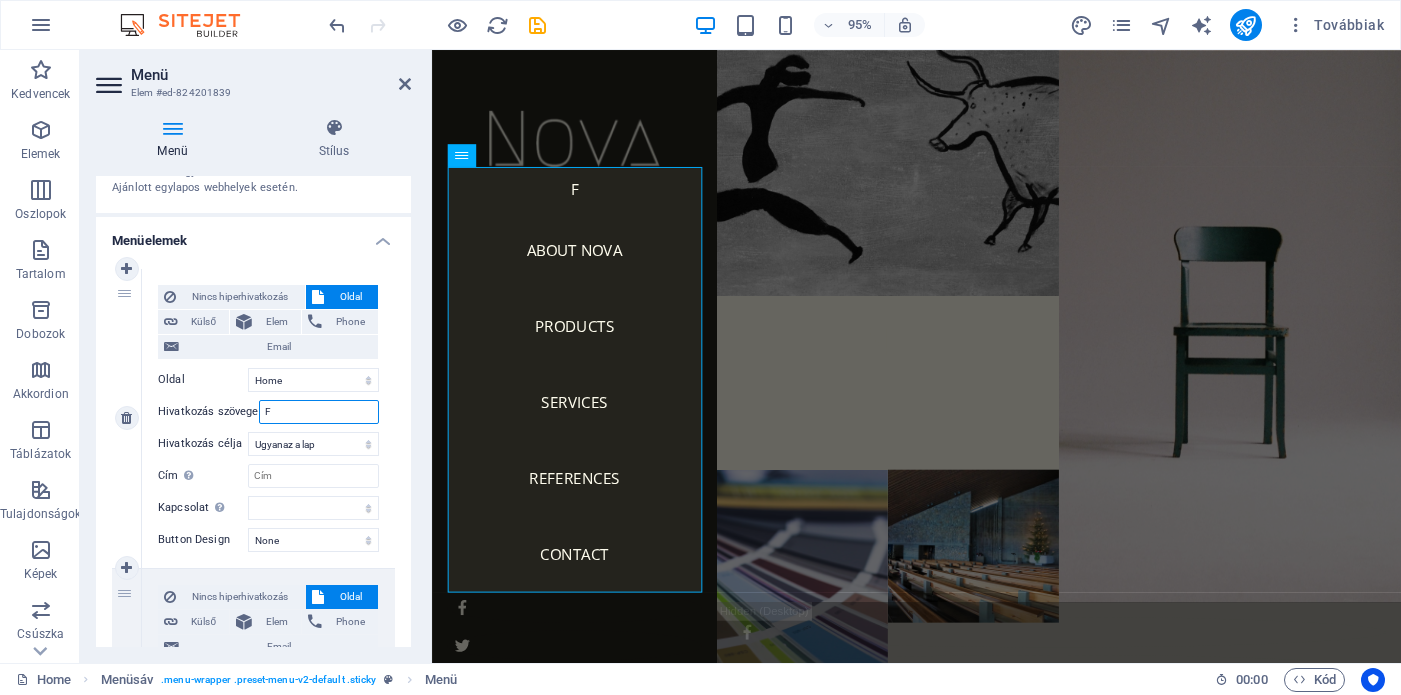 type on "FŐ" 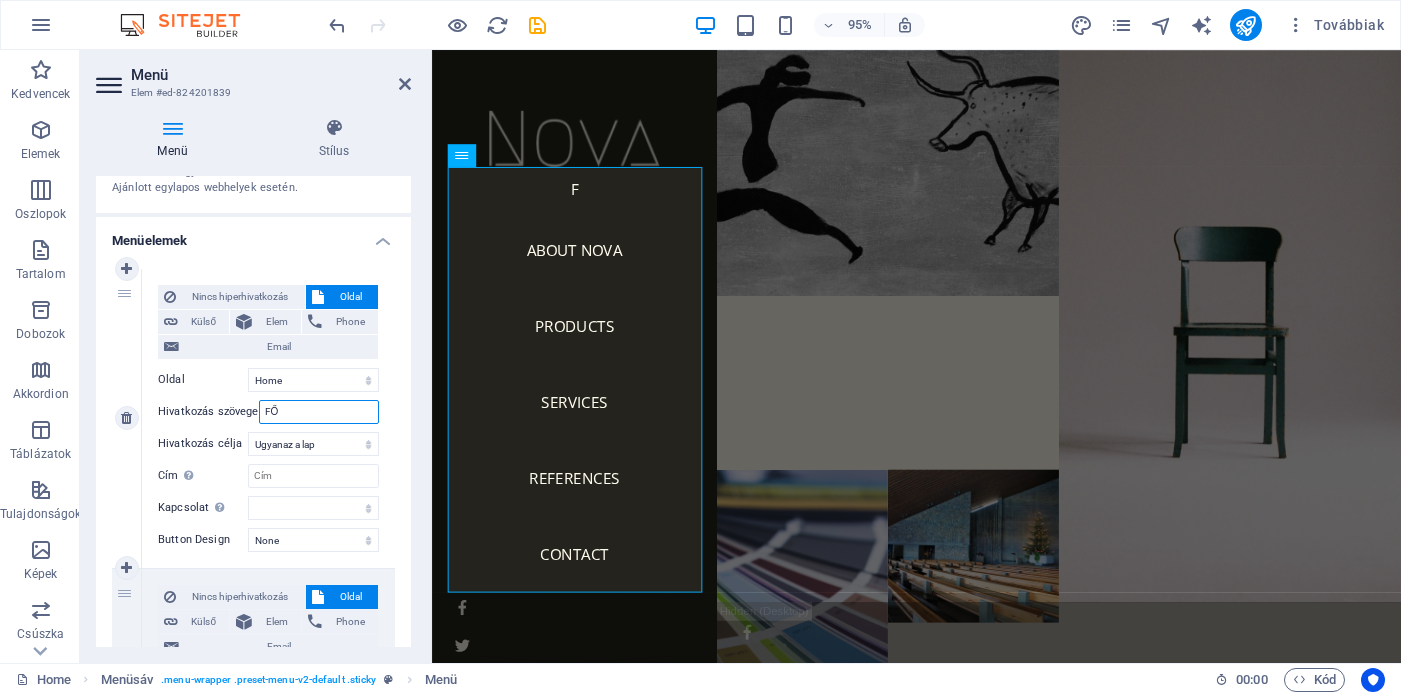 select 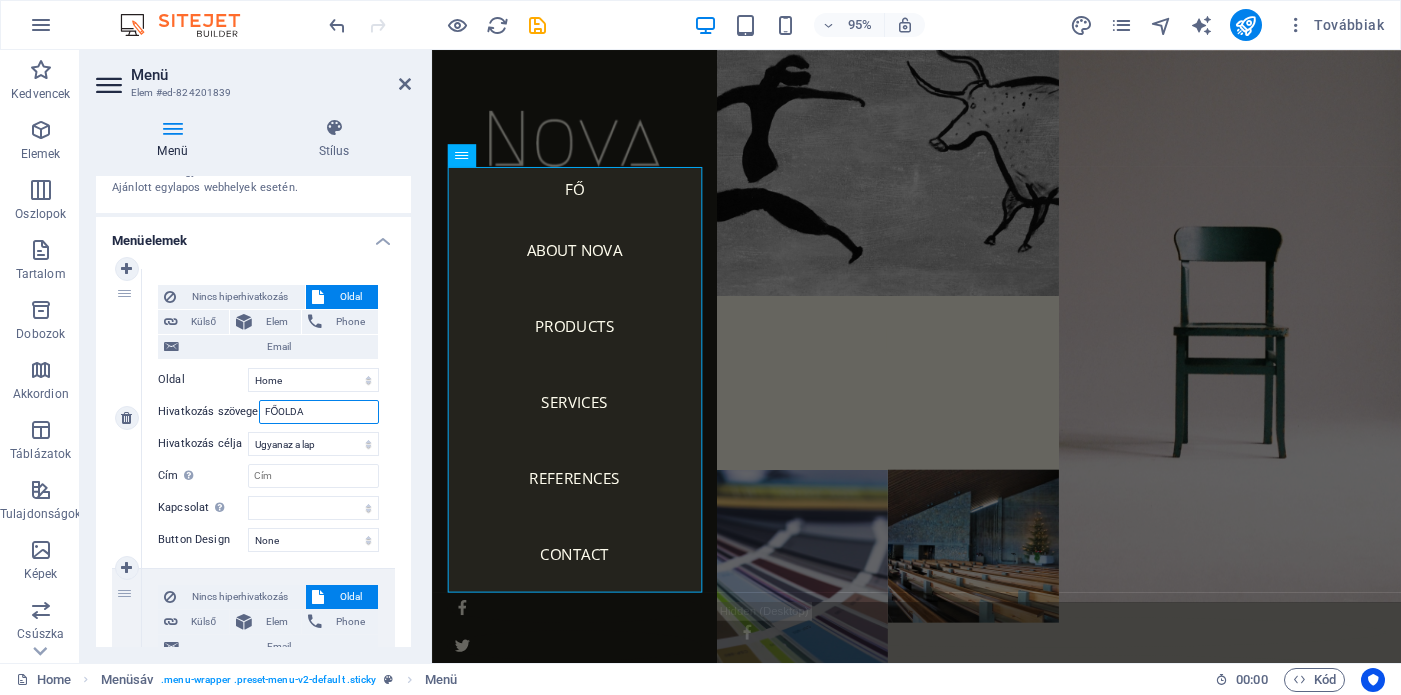 type on "FŐOLDAL" 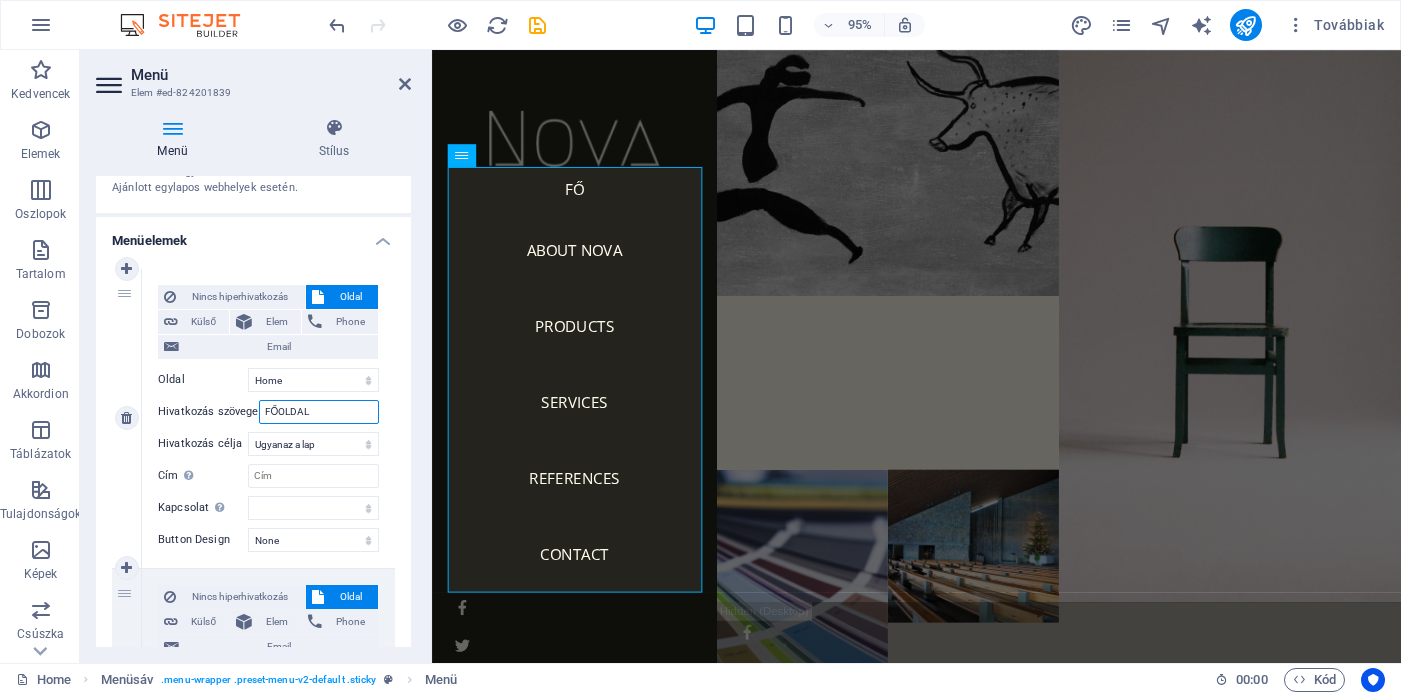 select 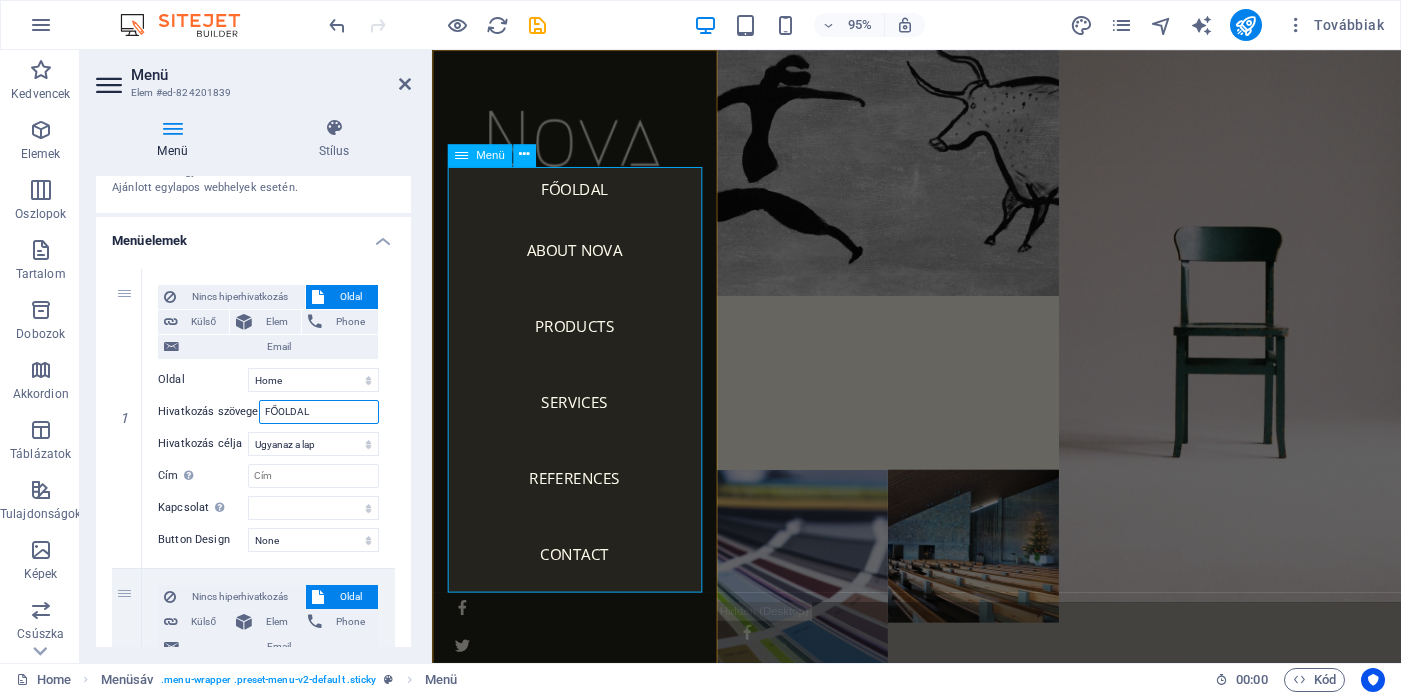 type on "FŐOLDAL" 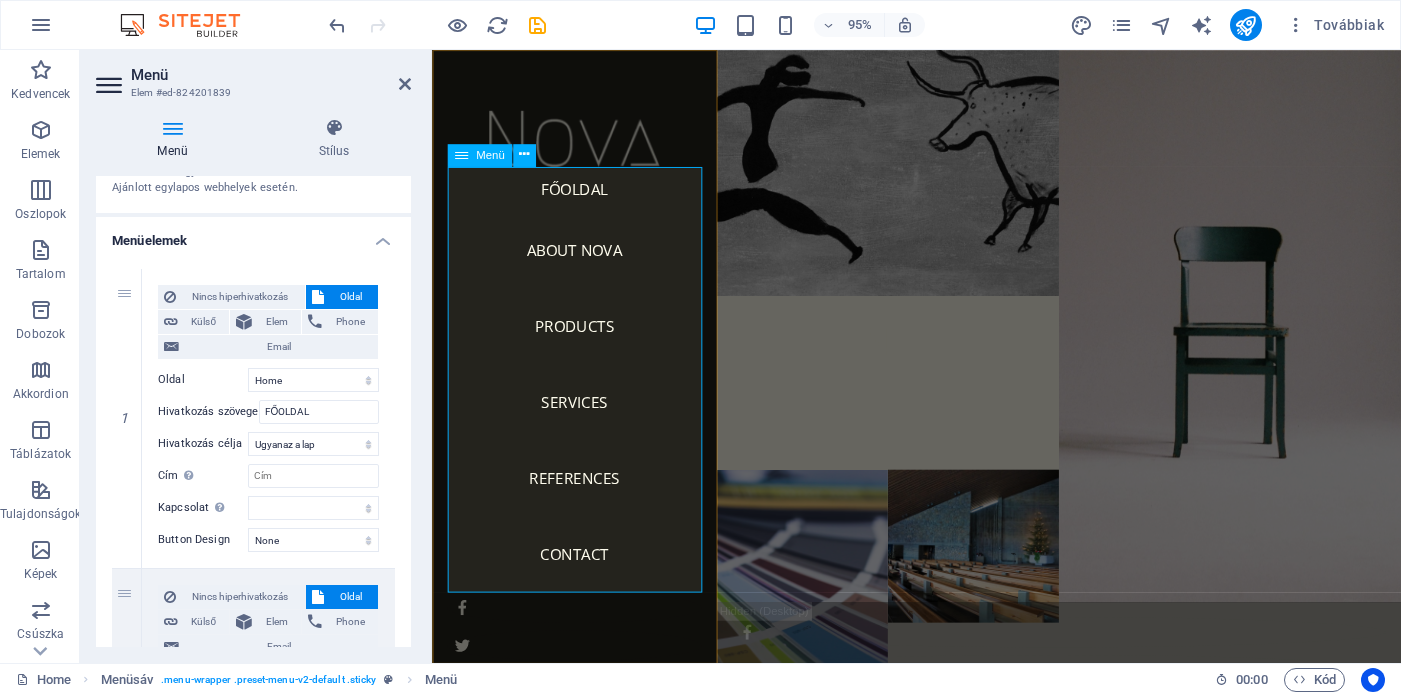 click on "FŐOLDAL About Nova Products Services References Contact" at bounding box center [582, 397] 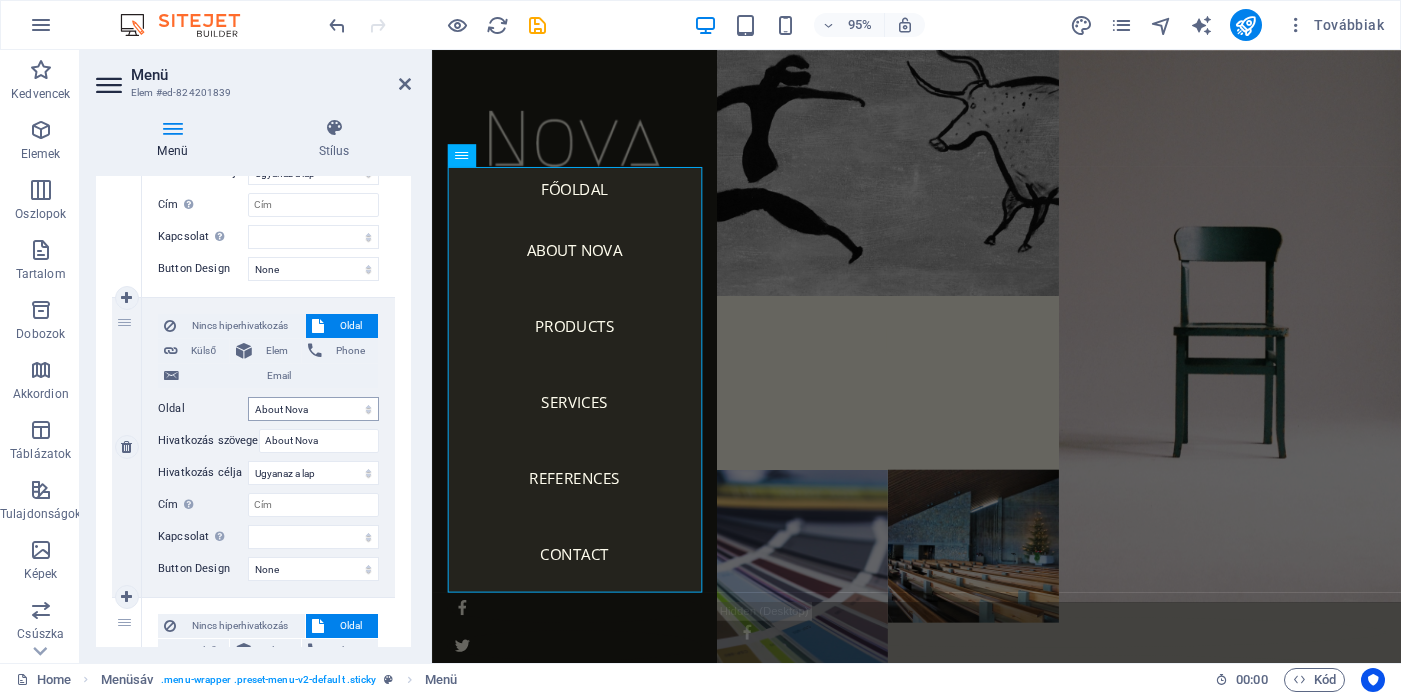 scroll, scrollTop: 425, scrollLeft: 0, axis: vertical 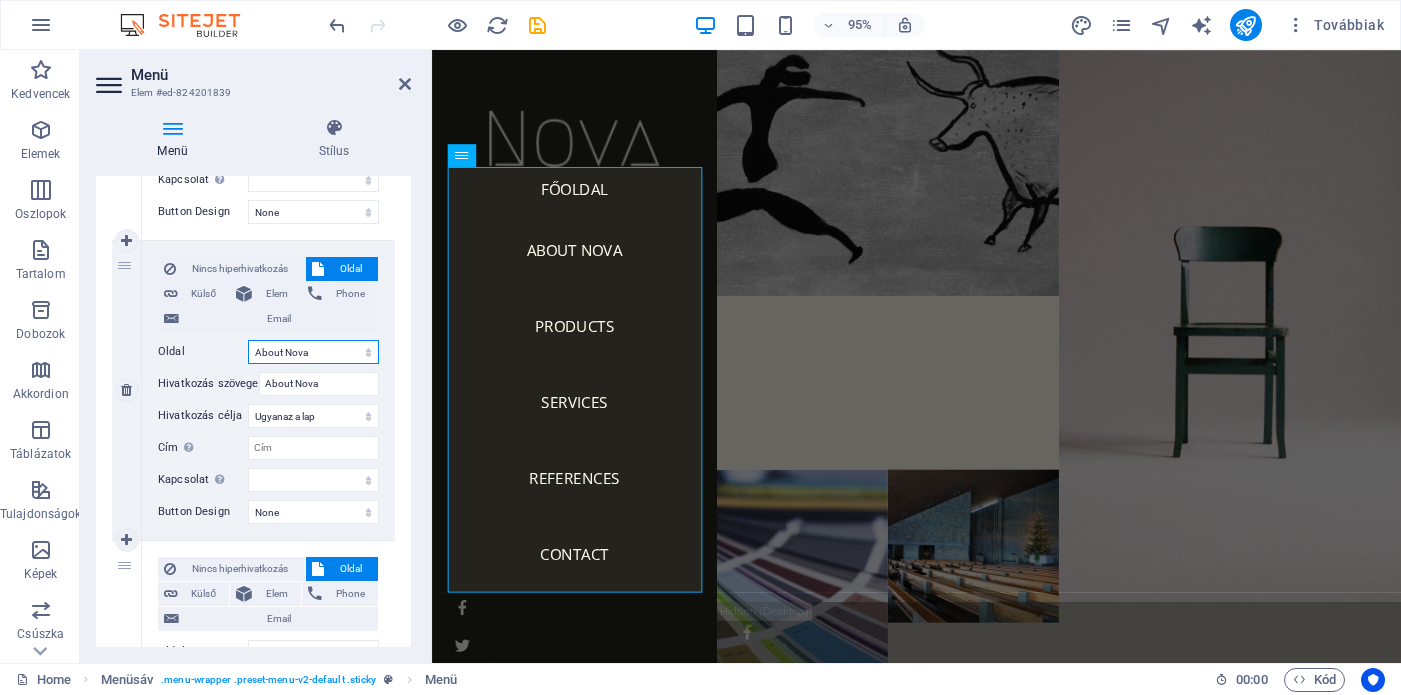 click on "Home About Nova Products Services References Contact Legal Notice Privacy" at bounding box center (313, 352) 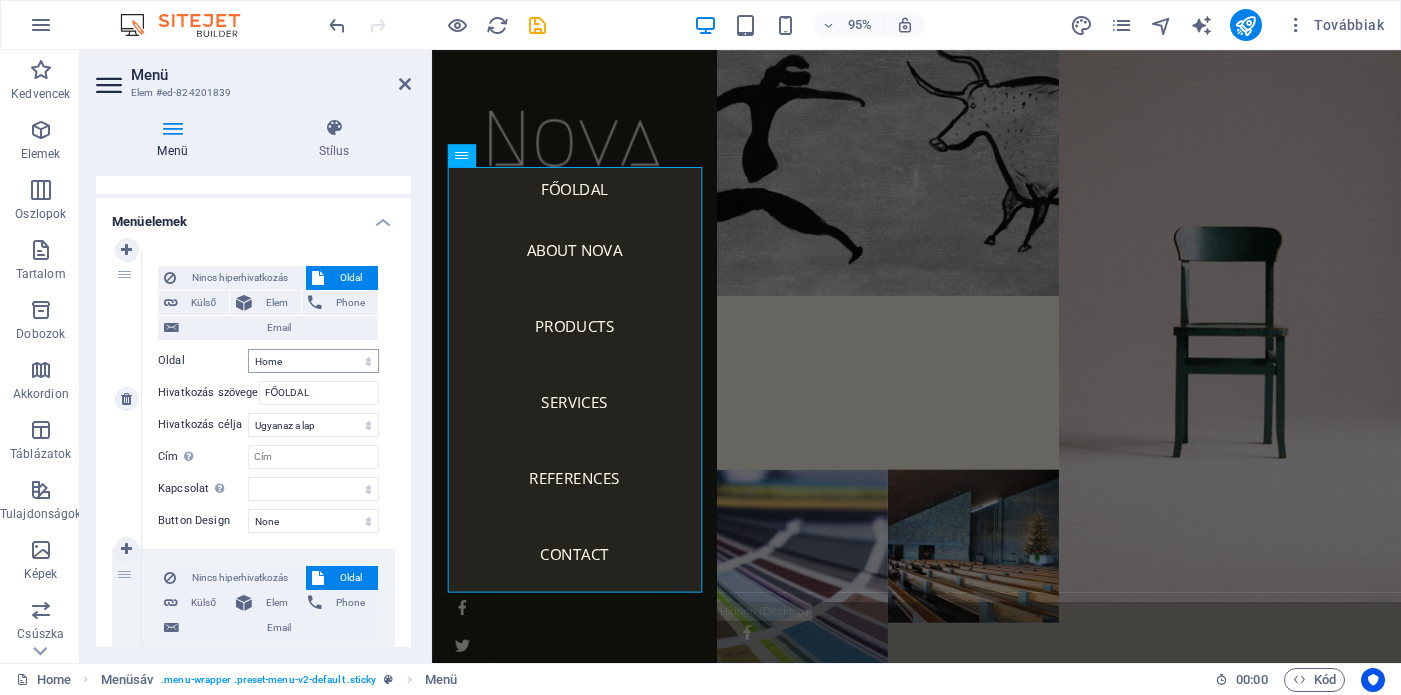 scroll, scrollTop: 114, scrollLeft: 0, axis: vertical 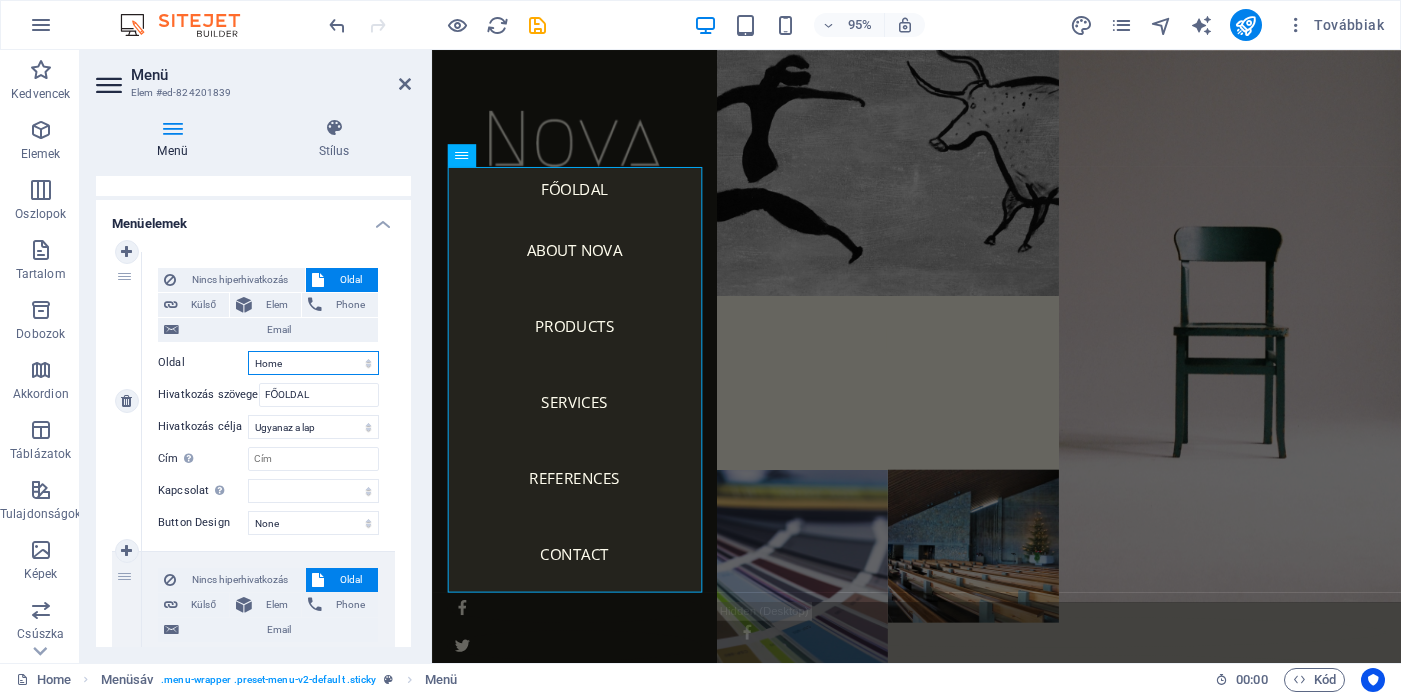 click on "Home About Nova Products Services References Contact Legal Notice Privacy" at bounding box center (313, 363) 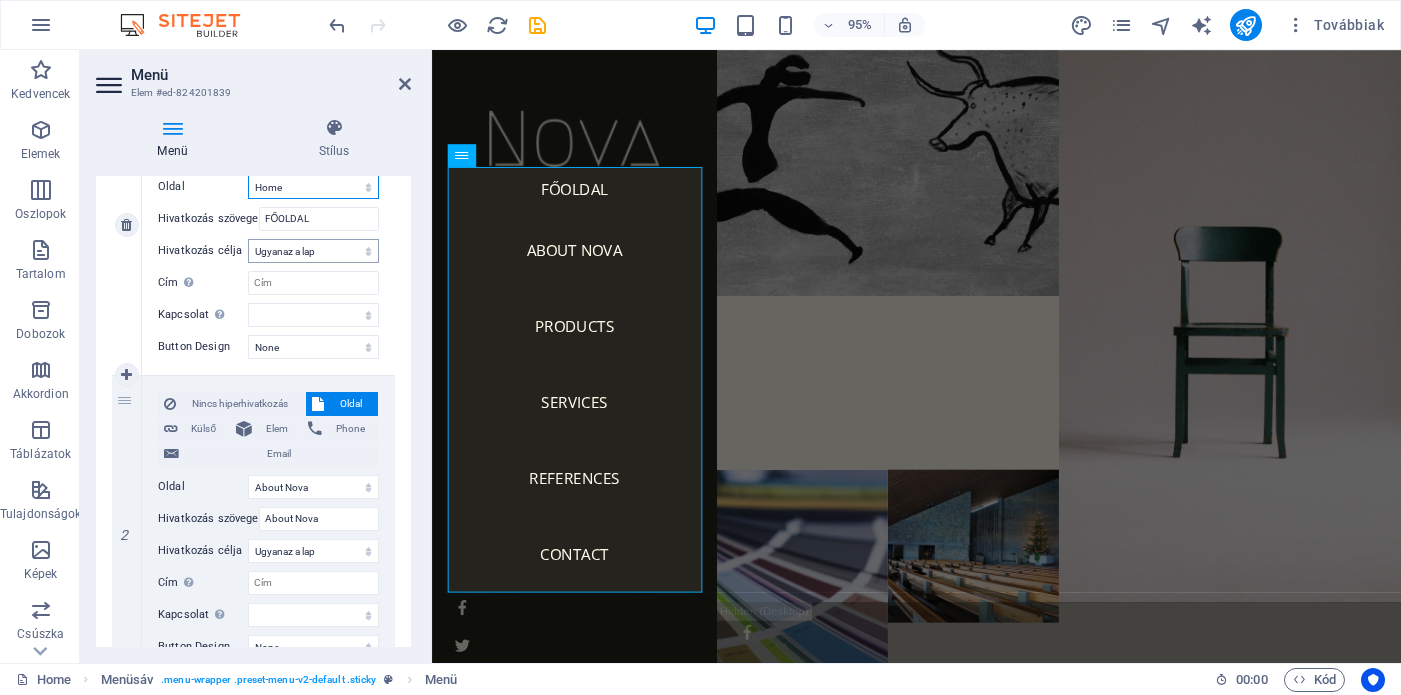 scroll, scrollTop: 340, scrollLeft: 0, axis: vertical 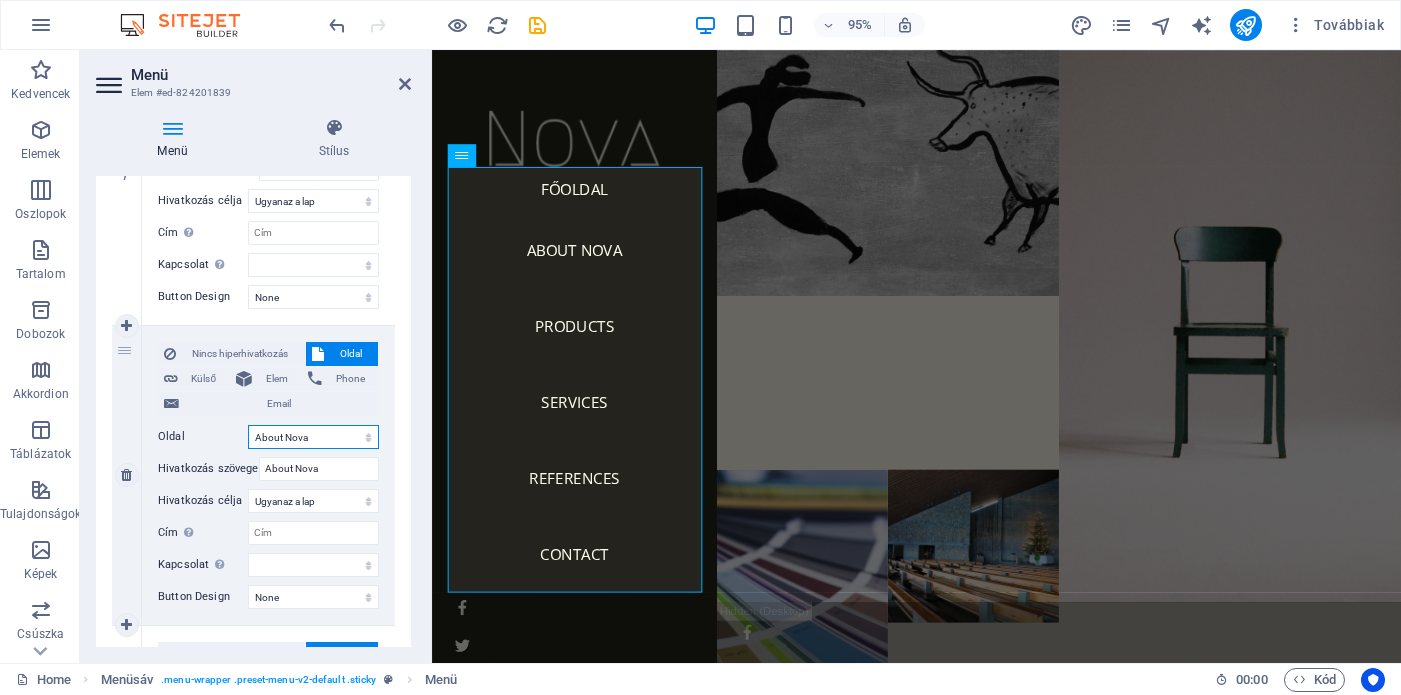 click on "Home About Nova Products Services References Contact Legal Notice Privacy" at bounding box center [313, 437] 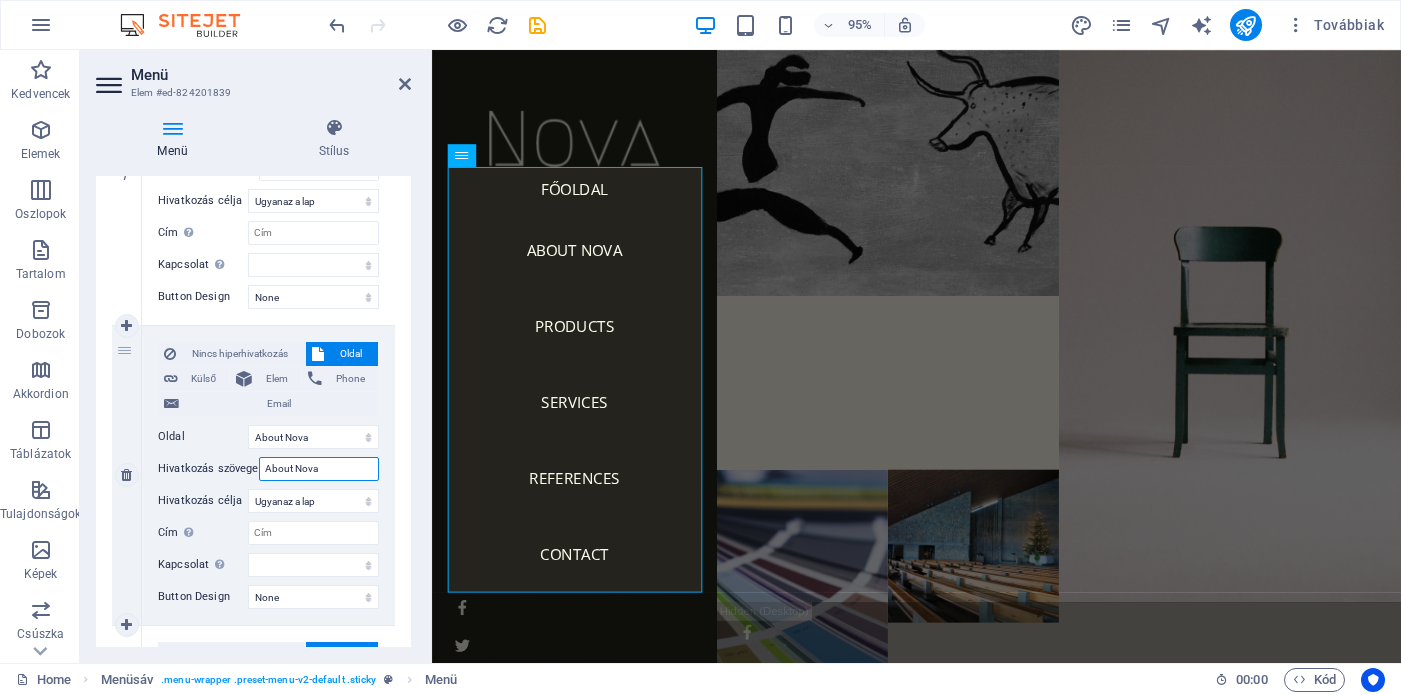 click on "About Nova" at bounding box center [319, 469] 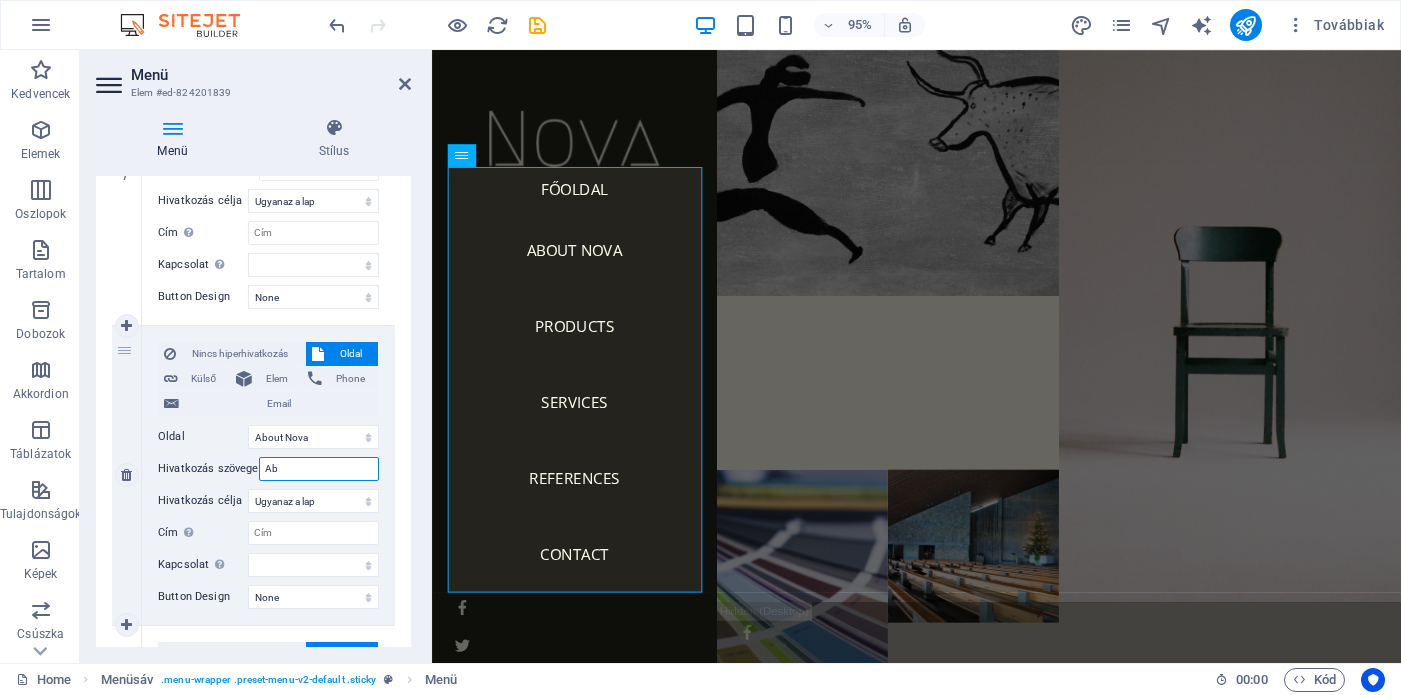 type on "A" 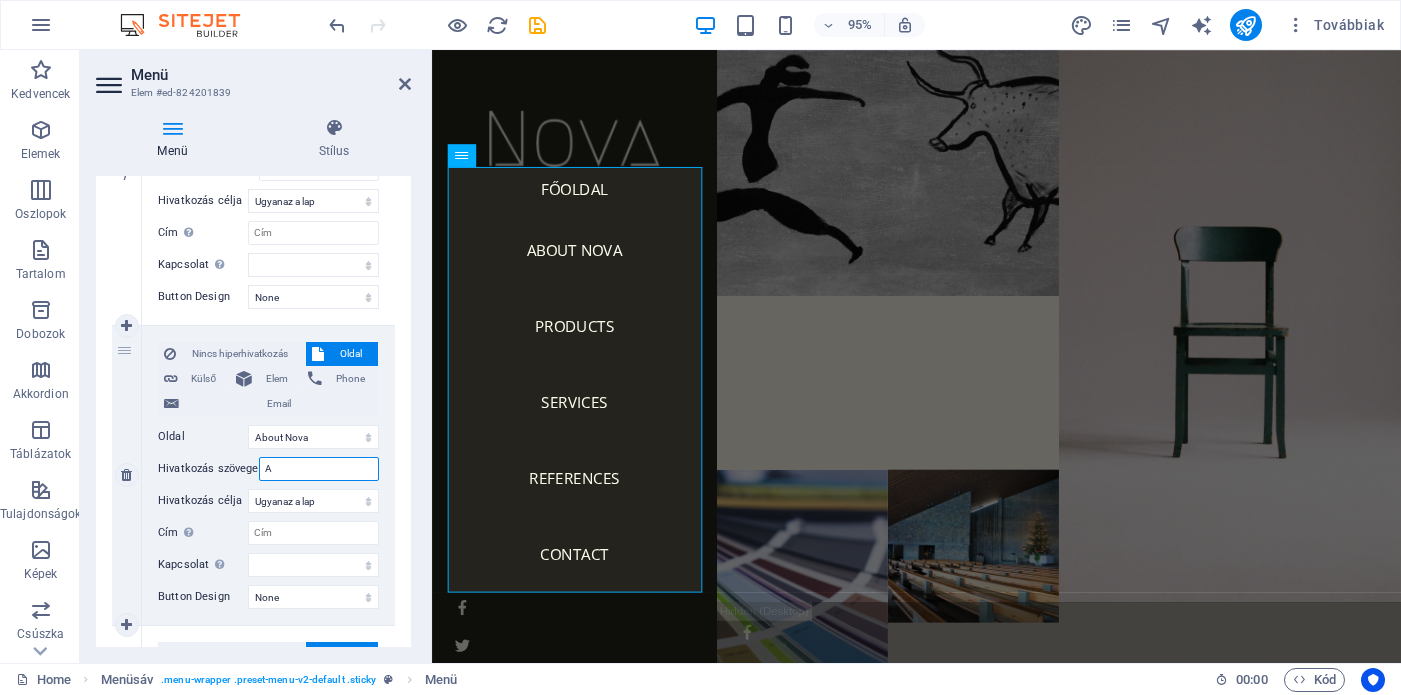 type 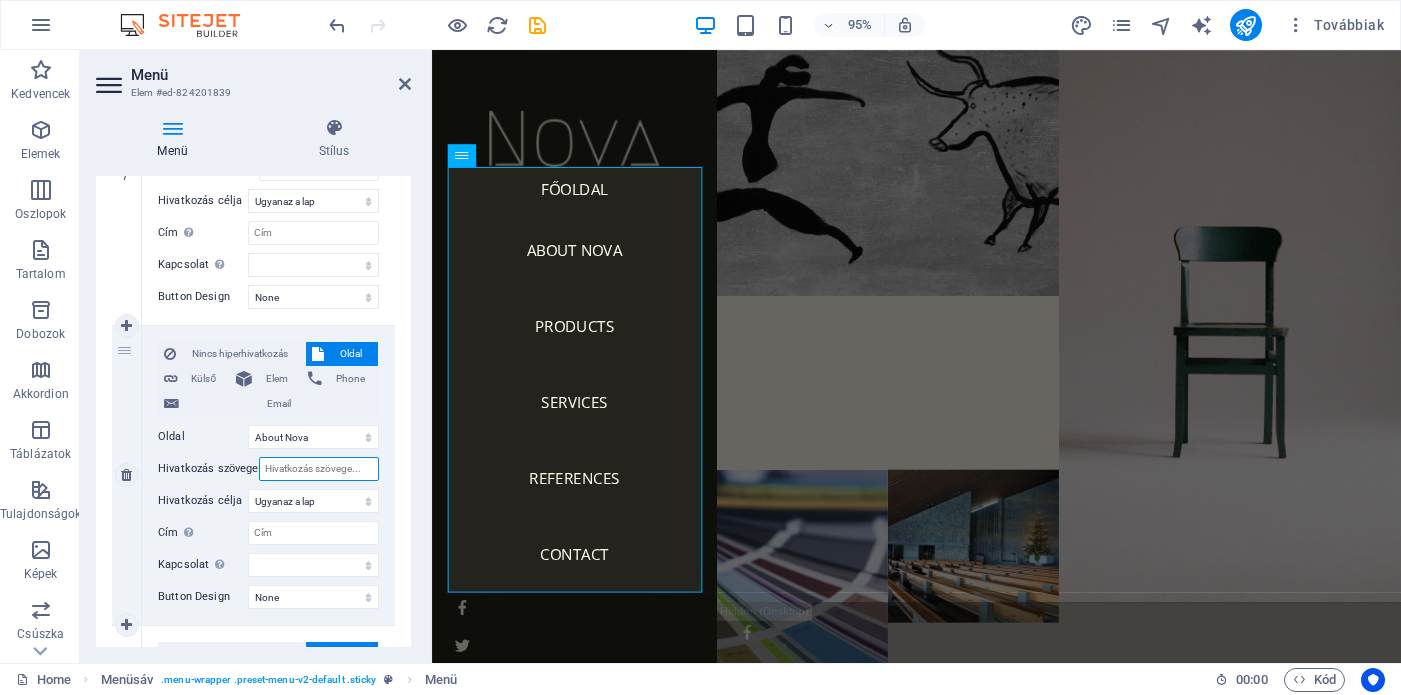 select 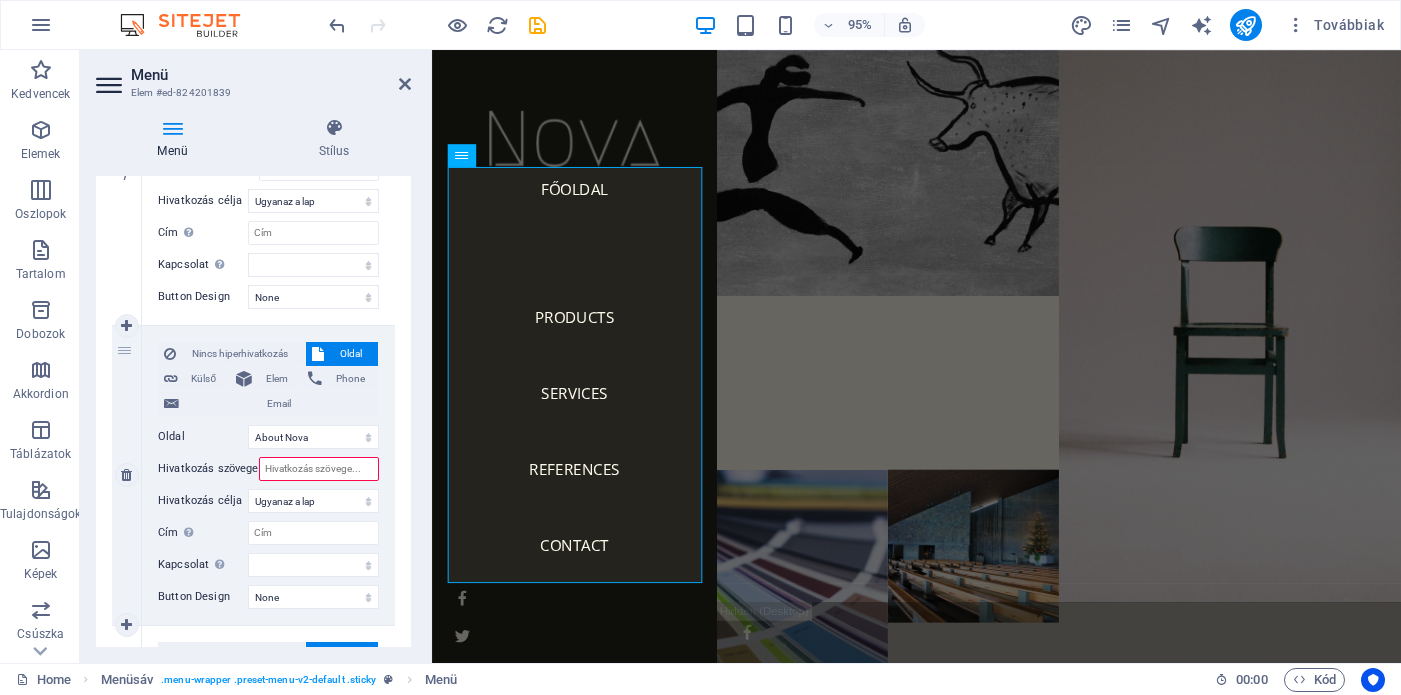 type on "R" 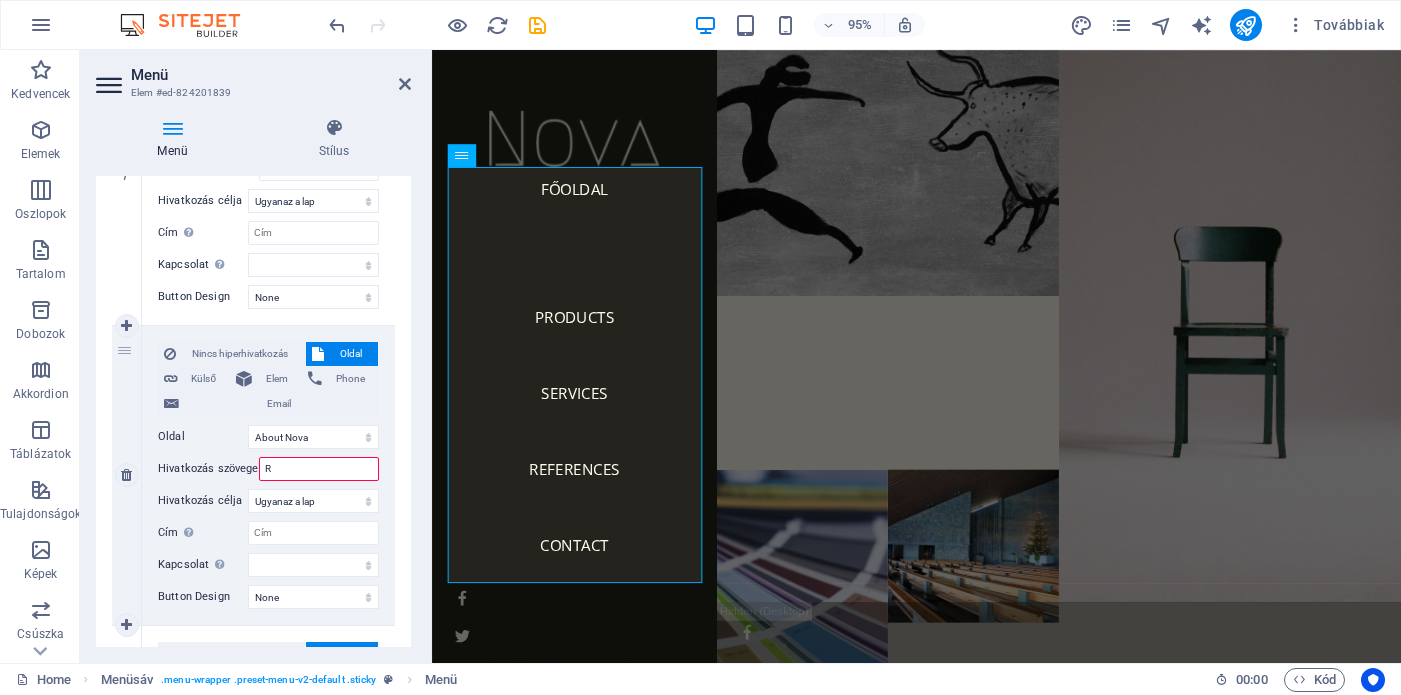 select 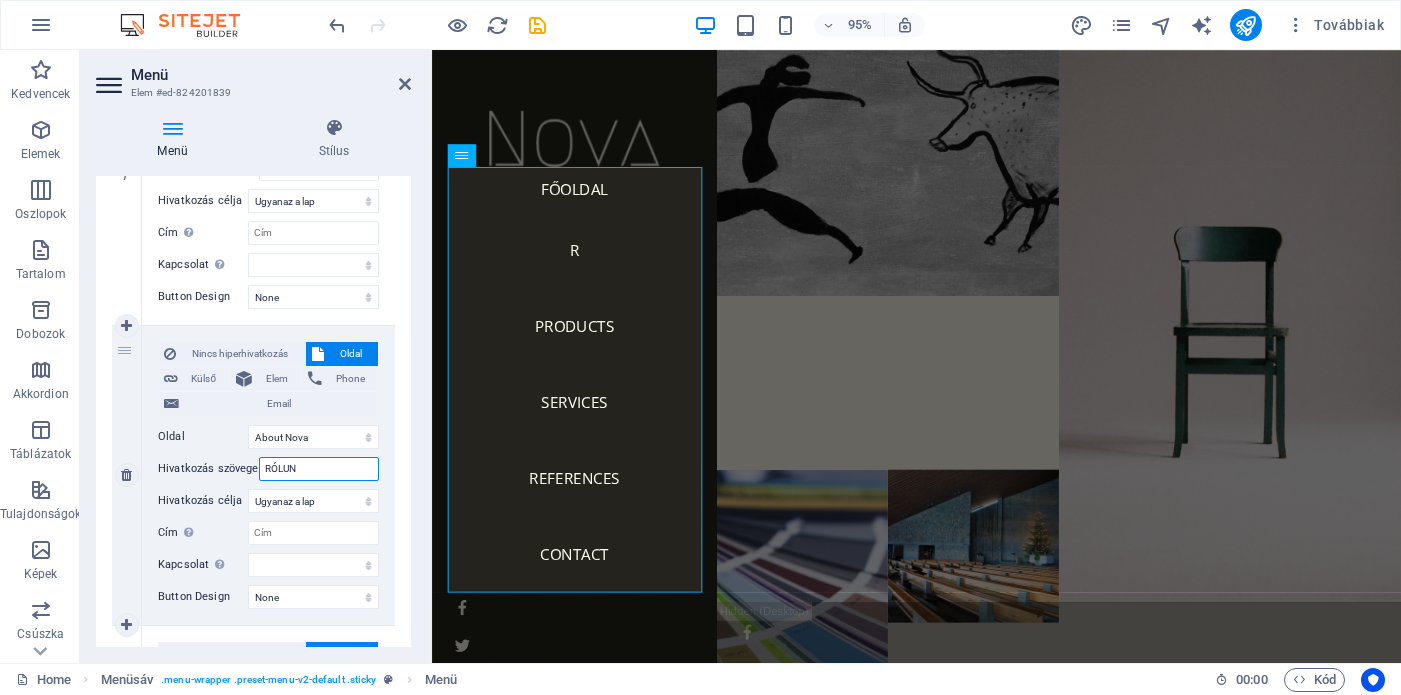 type on "RÓLUNK" 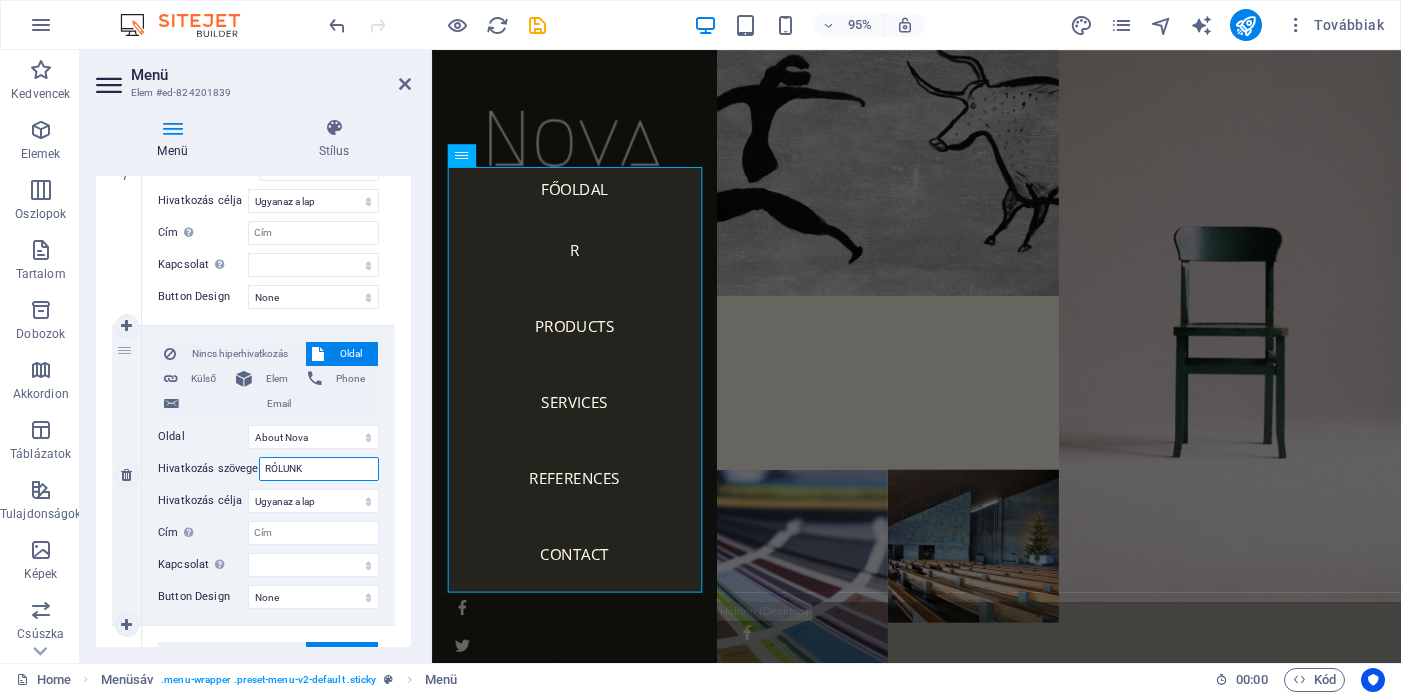 select 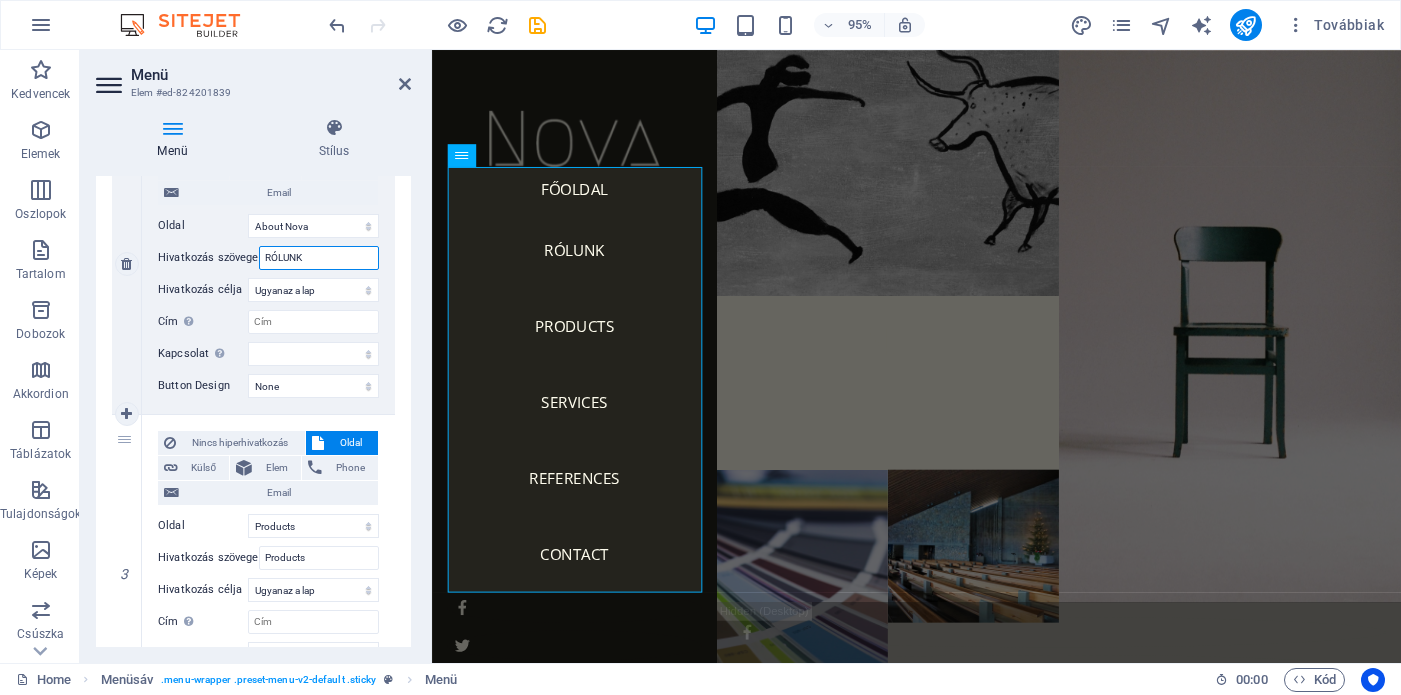 scroll, scrollTop: 605, scrollLeft: 0, axis: vertical 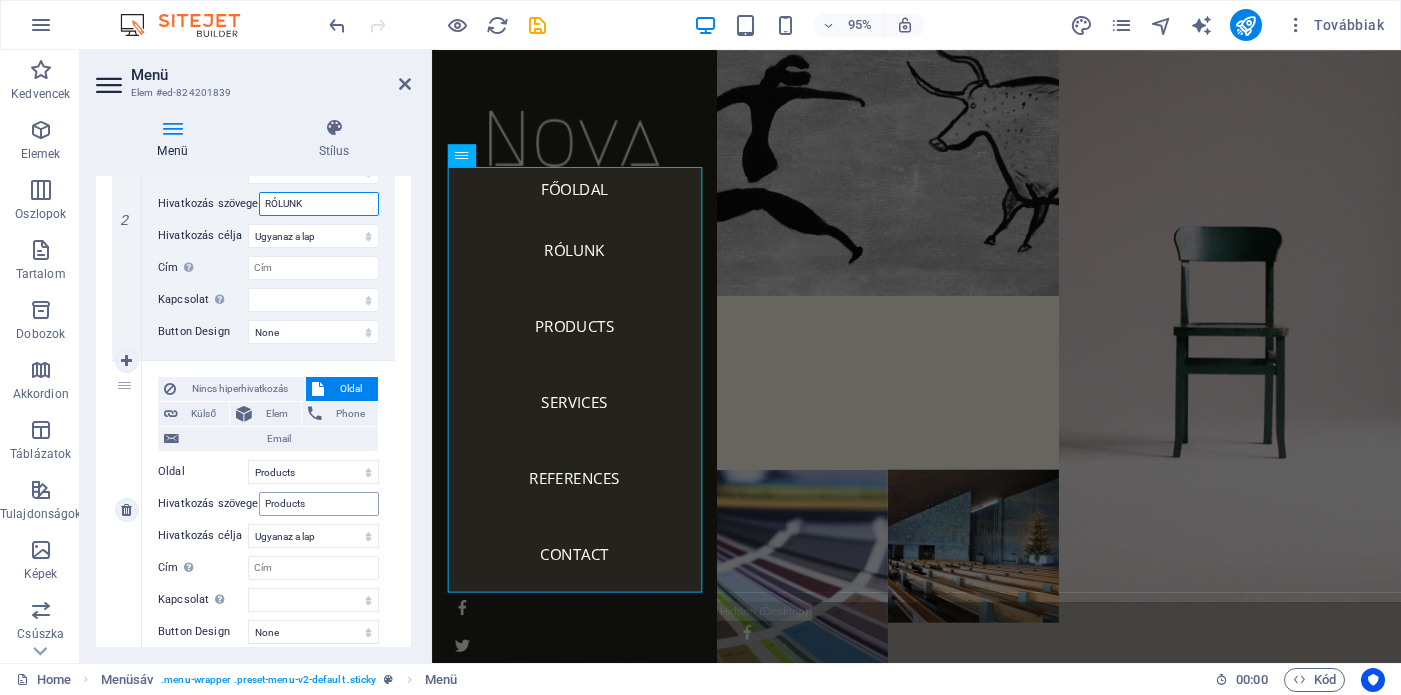 type on "RÓLUNK" 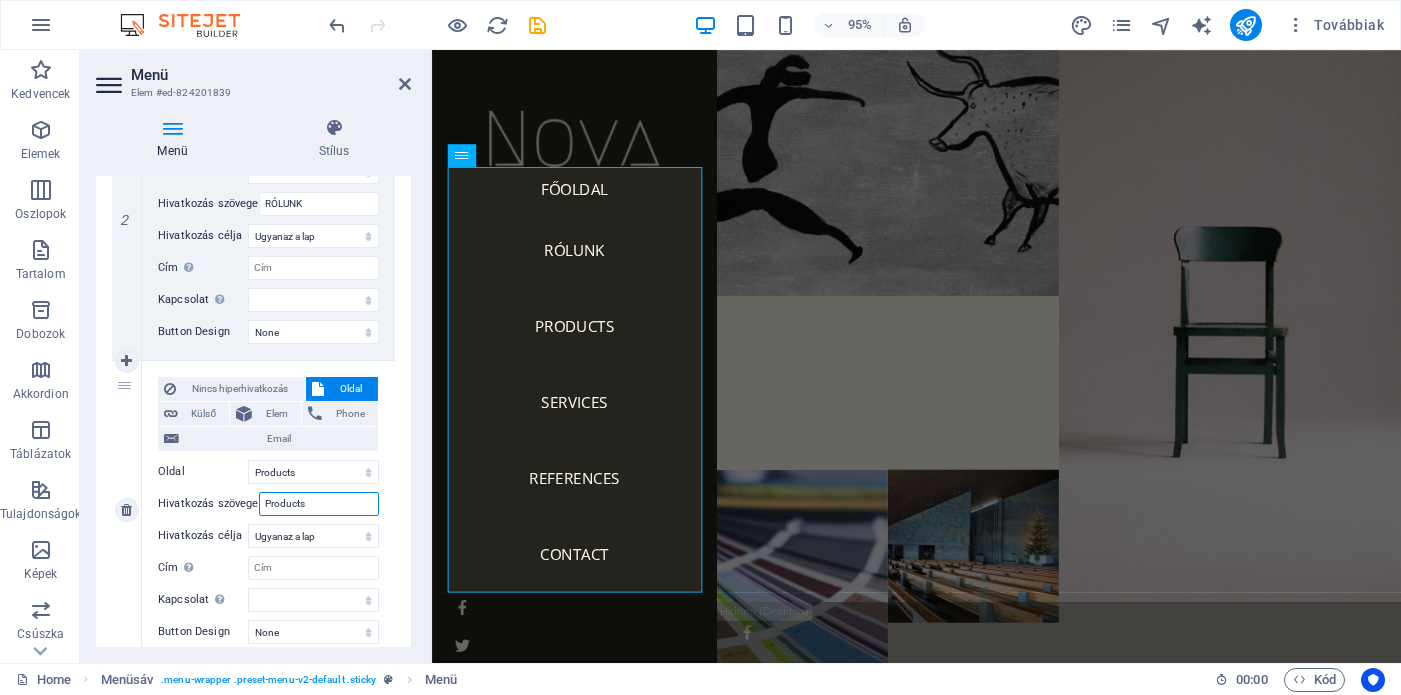 click on "Products" at bounding box center [319, 504] 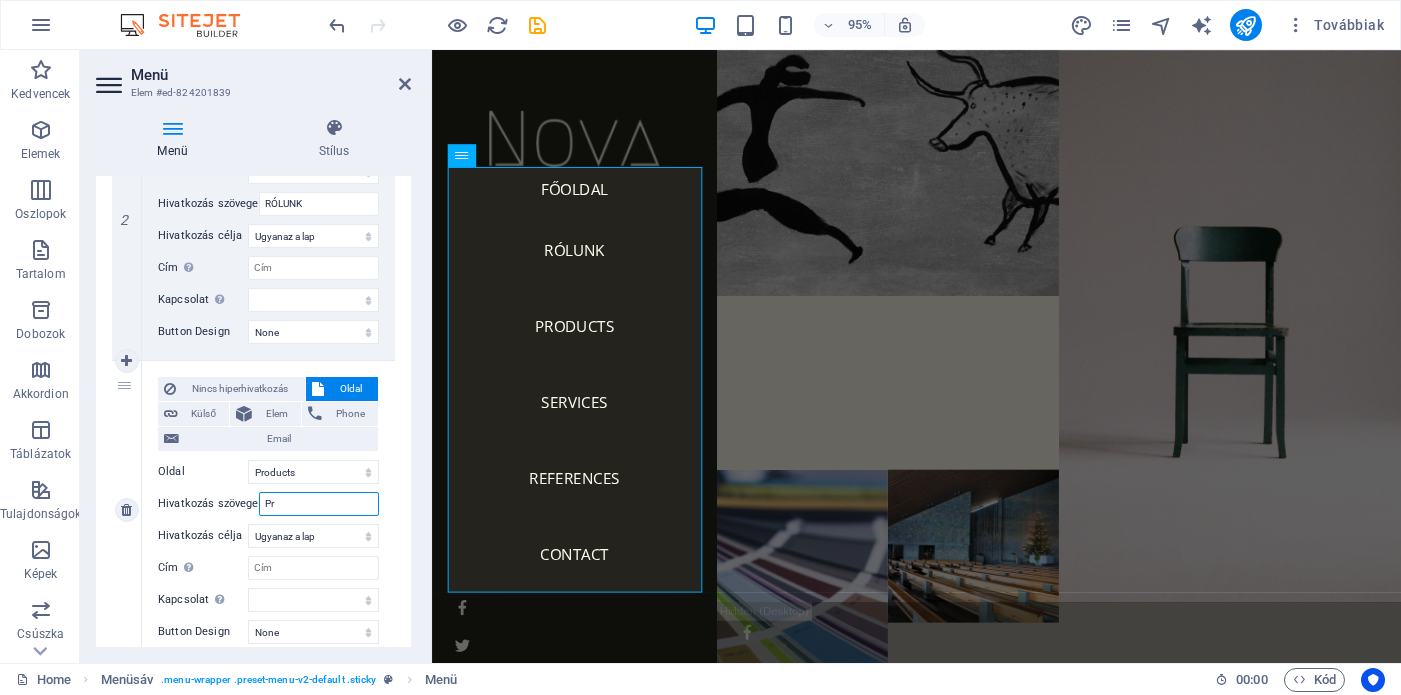 type on "P" 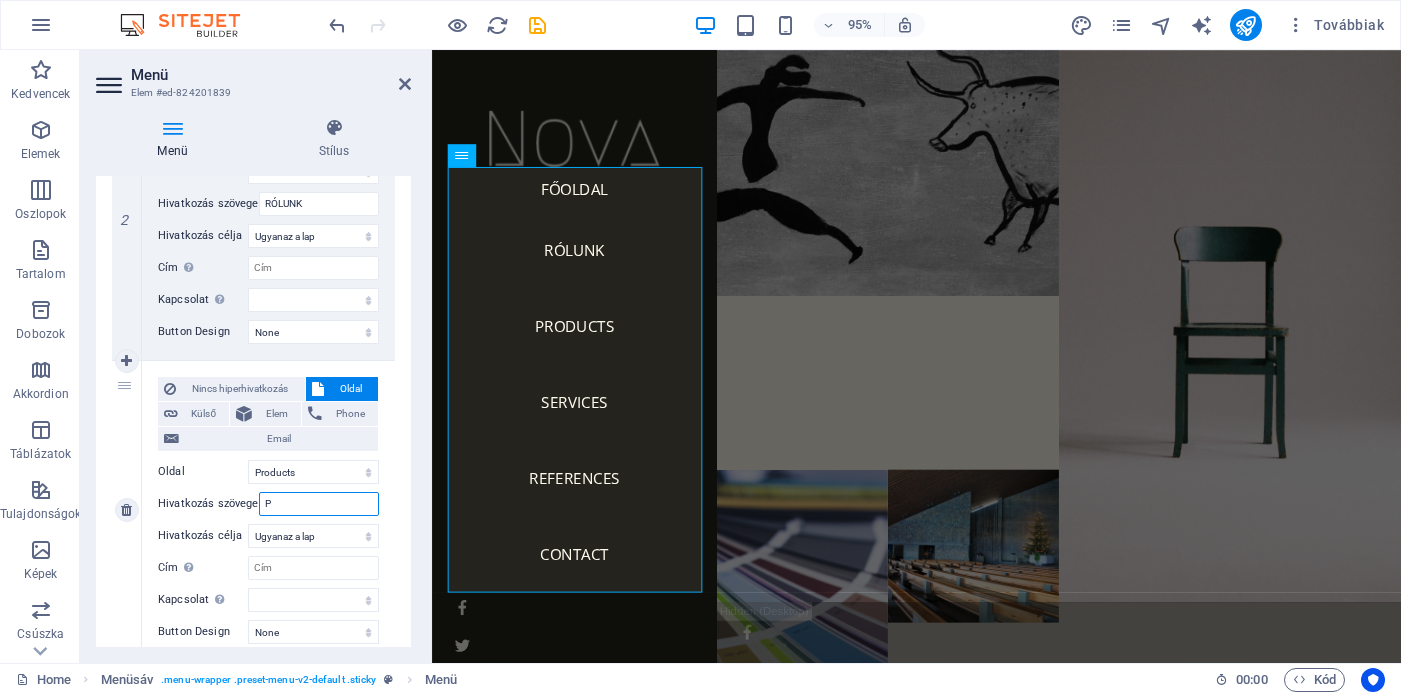 type 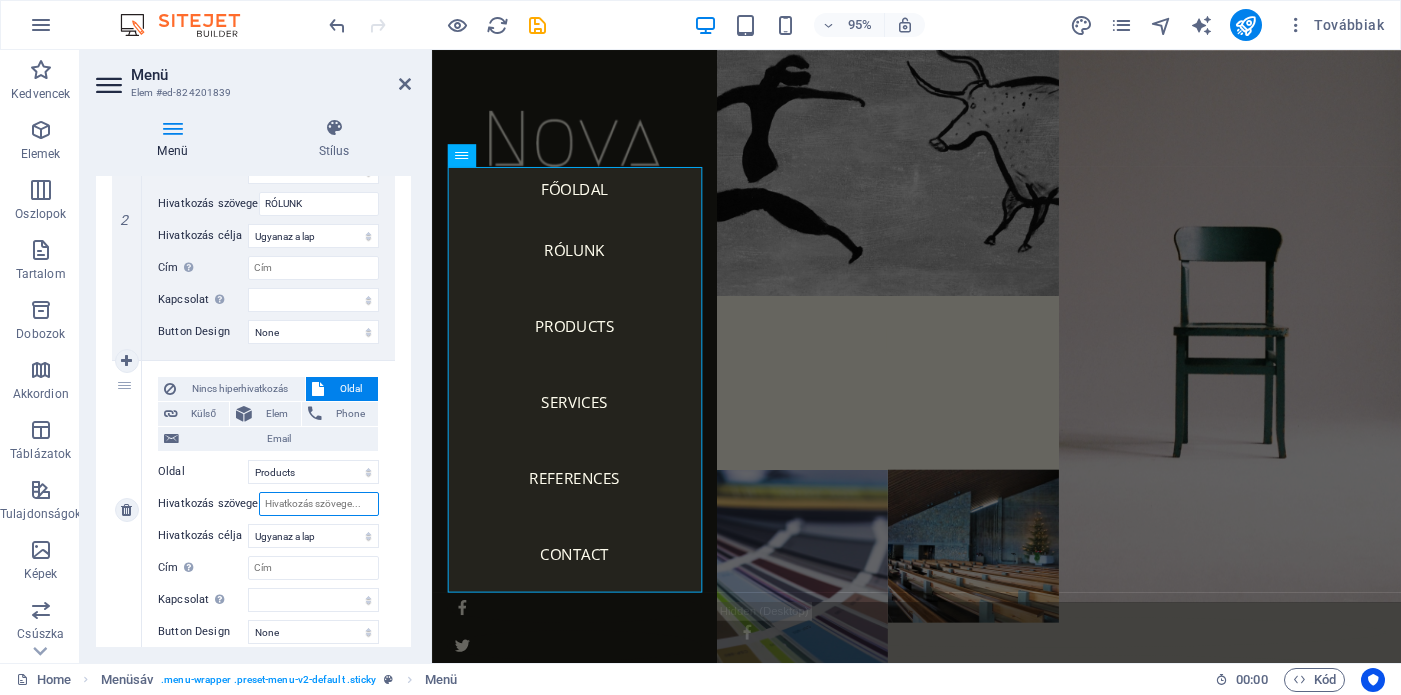 select 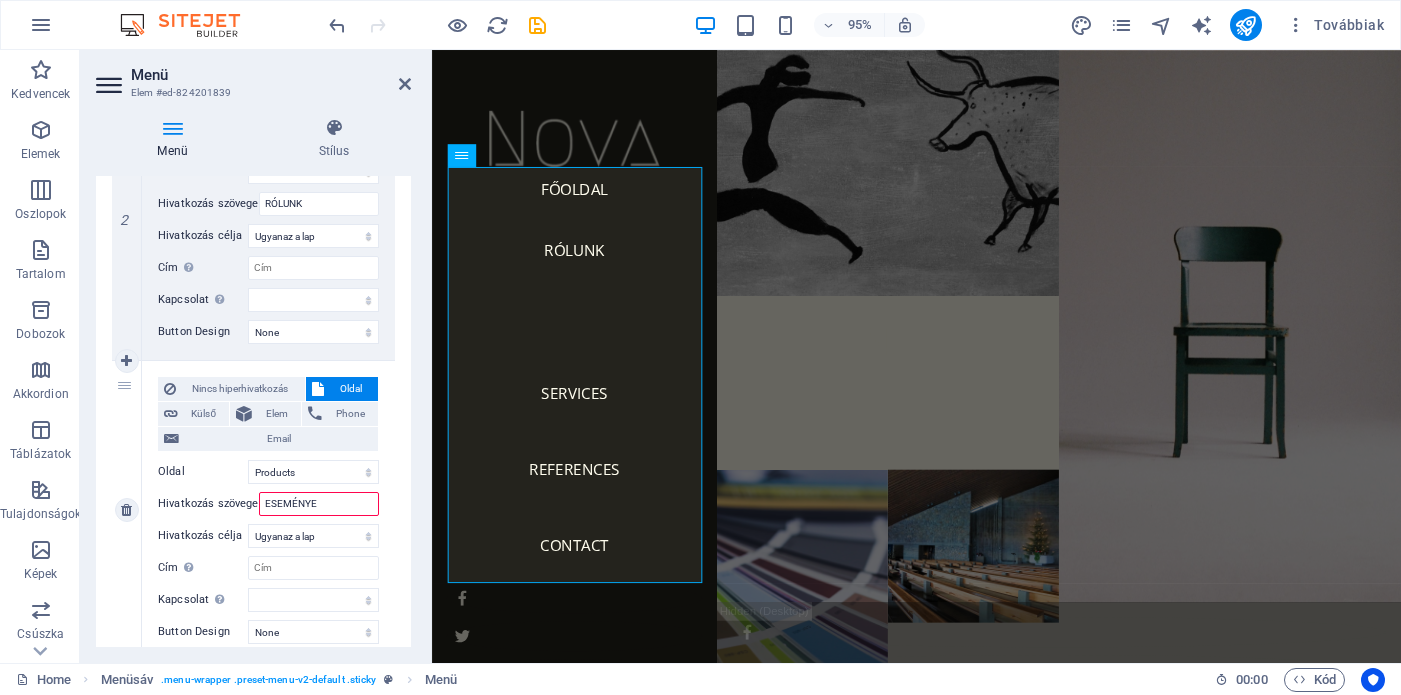 type on "ESEMÉNYEK" 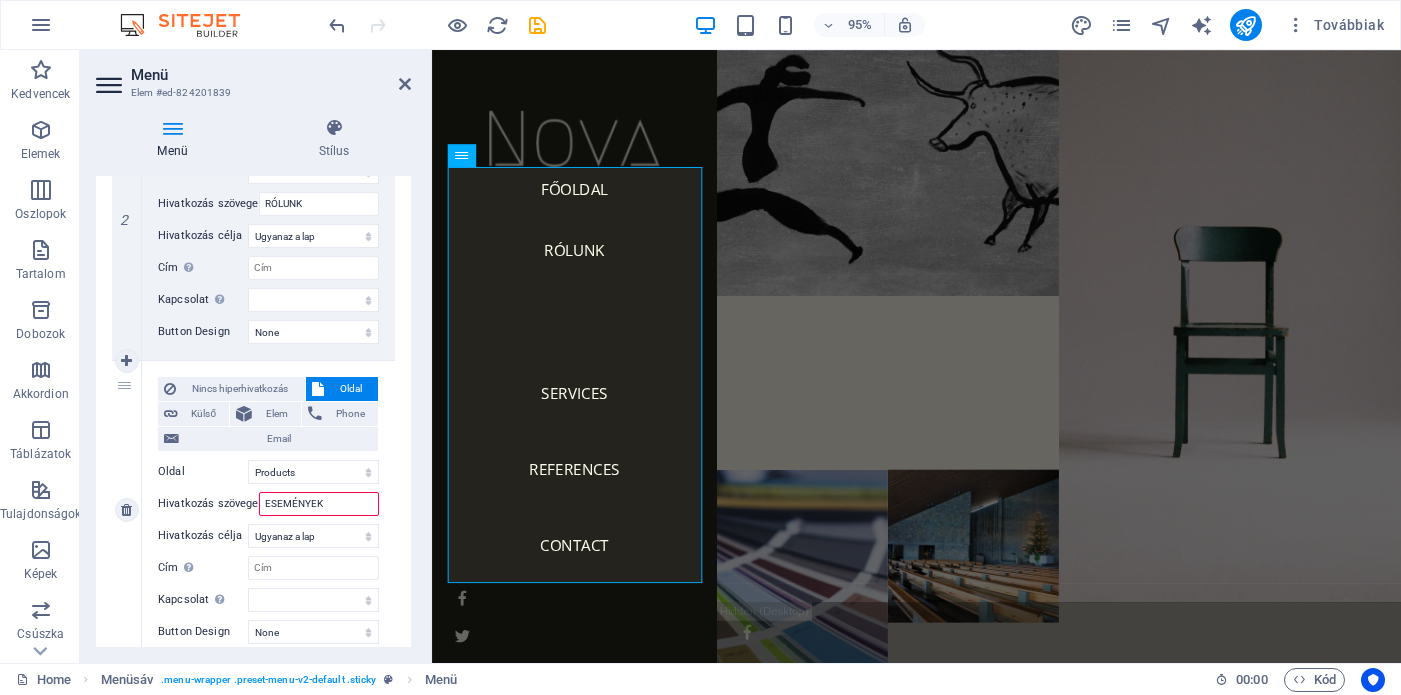 select 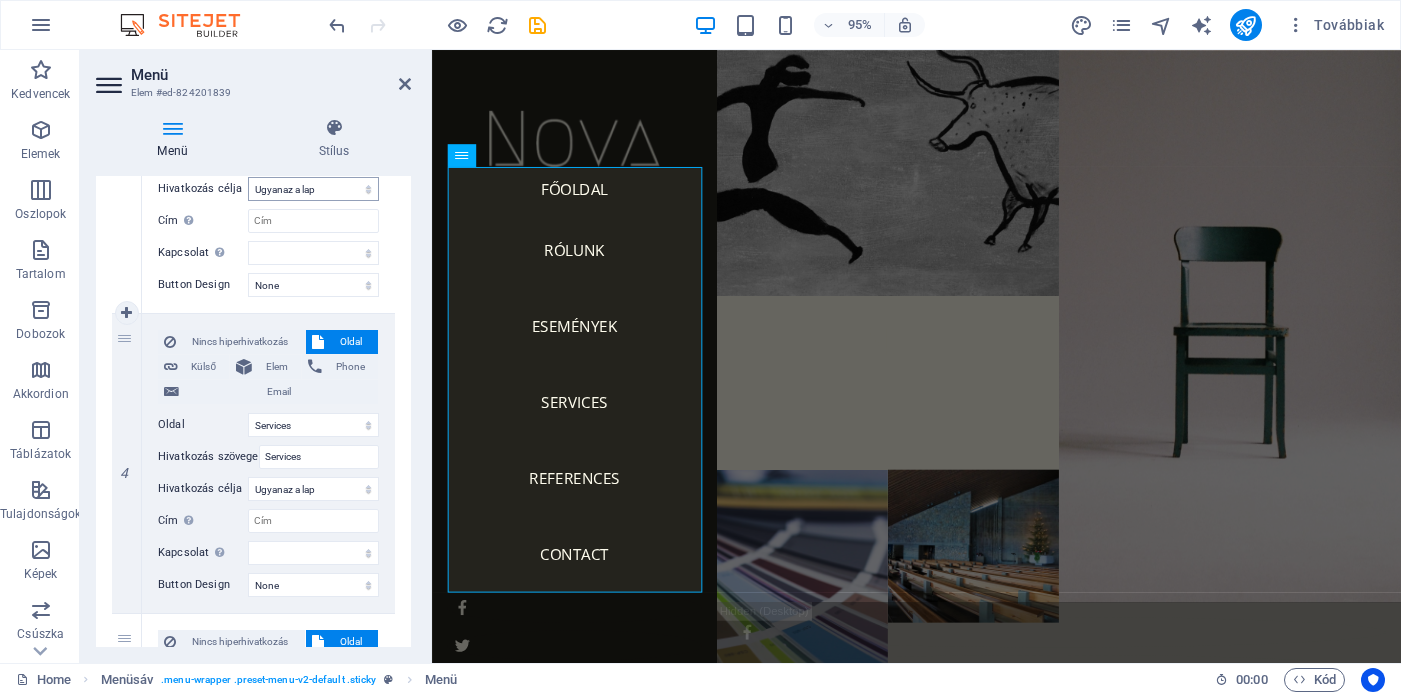 scroll, scrollTop: 1029, scrollLeft: 0, axis: vertical 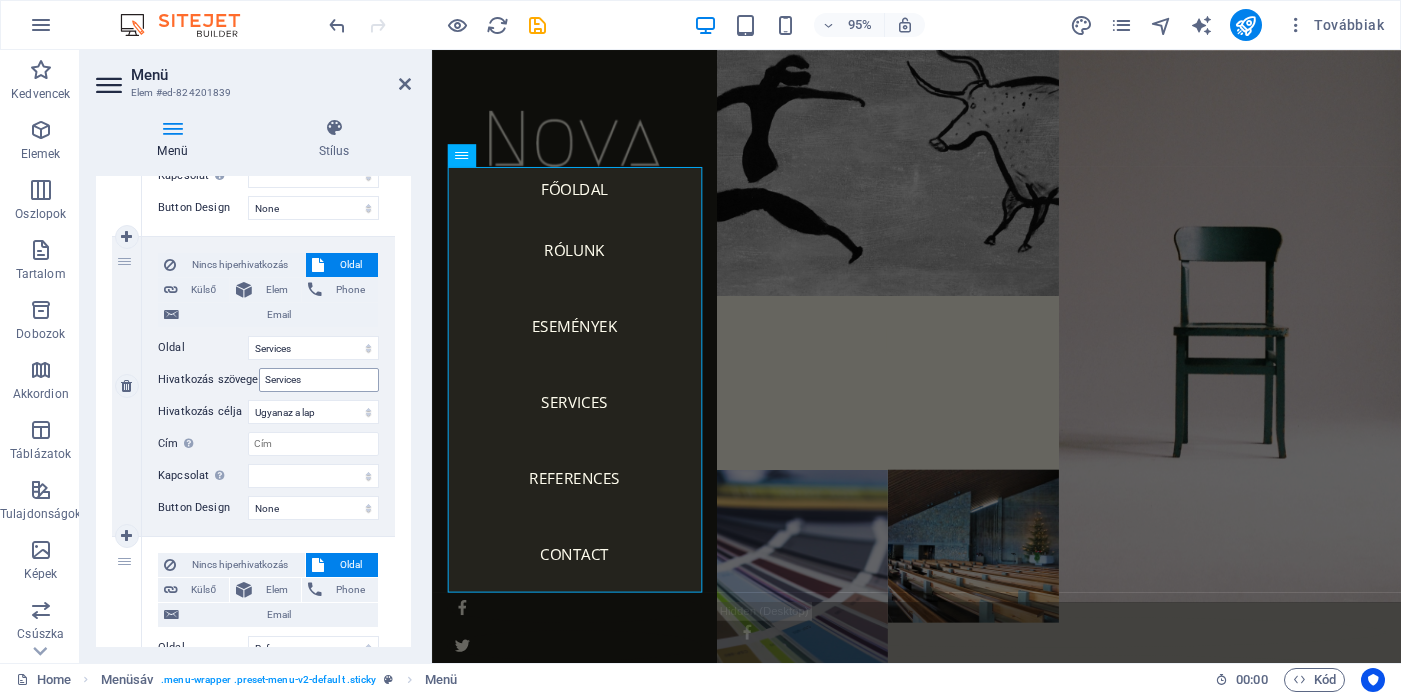 type on "ESEMÉNYEK" 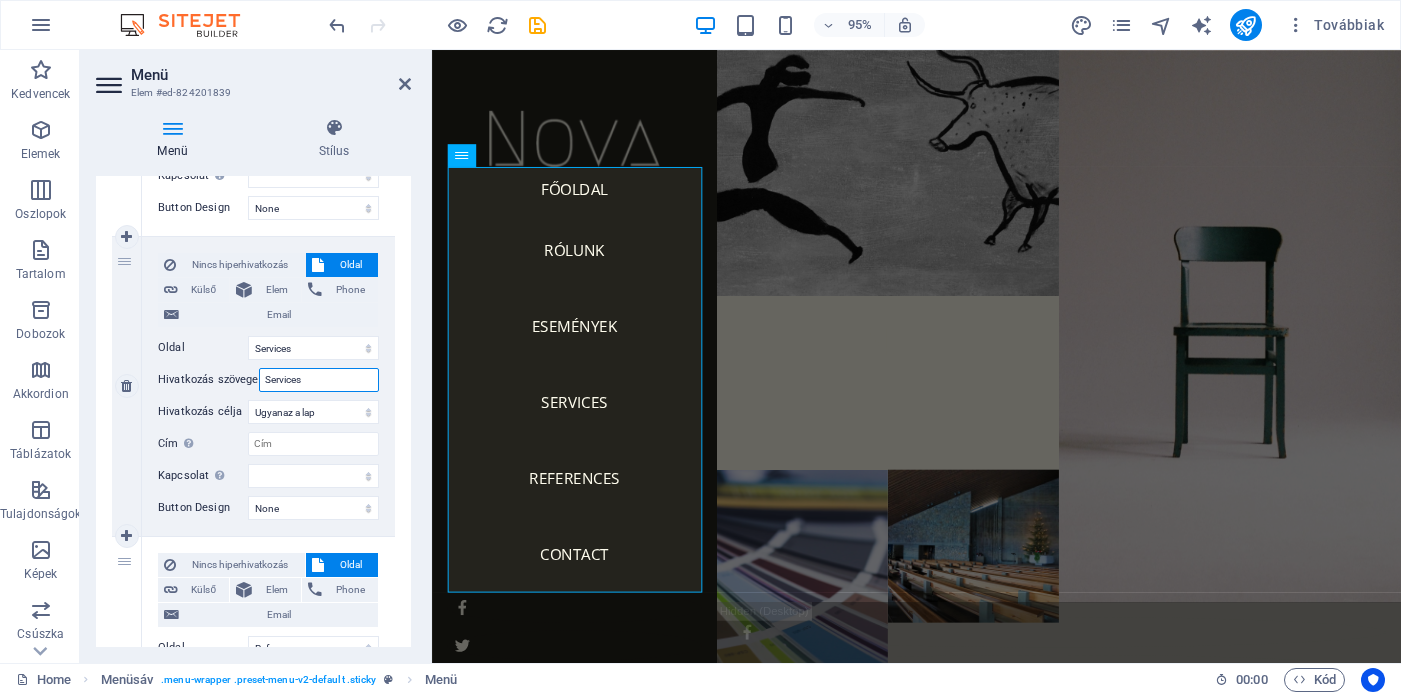 click on "Services" at bounding box center [319, 380] 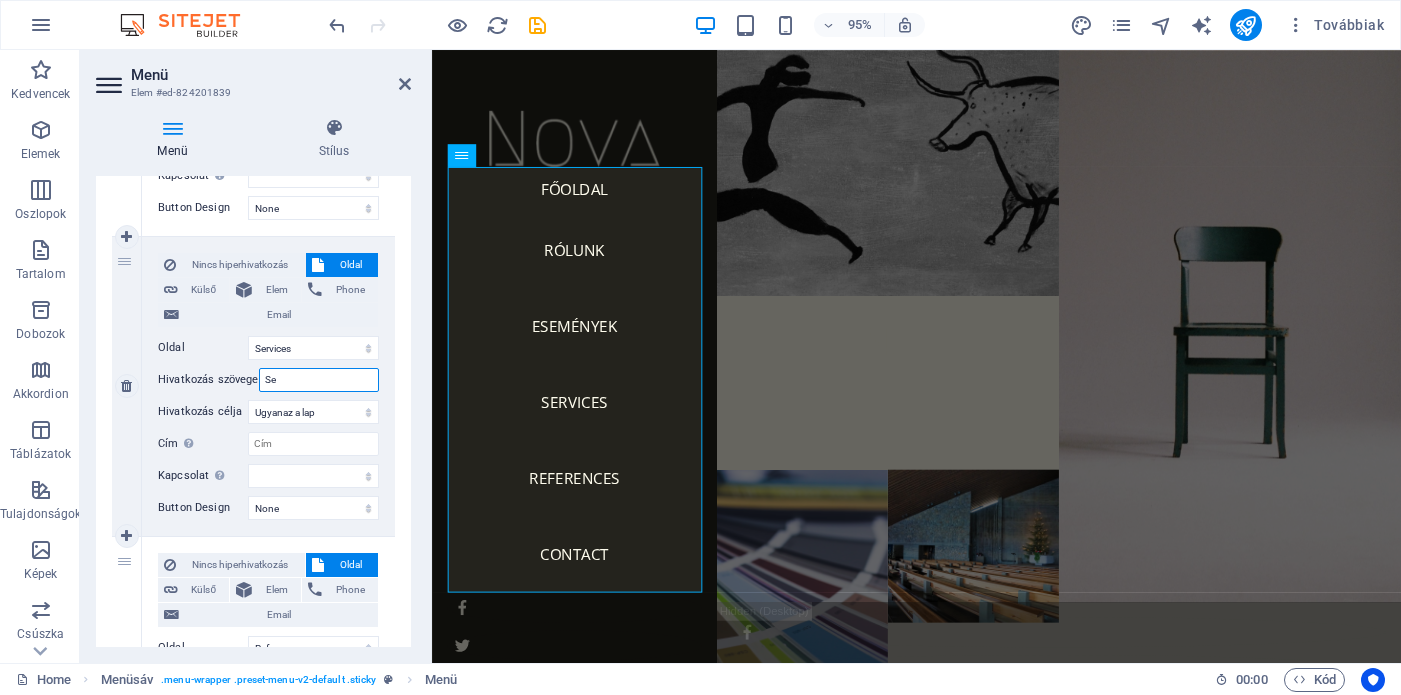 type on "S" 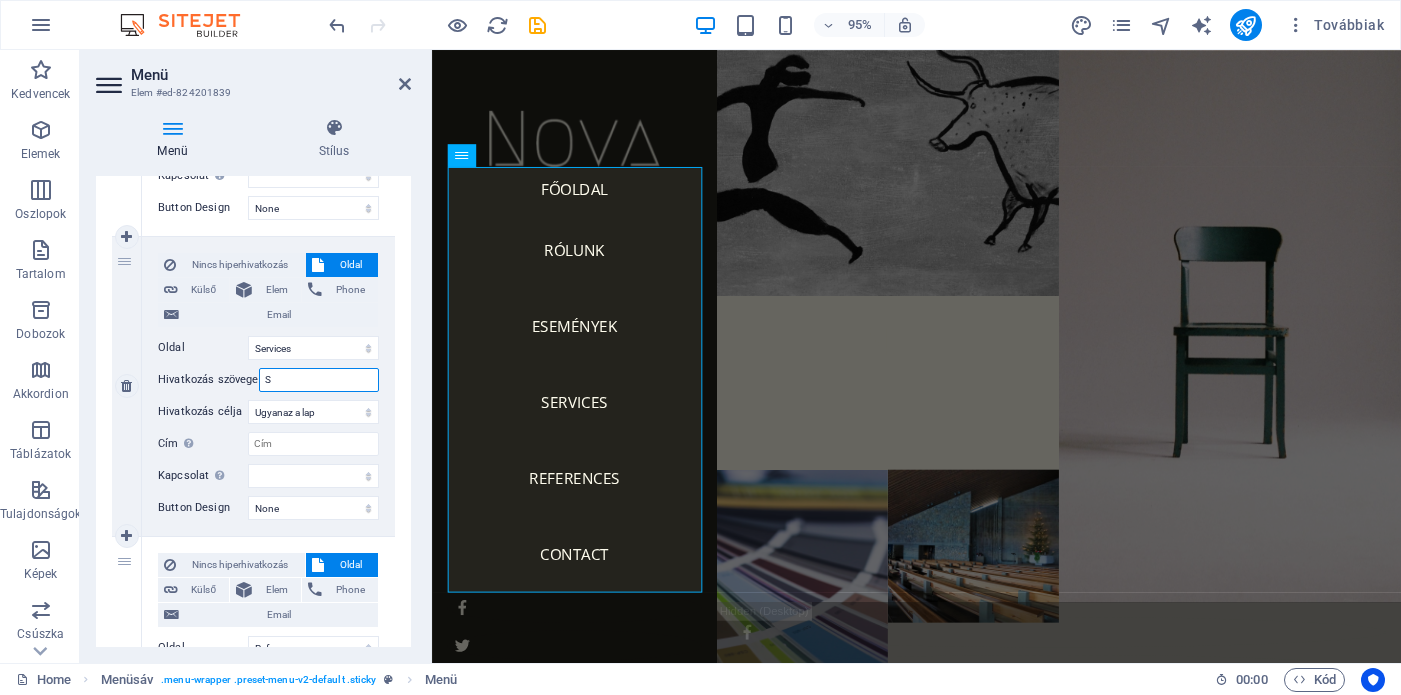 type 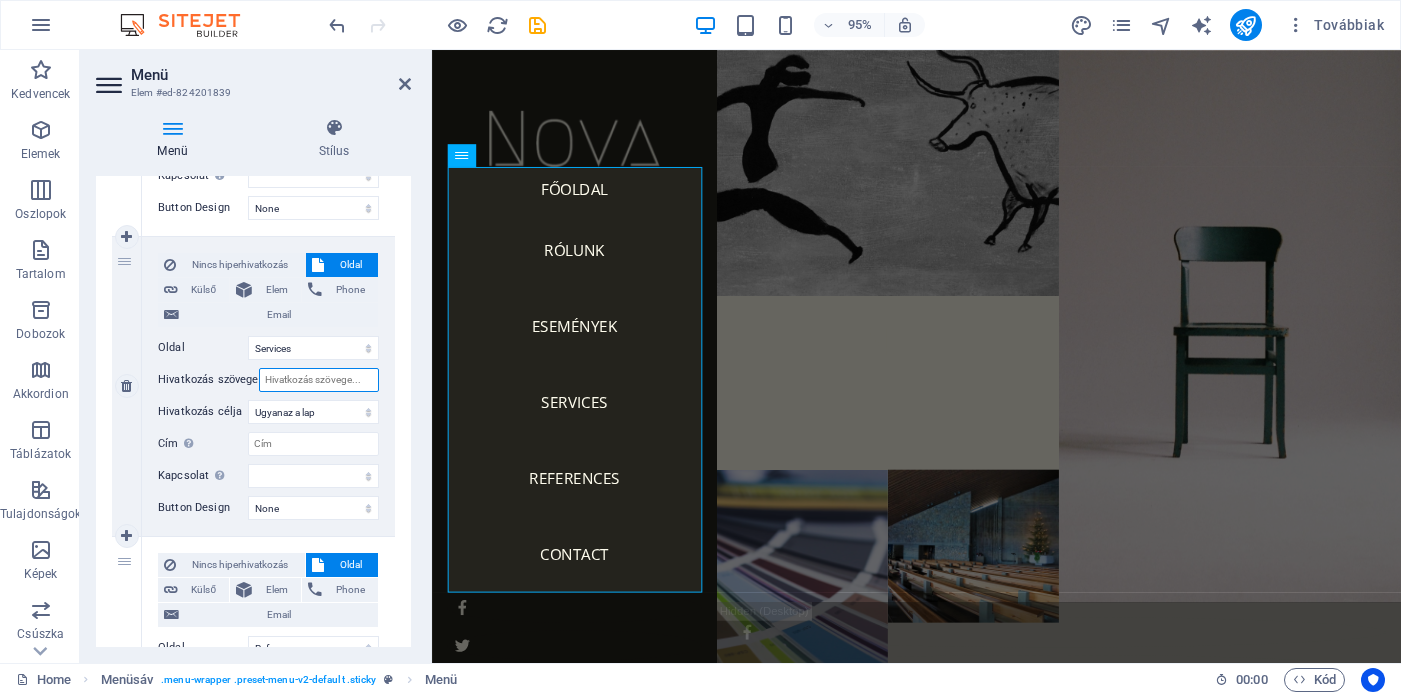 select 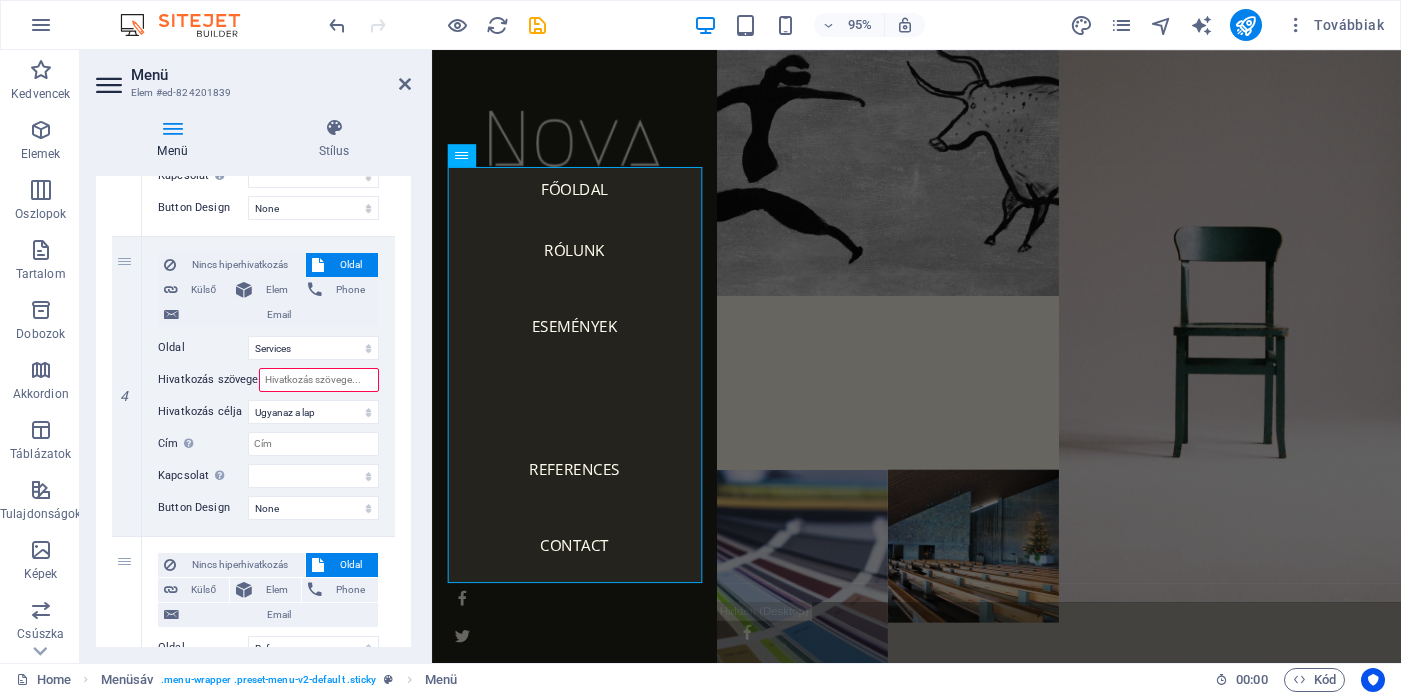 type 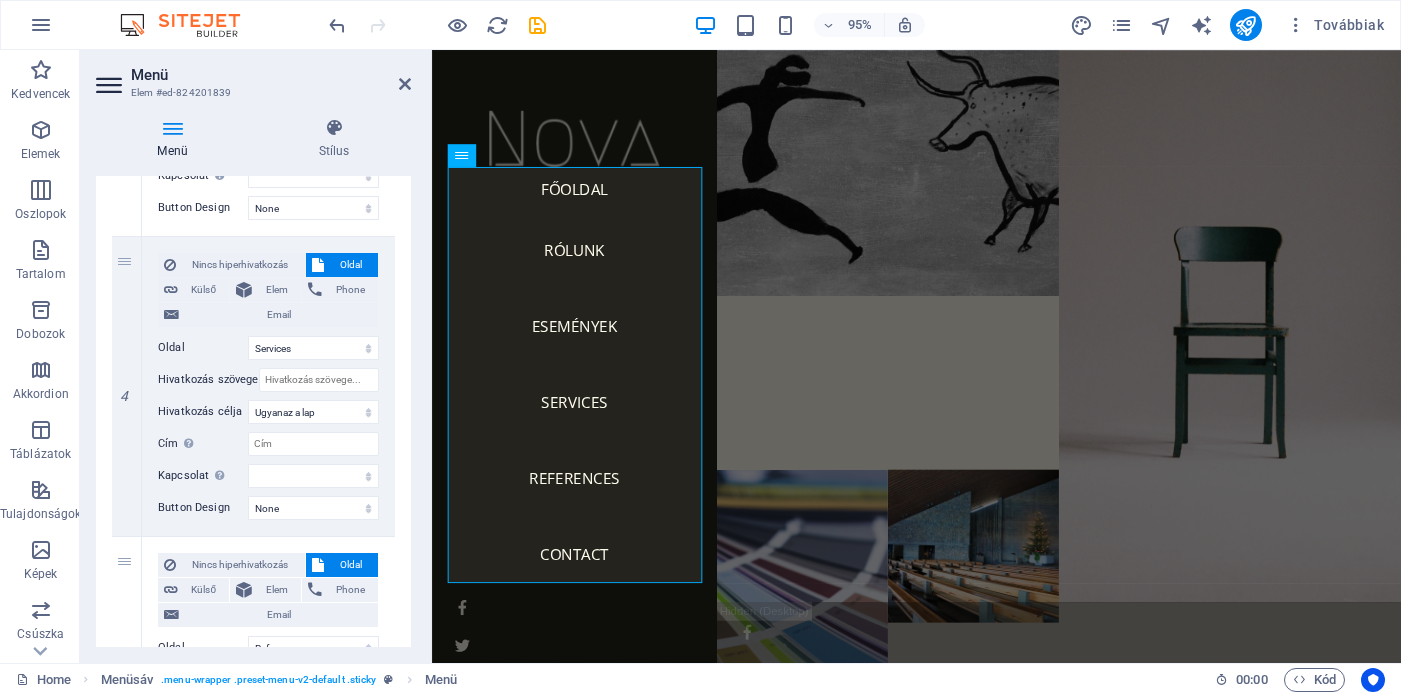 select 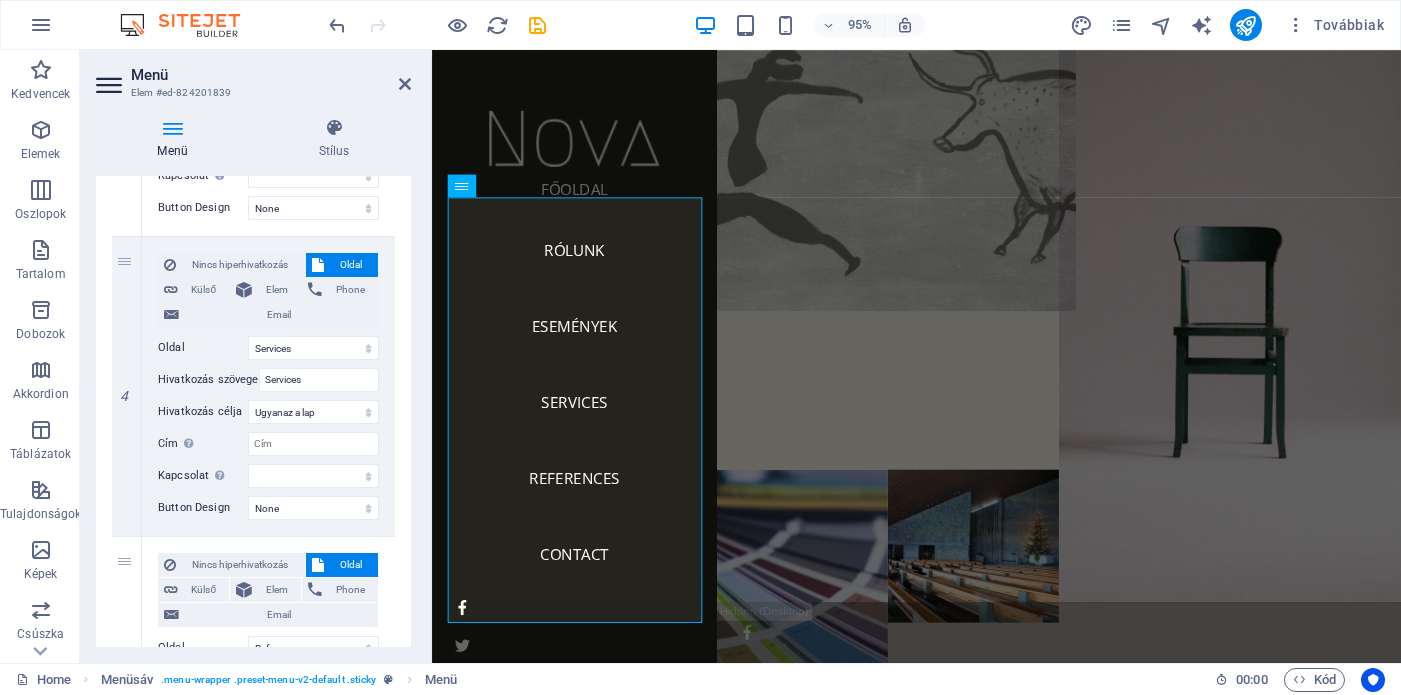 scroll, scrollTop: 0, scrollLeft: 0, axis: both 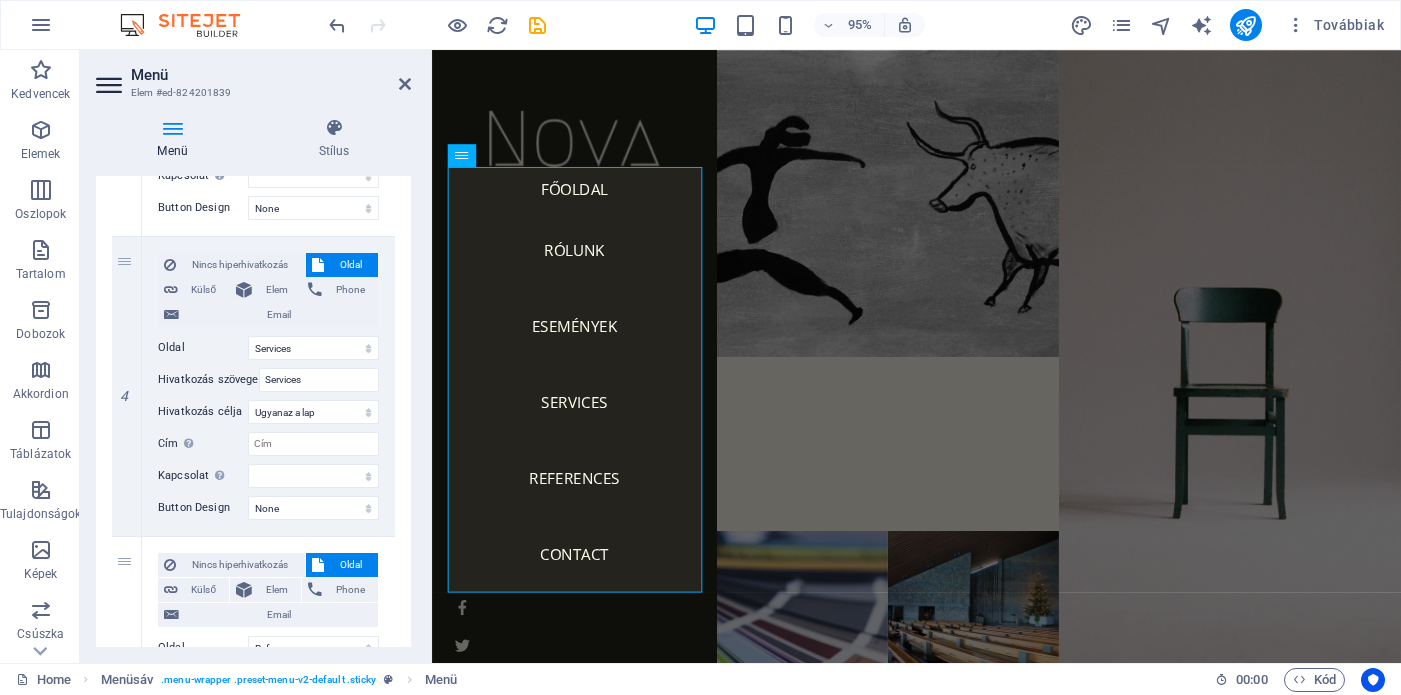 click on "95% Továbbiak" at bounding box center [858, 25] 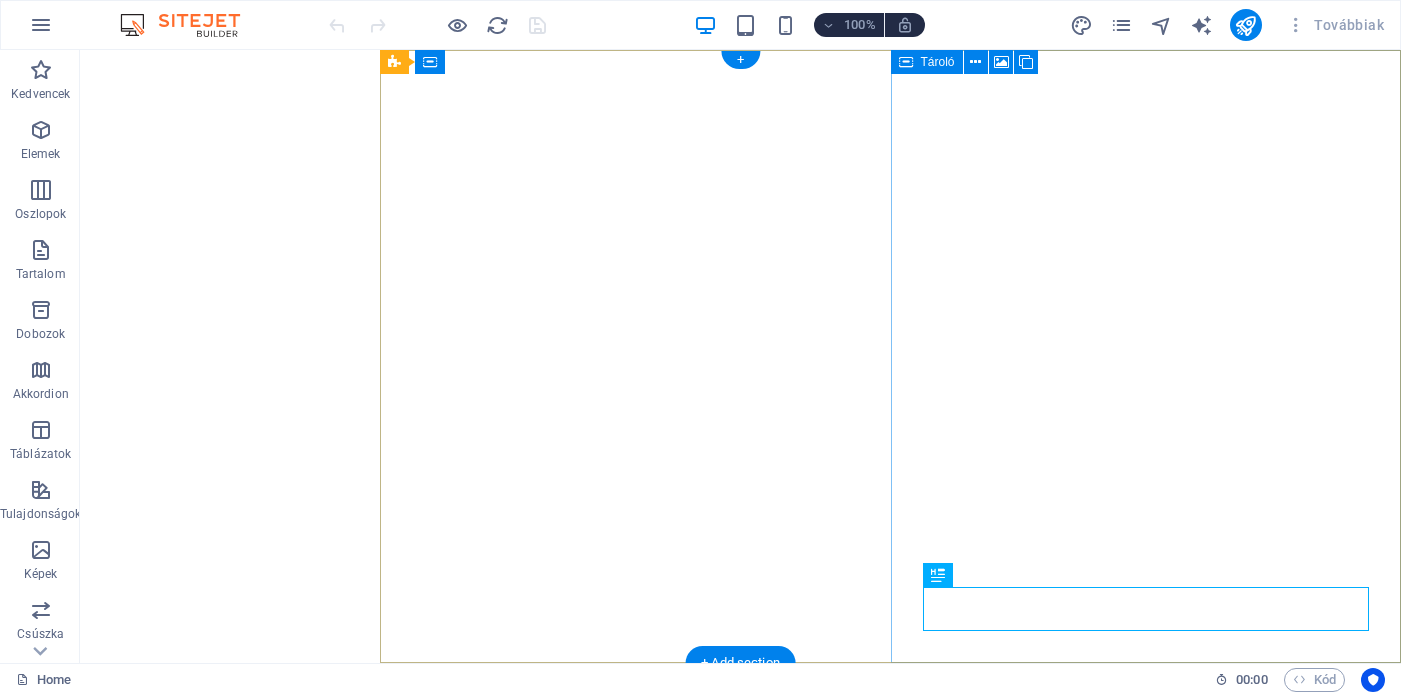scroll, scrollTop: 0, scrollLeft: 0, axis: both 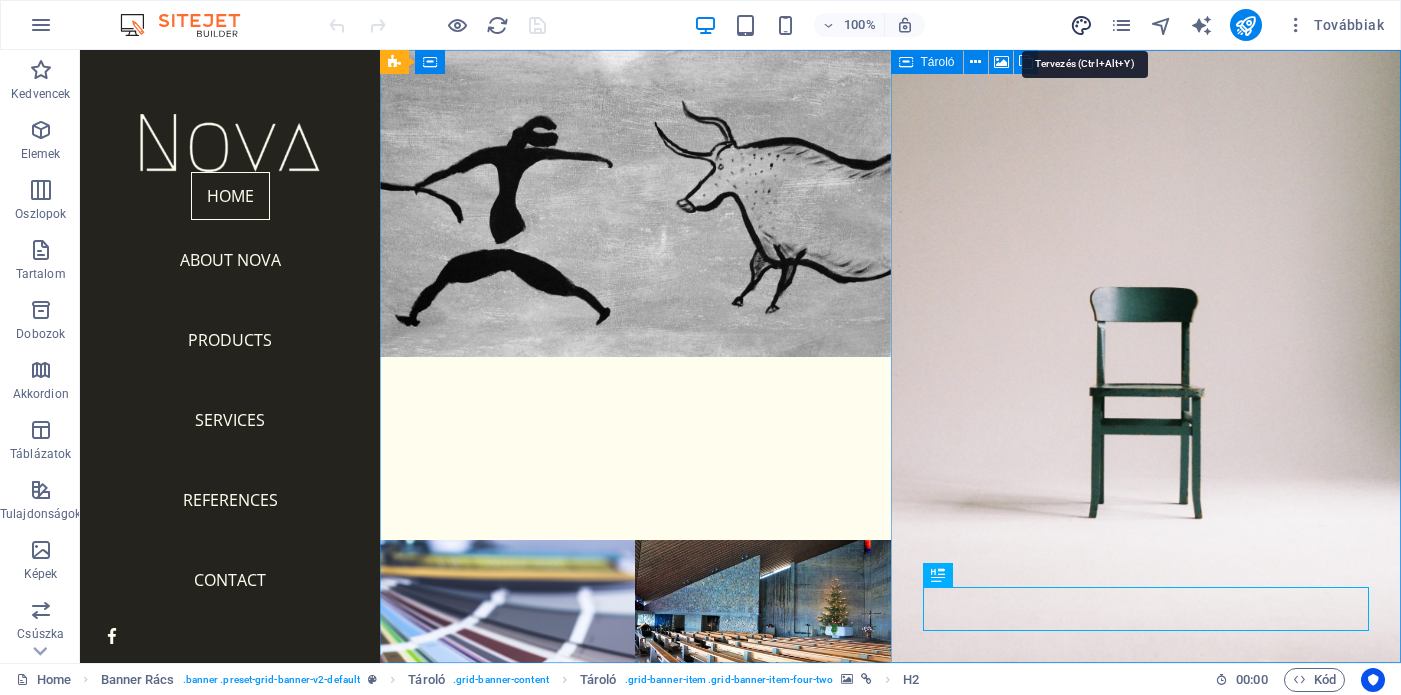 click at bounding box center (1081, 25) 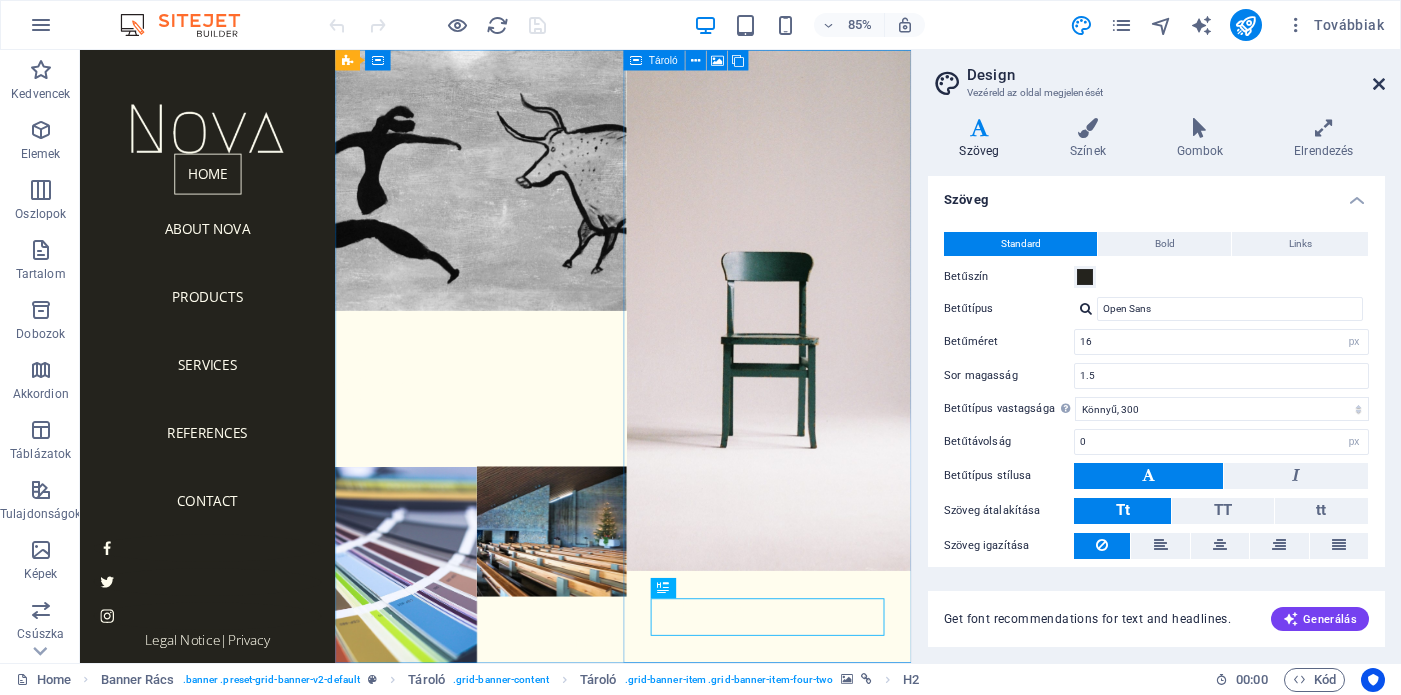 click at bounding box center (1379, 84) 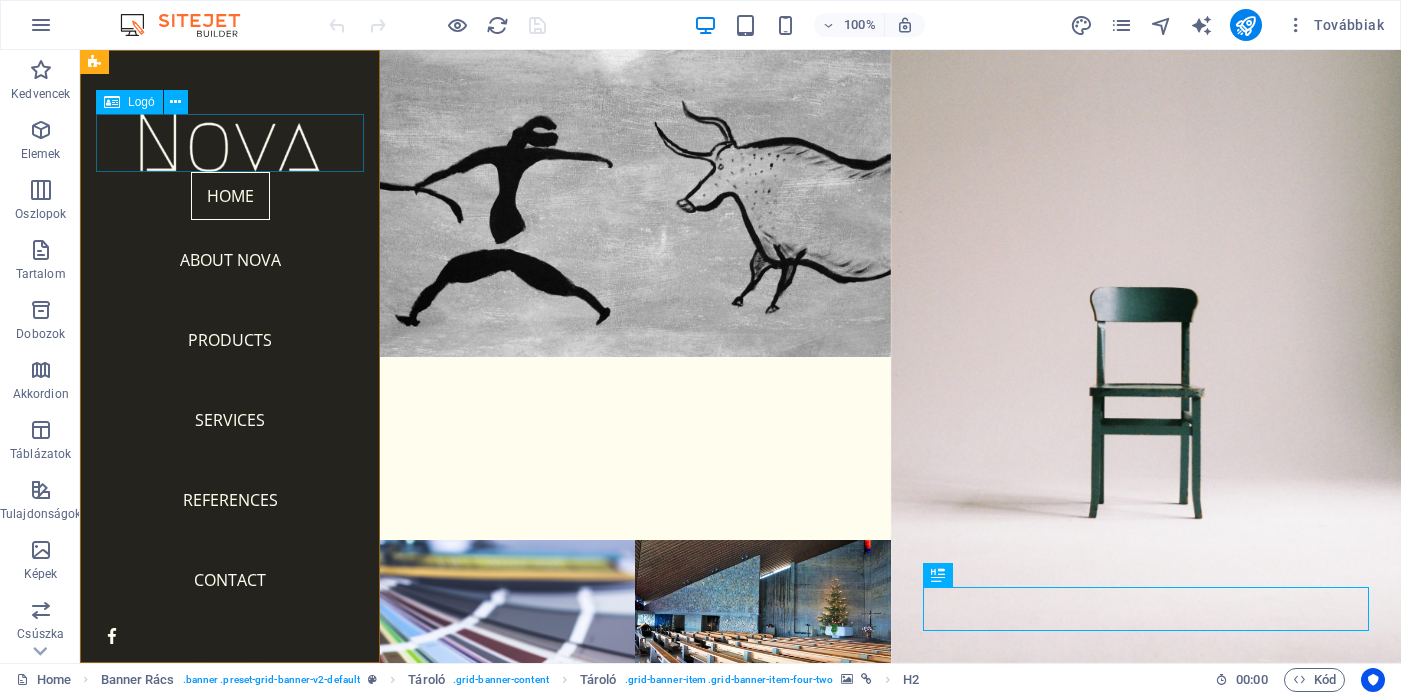 click at bounding box center [230, 143] 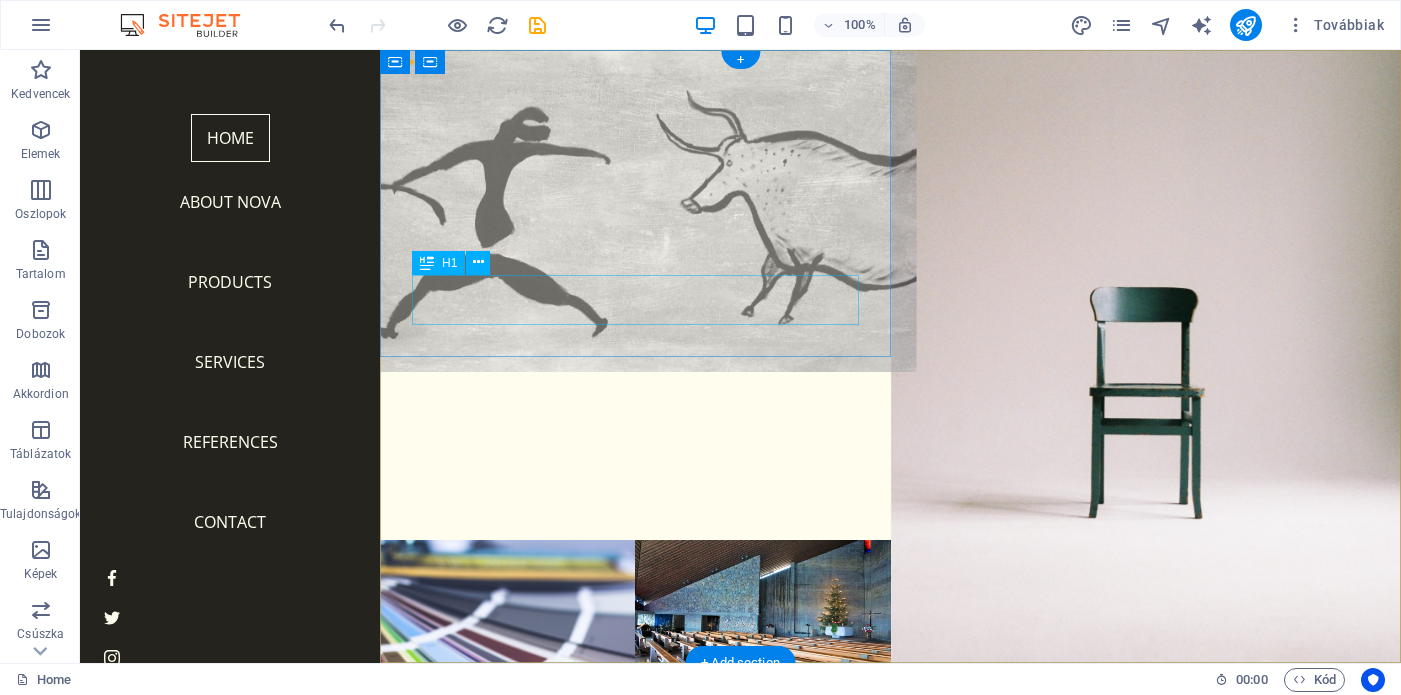 click on "NOVA" at bounding box center [635, 450] 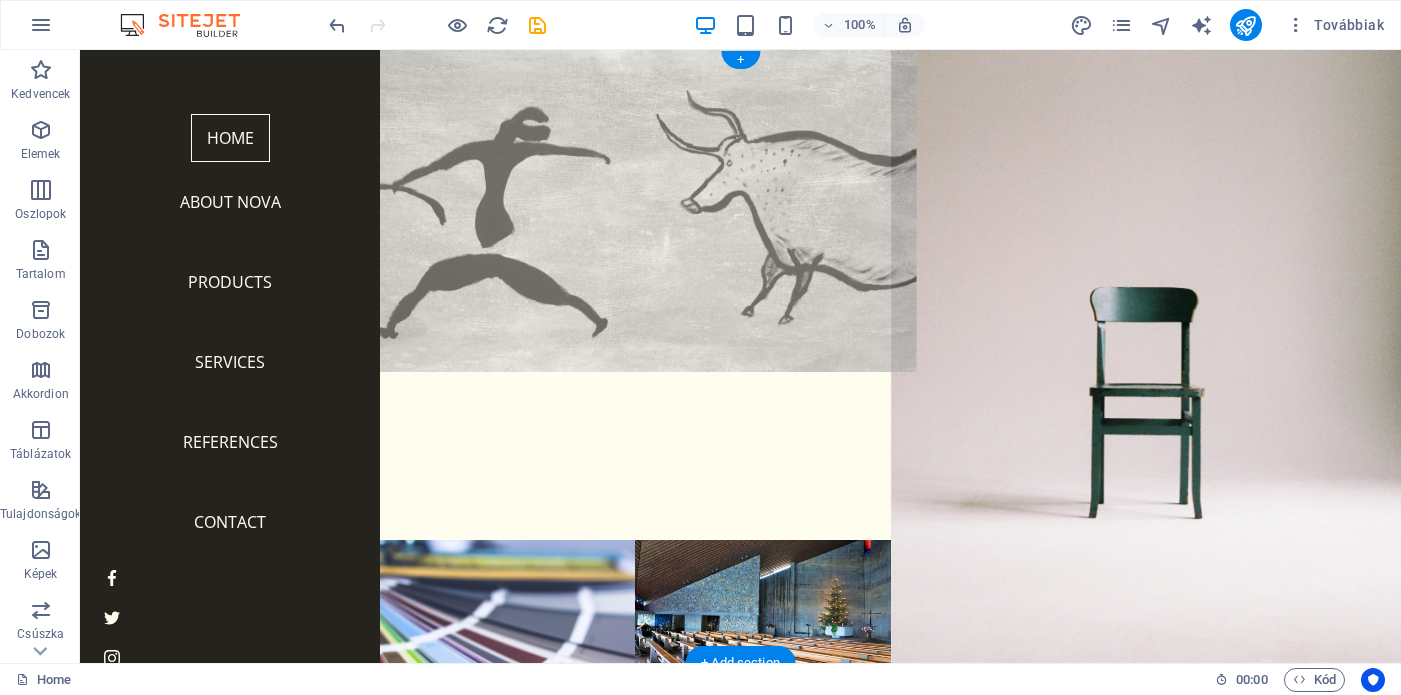 click at bounding box center (635, 204) 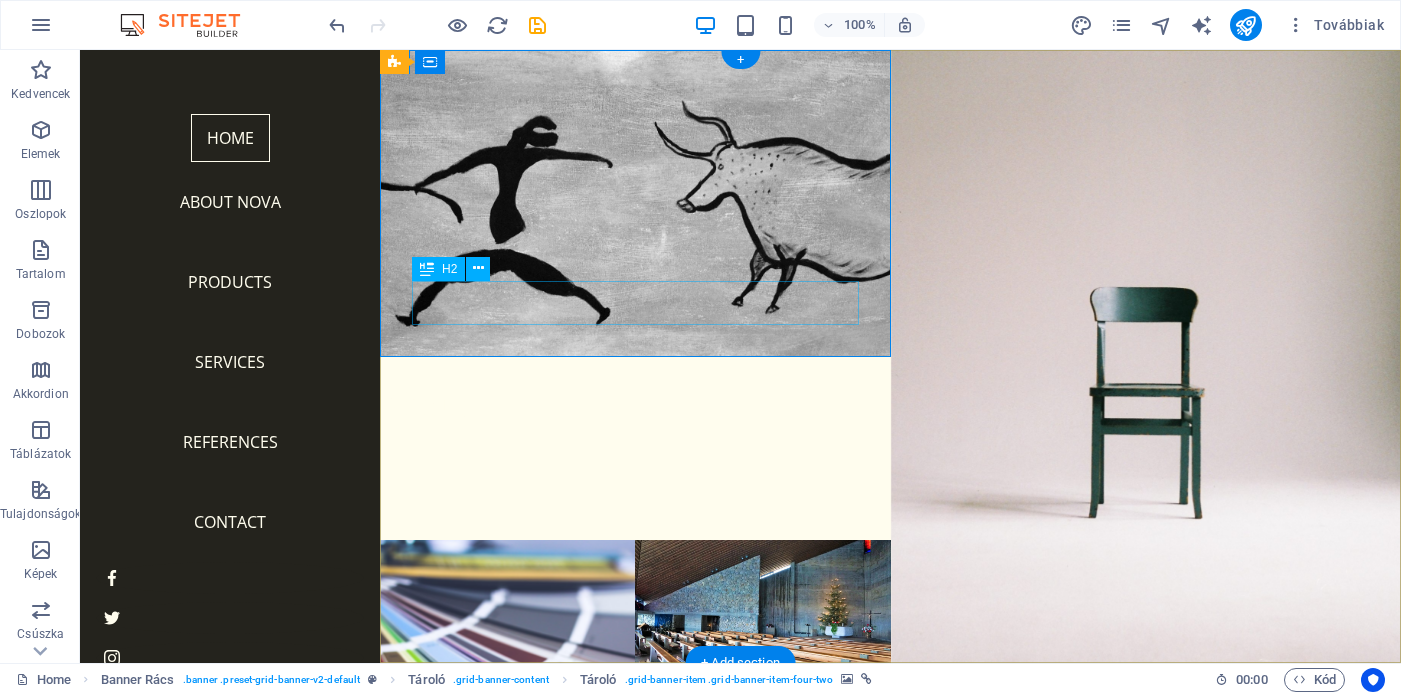 click on "About" at bounding box center [635, 403] 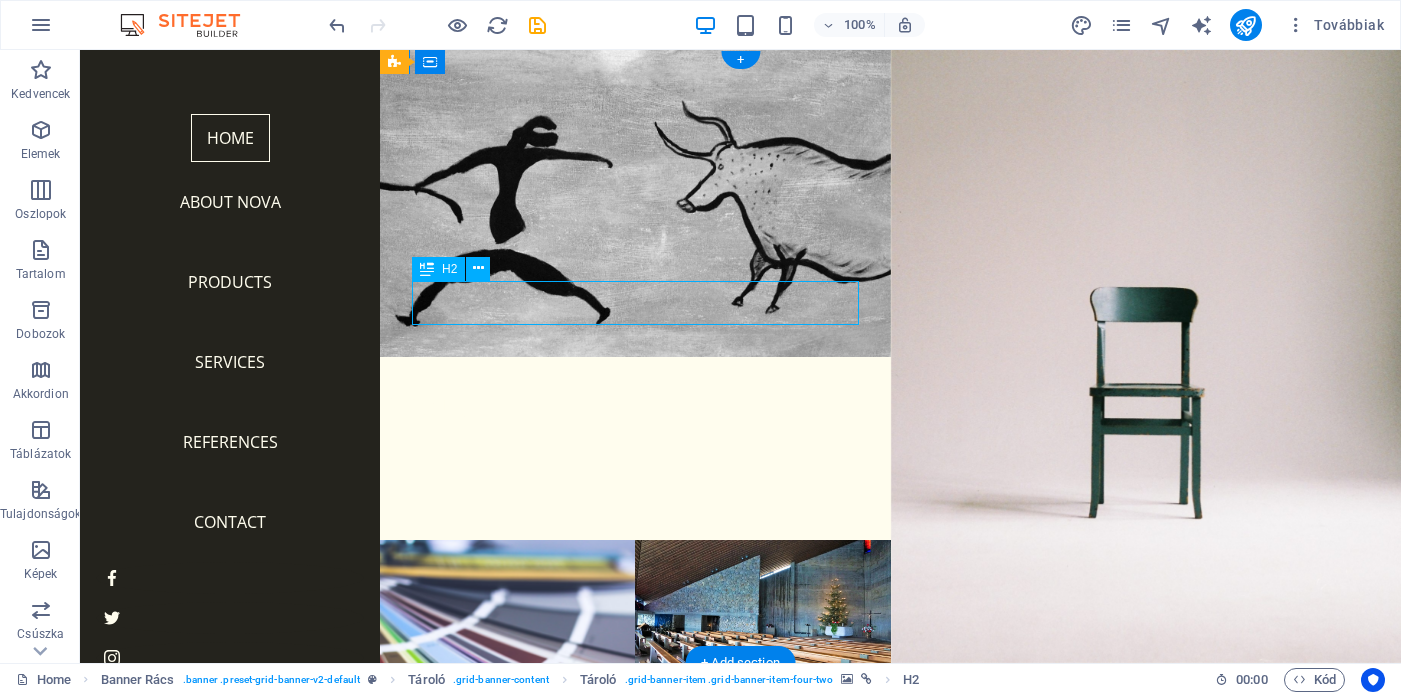 click on "About" at bounding box center (635, 403) 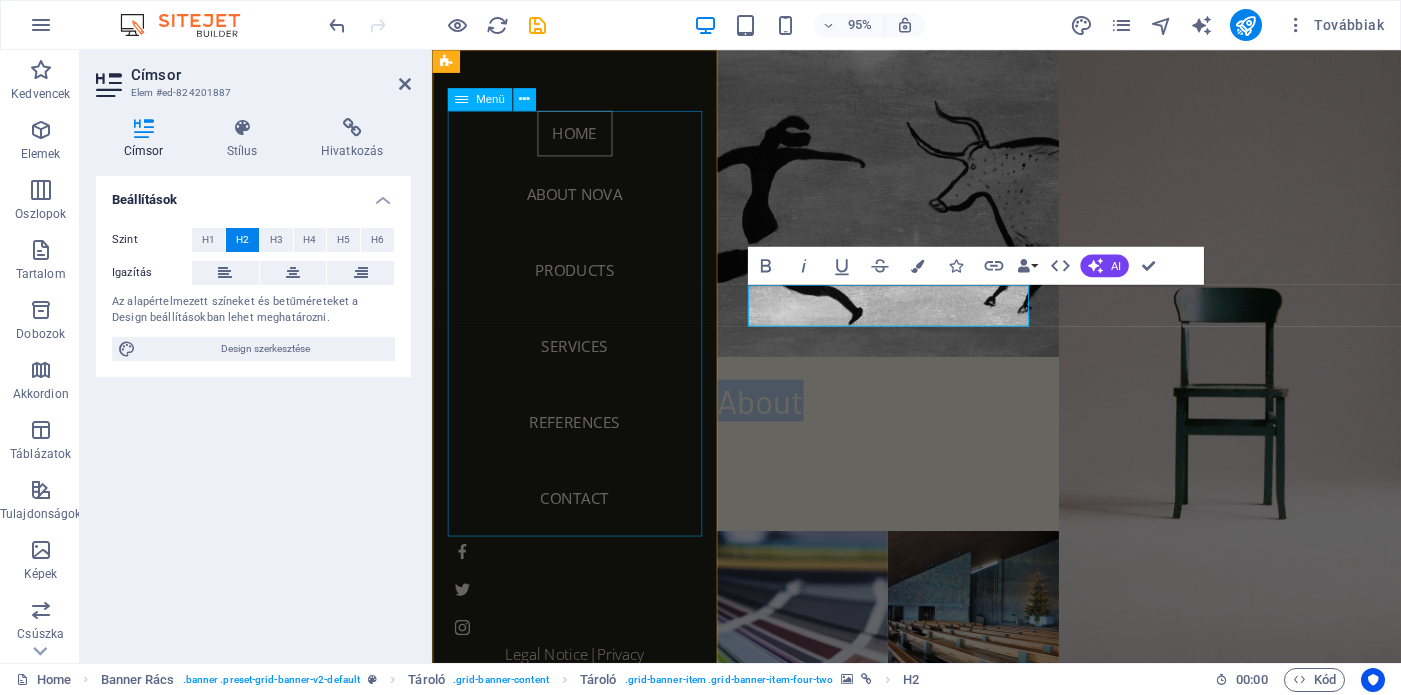 type 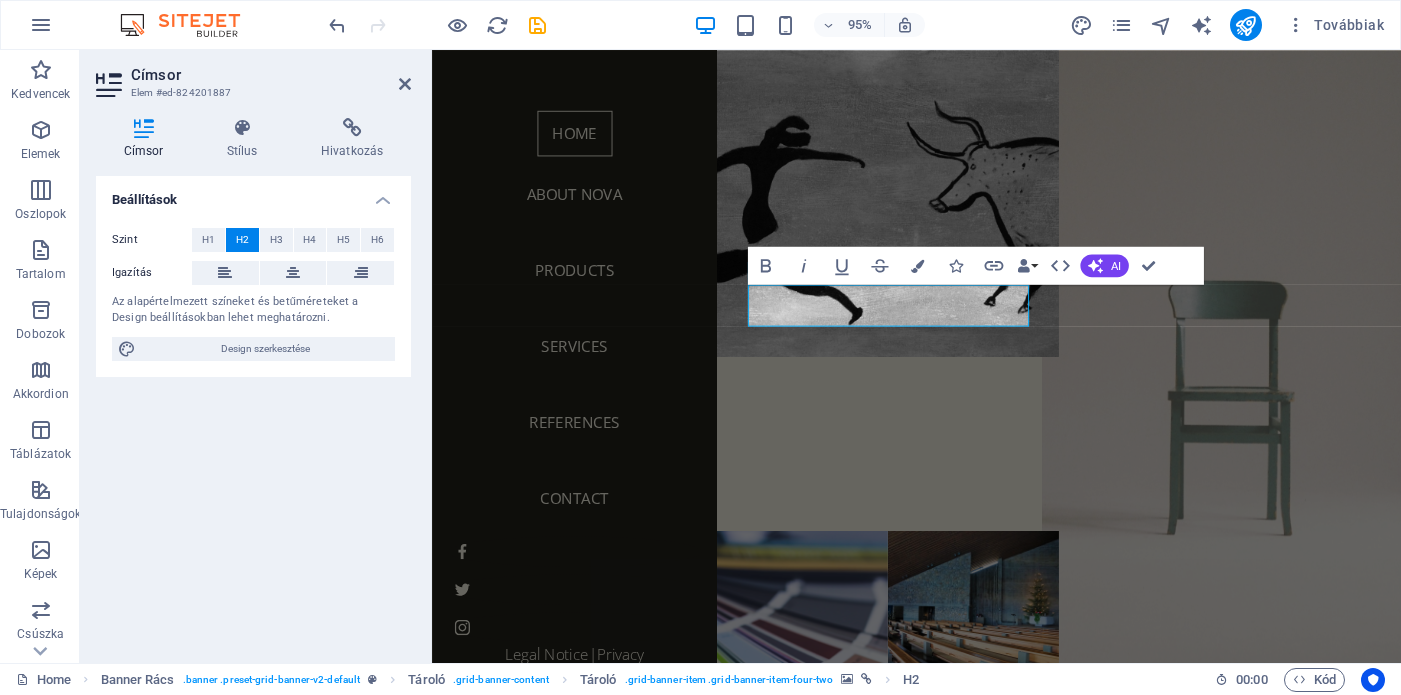 click at bounding box center [1272, 373] 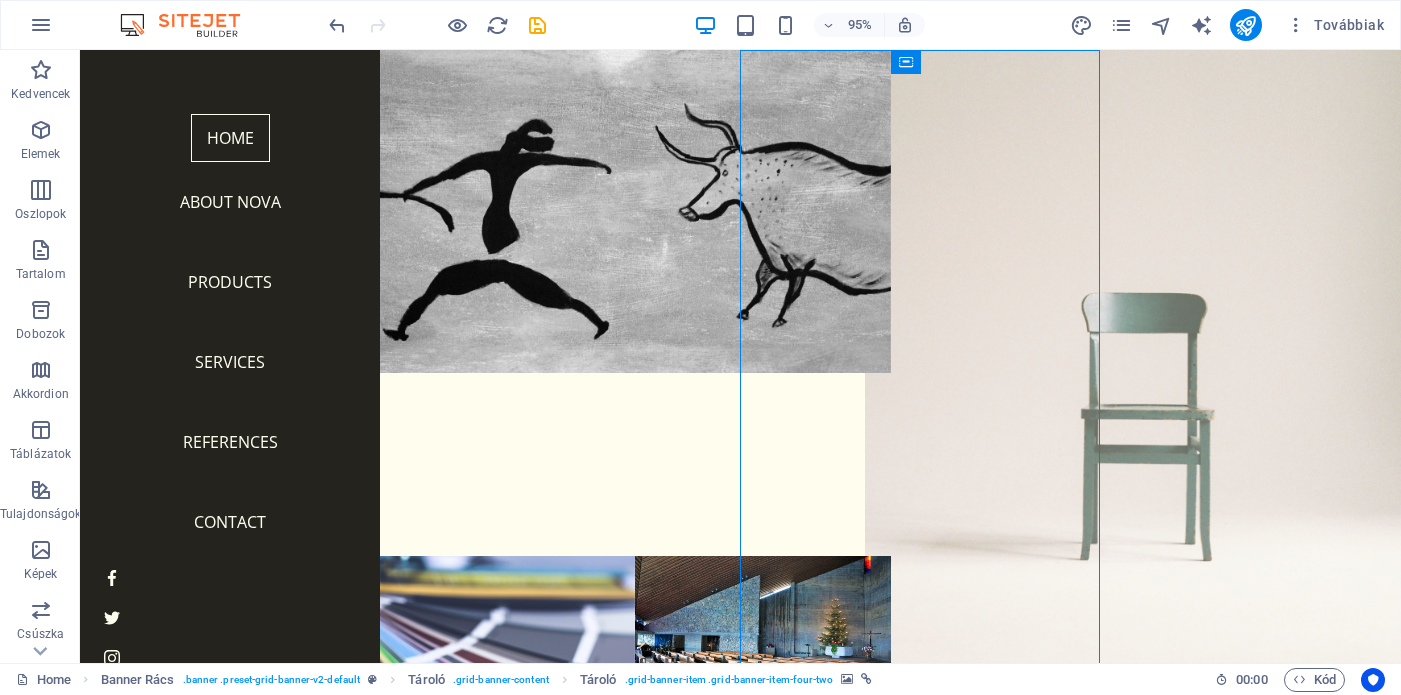 click at bounding box center [1146, 373] 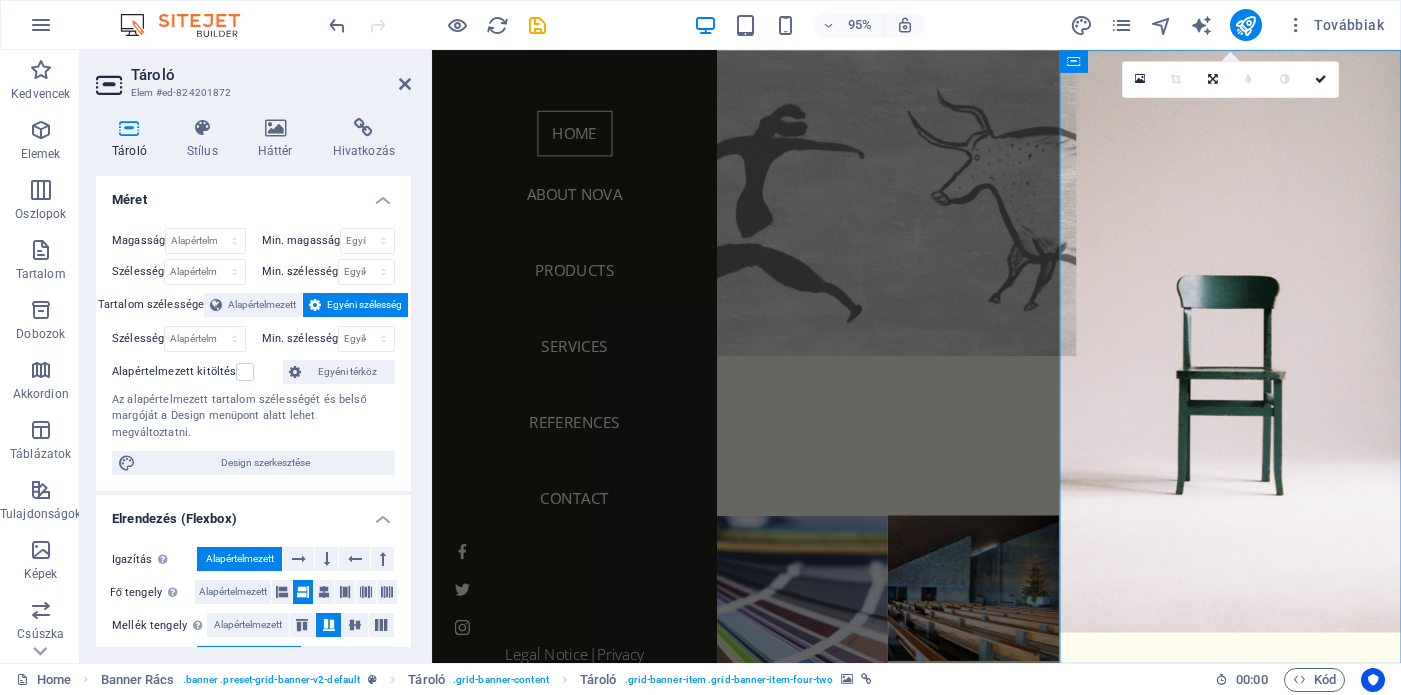 click at bounding box center (912, 204) 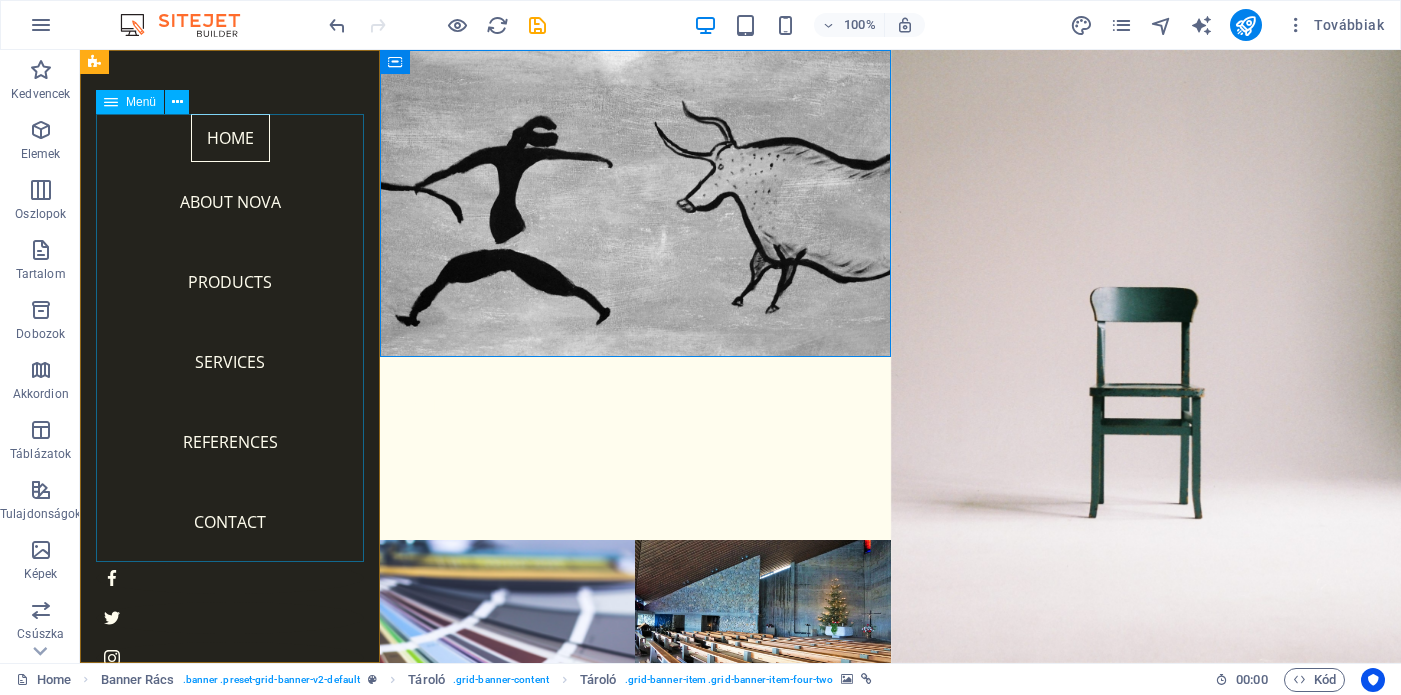 click on "Home About Nova Products Services References Contact" at bounding box center (230, 338) 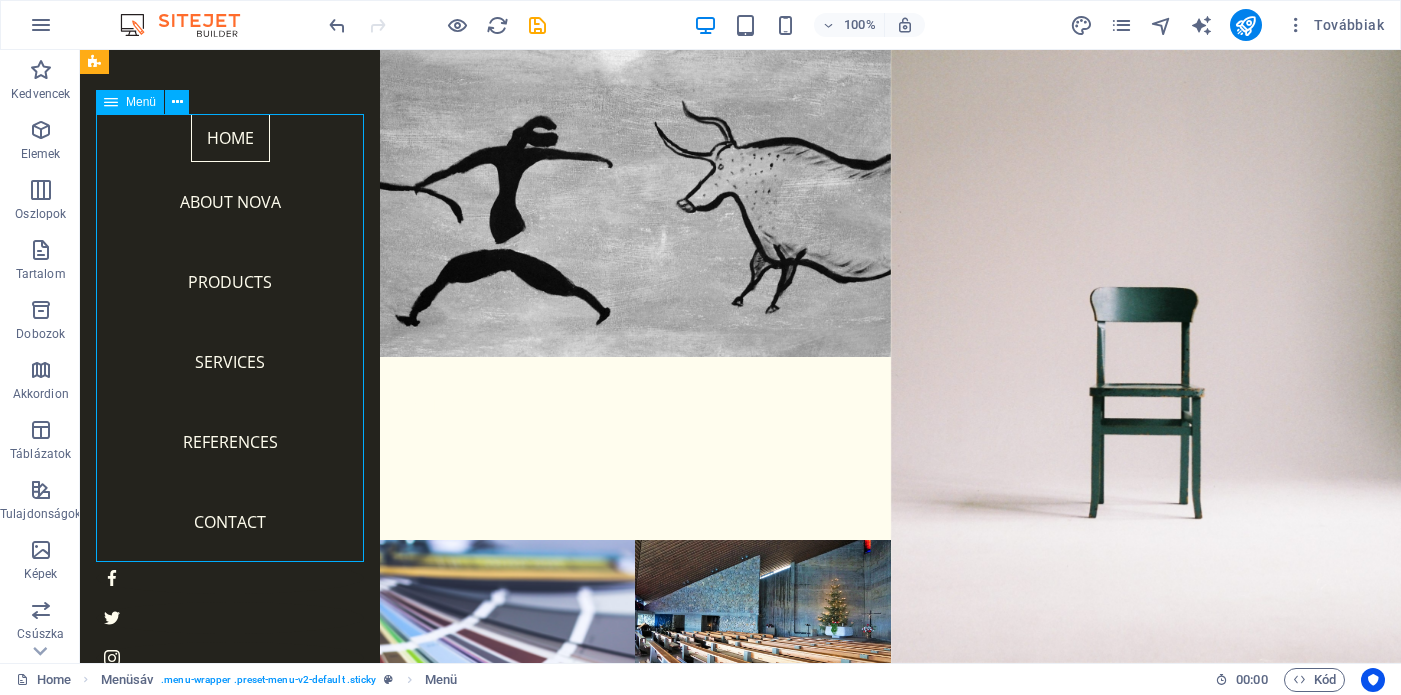 click on "Home About Nova Products Services References Contact" at bounding box center (230, 338) 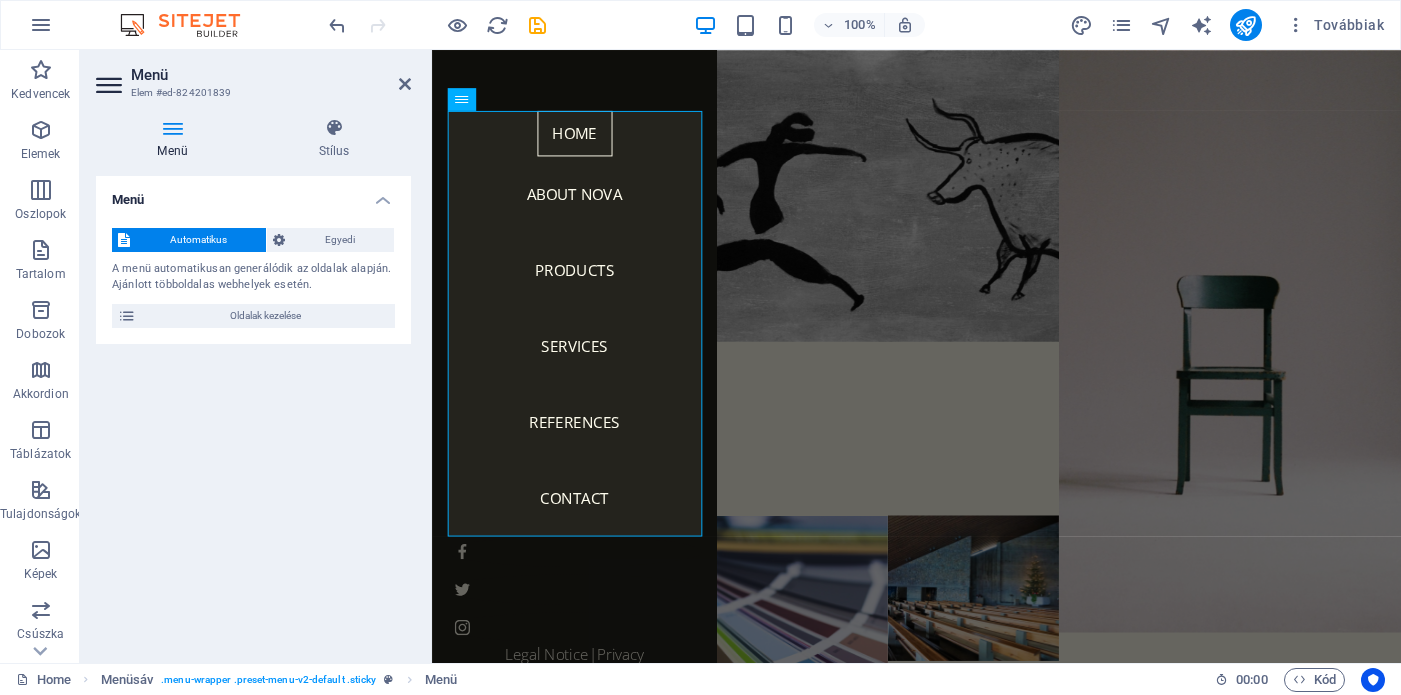 click on "Menü" at bounding box center (176, 139) 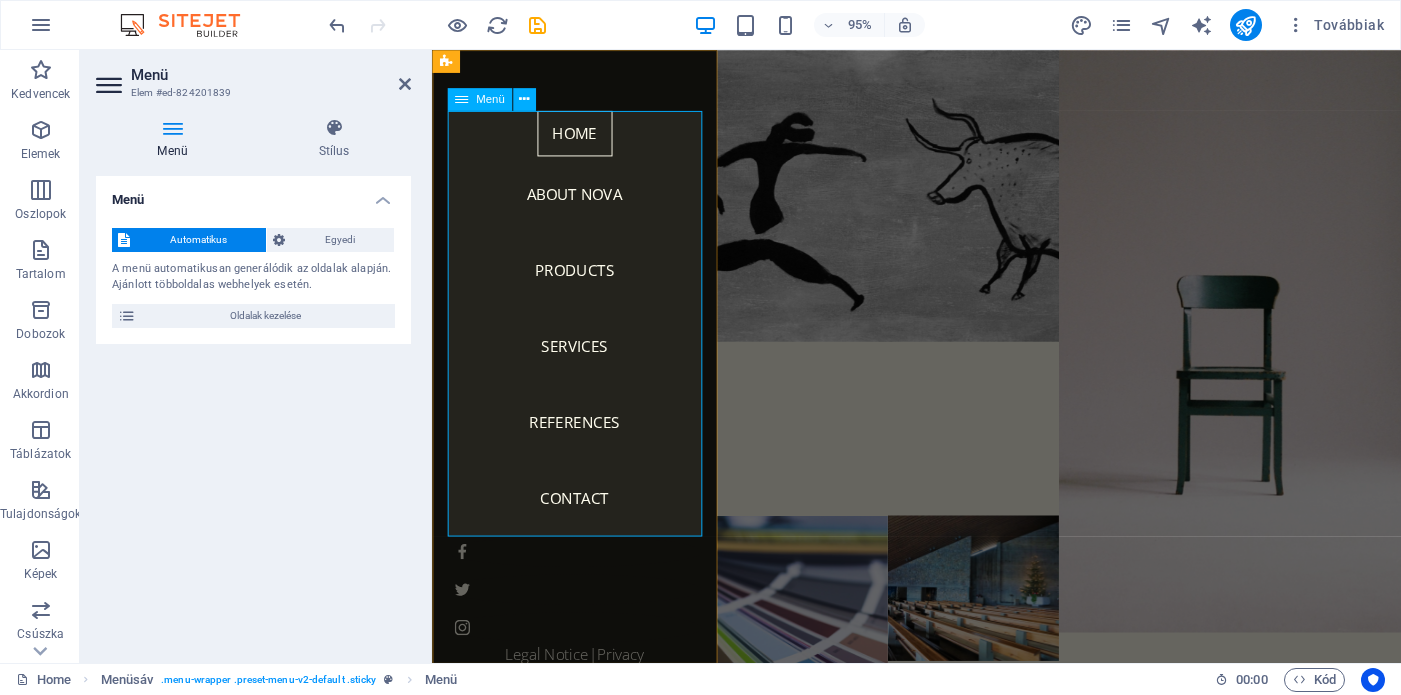 click on "Home About Nova Products Services References Contact" at bounding box center (582, 338) 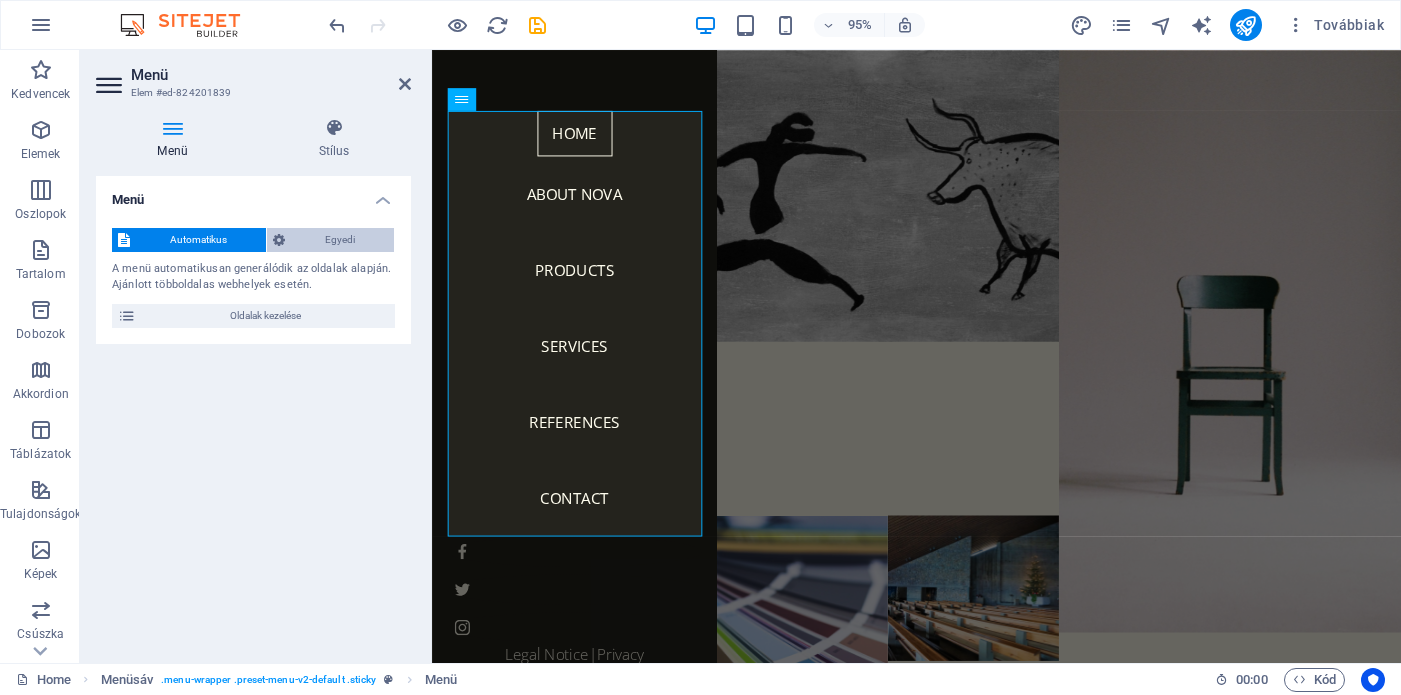 click on "Egyedi" at bounding box center [339, 240] 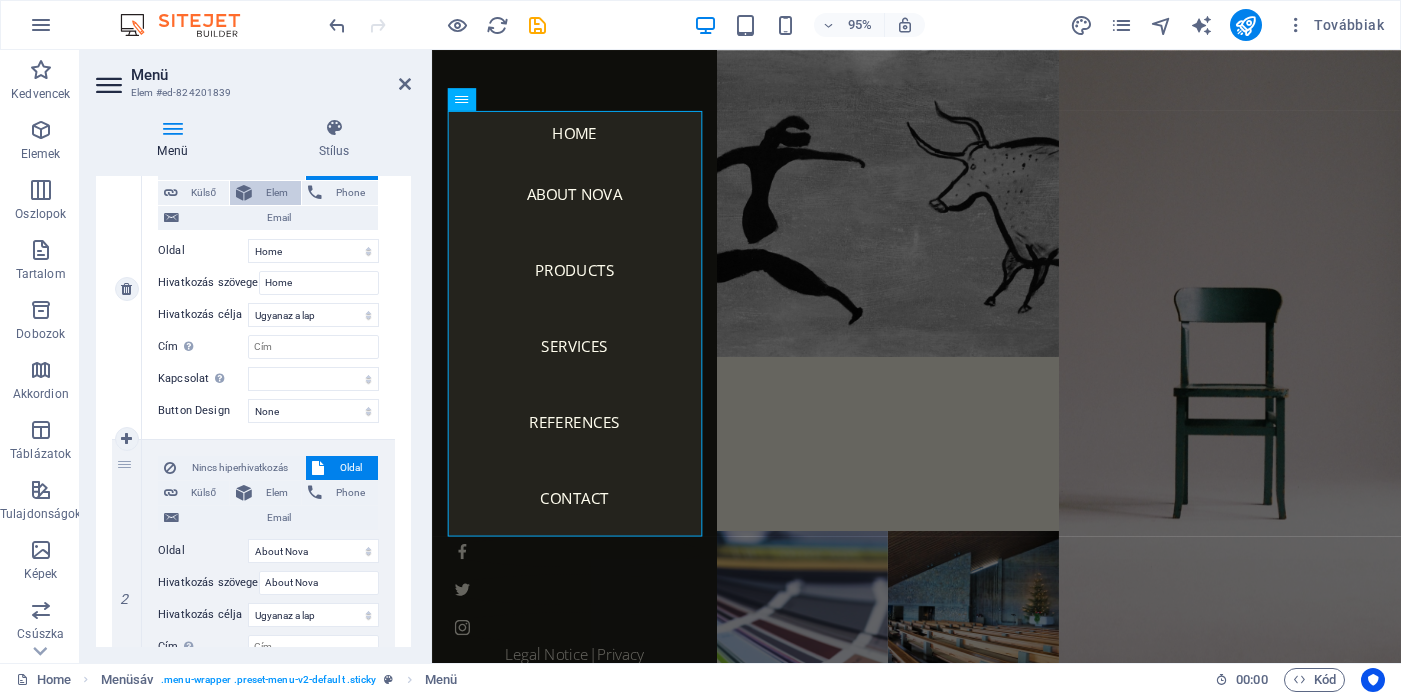 scroll, scrollTop: 252, scrollLeft: 0, axis: vertical 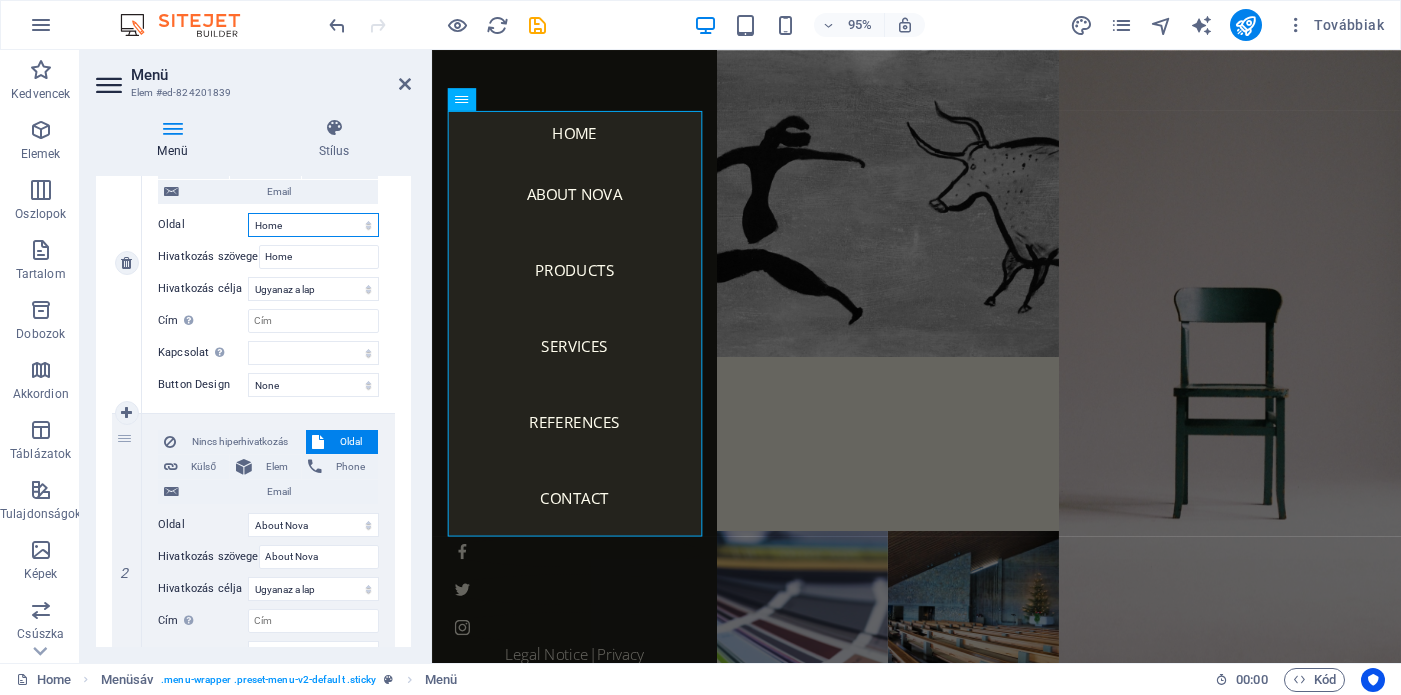 click on "Home About Nova Products Services References Contact Legal Notice Privacy" at bounding box center (313, 225) 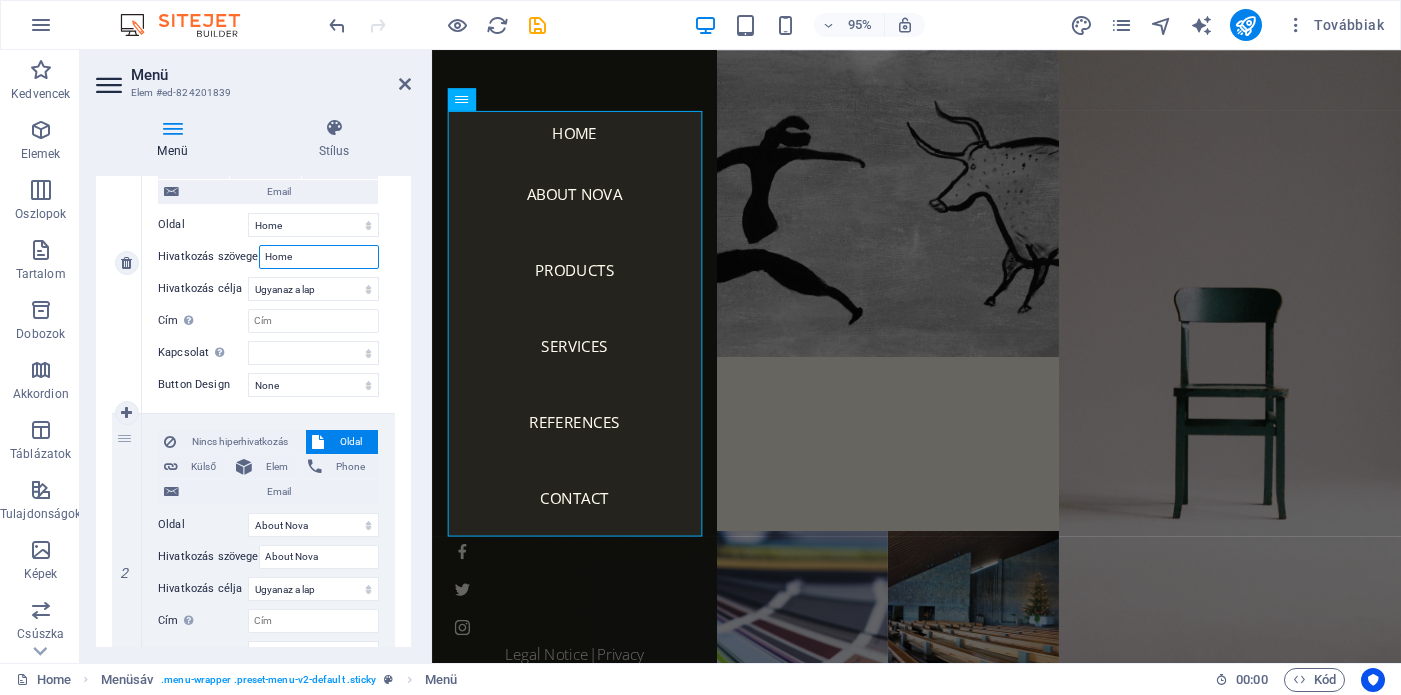 click on "Home" at bounding box center (319, 257) 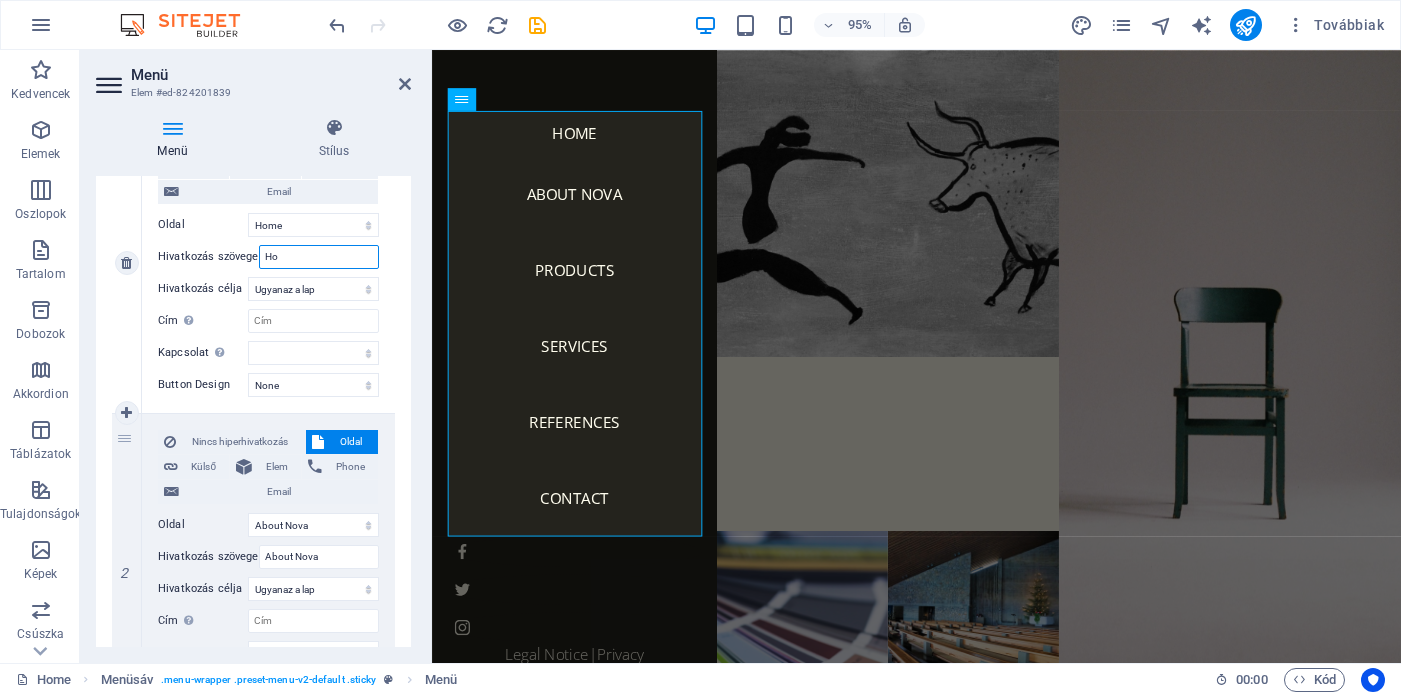 type on "H" 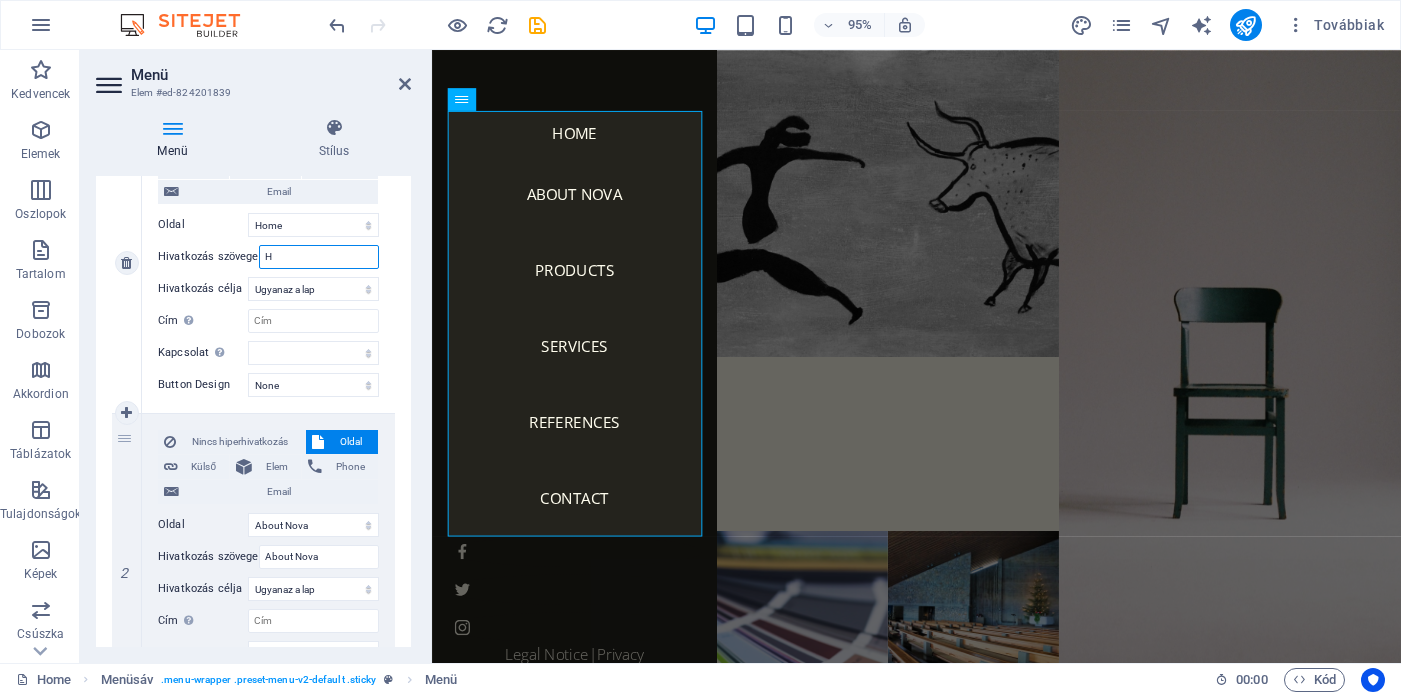 type 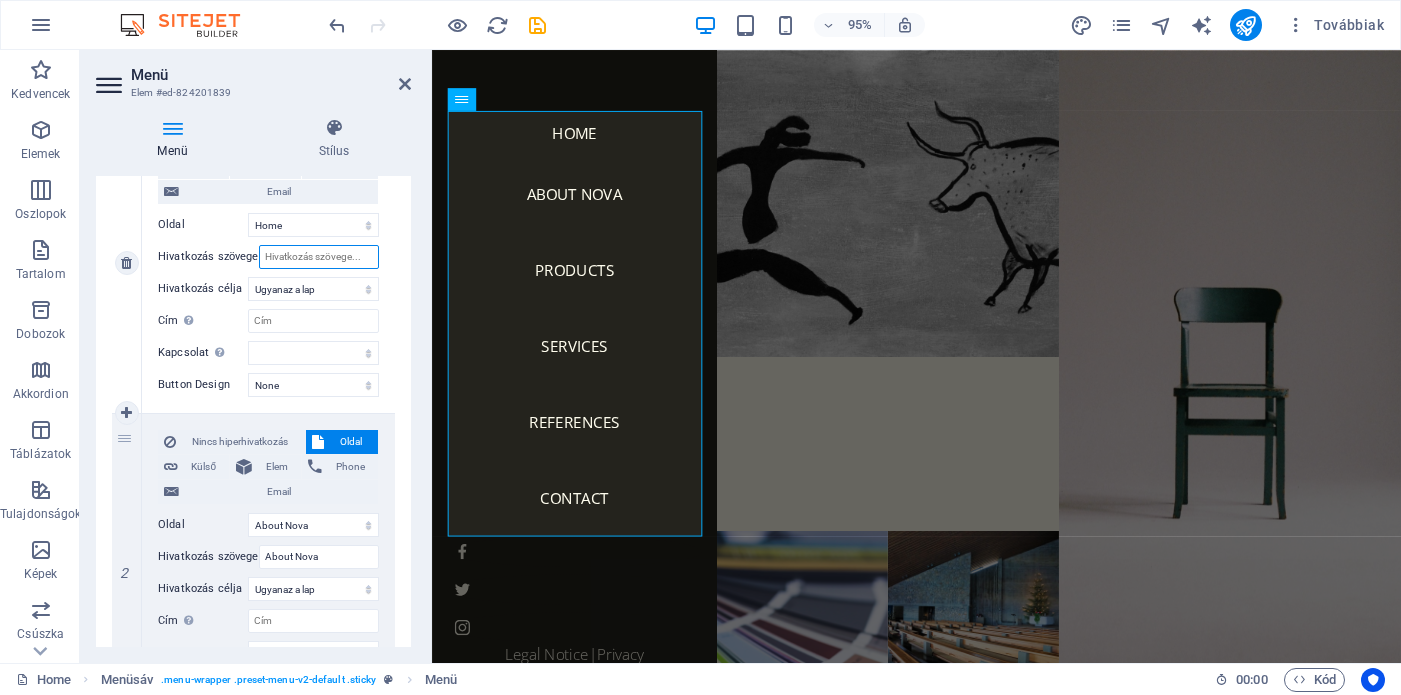 select 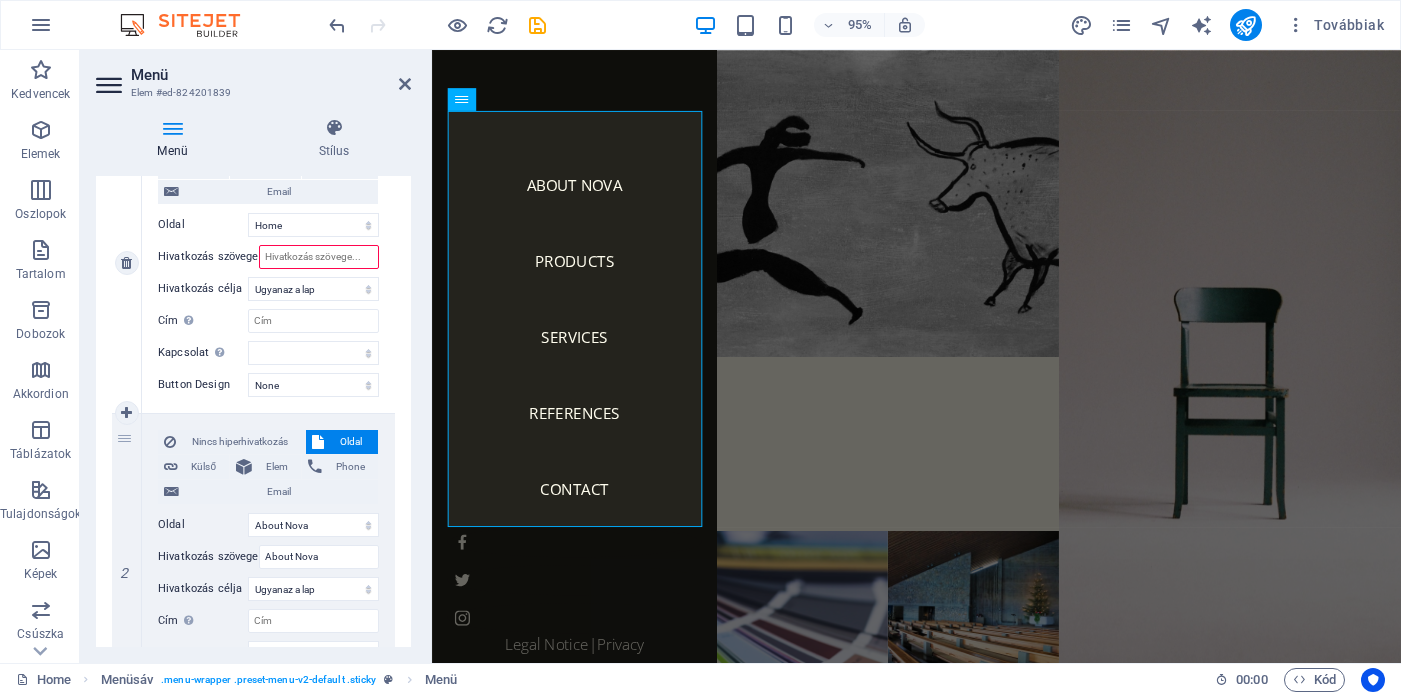 type on "F" 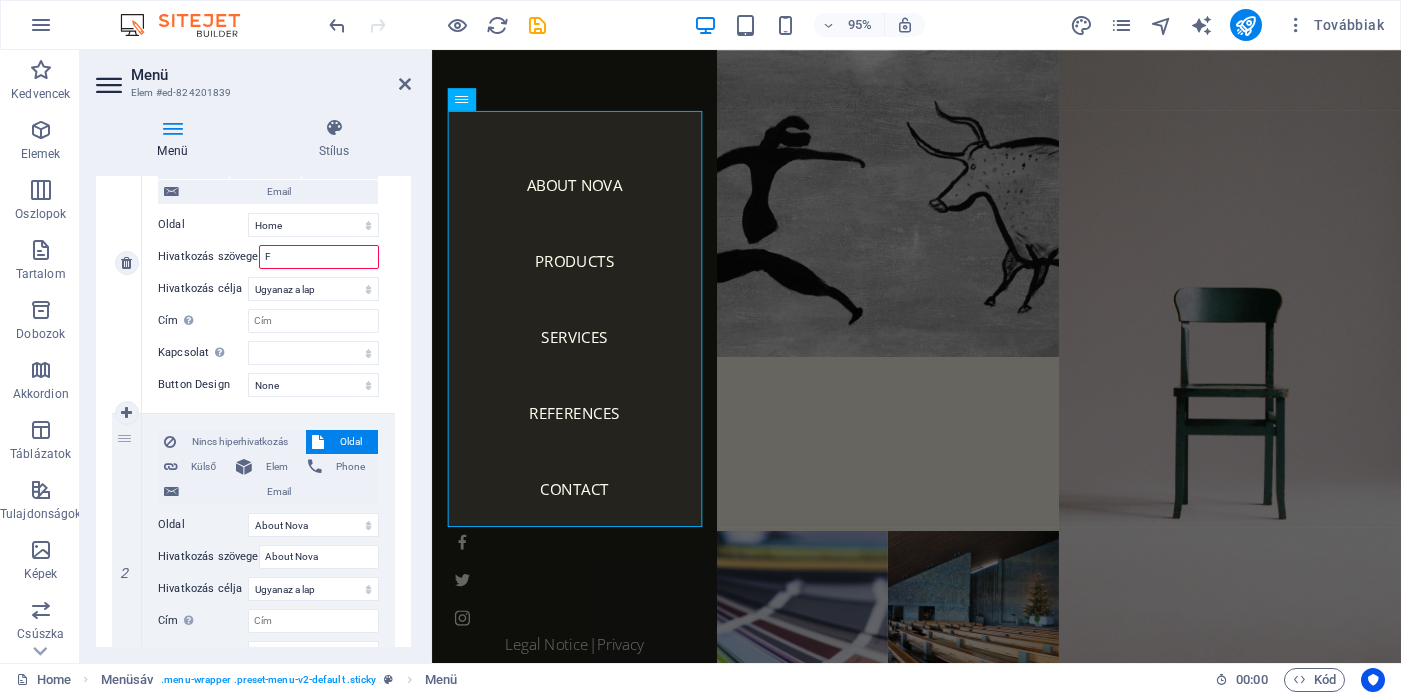 select 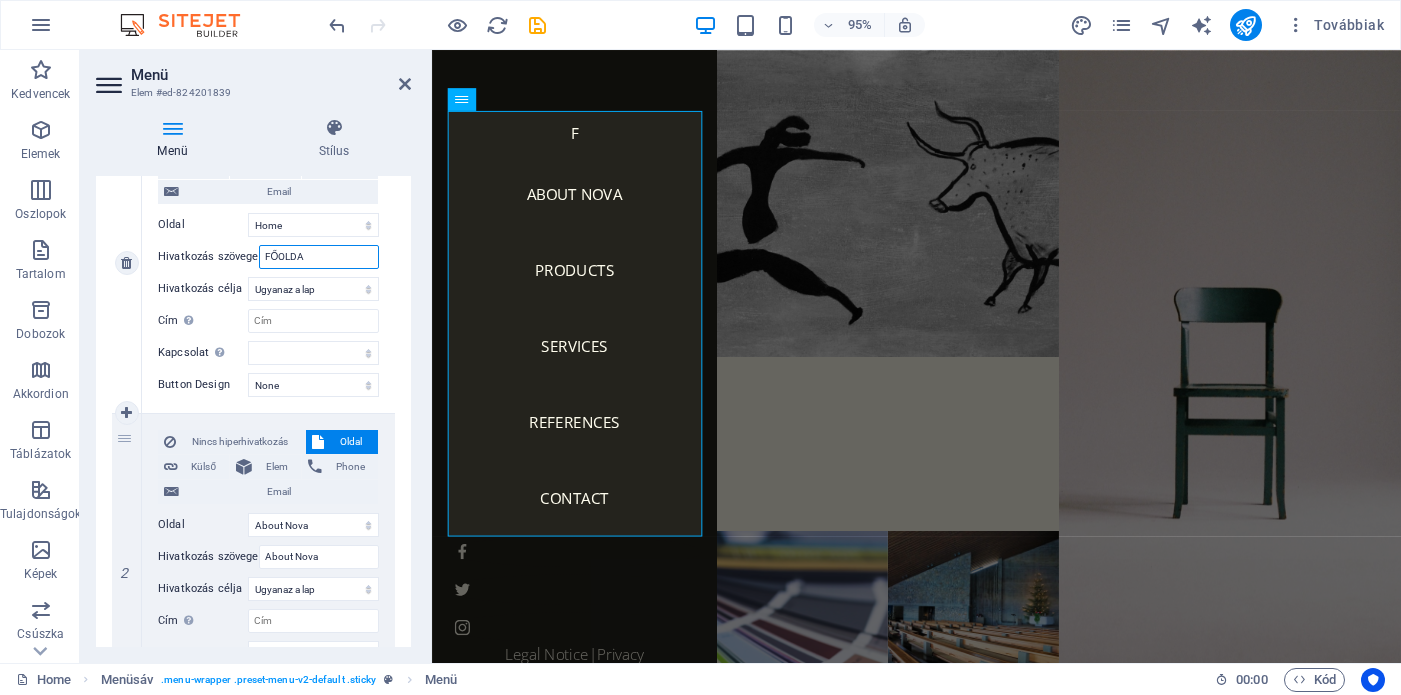 type on "FŐOLDAL" 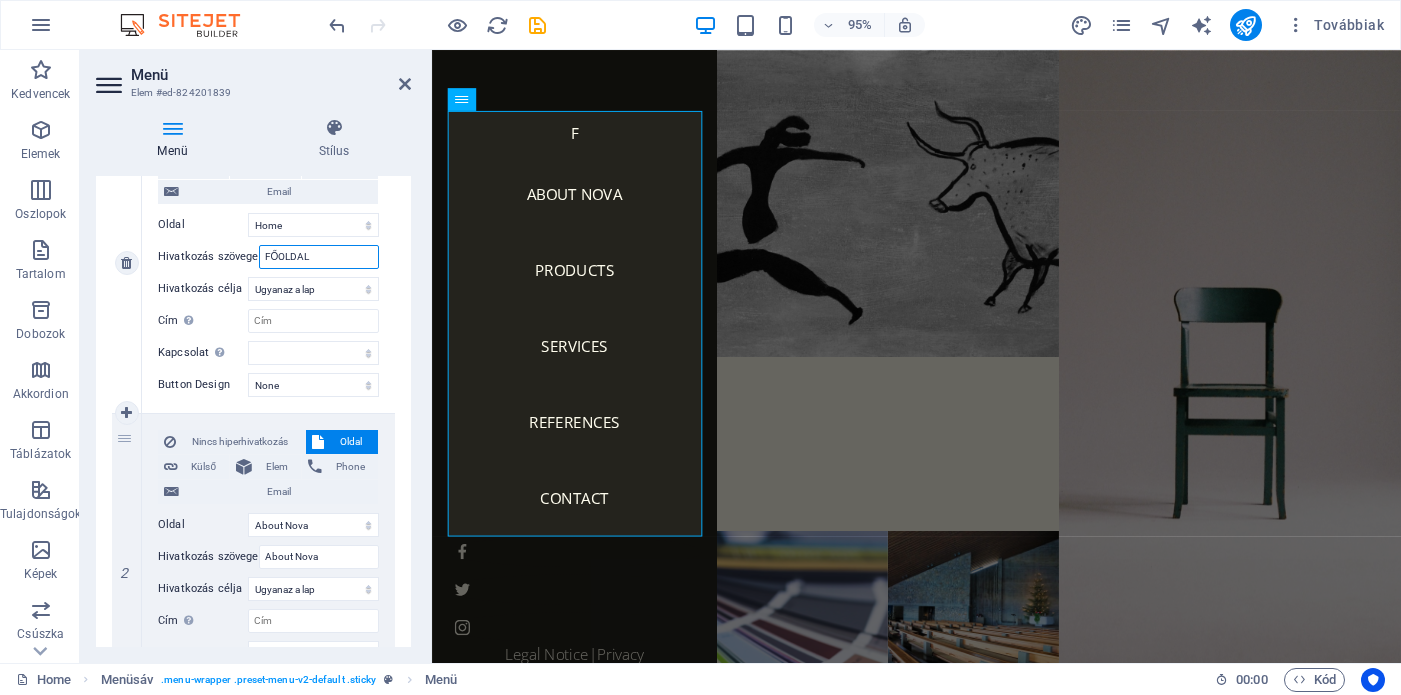 select 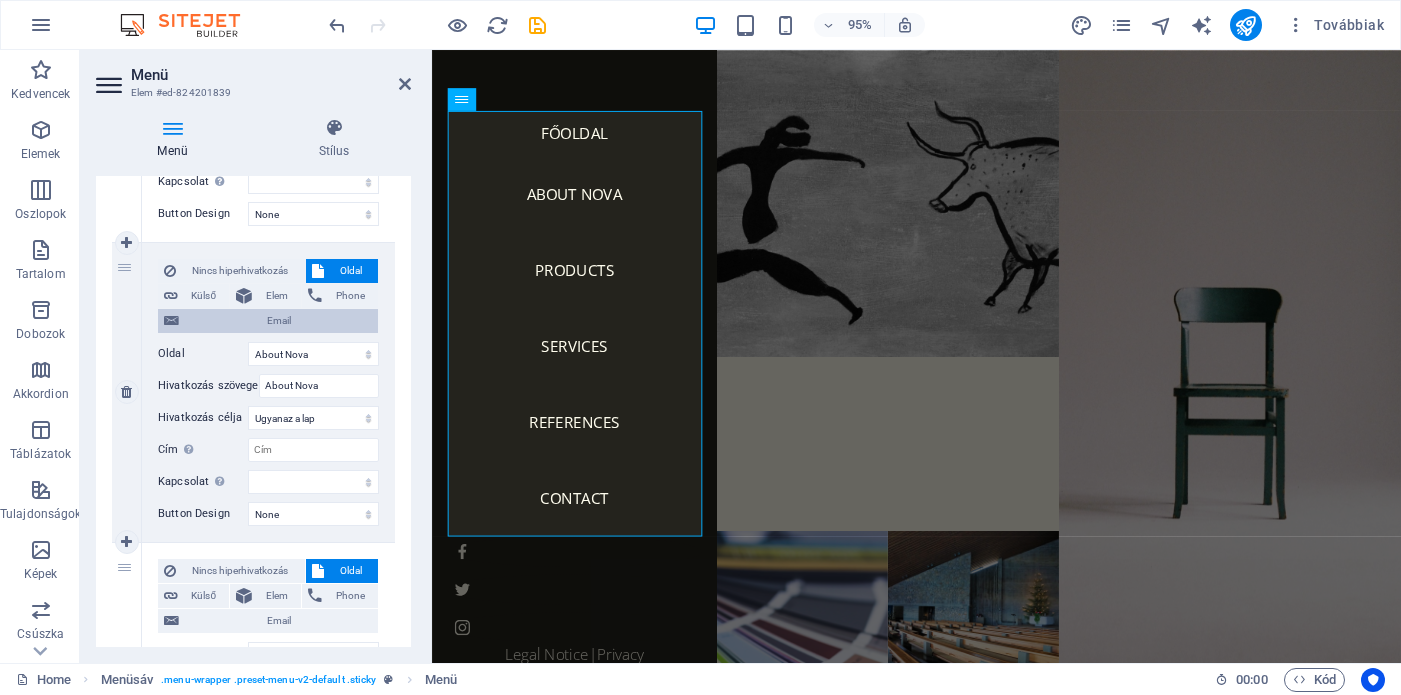 scroll, scrollTop: 445, scrollLeft: 0, axis: vertical 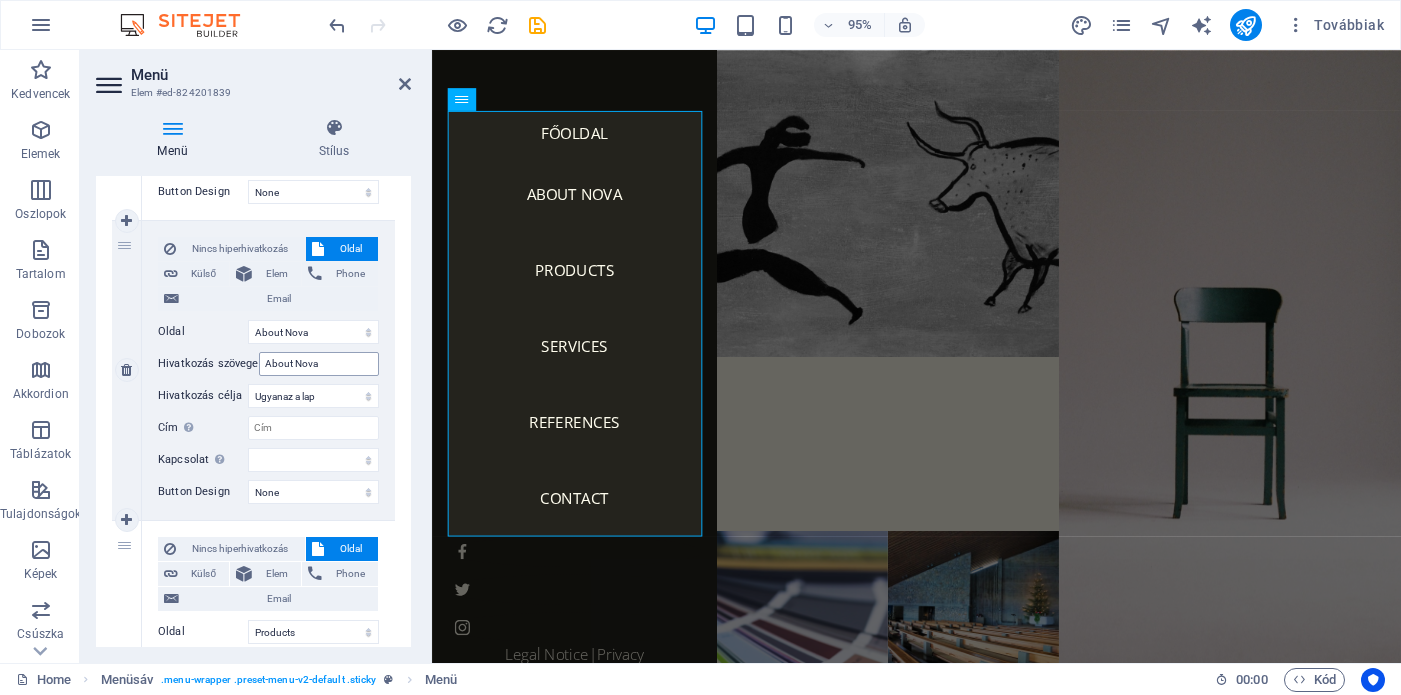 type on "FŐOLDAL" 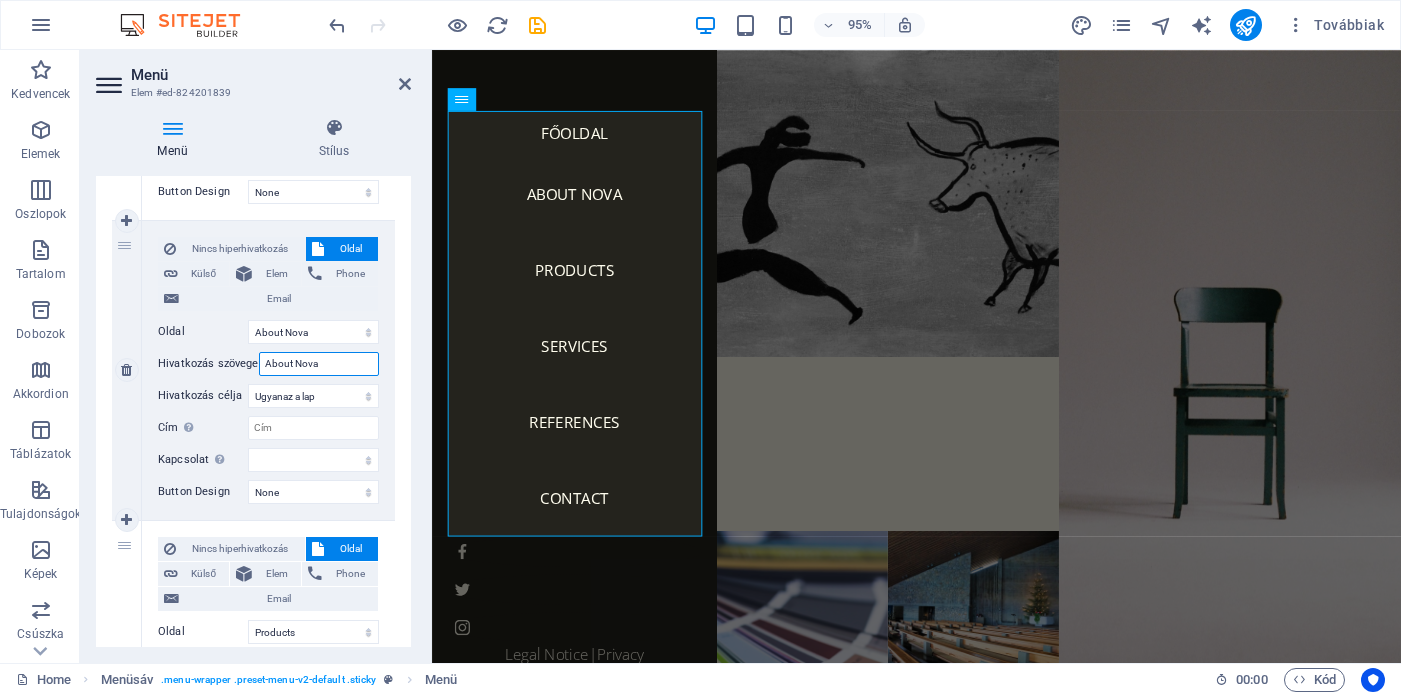 click on "About Nova" at bounding box center [319, 364] 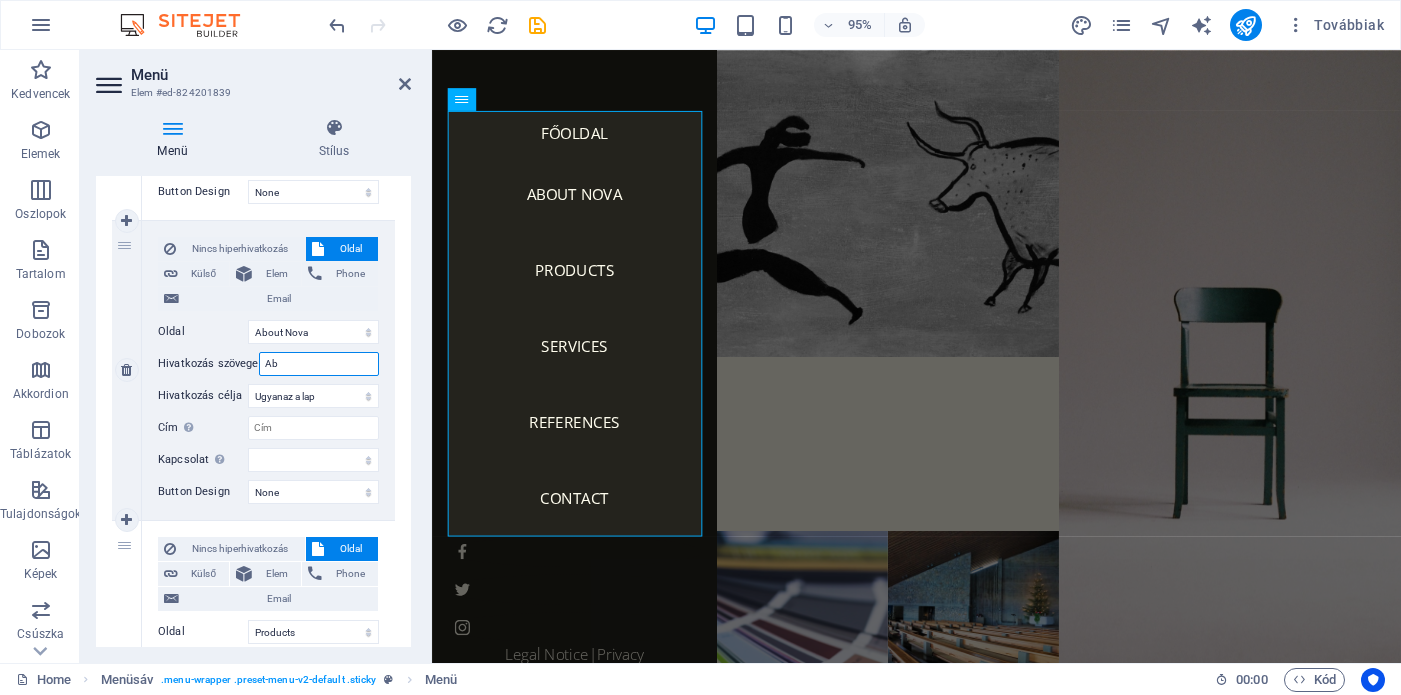 type on "A" 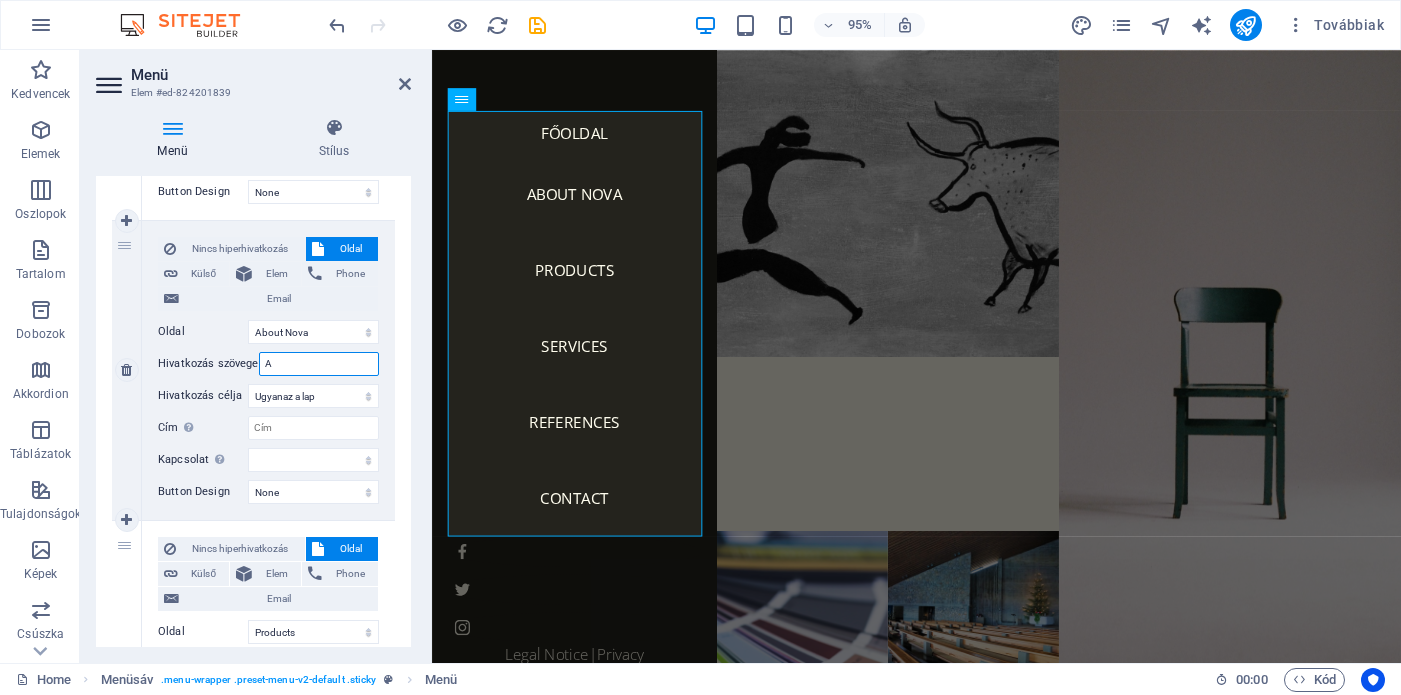 type 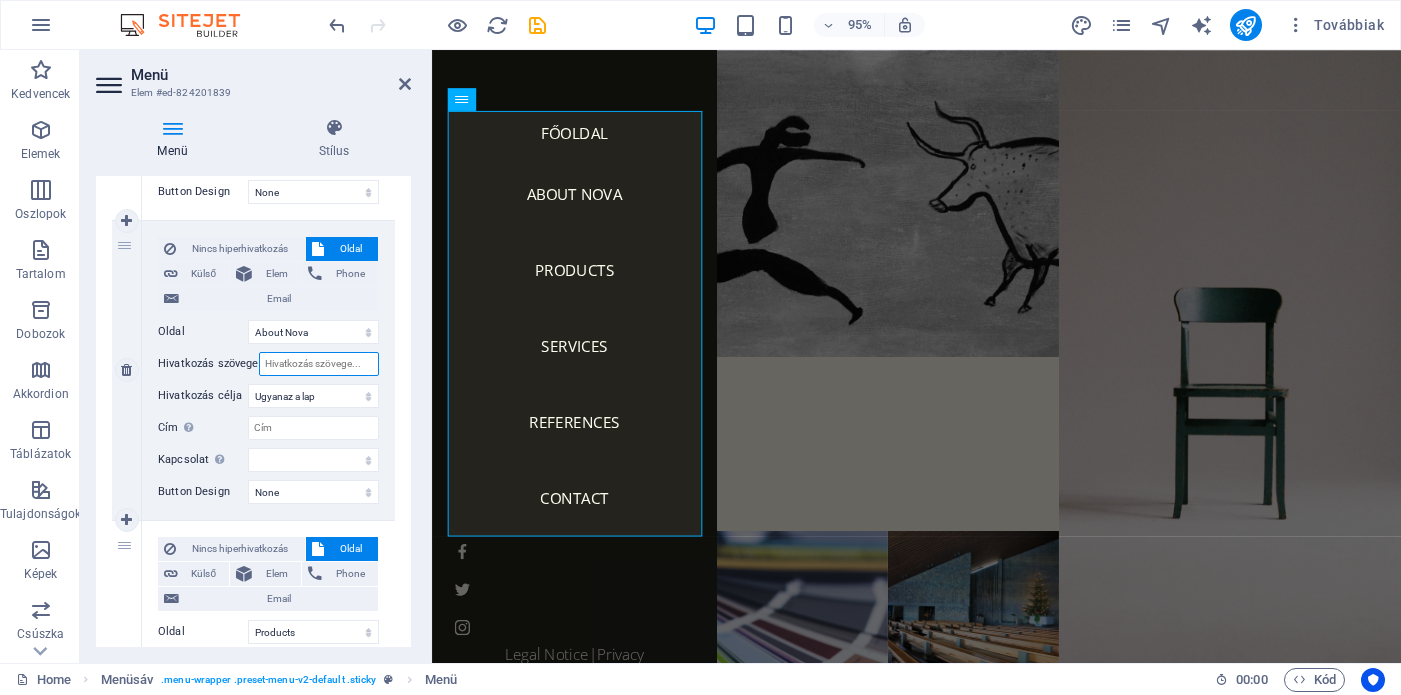 select 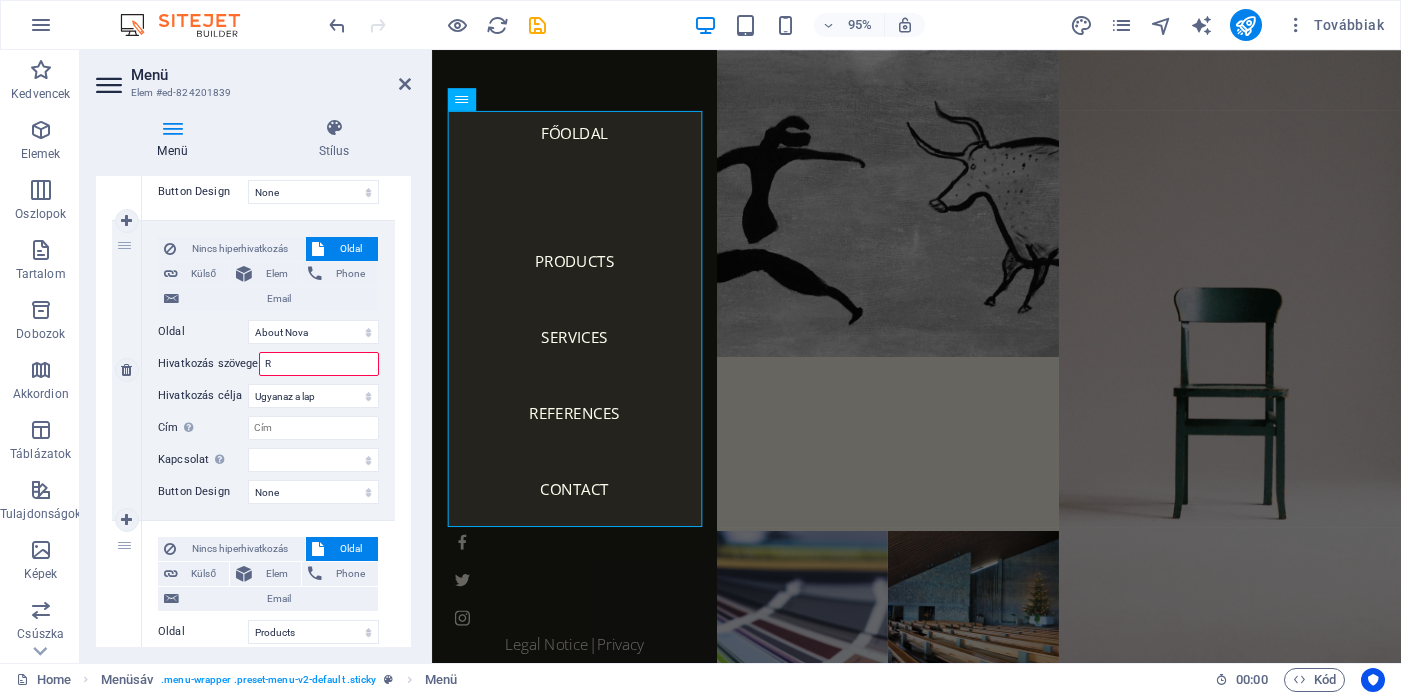 select 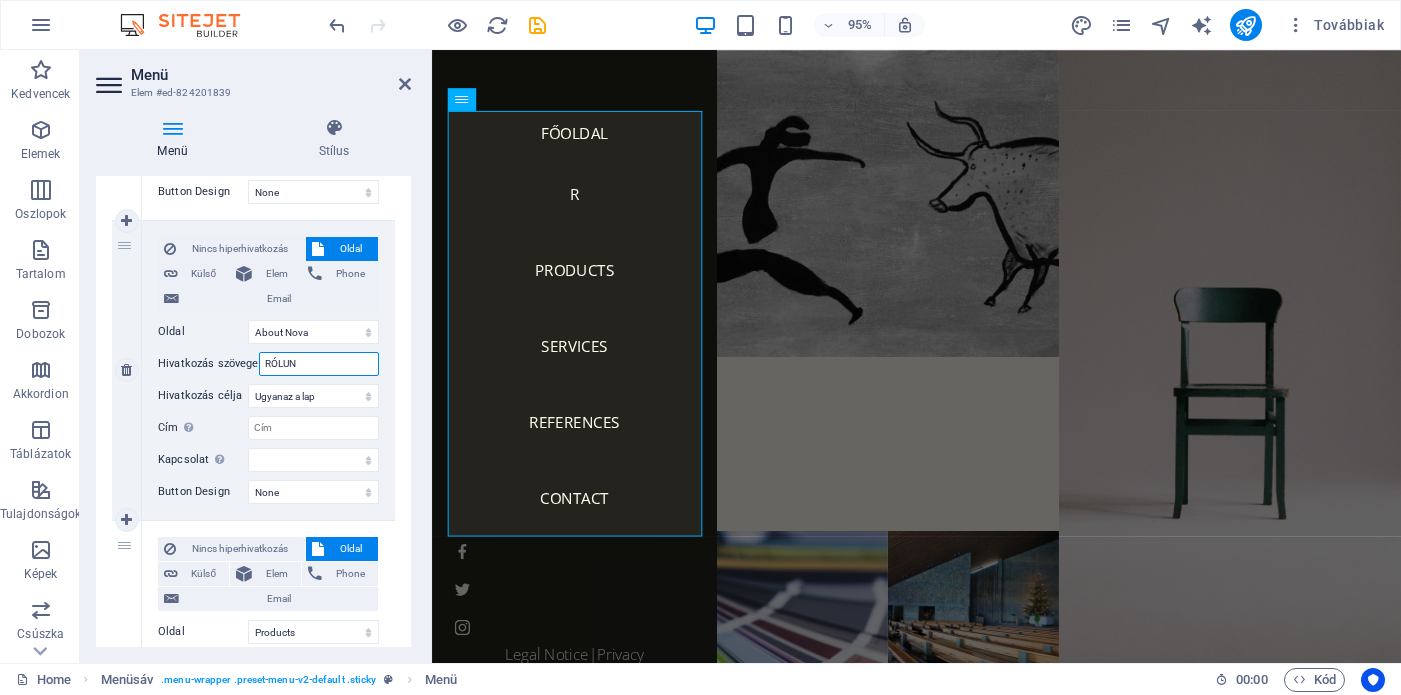 type on "RÓLUNK" 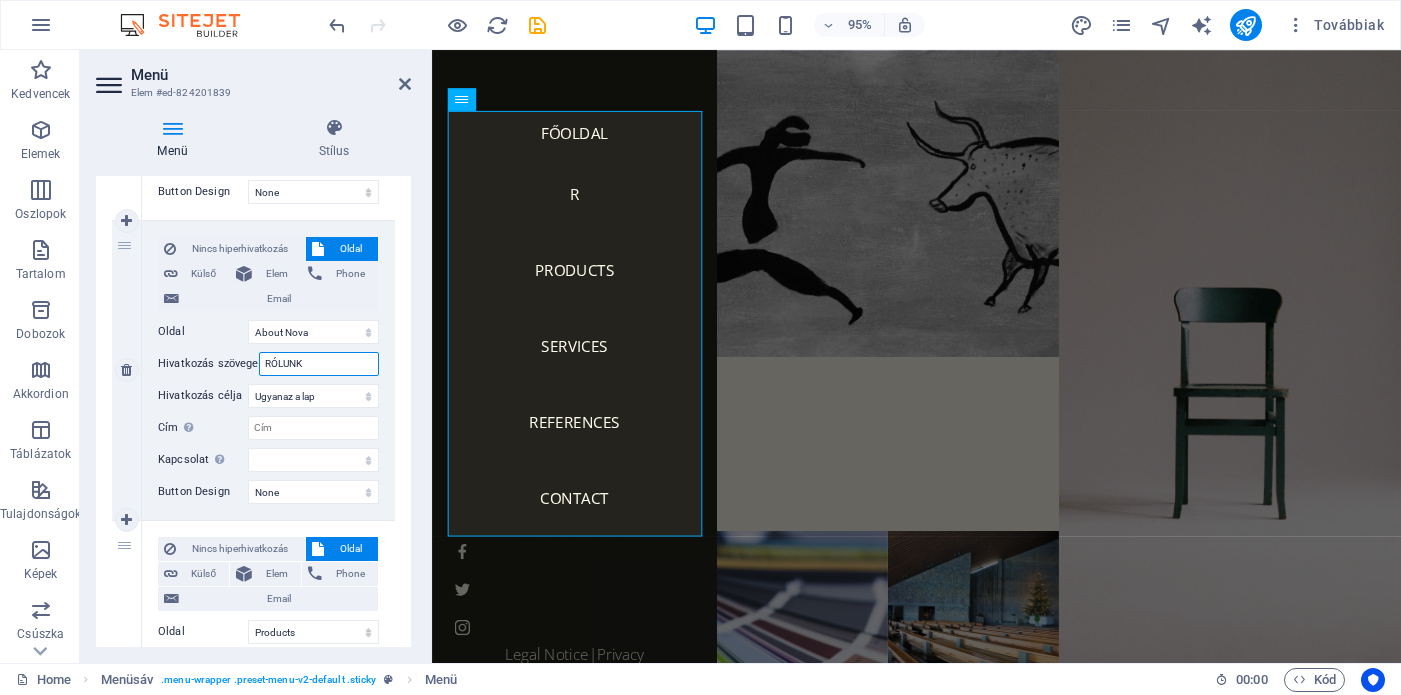 select 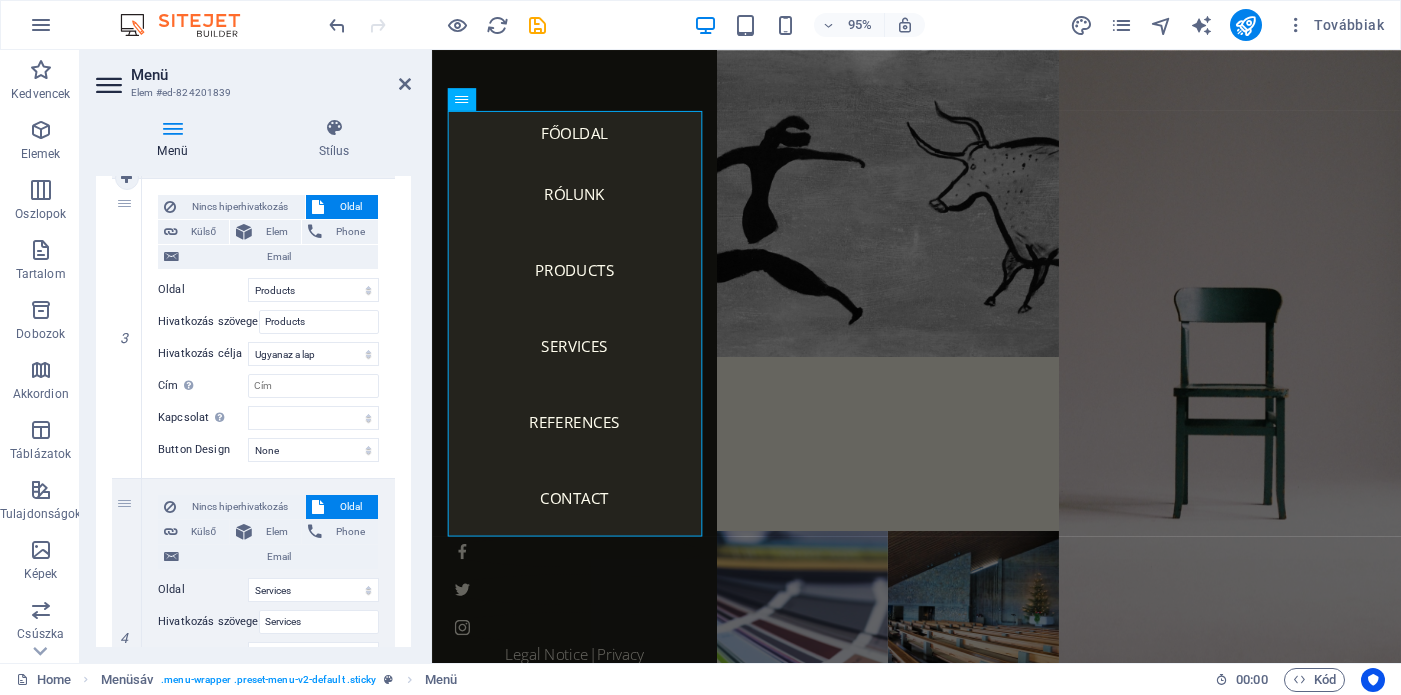scroll, scrollTop: 799, scrollLeft: 0, axis: vertical 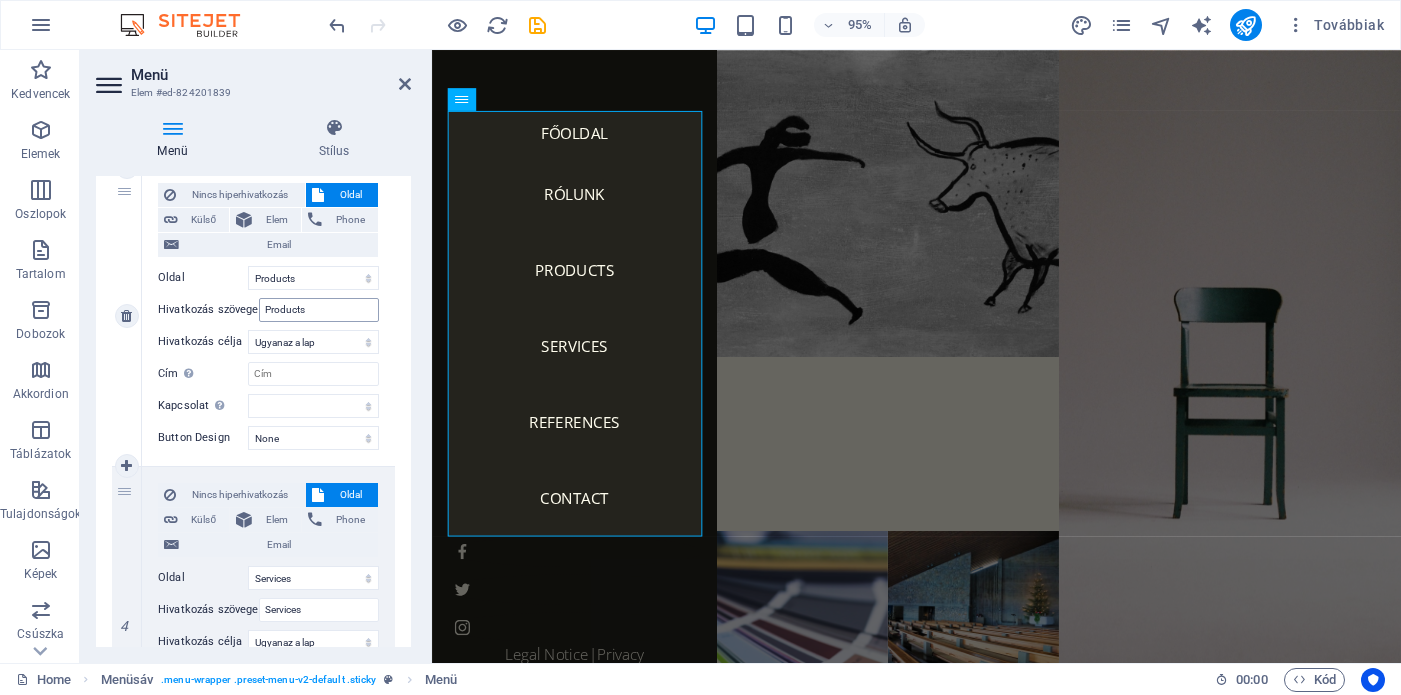 type on "RÓLUNK" 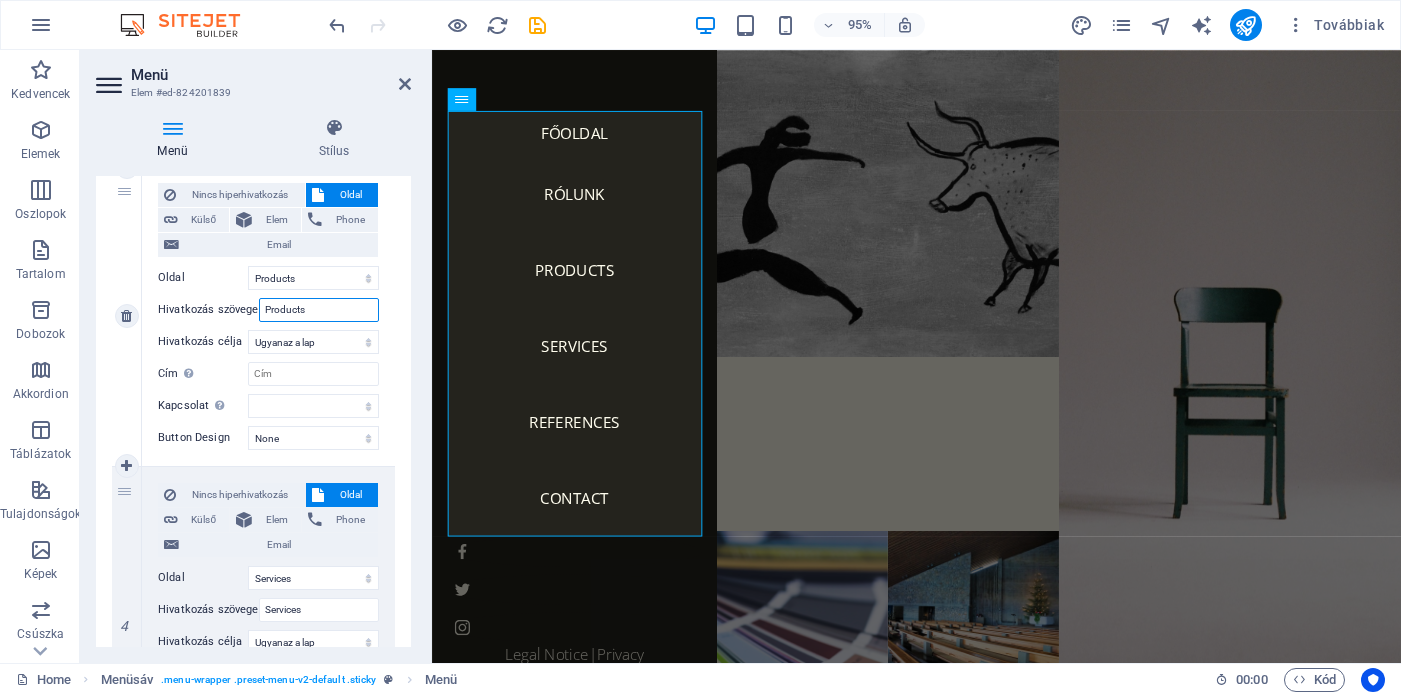 click on "Products" at bounding box center (319, 310) 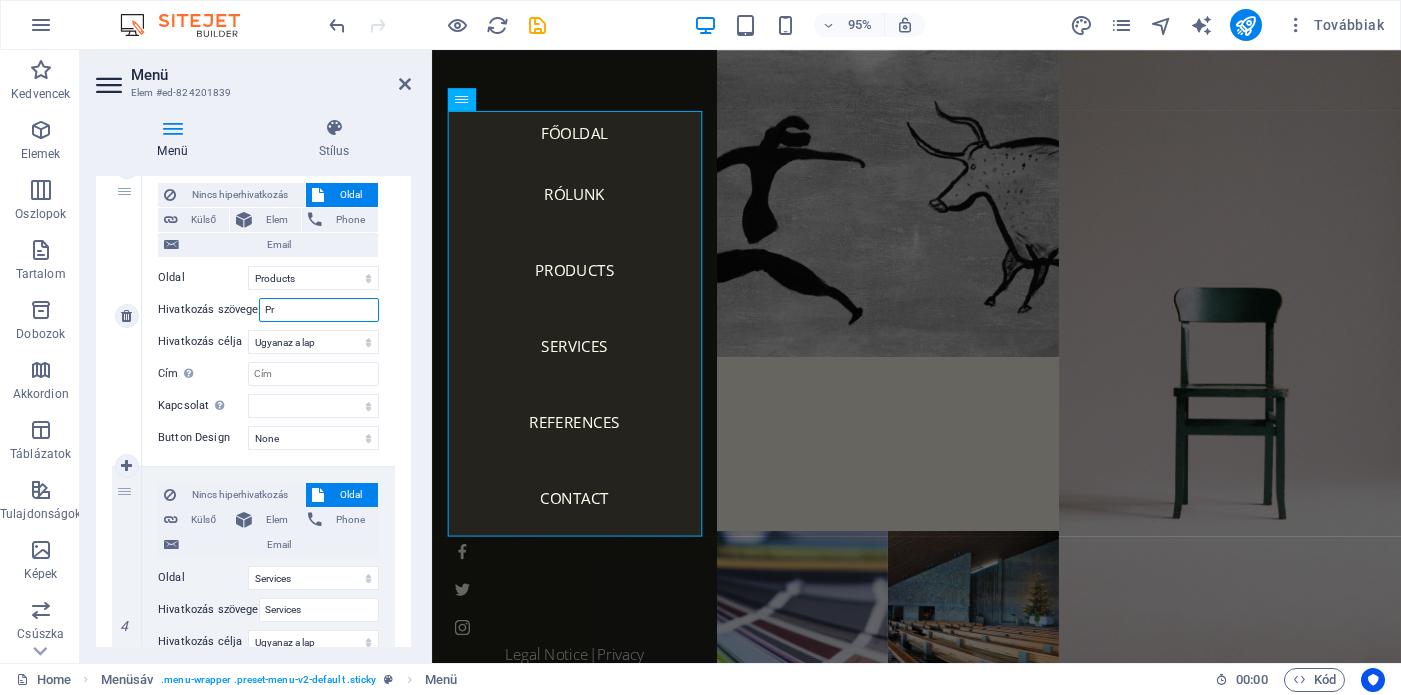 type on "P" 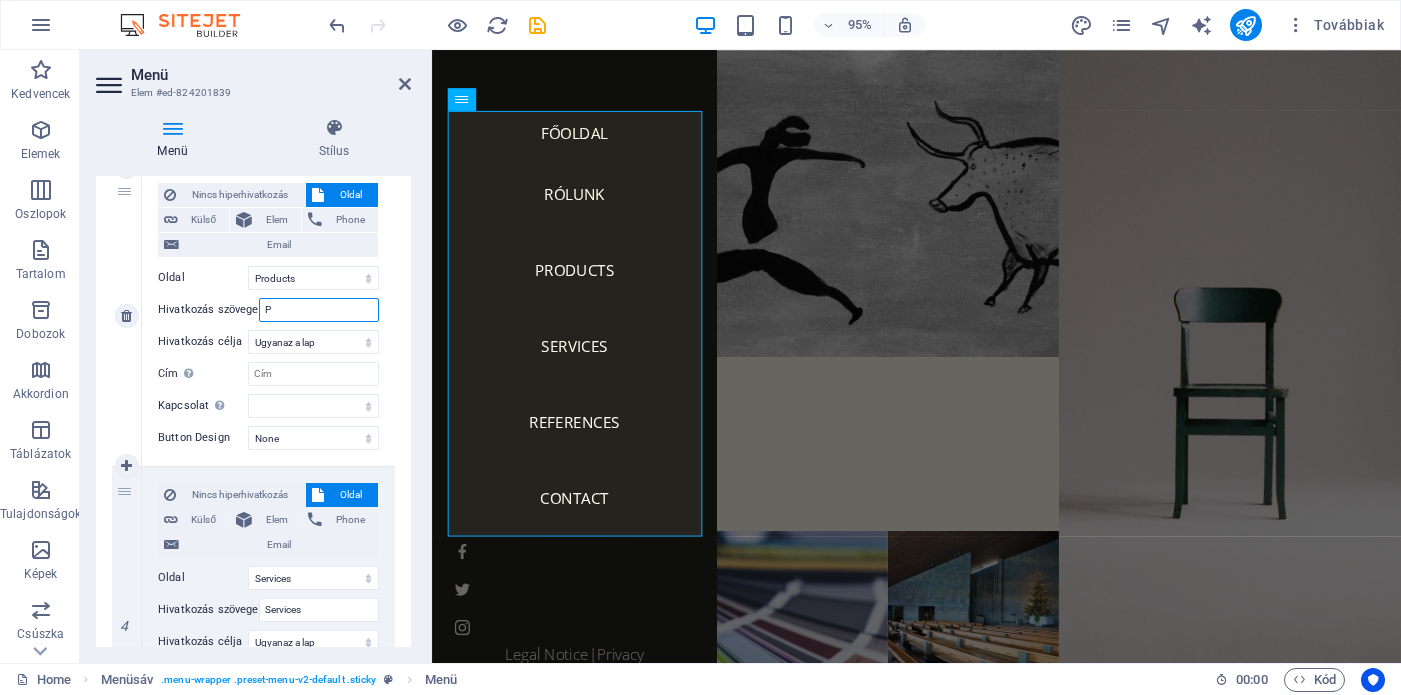 type 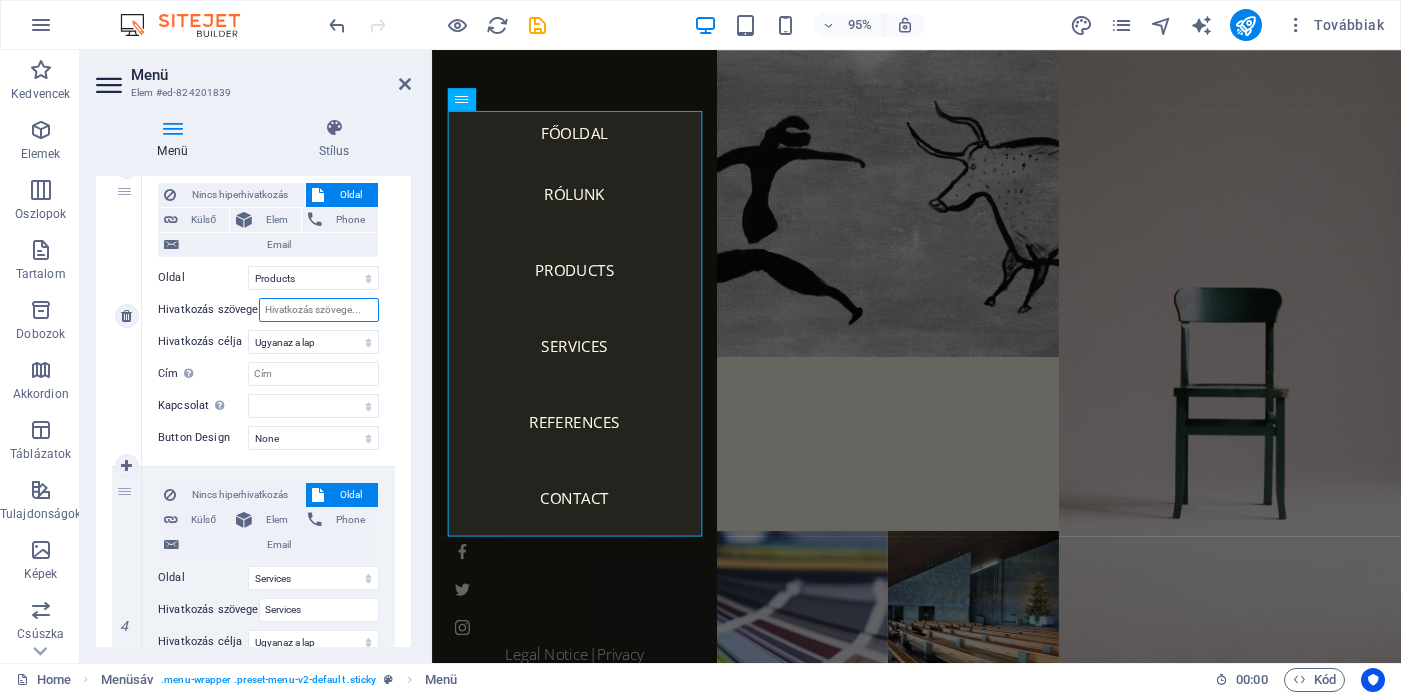 select 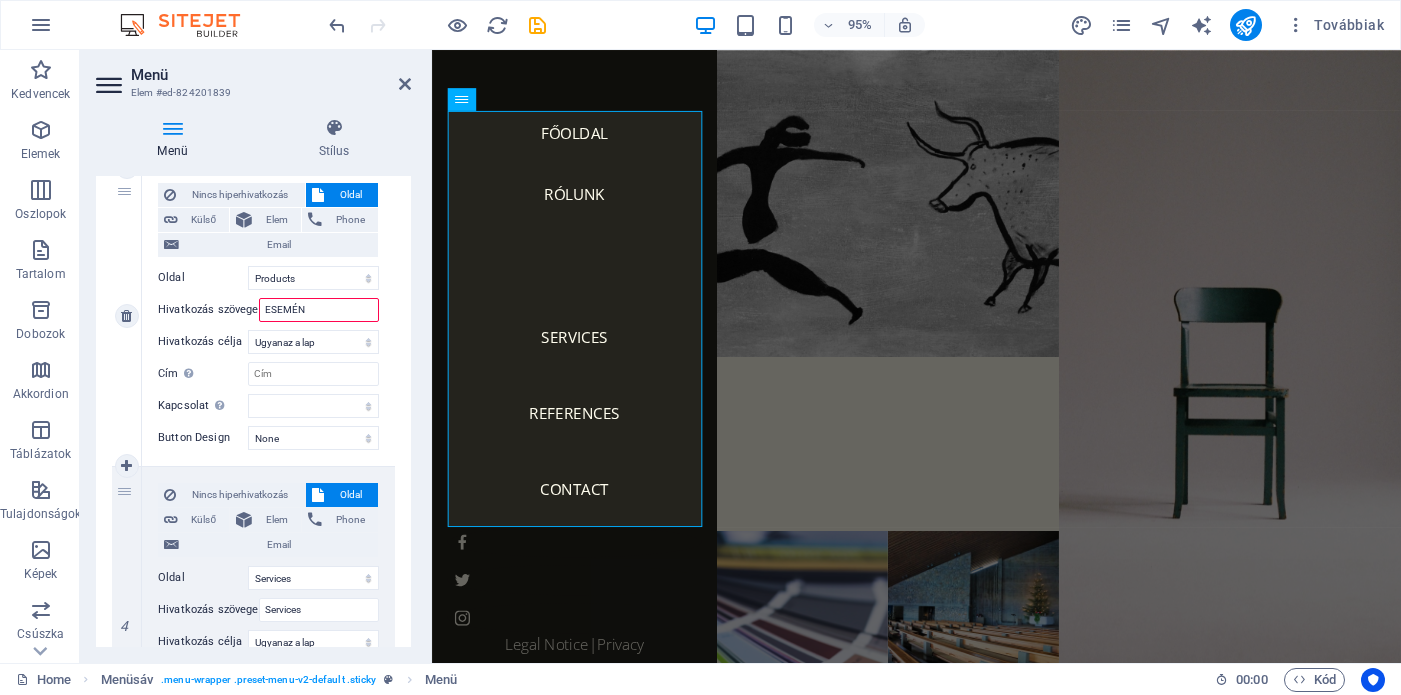 type on "ESEMÉNY" 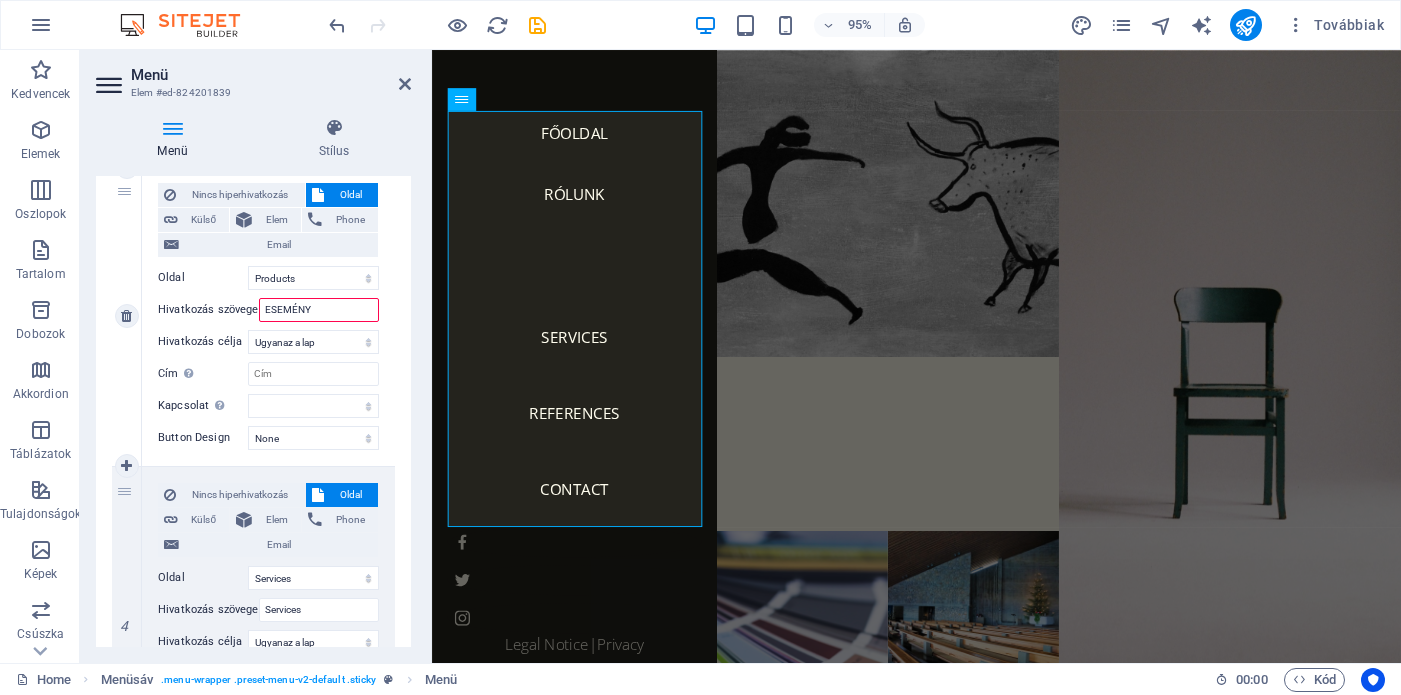 select 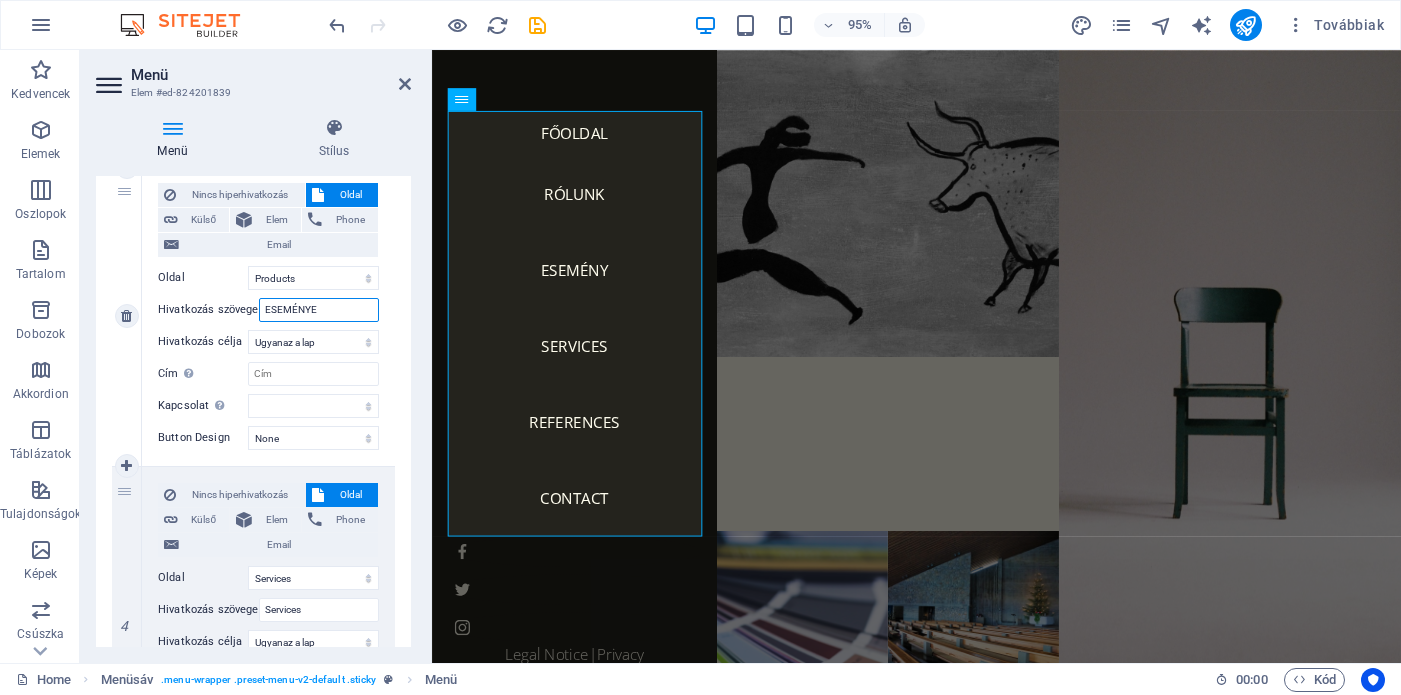 type on "ESEMÉNYEK" 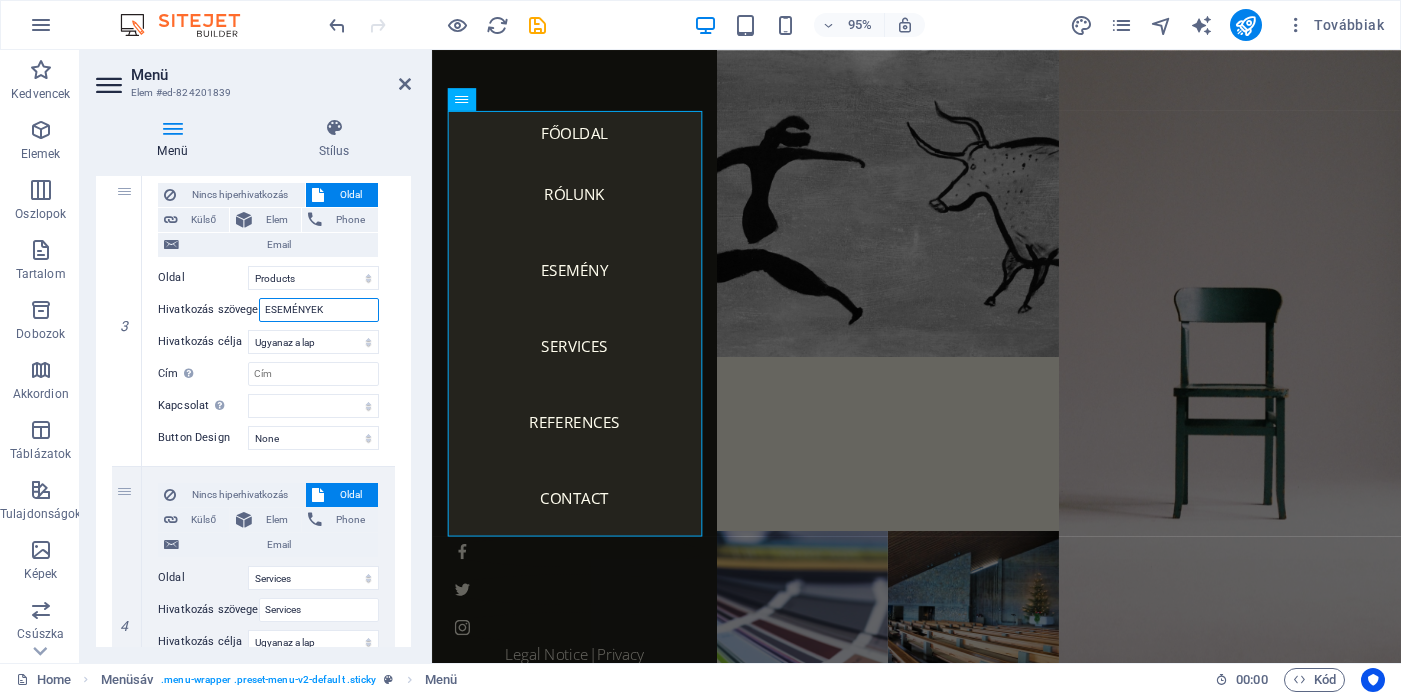 select 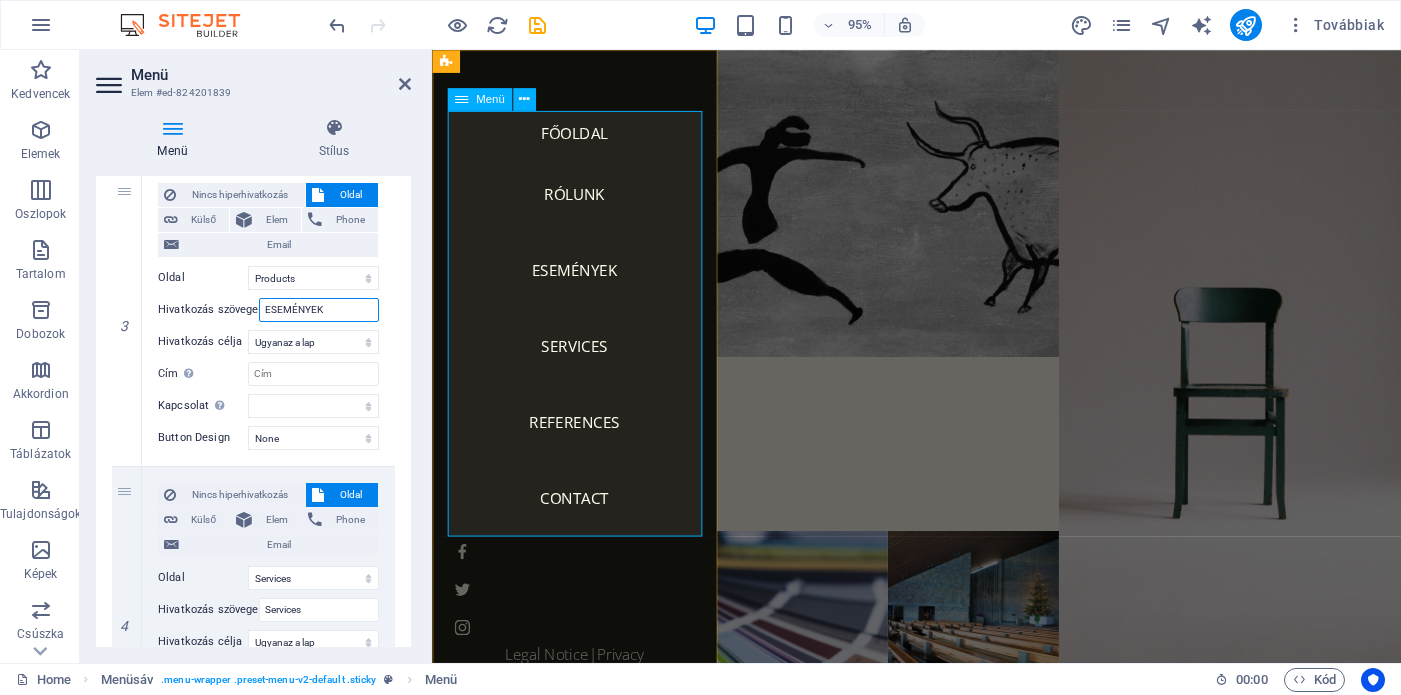 type on "ESEMÉNYEK" 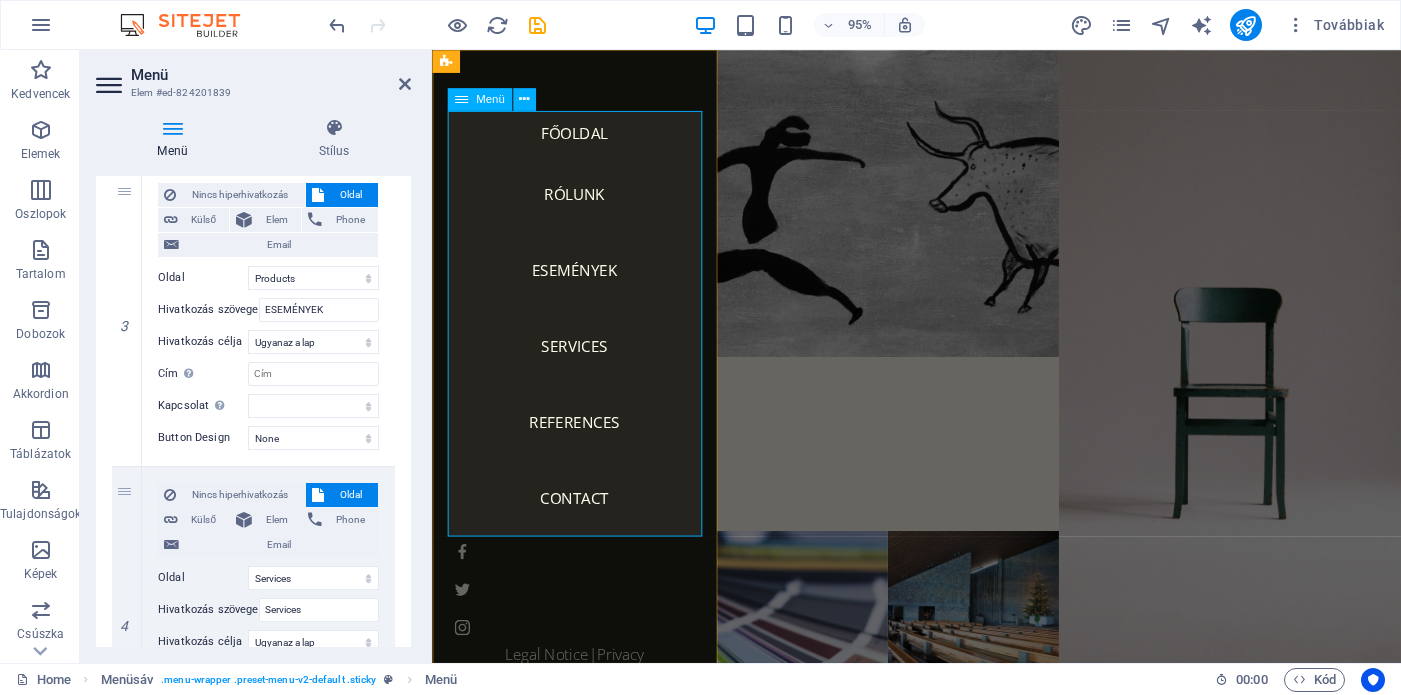click on "FŐOLDAL RÓLUNK ESEMÉNYEK Services References Contact" at bounding box center (582, 338) 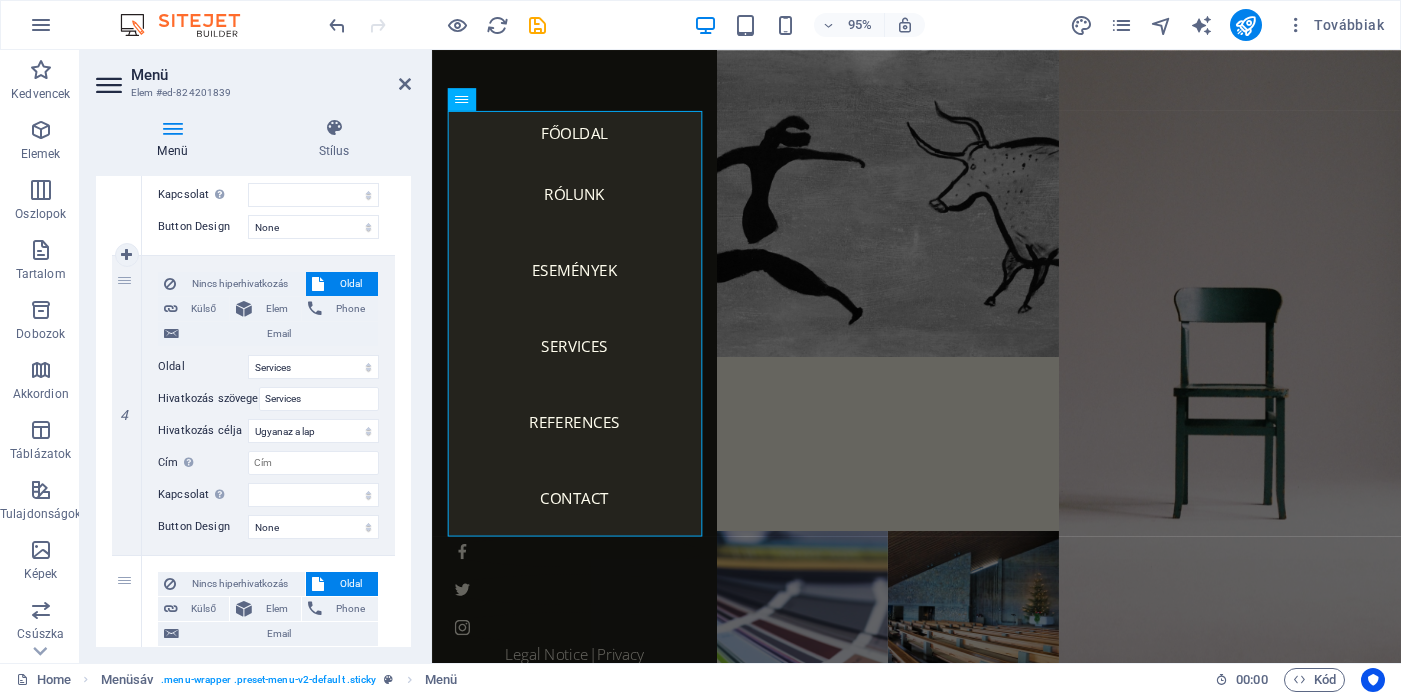 scroll, scrollTop: 1059, scrollLeft: 0, axis: vertical 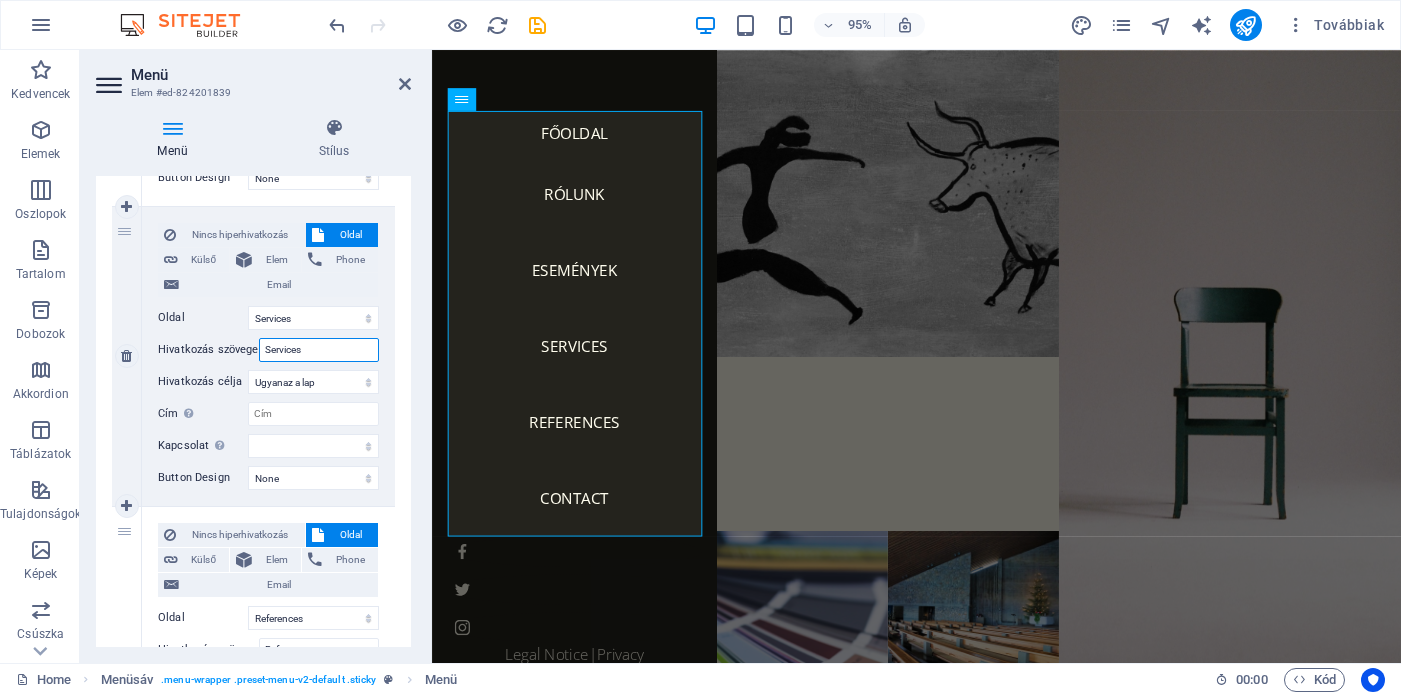 click on "Services" at bounding box center [319, 350] 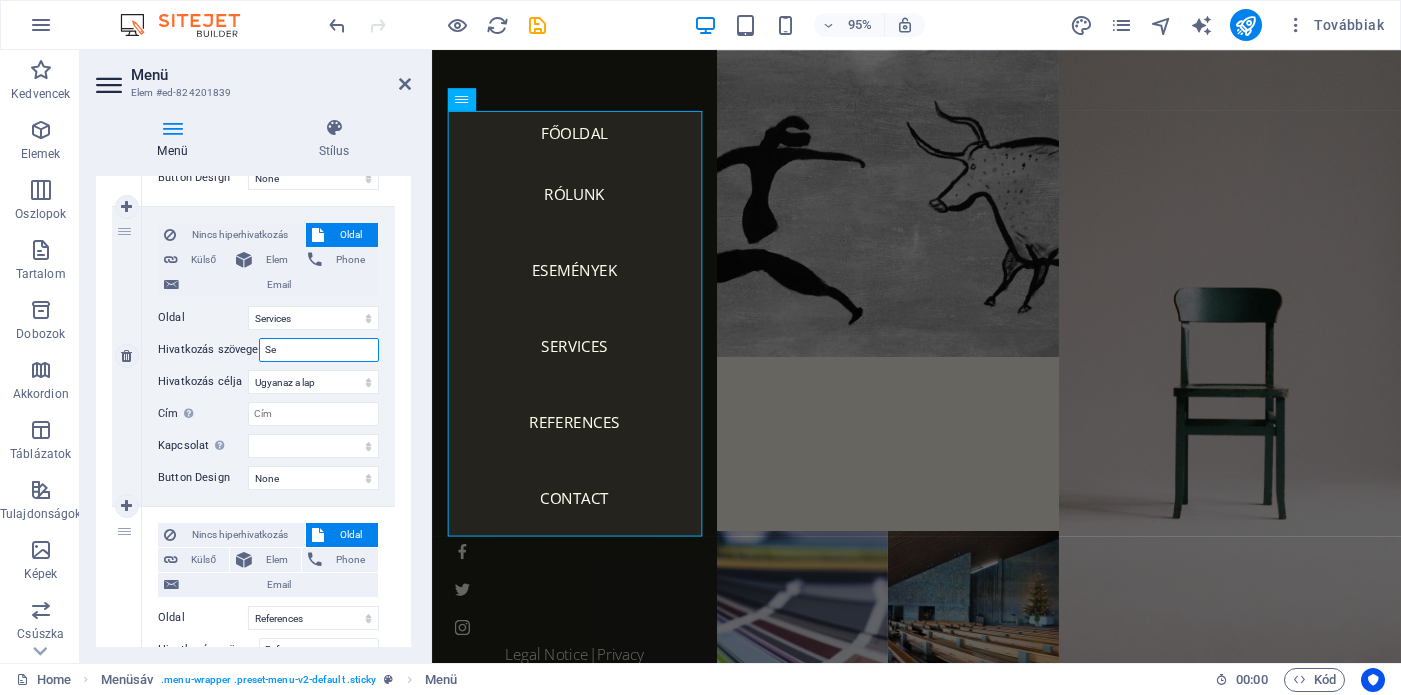 type on "S" 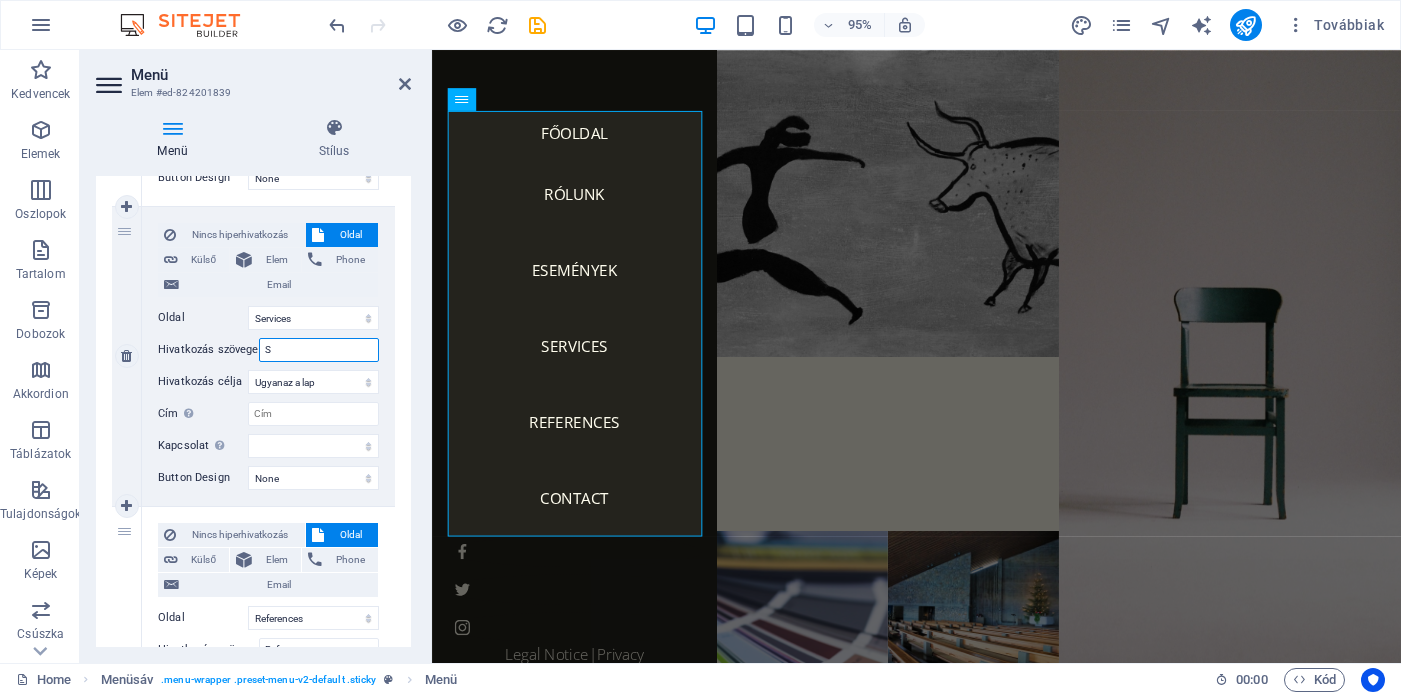 type 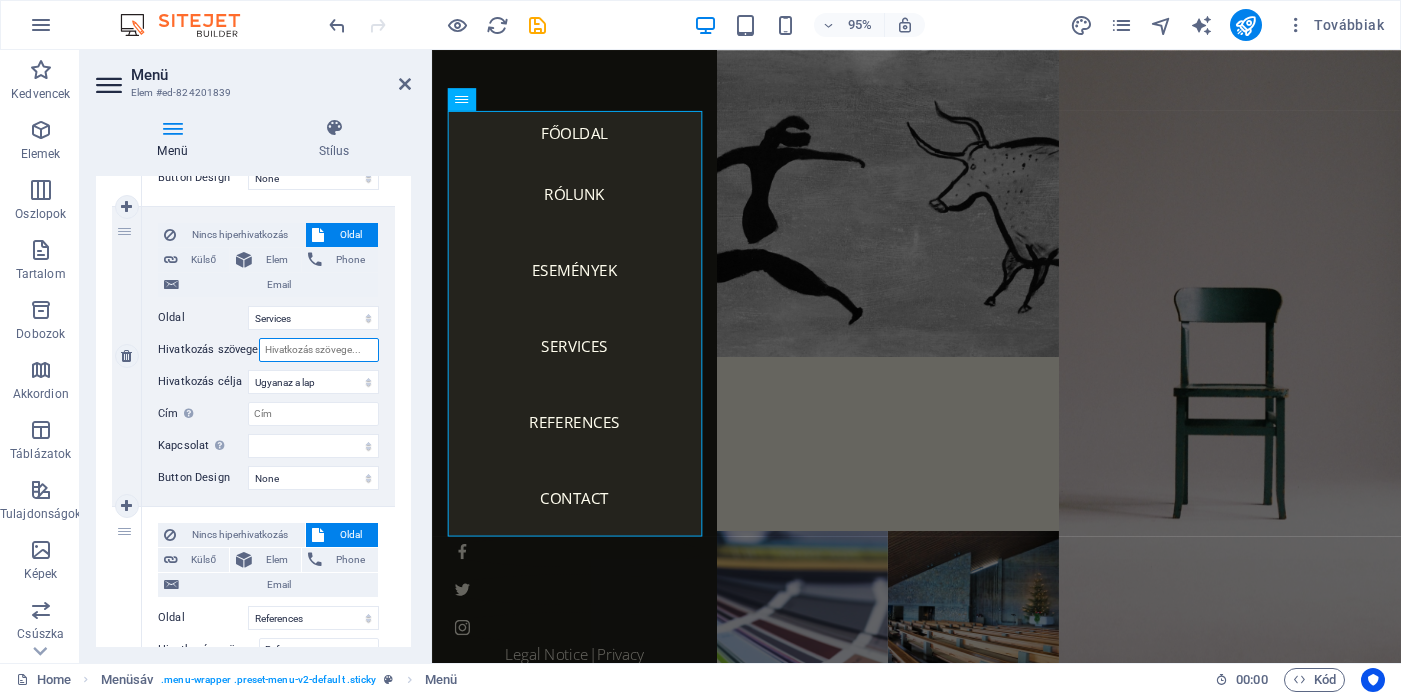 select 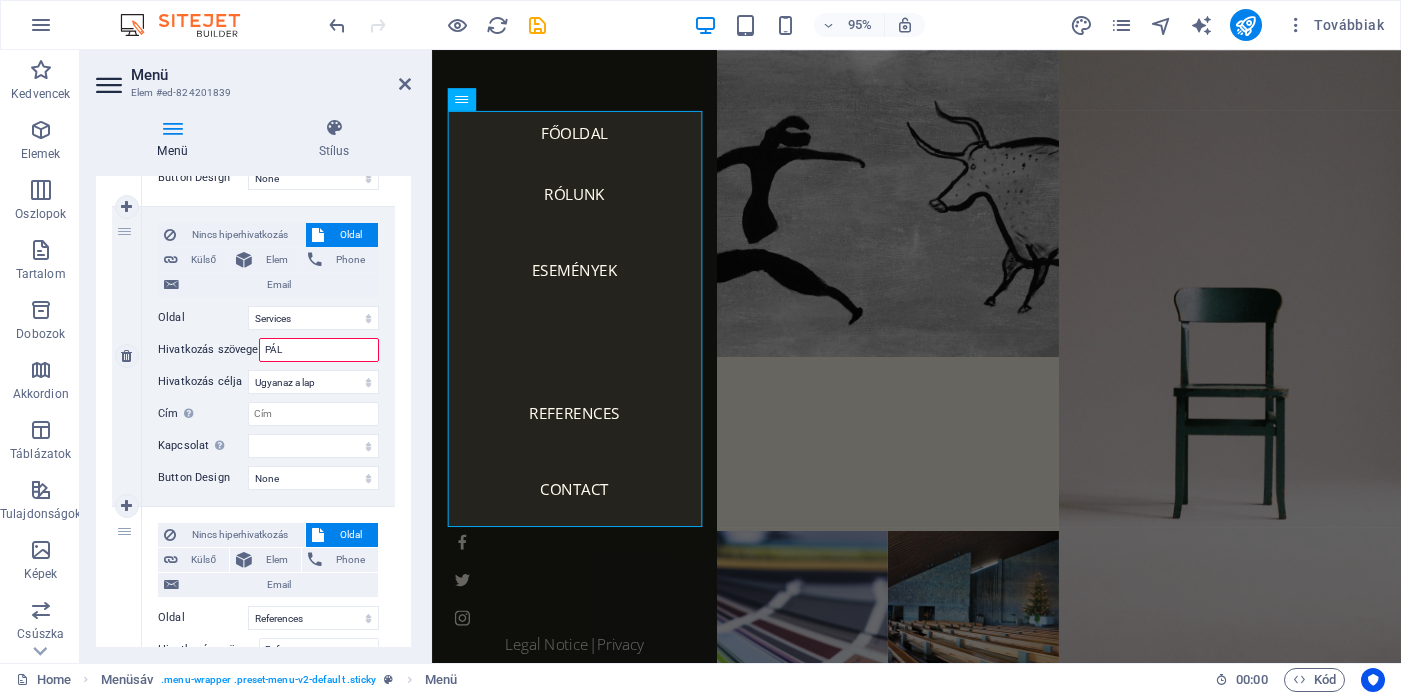 type on "PÁLY" 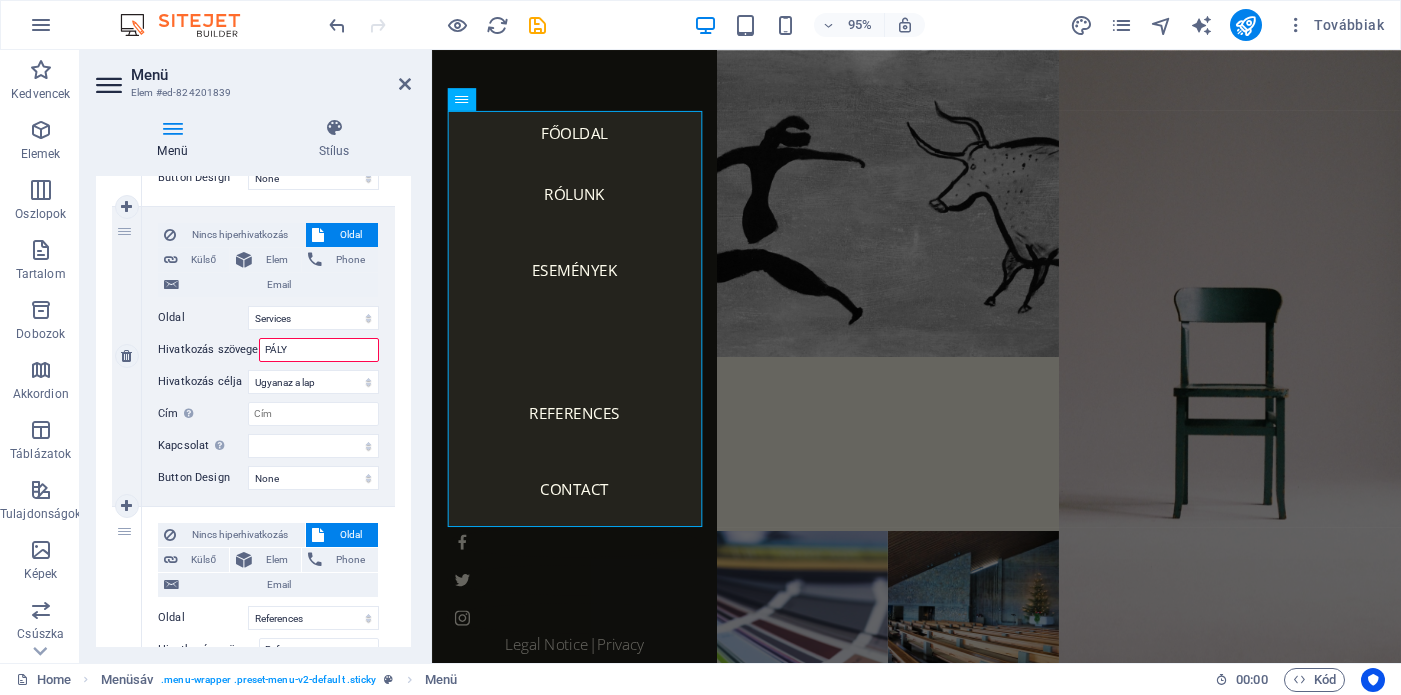 select 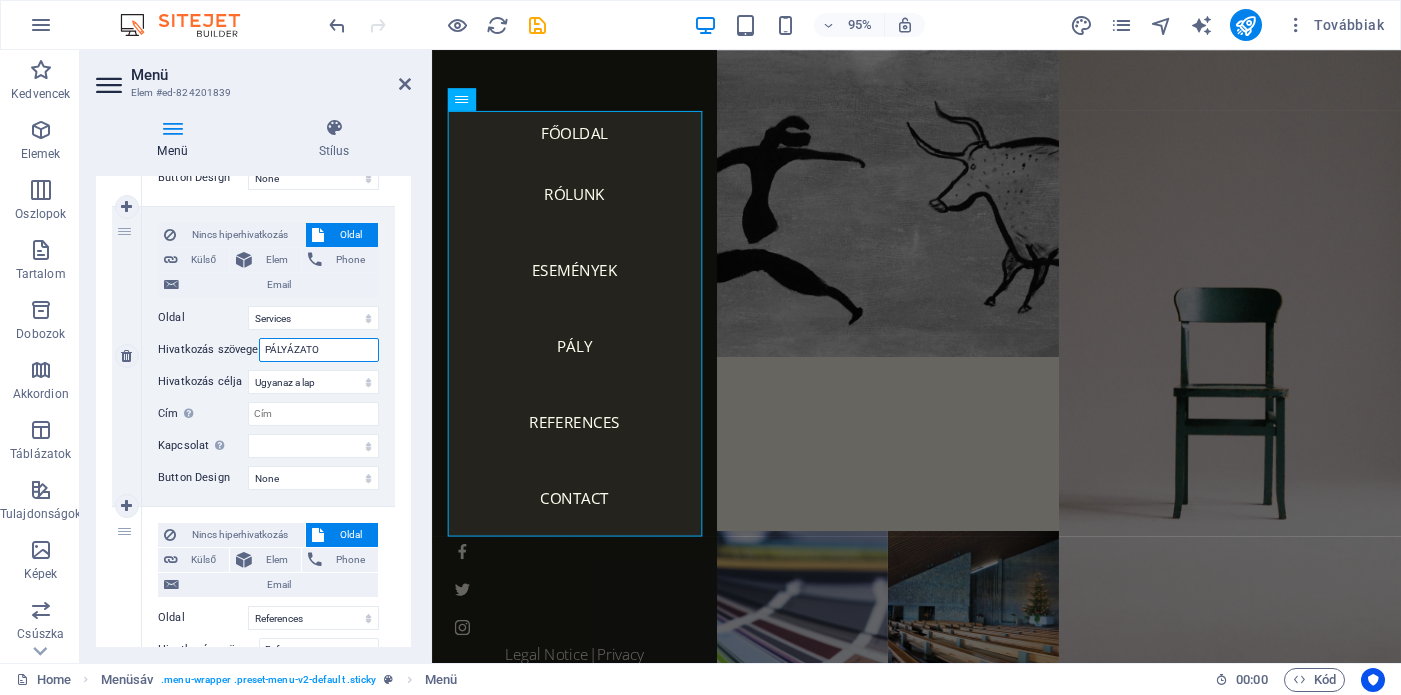 type on "PÁLYÁZATOK" 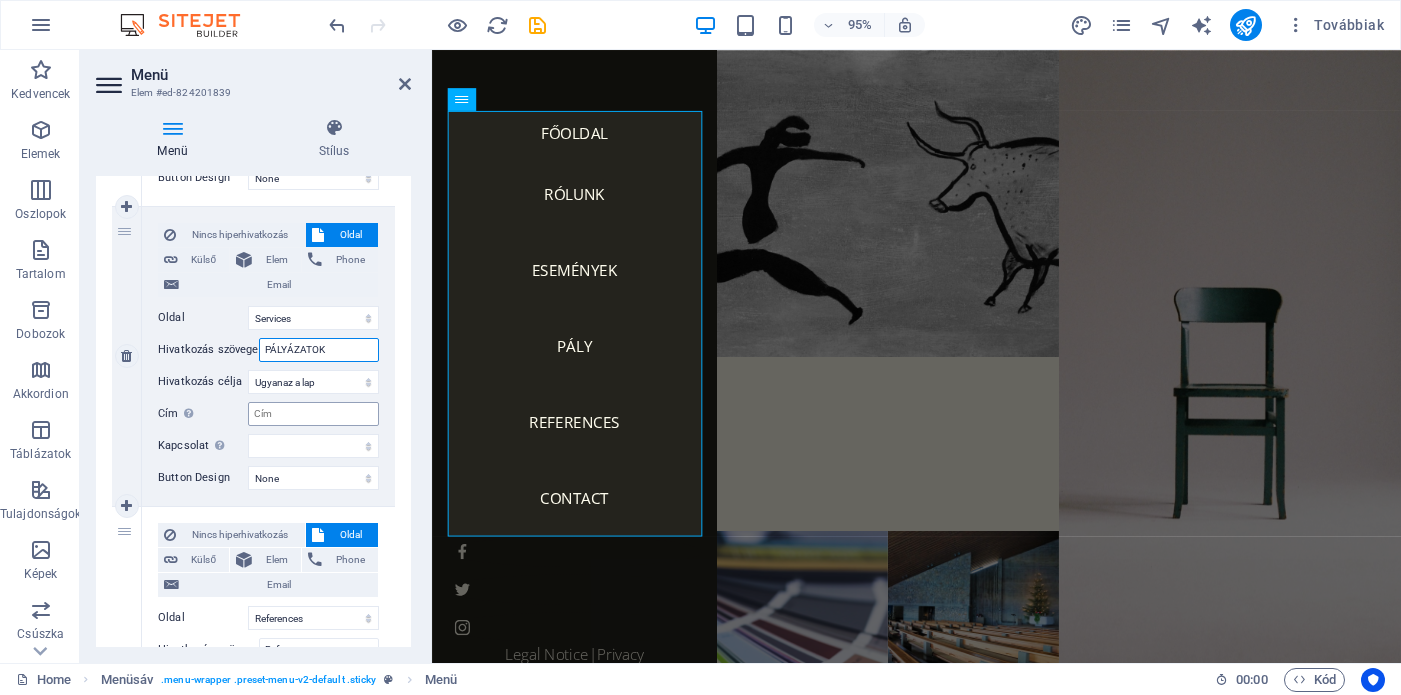 select 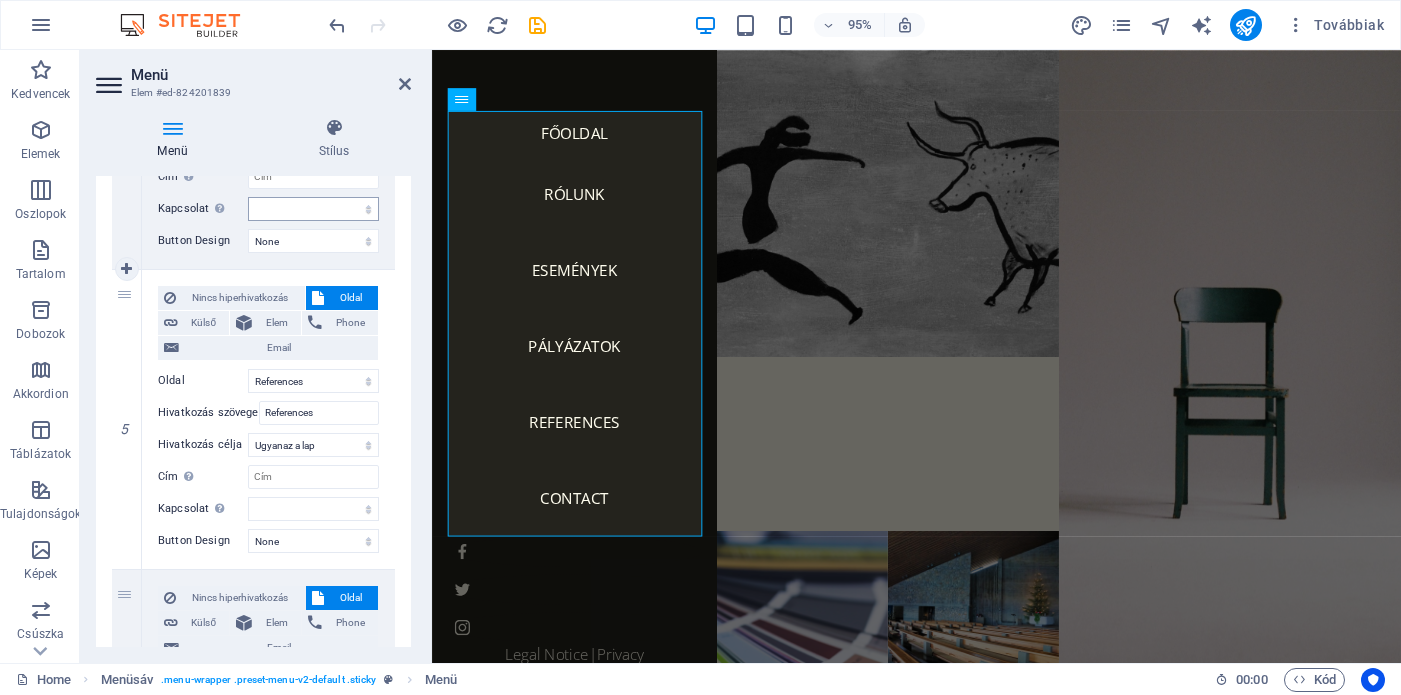 scroll, scrollTop: 1337, scrollLeft: 0, axis: vertical 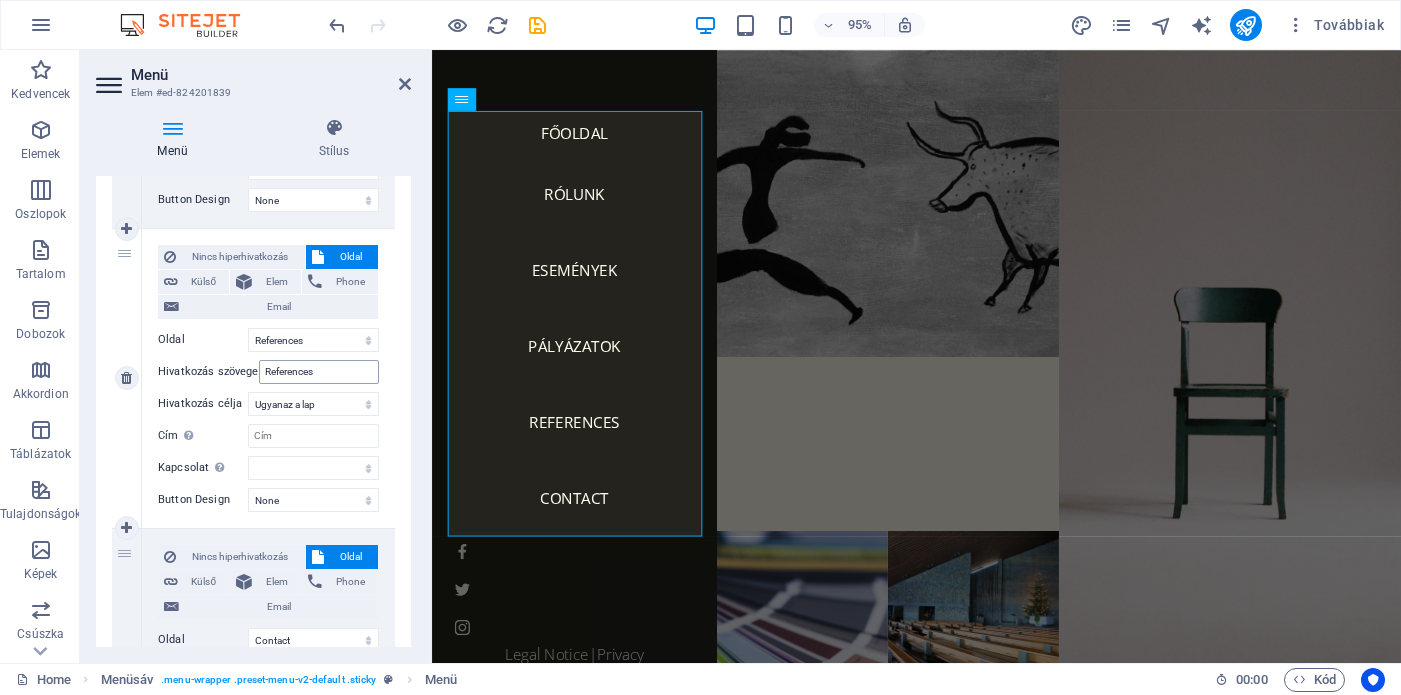 type on "PÁLYÁZATOK" 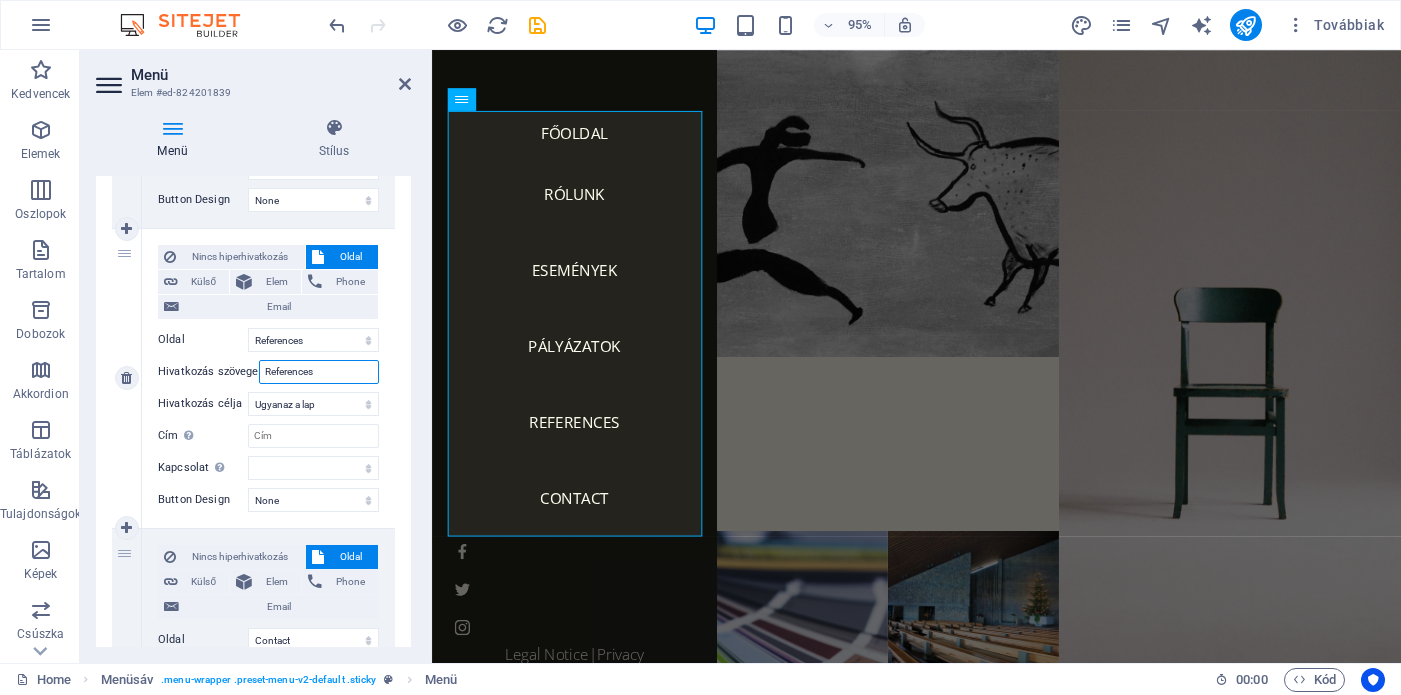 click on "References" at bounding box center [319, 372] 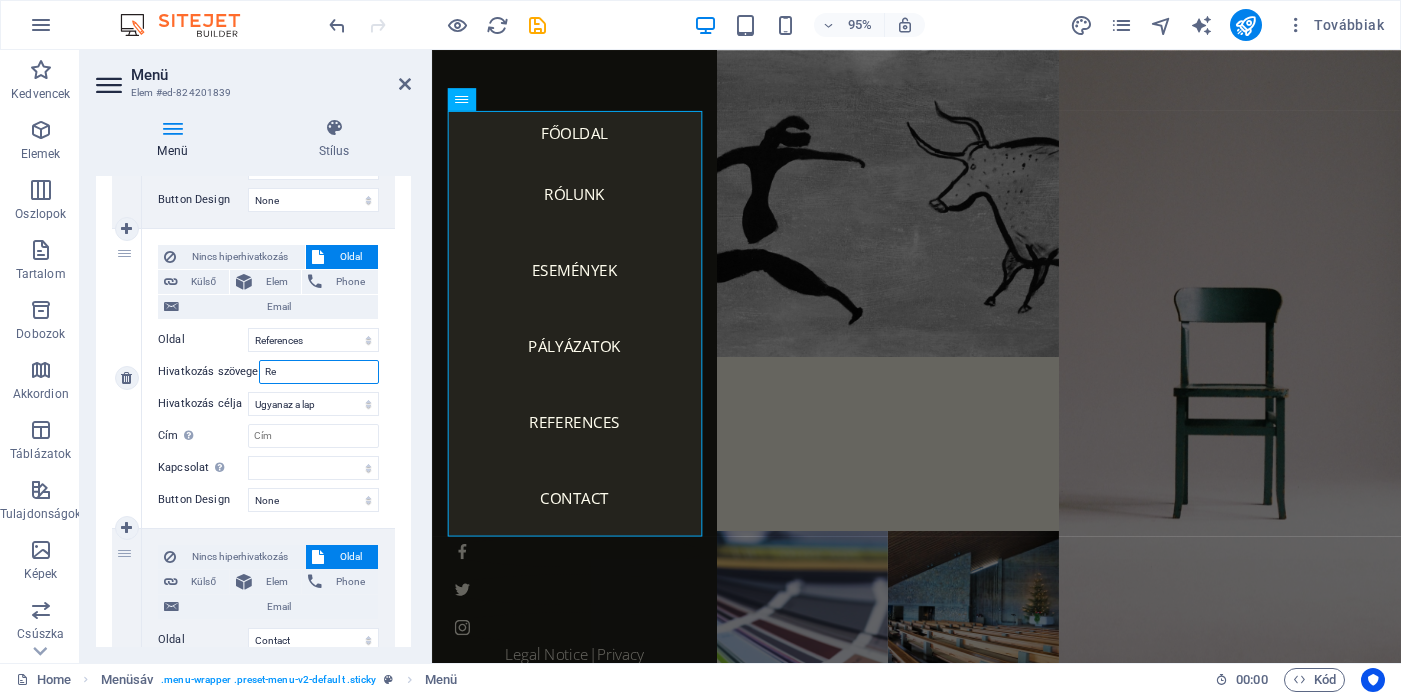type on "R" 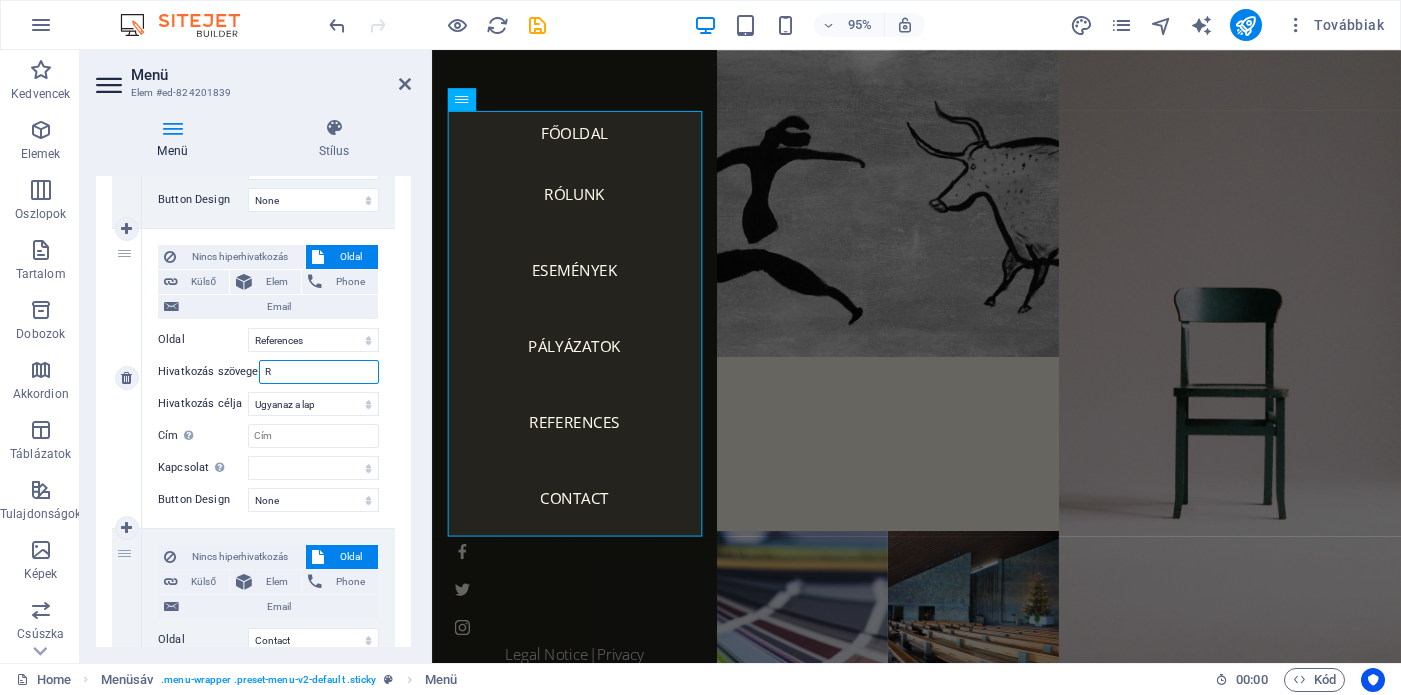 type 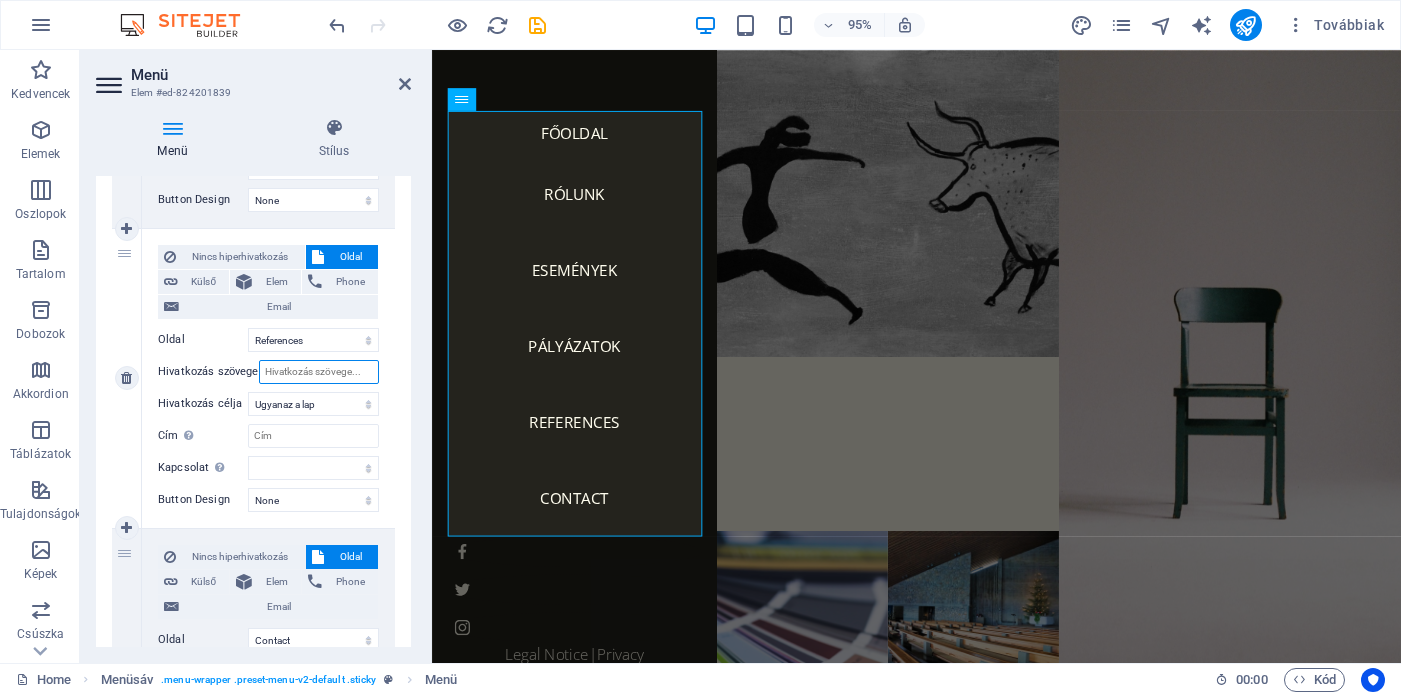 select 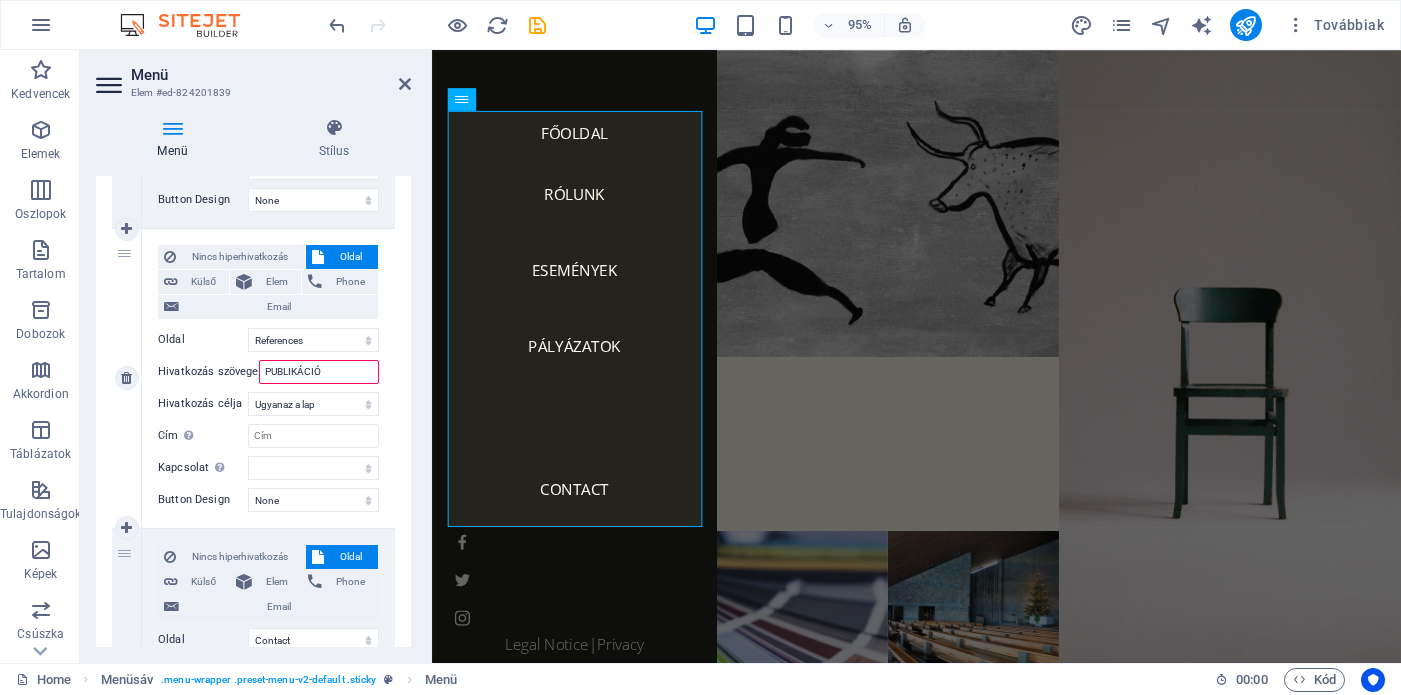 type on "PUBLIKÁCIÓK" 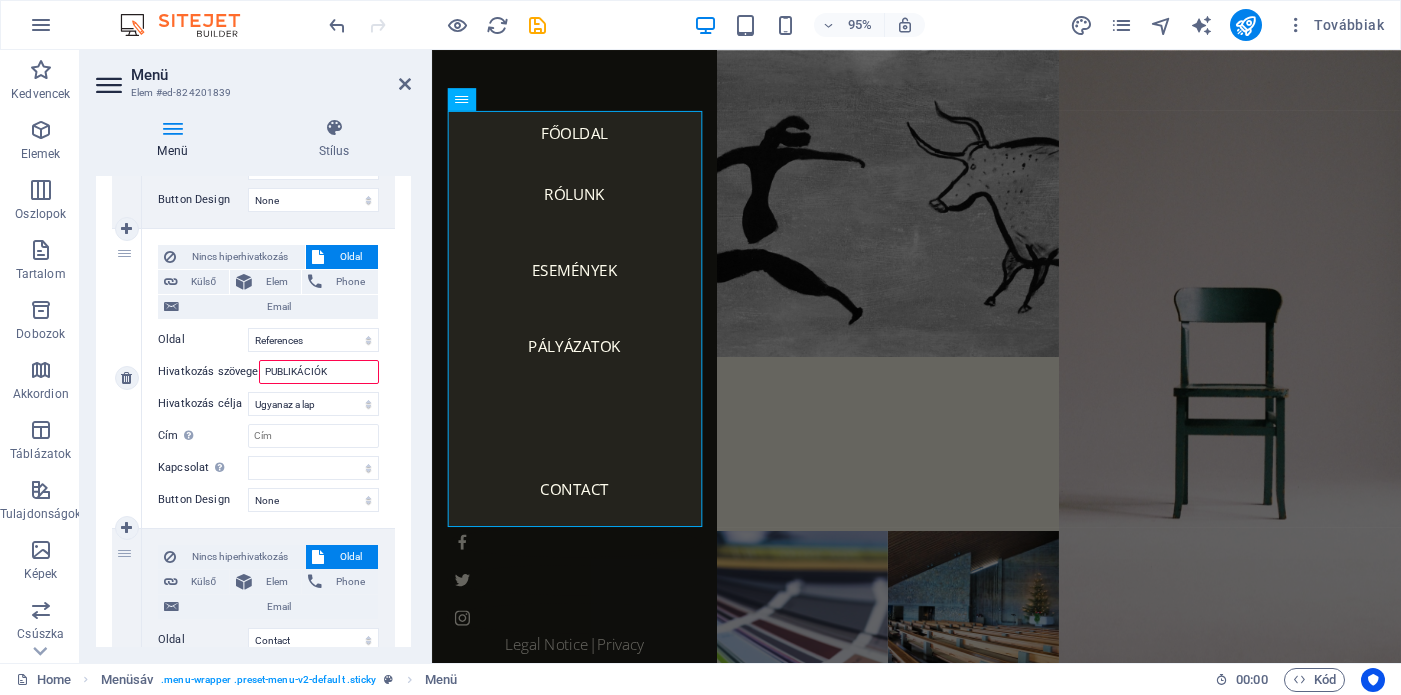 select 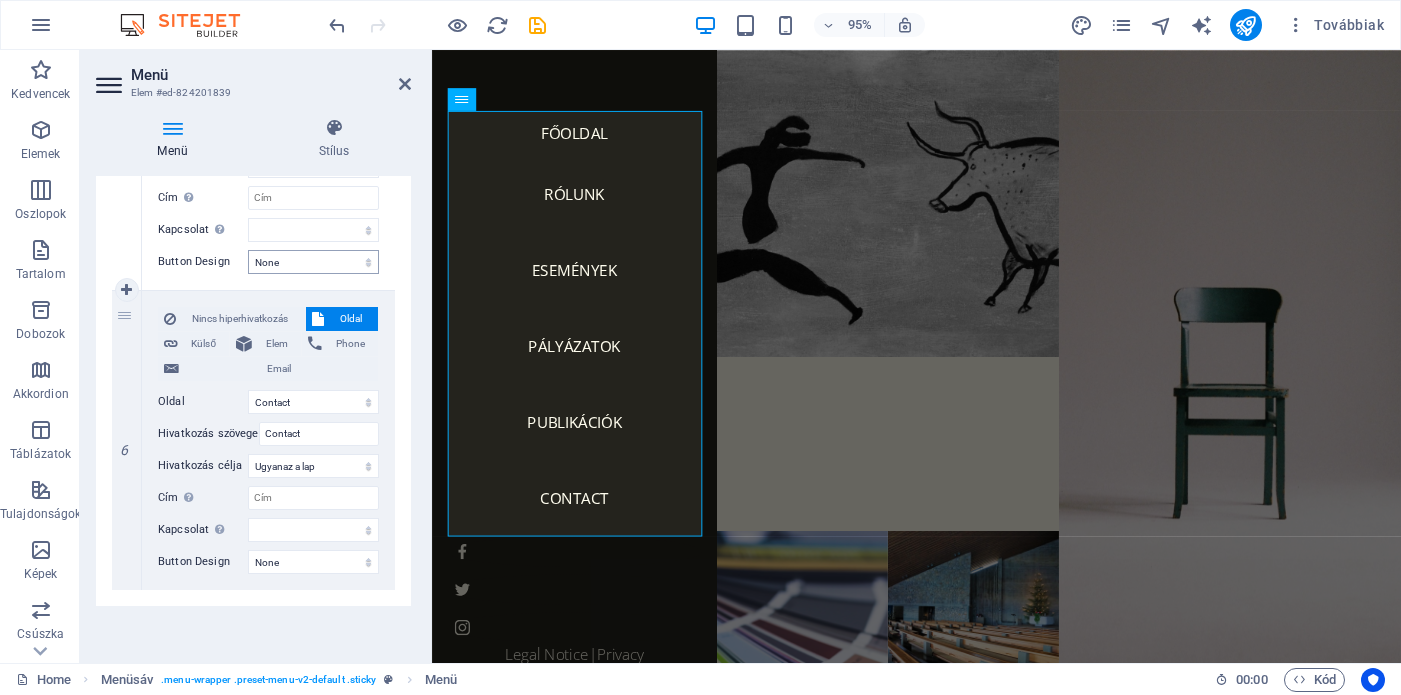 scroll, scrollTop: 1589, scrollLeft: 0, axis: vertical 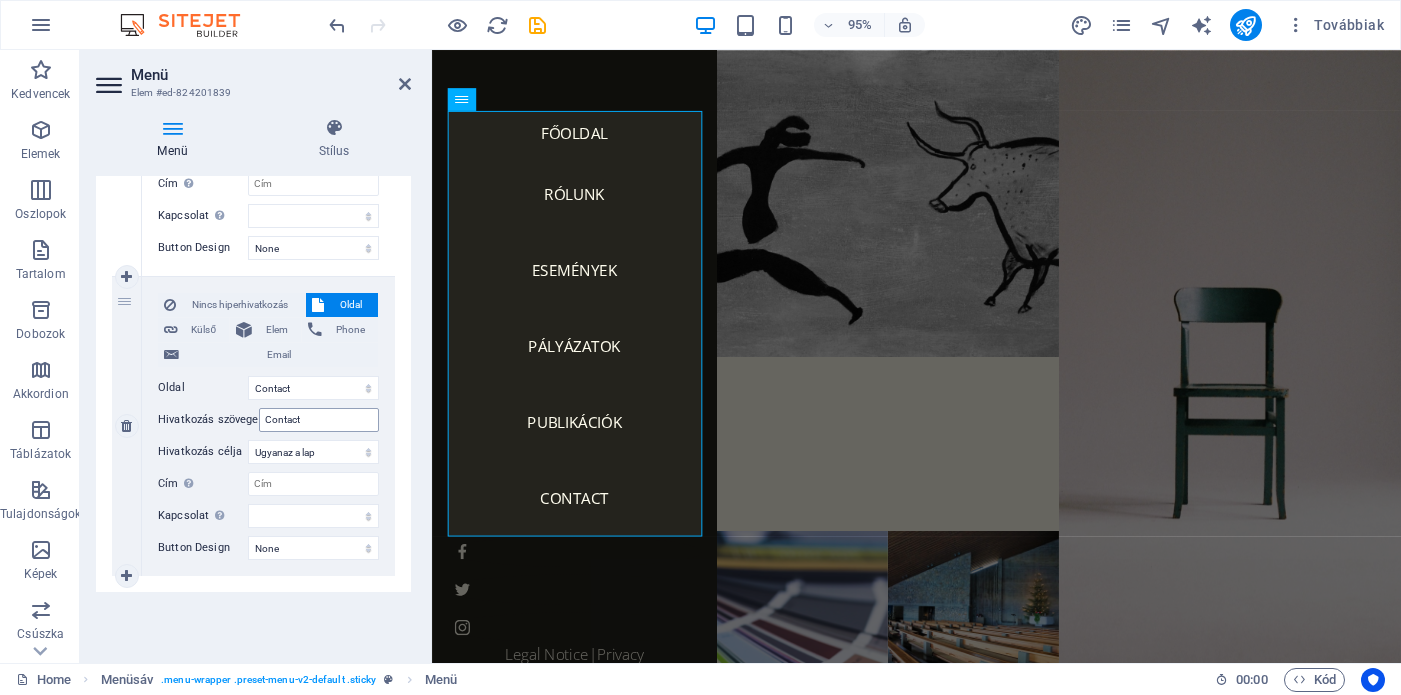 type on "PUBLIKÁCIÓK" 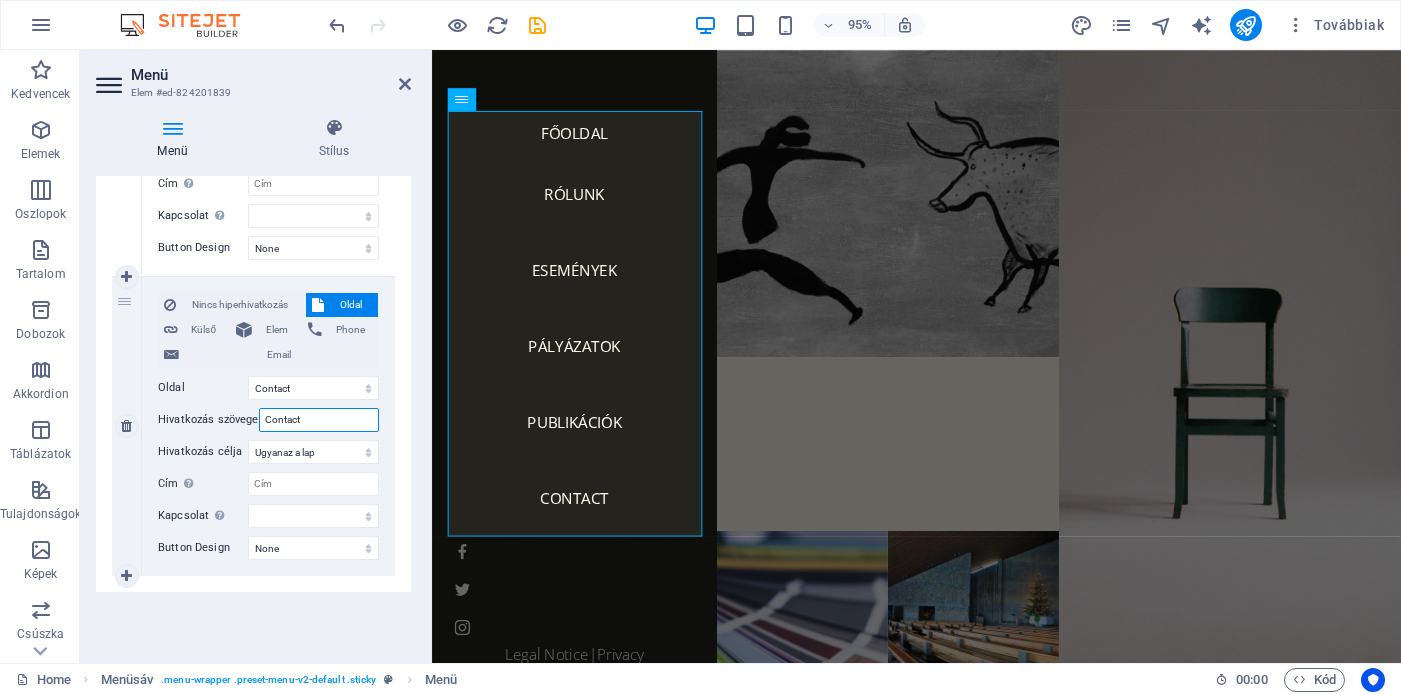 click on "Contact" at bounding box center (319, 420) 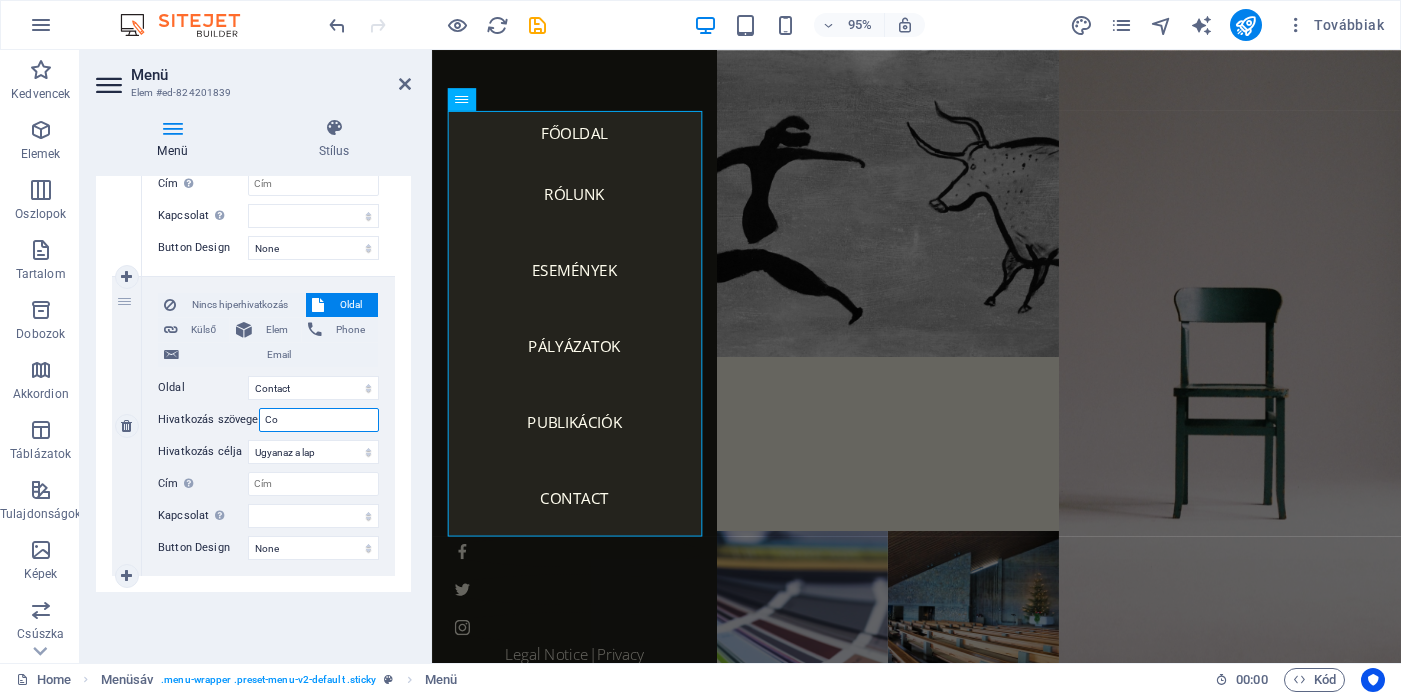 type on "C" 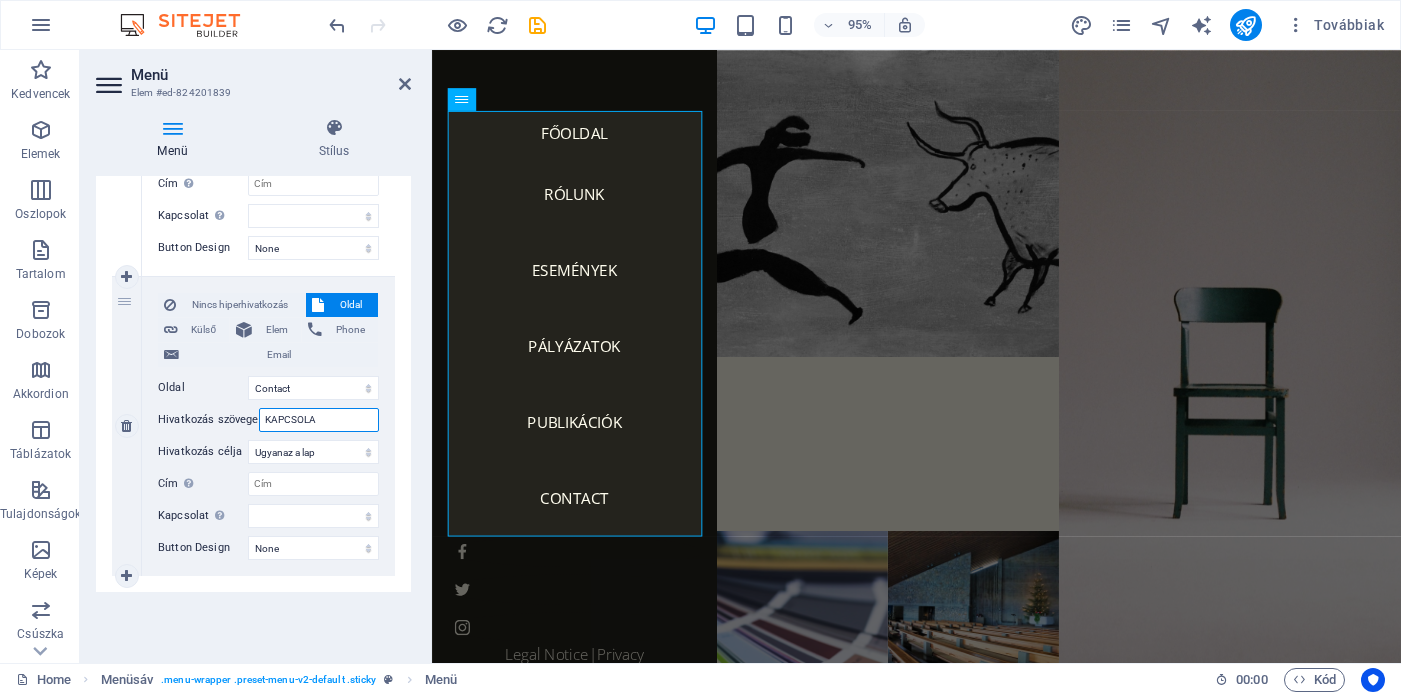 type on "KAPCSOLAT" 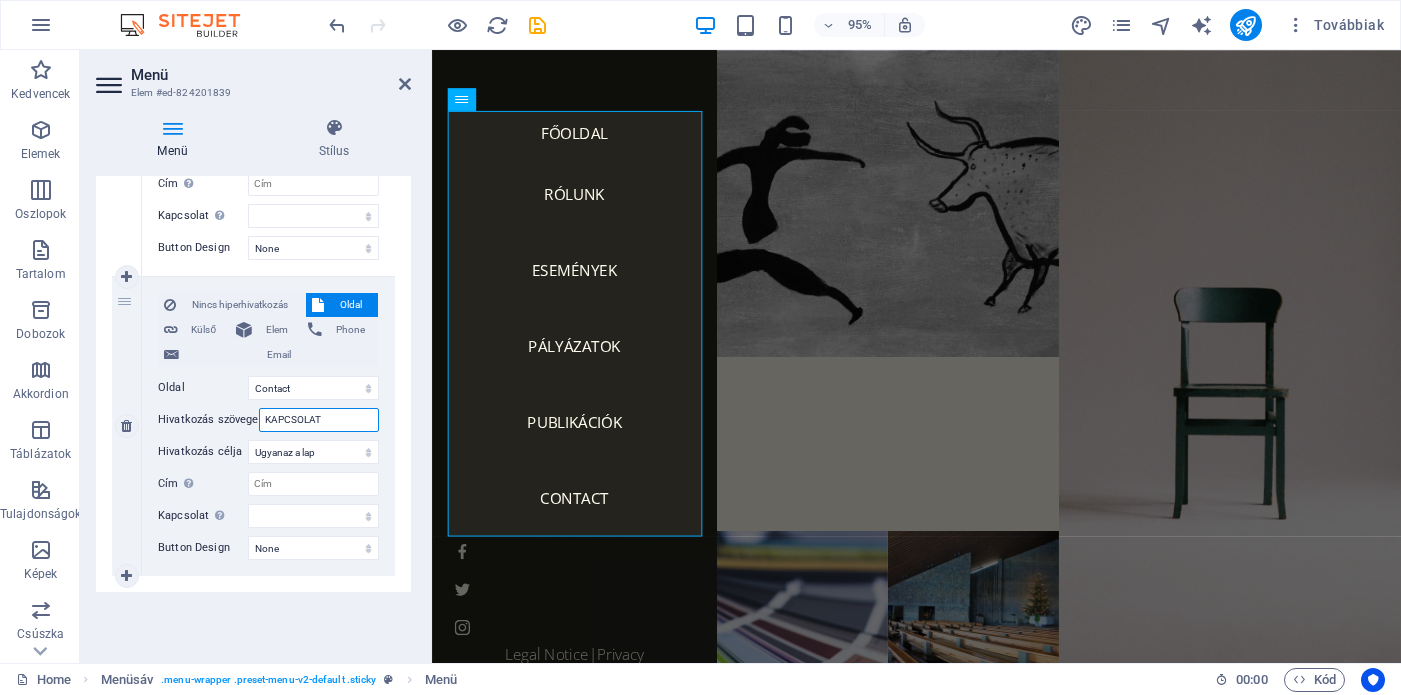 select 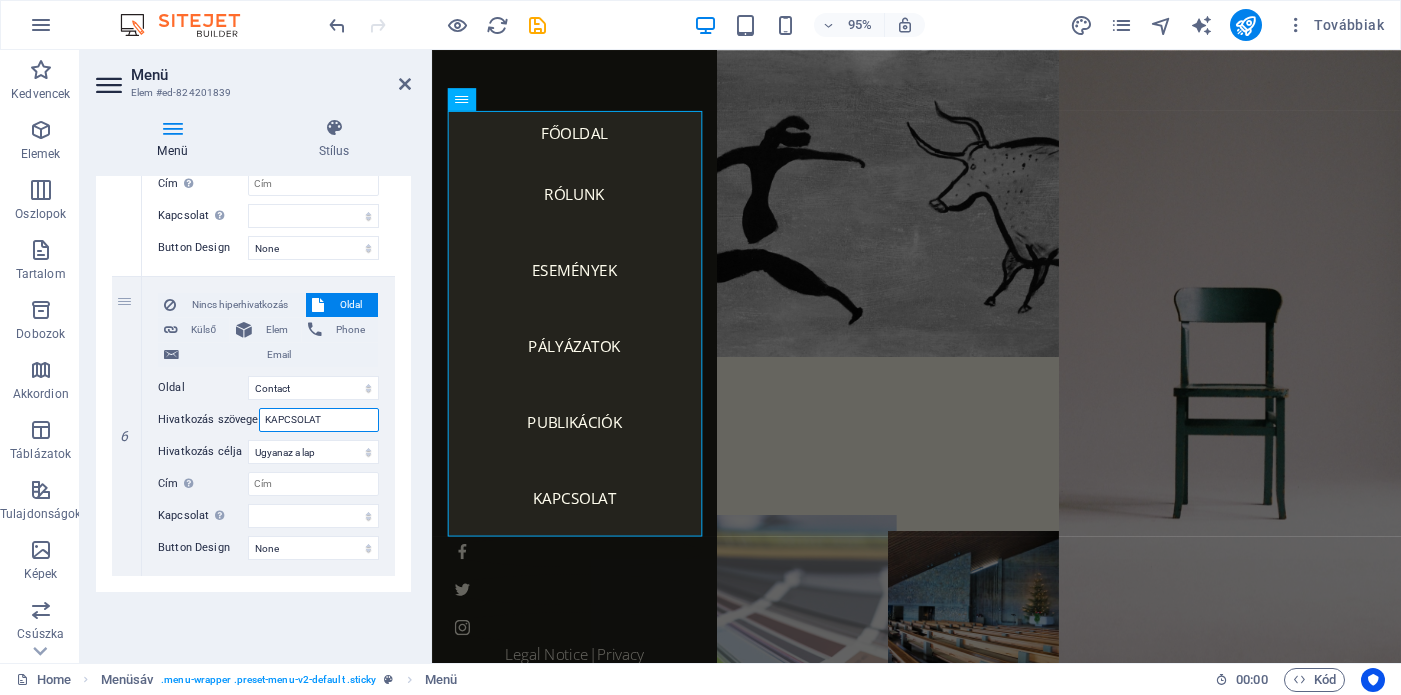 type on "KAPCSOLAT" 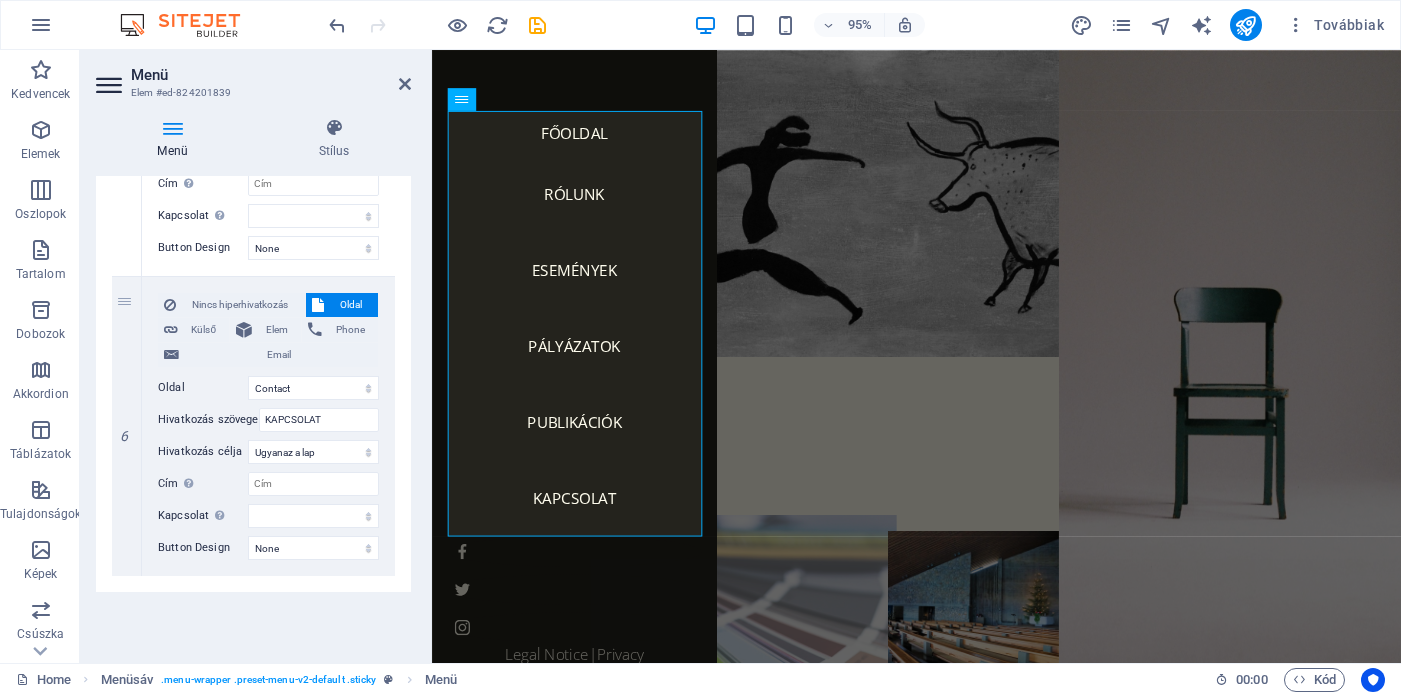 click at bounding box center [822, 717] 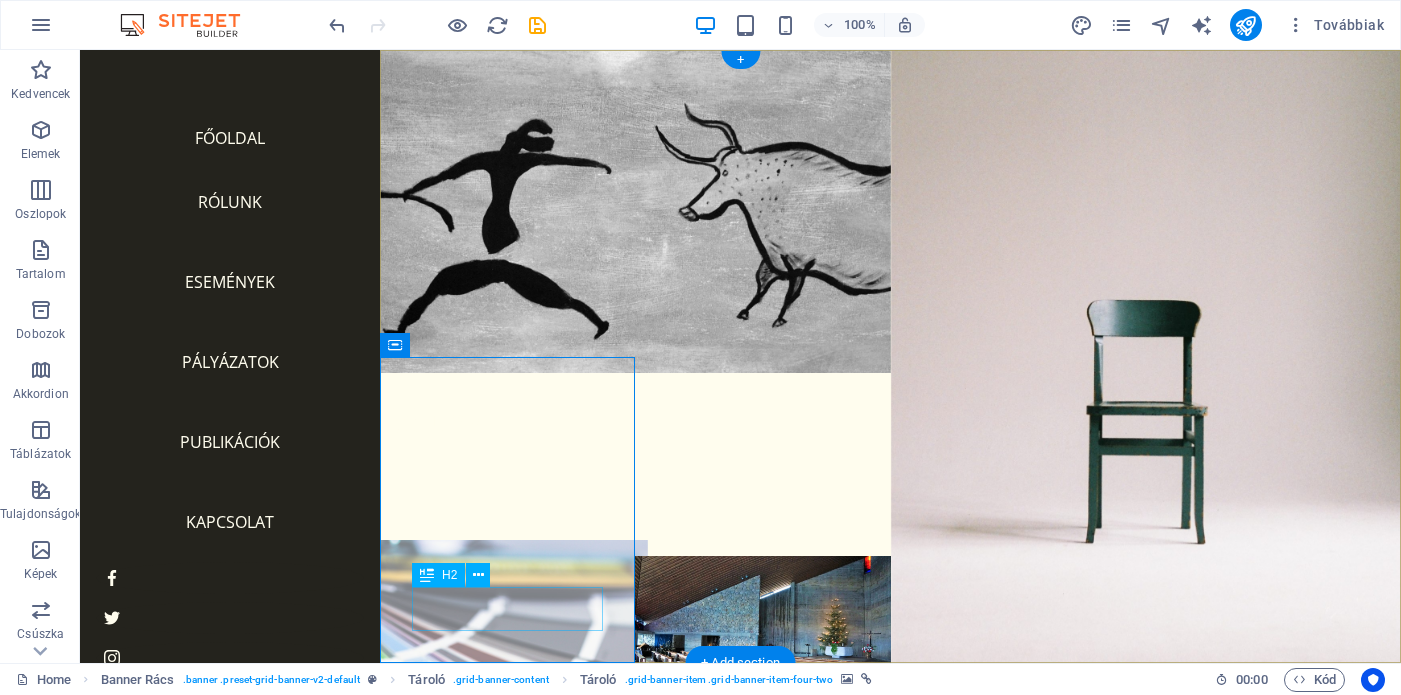 click on "Services" at bounding box center [507, 925] 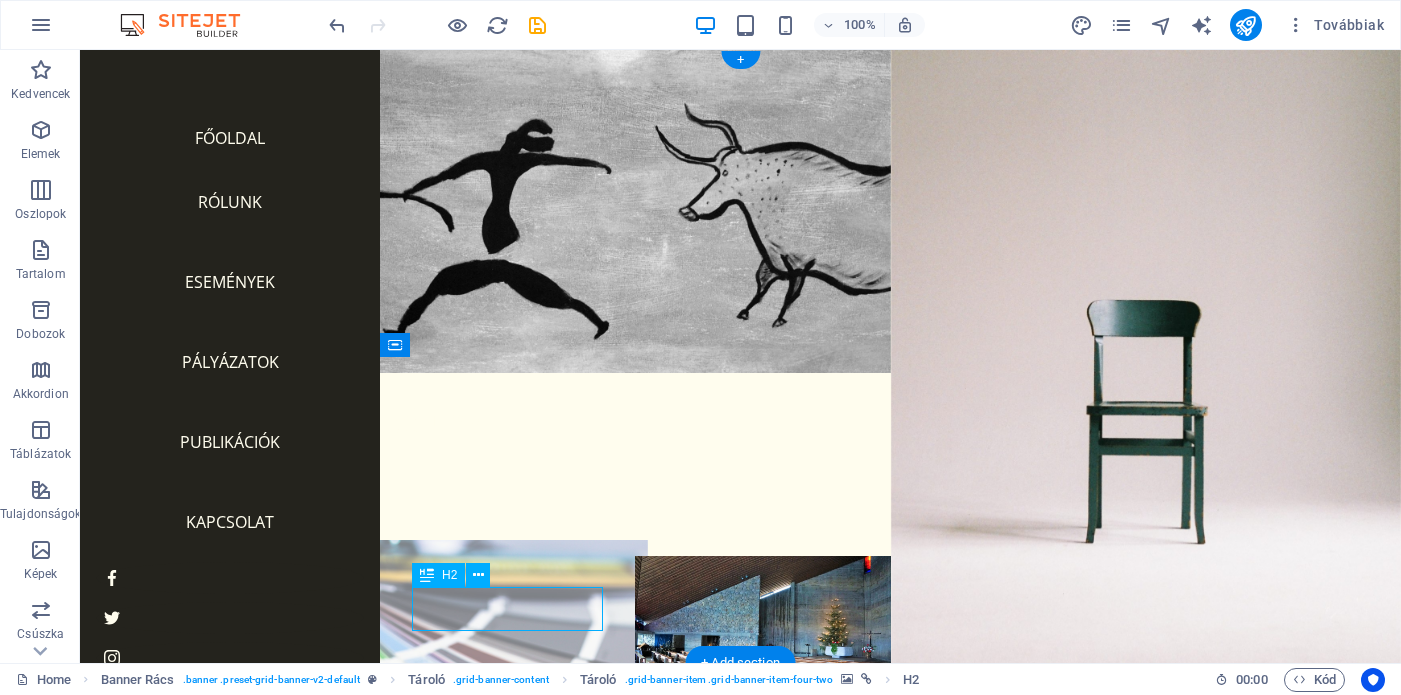 click on "Services" at bounding box center (507, 925) 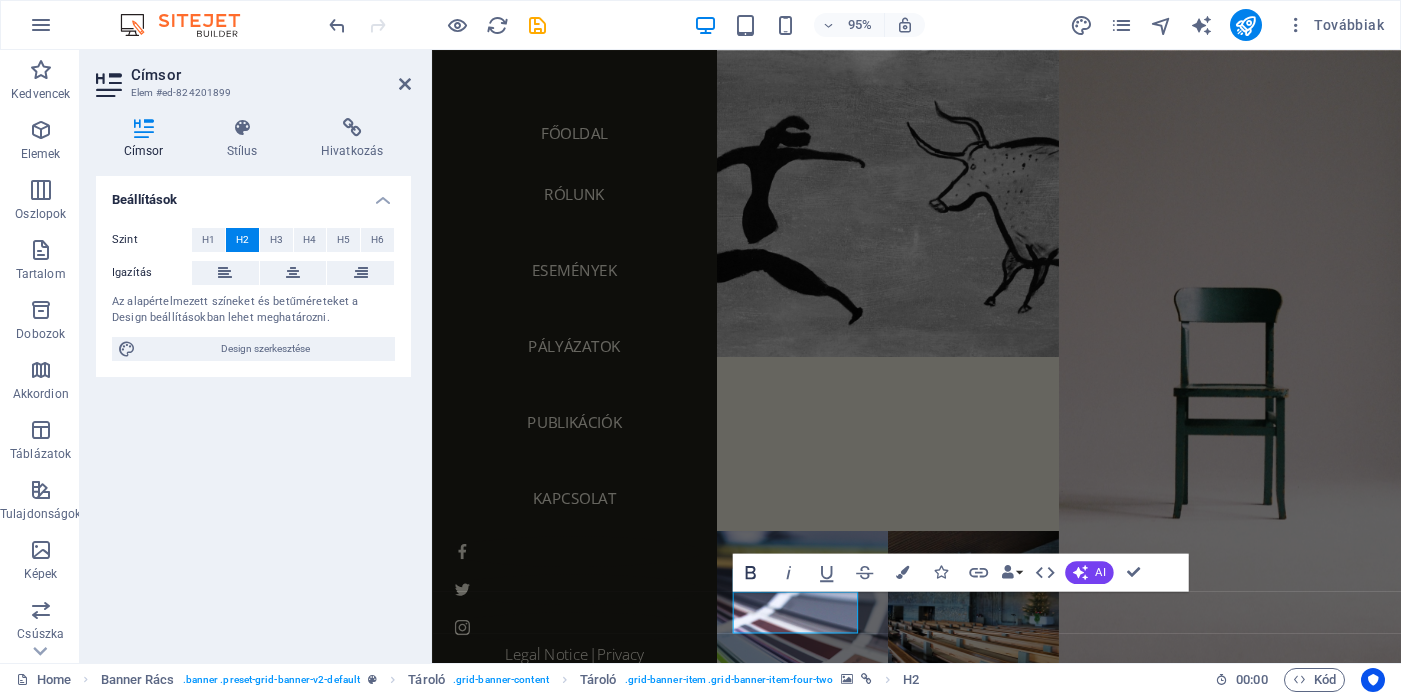 type 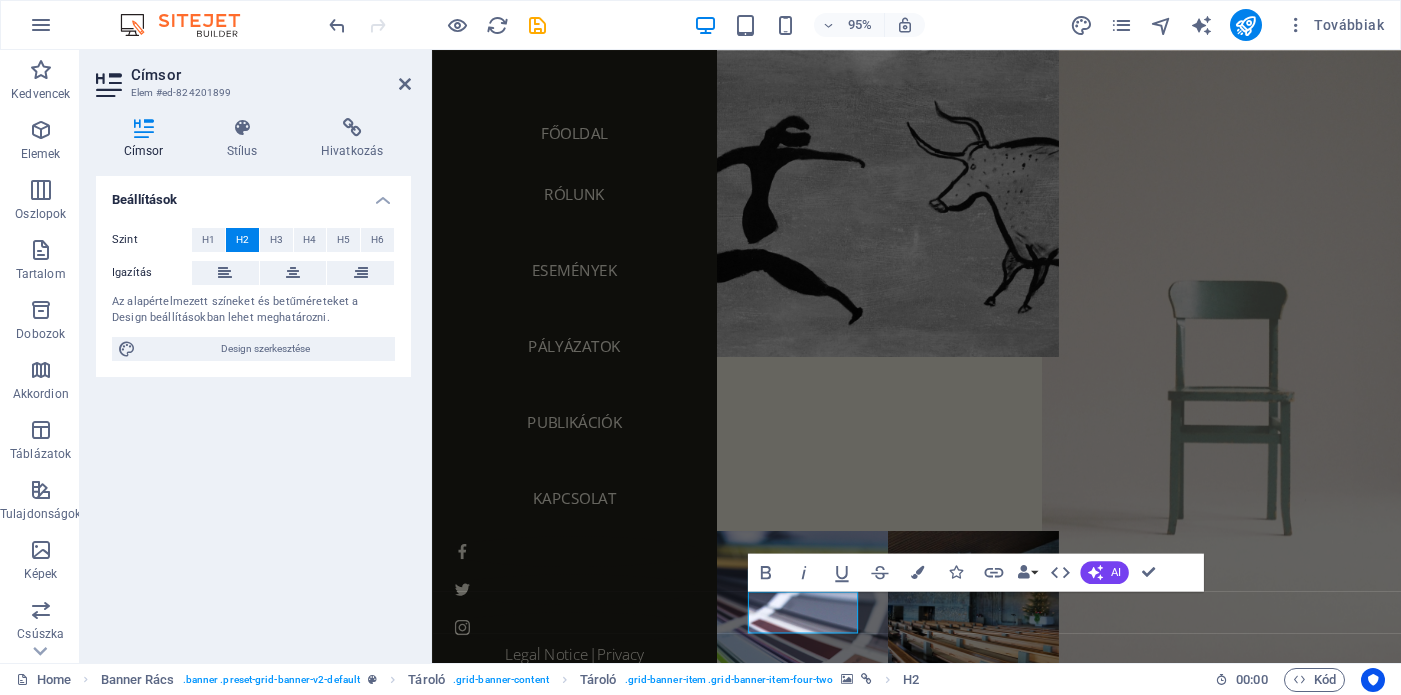 click at bounding box center [1272, 373] 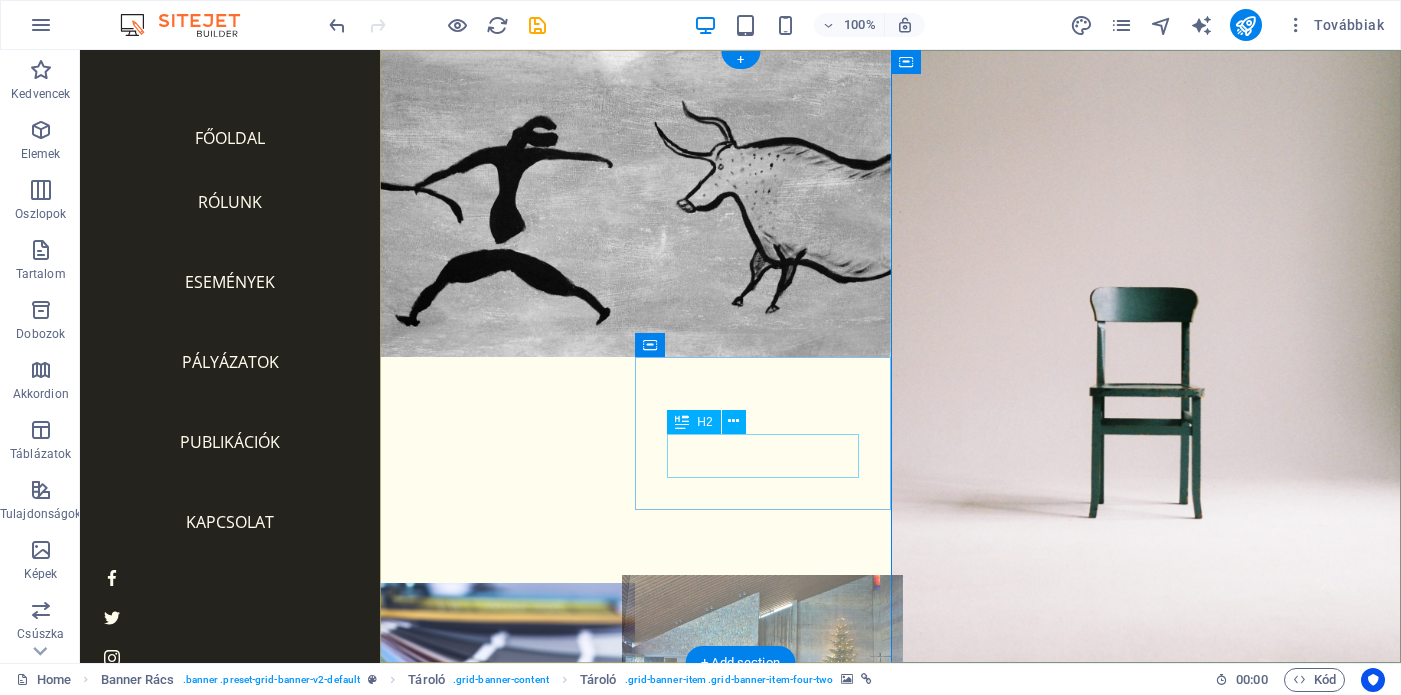 click on "References" at bounding box center (762, 782) 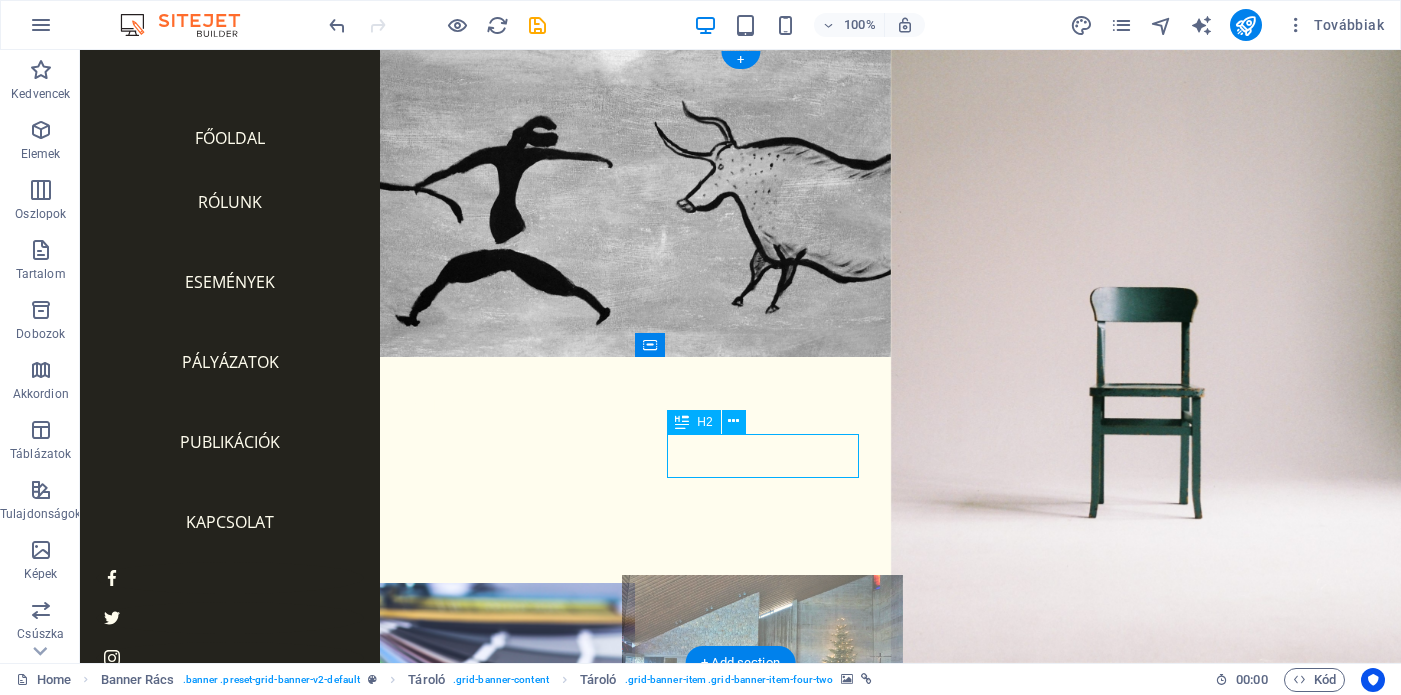click on "References" at bounding box center [762, 782] 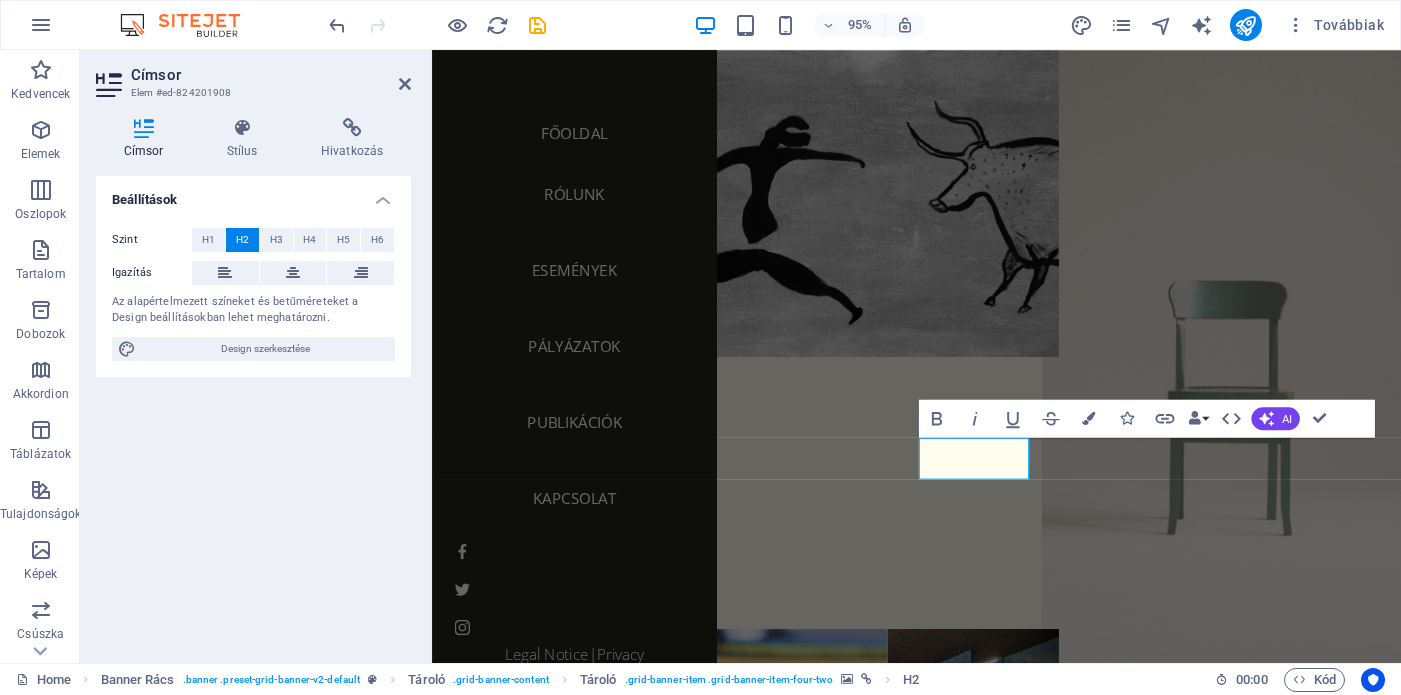 click at bounding box center [1272, 373] 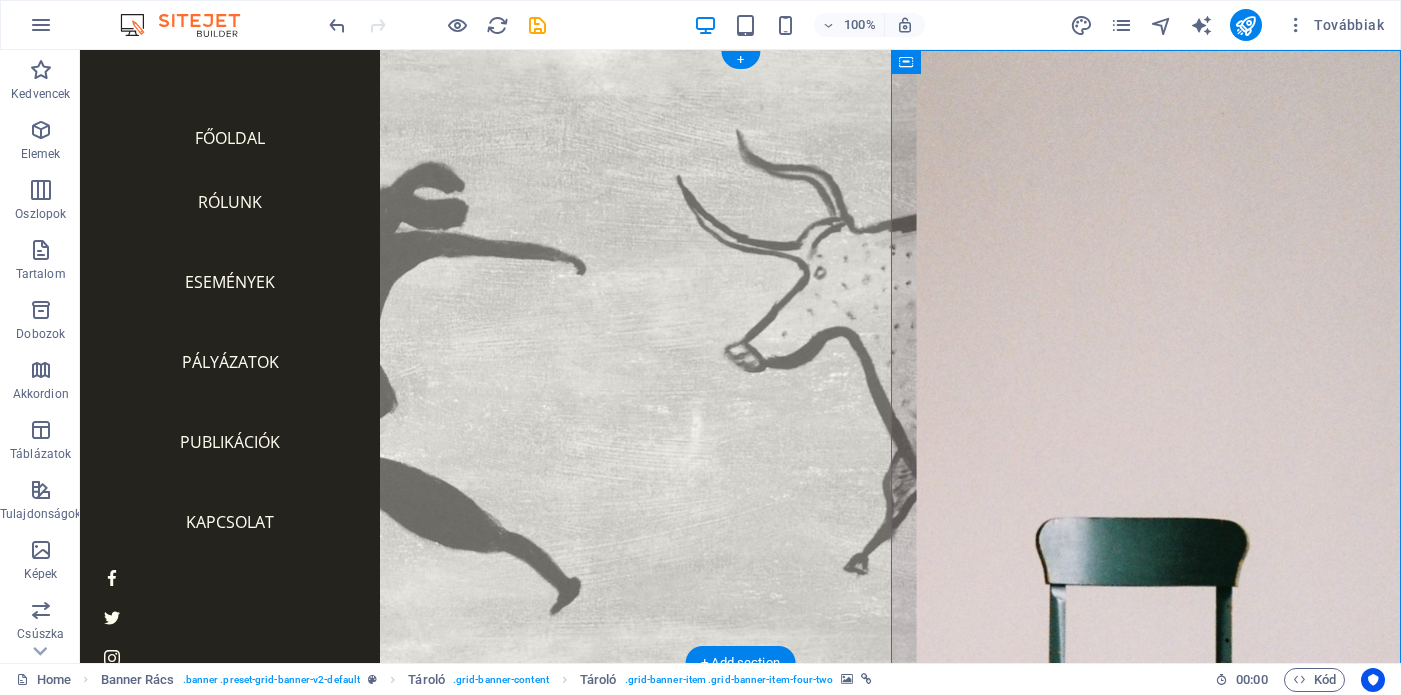 scroll, scrollTop: 64, scrollLeft: 0, axis: vertical 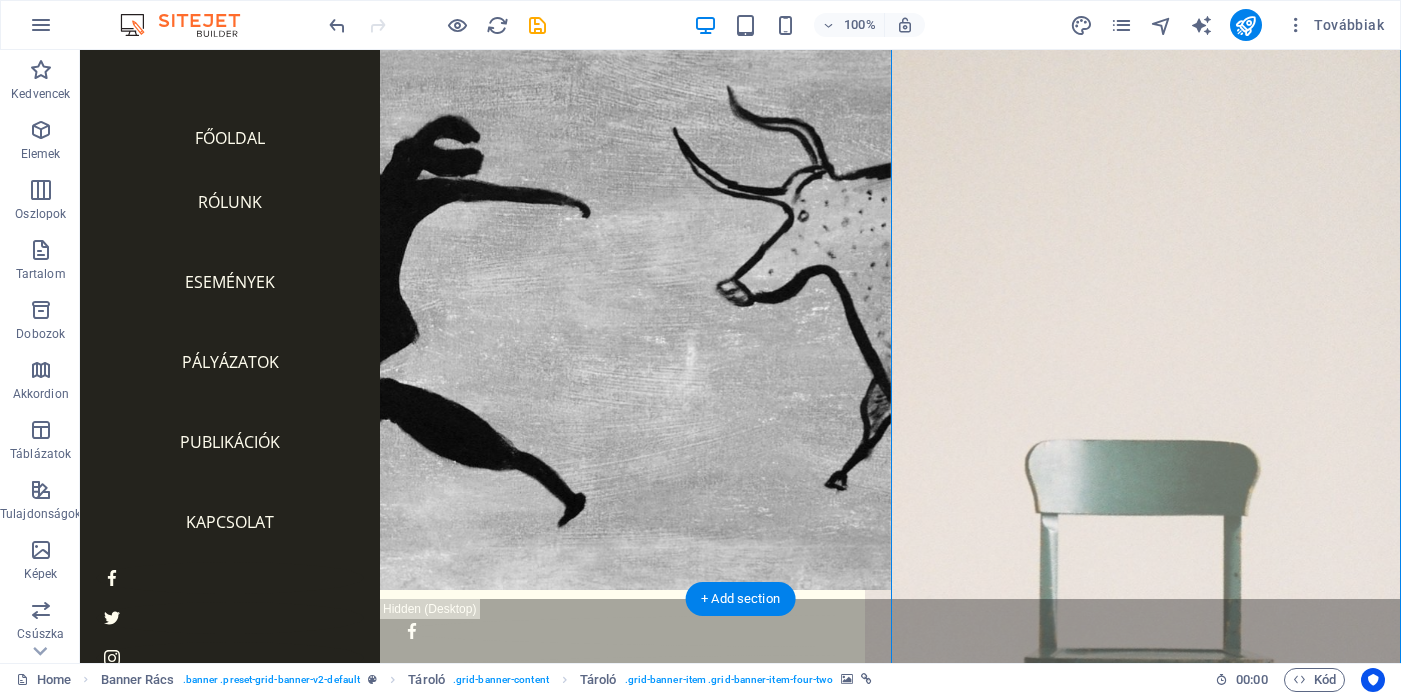 click at bounding box center (1146, 590) 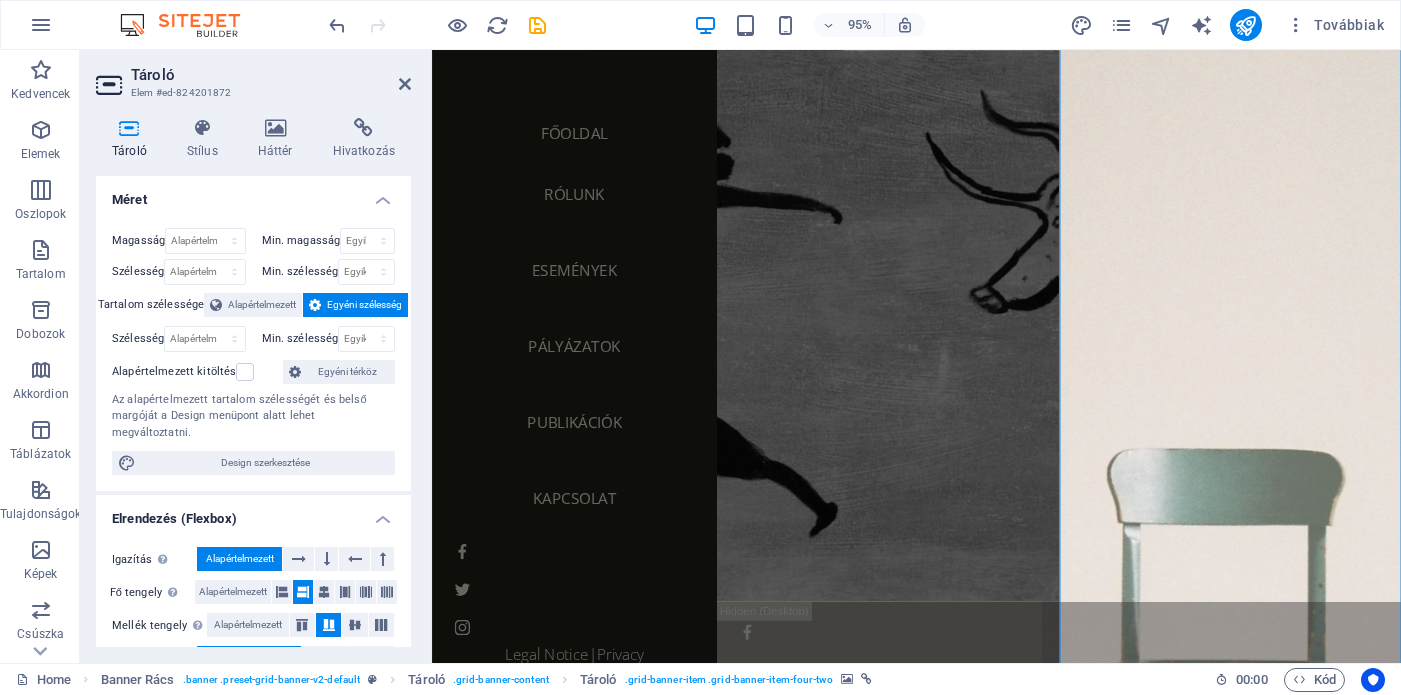 scroll, scrollTop: 0, scrollLeft: 0, axis: both 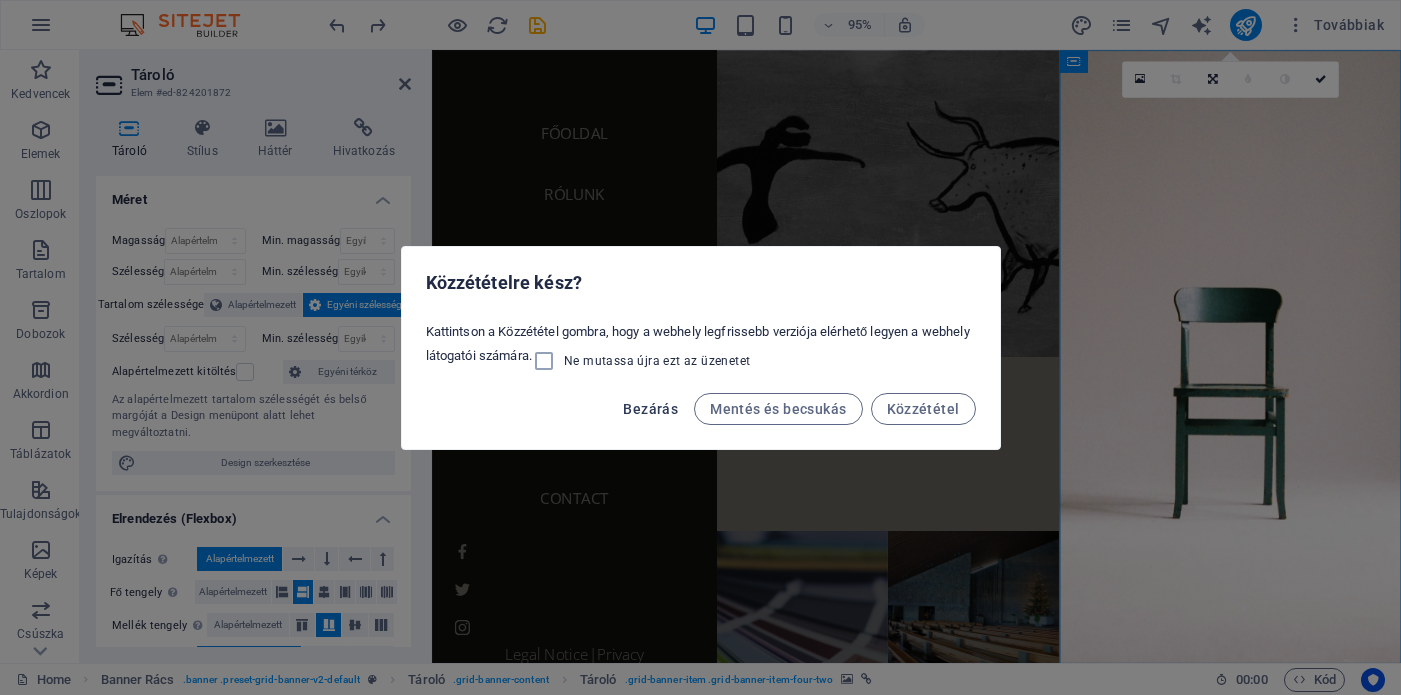 click on "Bezárás" at bounding box center [650, 409] 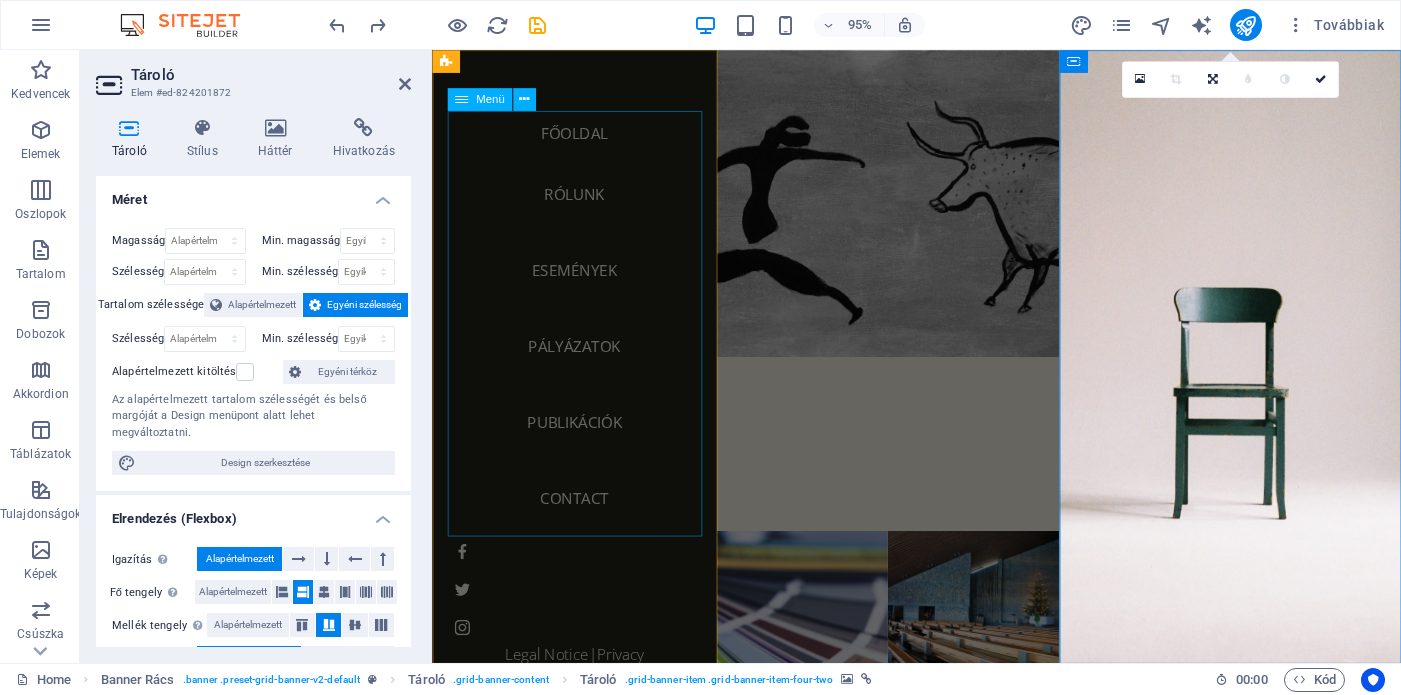 click on "FŐOLDAL RÓLUNK ESEMÉNYEK PÁLYÁZATOK PUBLIKÁCIÓK Contact" at bounding box center (582, 338) 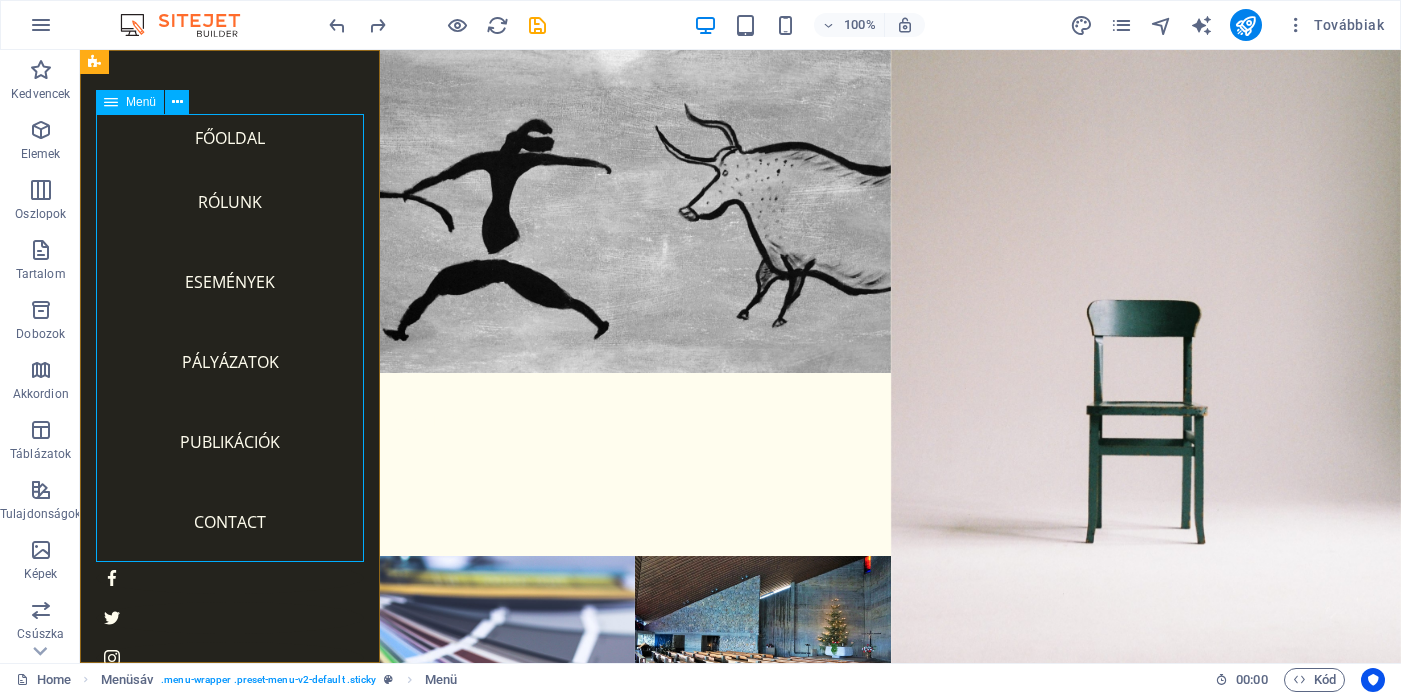 scroll, scrollTop: 19, scrollLeft: 0, axis: vertical 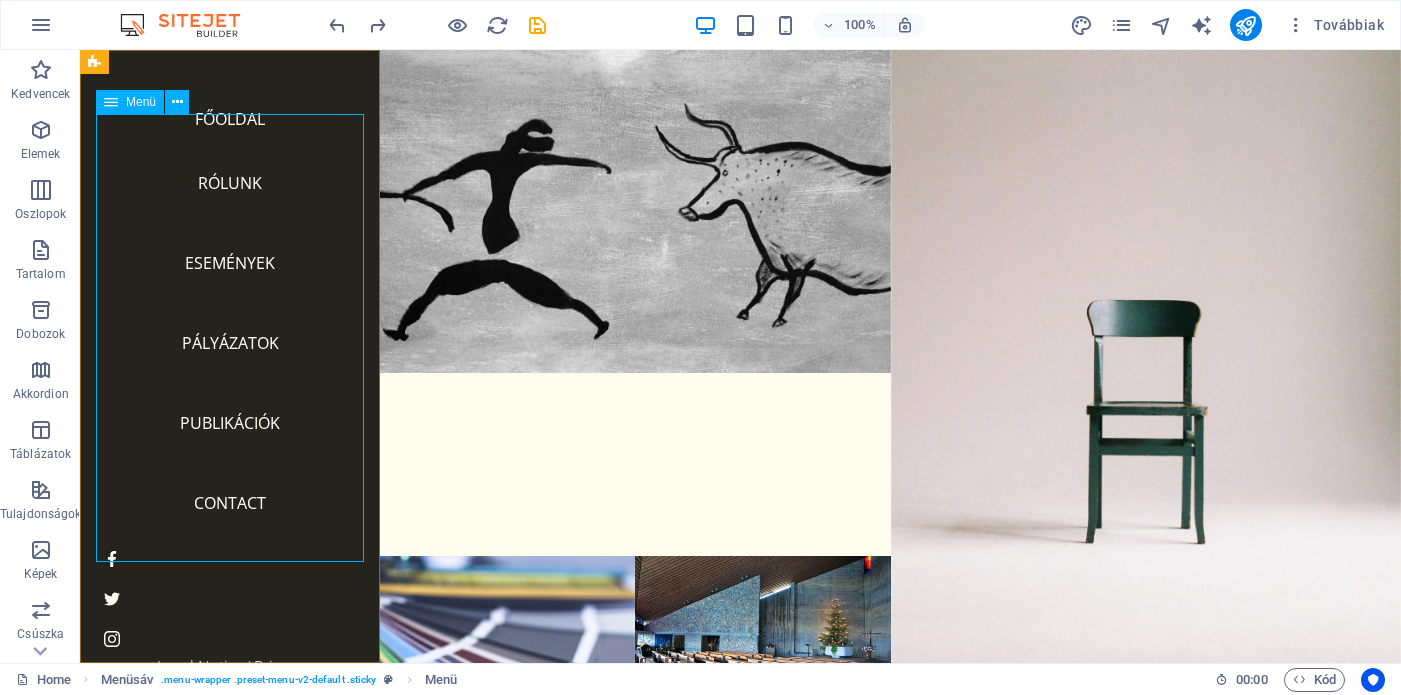 click on "FŐOLDAL RÓLUNK ESEMÉNYEK PÁLYÁZATOK PUBLIKÁCIÓK Contact" at bounding box center (230, 319) 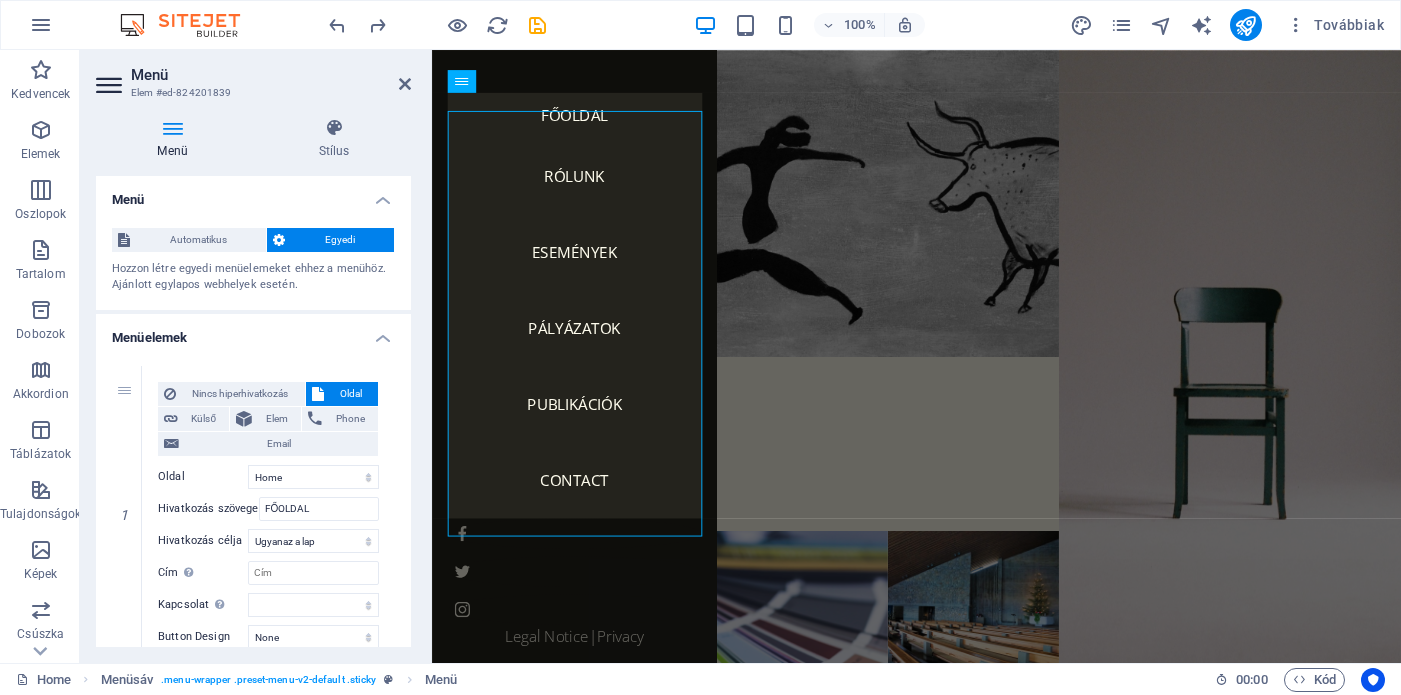 click on "Hivatkozás szövege" at bounding box center (208, 509) 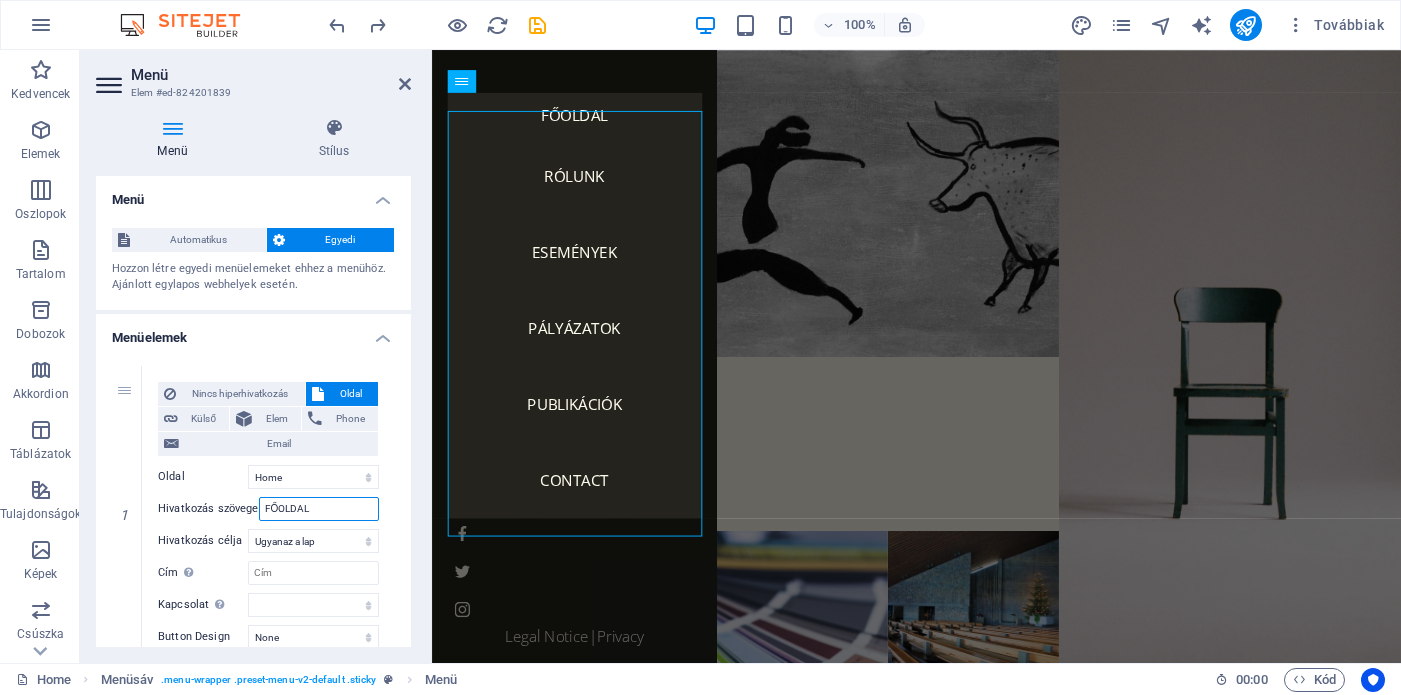 click on "FŐOLDAL" at bounding box center (319, 509) 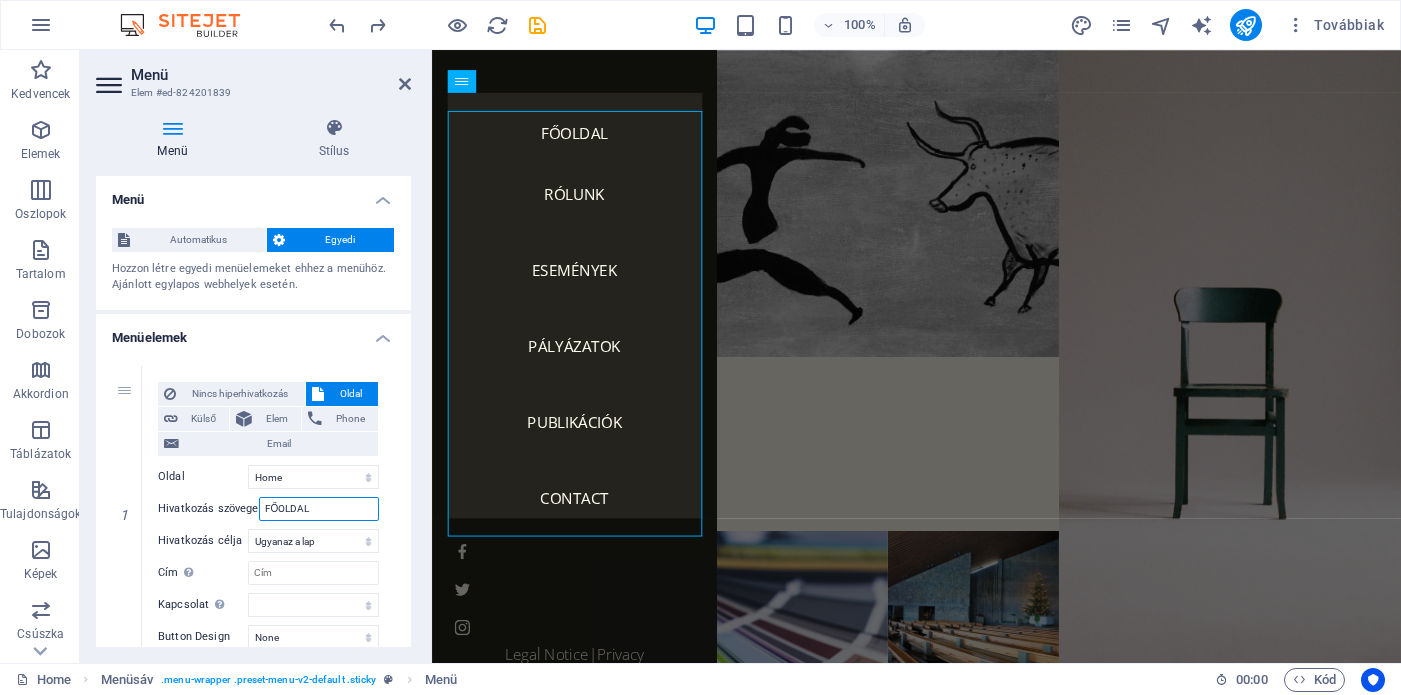 scroll, scrollTop: 0, scrollLeft: 0, axis: both 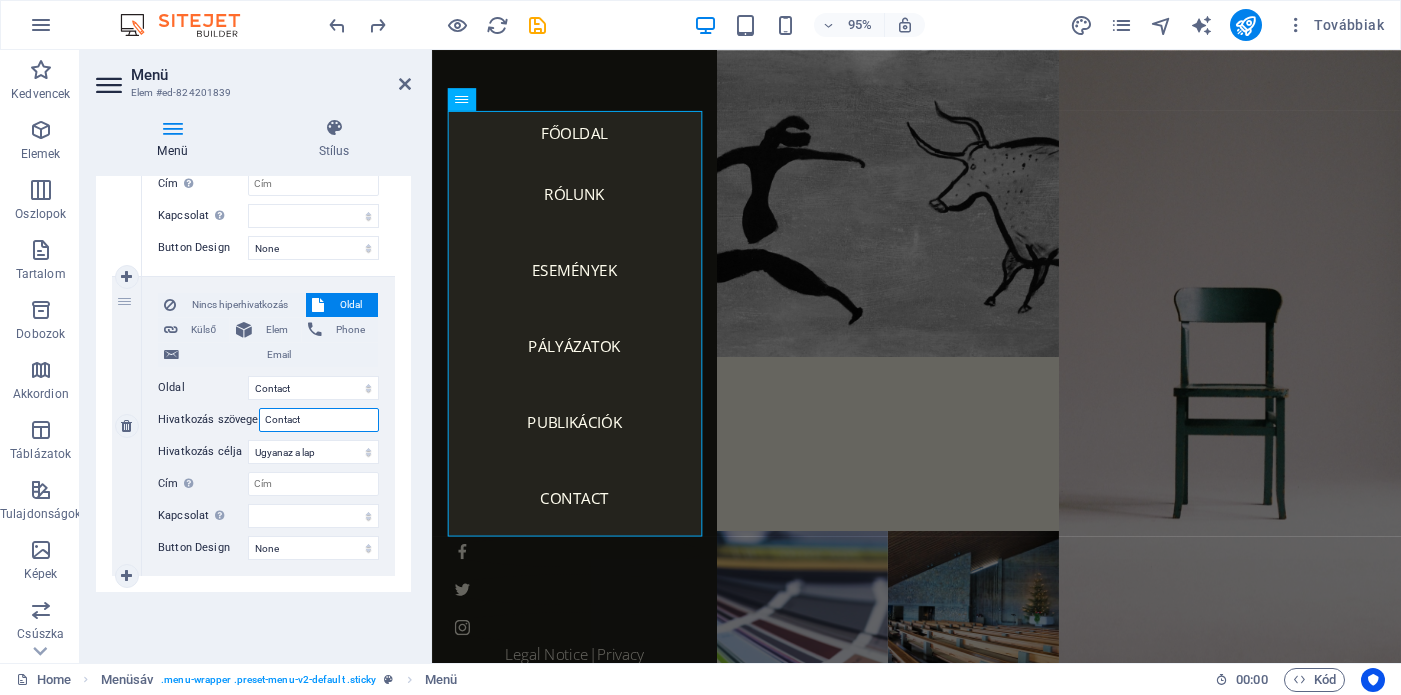 click on "Contact" at bounding box center [319, 420] 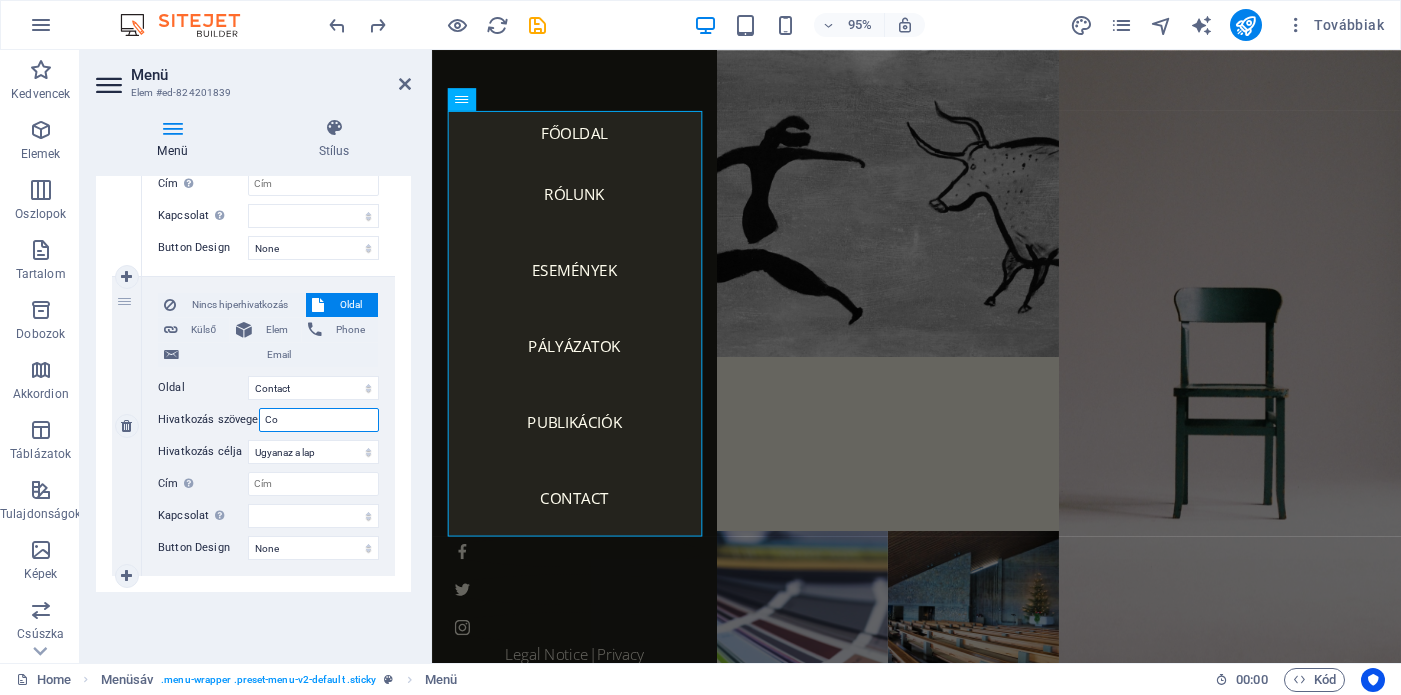 type on "C" 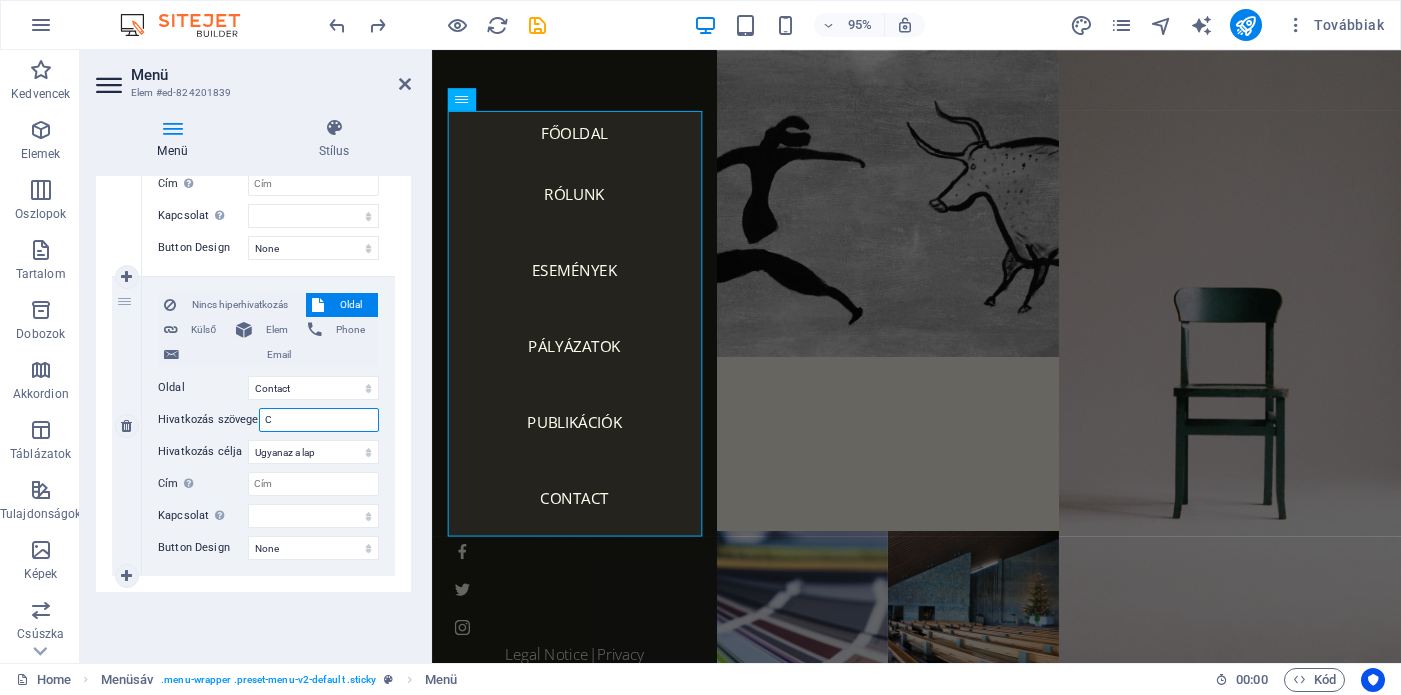type 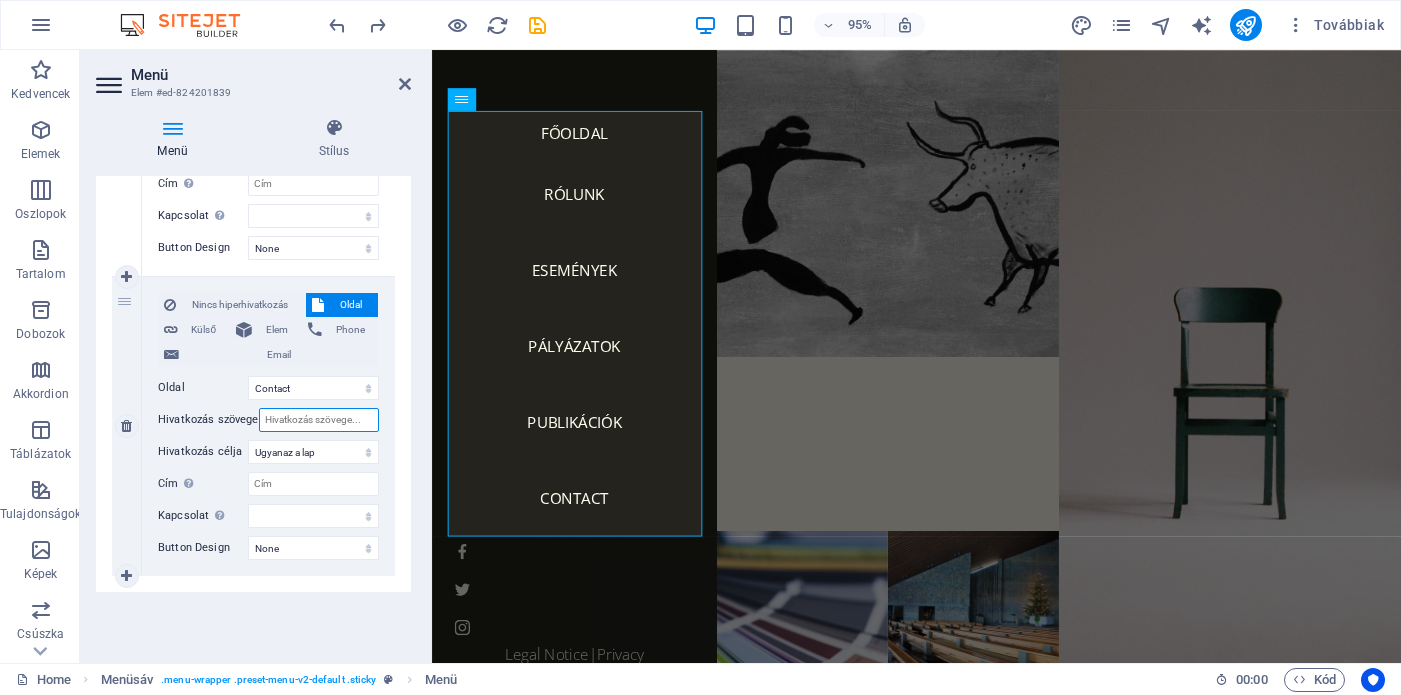 select 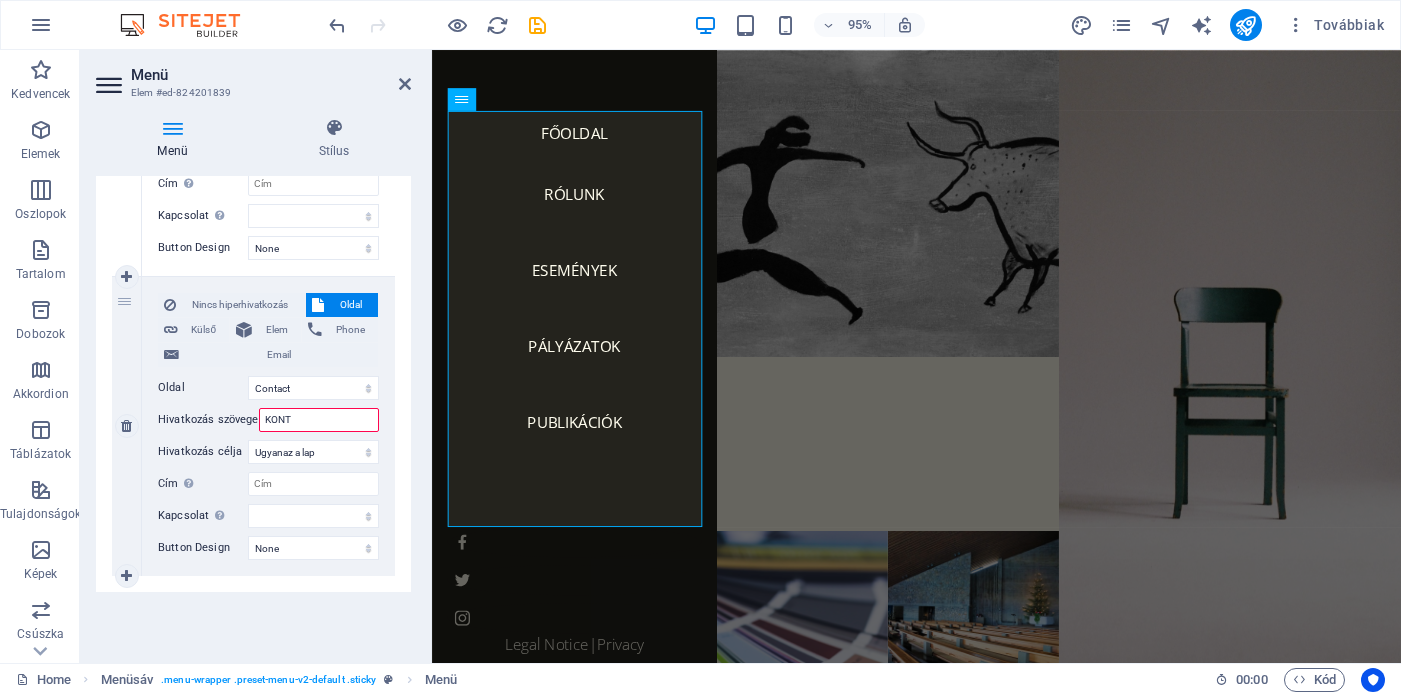 type on "KONTK" 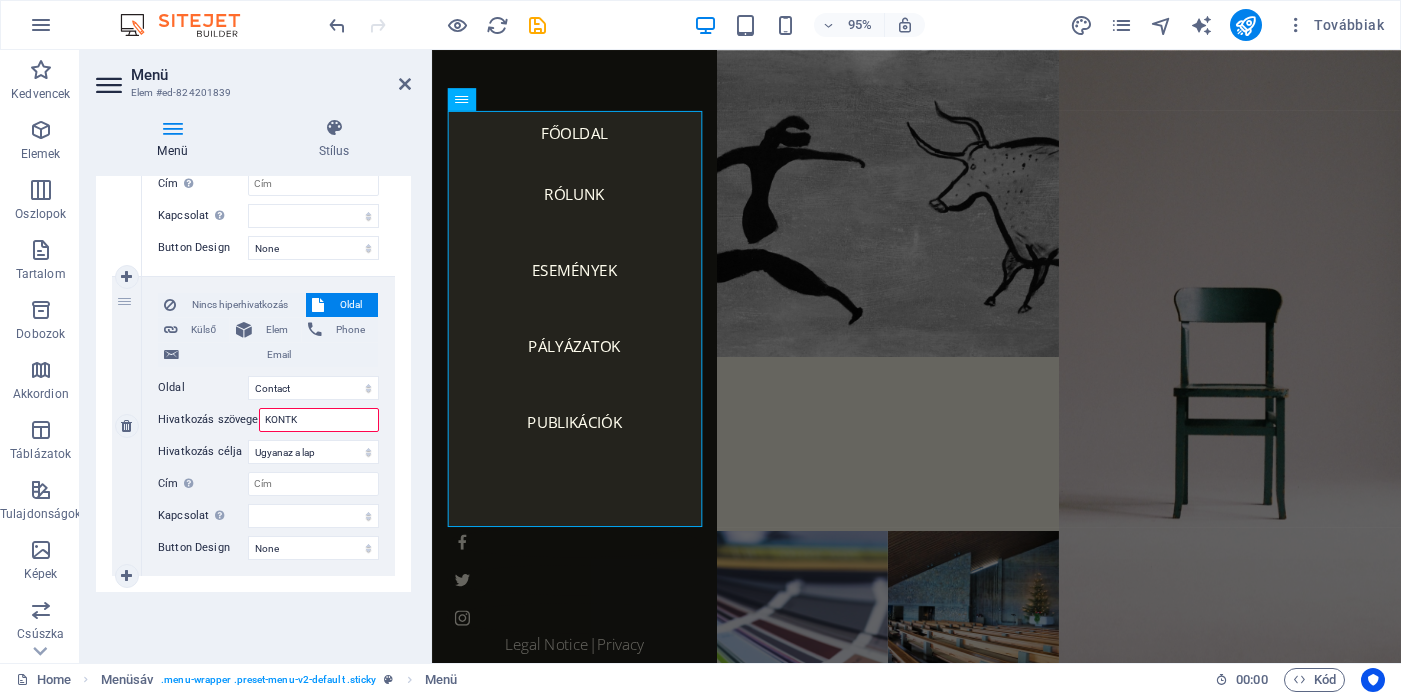 select 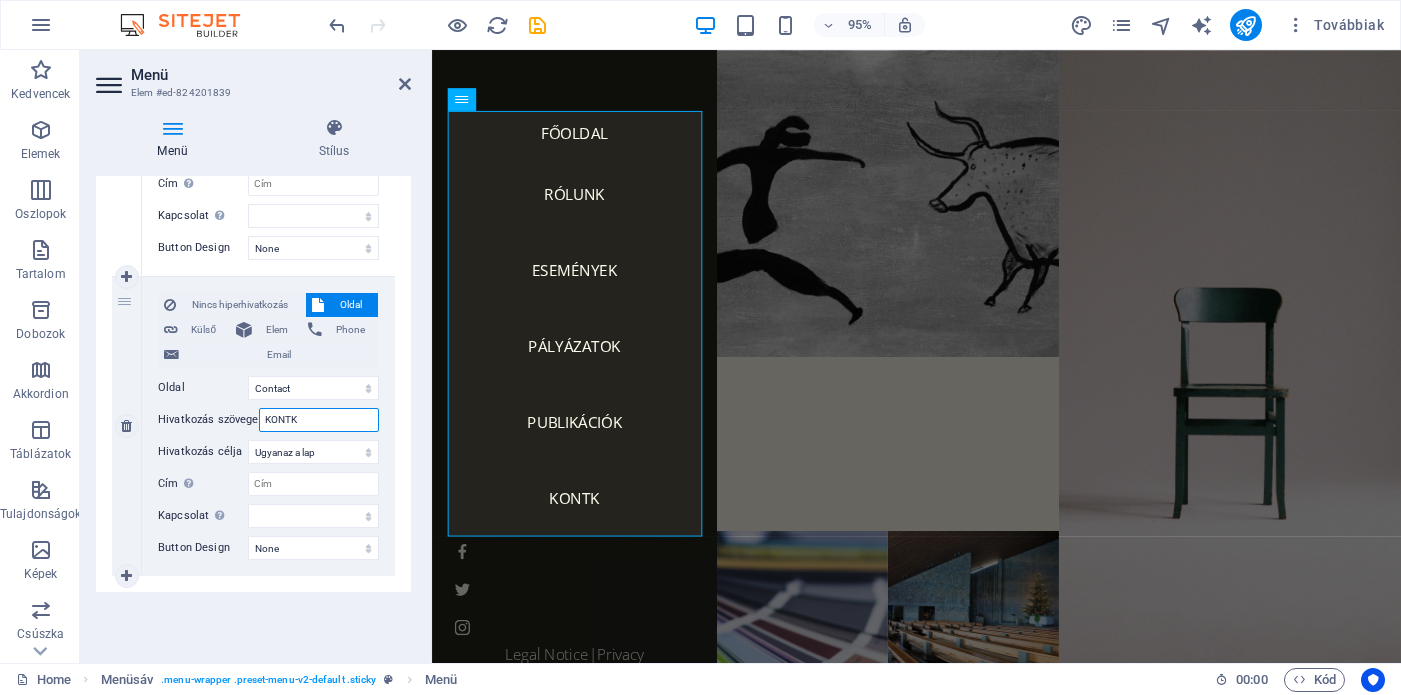 type on "KONT" 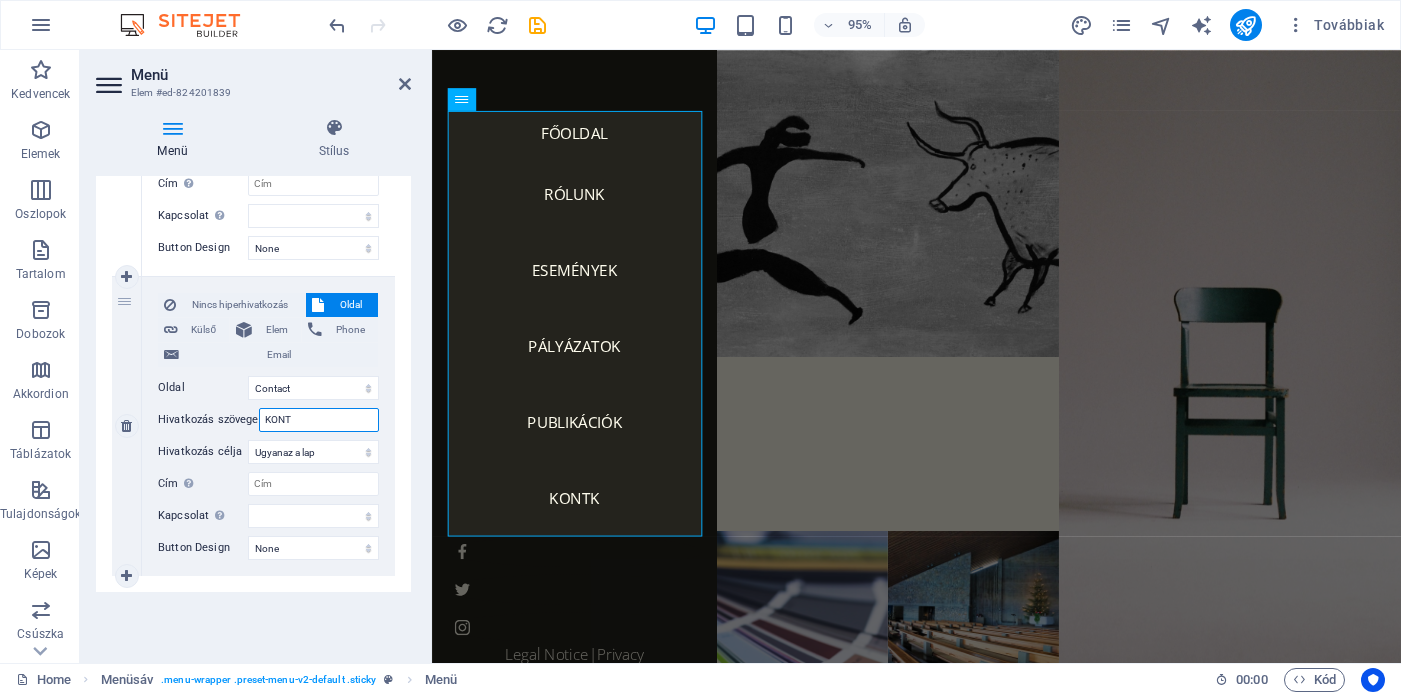 select 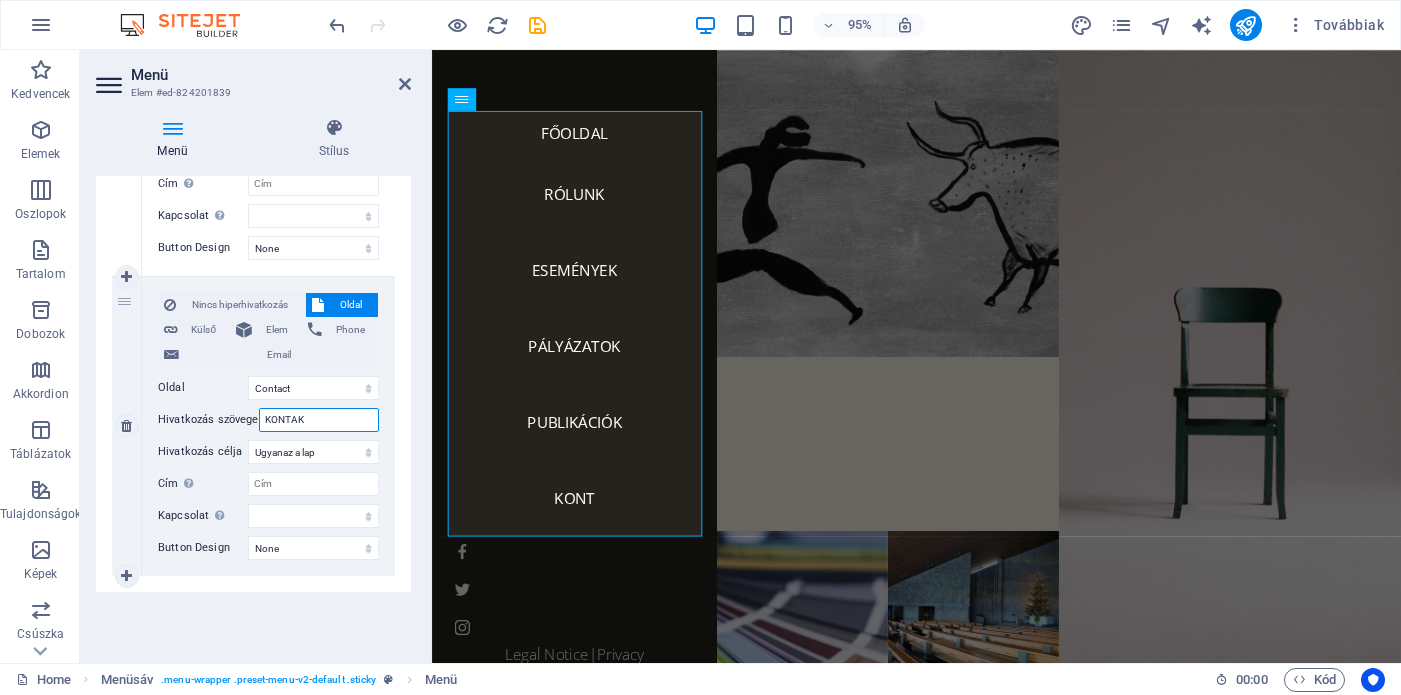 type on "KONTAKT" 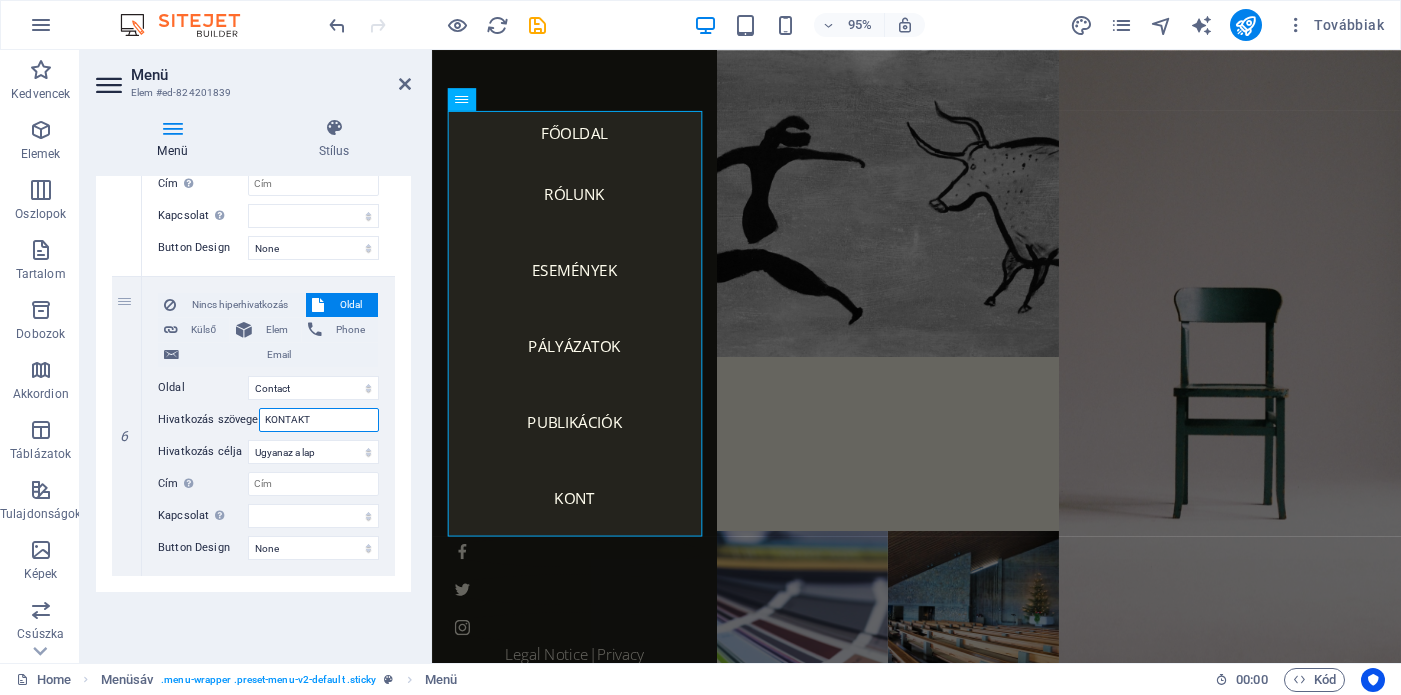 select 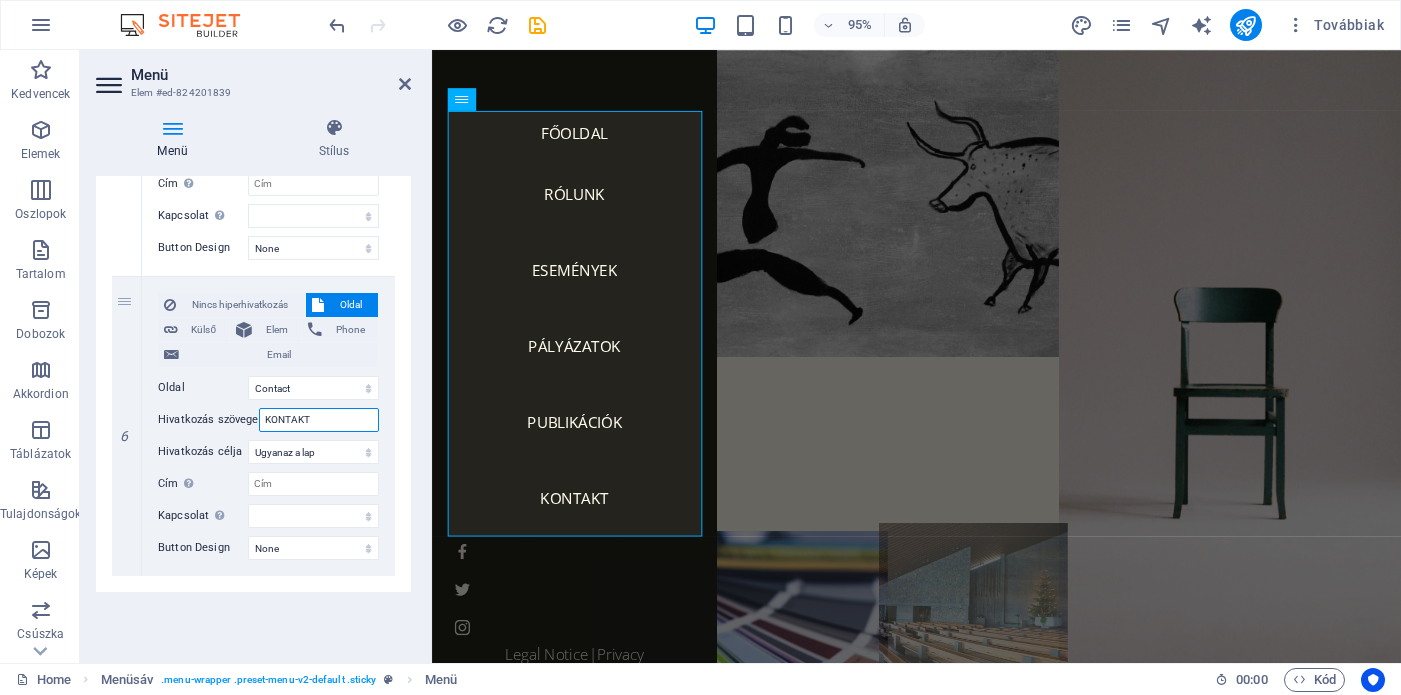 type on "KONTAKT" 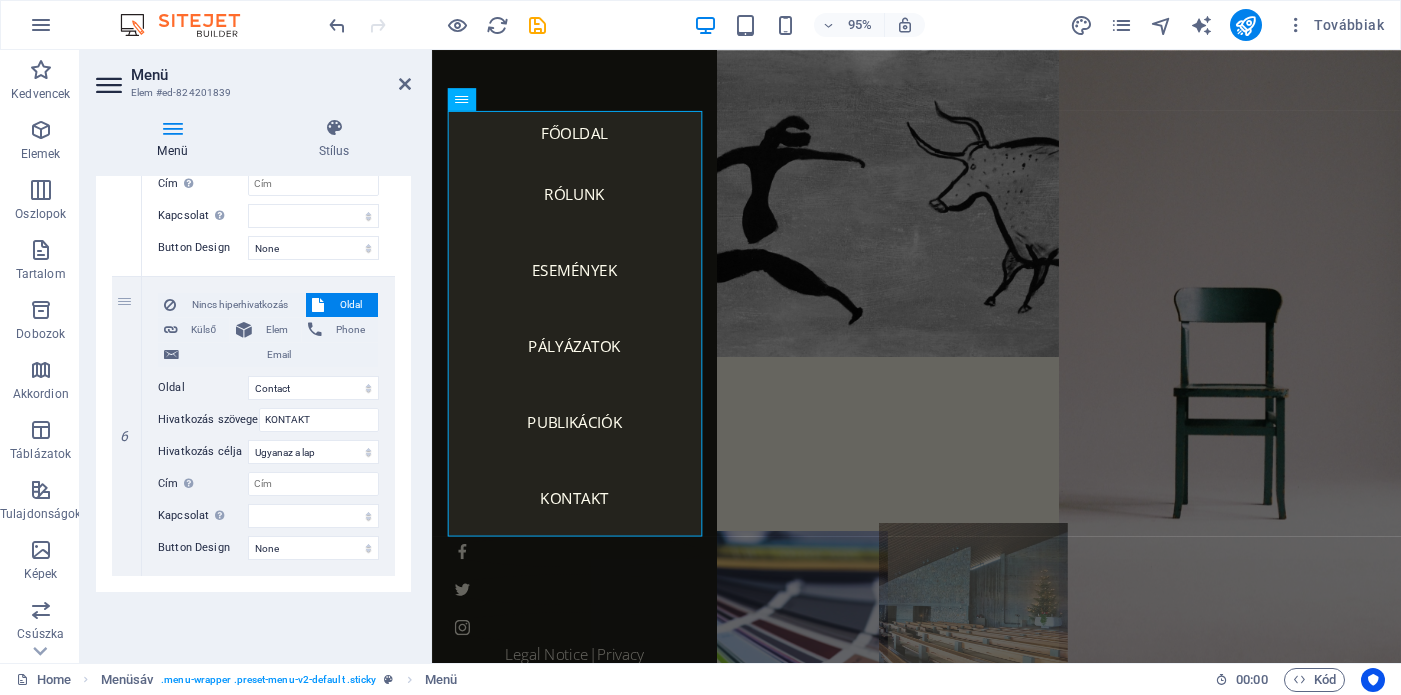 click at bounding box center [1002, 636] 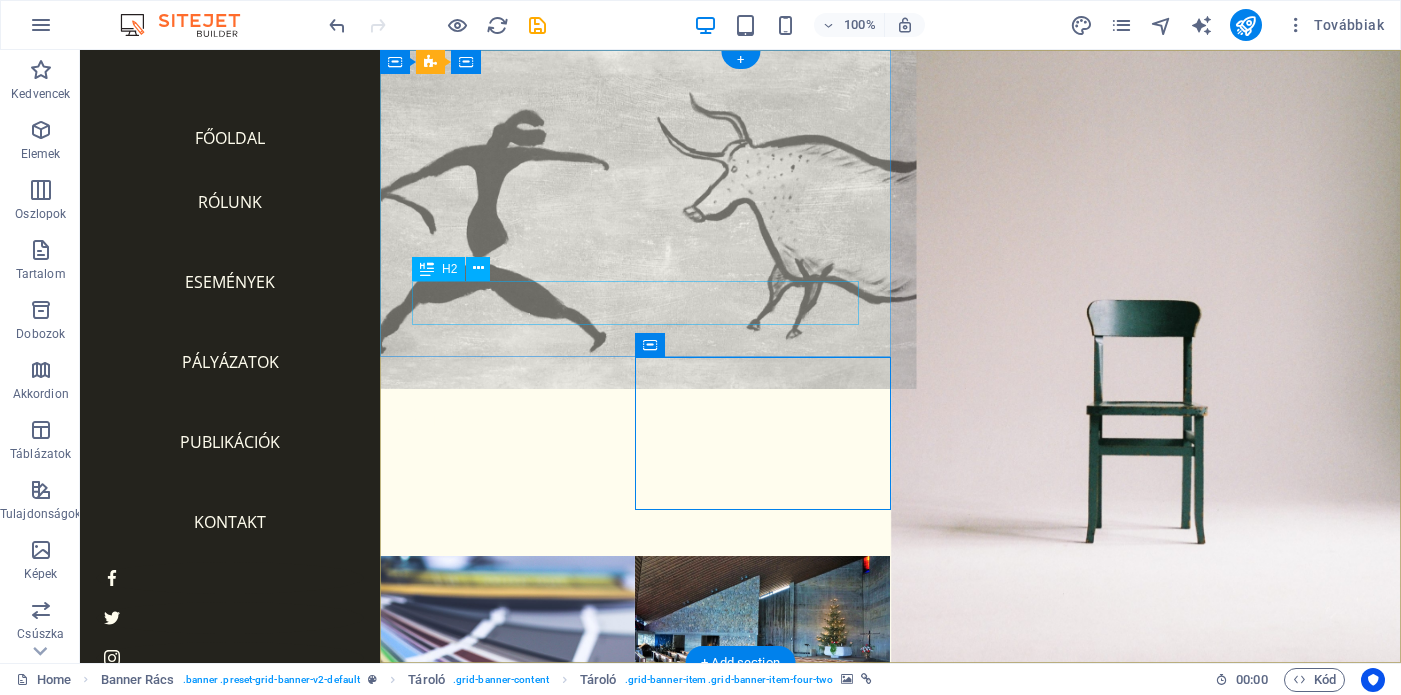 click on "Rólunk" at bounding box center (635, 419) 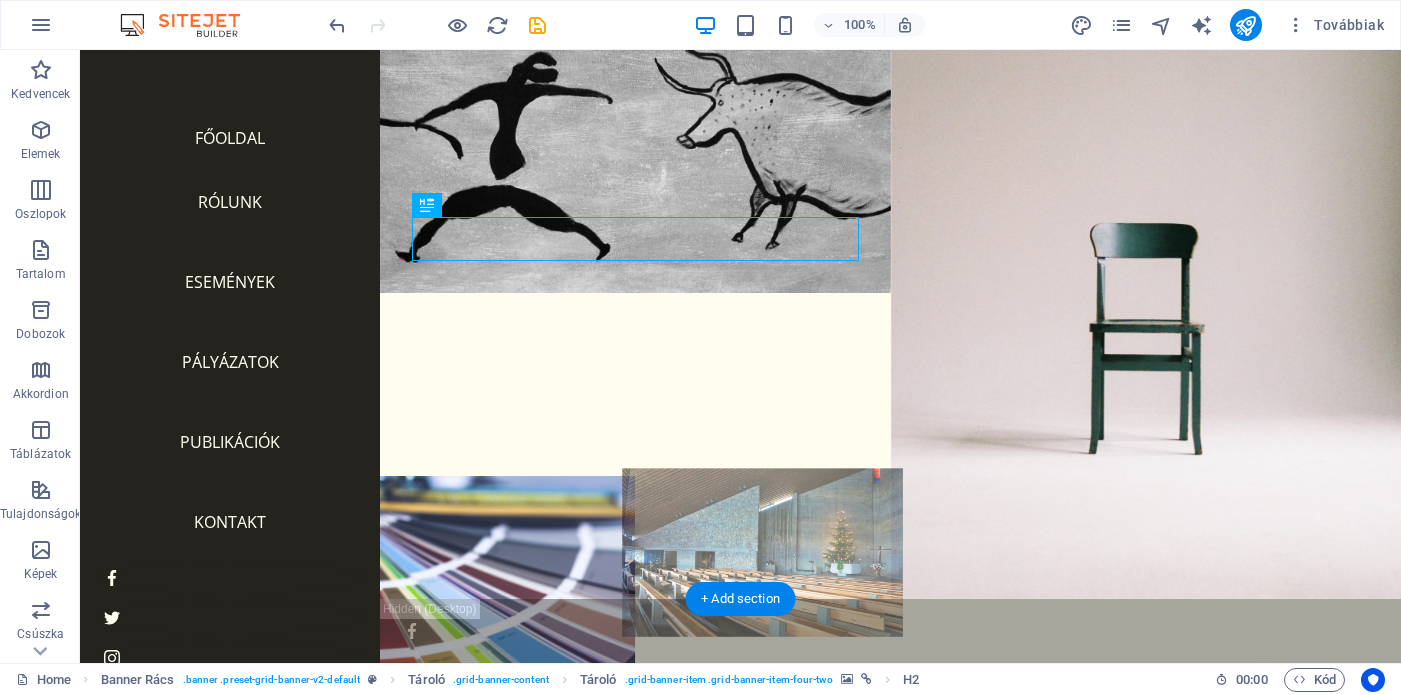 scroll, scrollTop: 63, scrollLeft: 0, axis: vertical 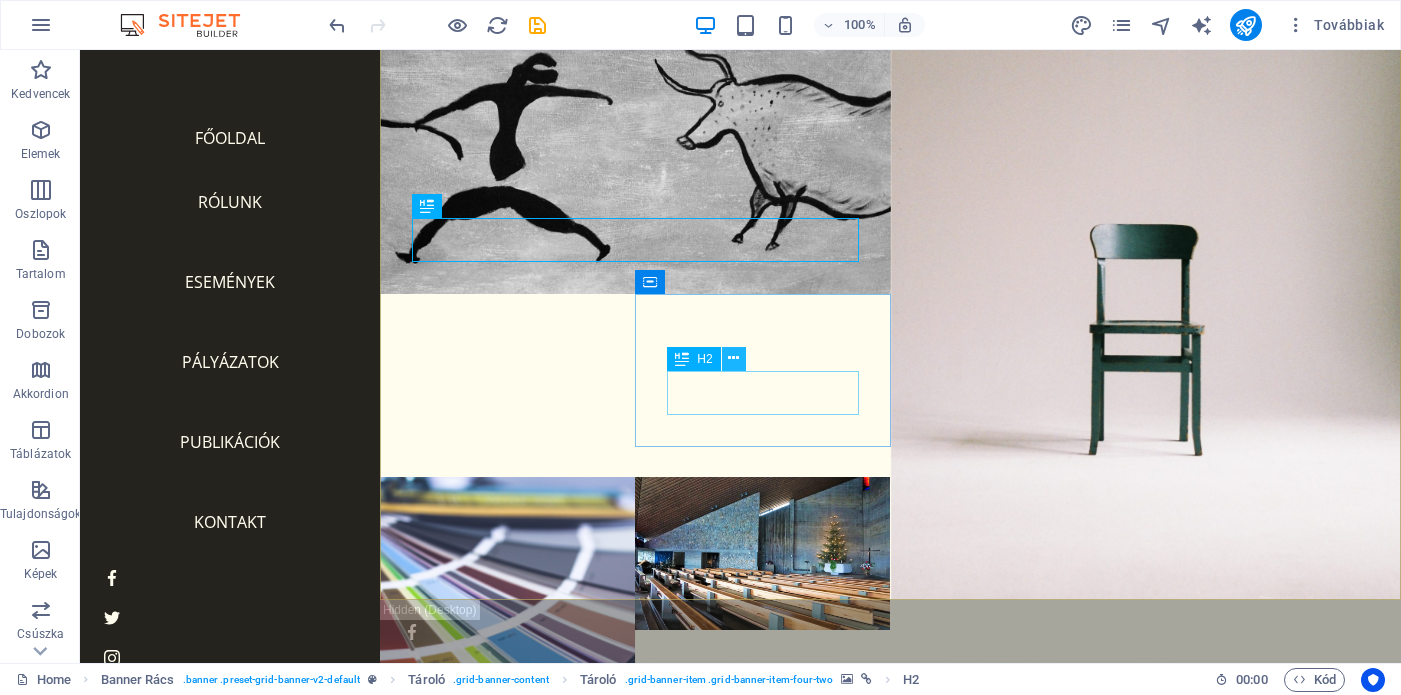 click at bounding box center (733, 358) 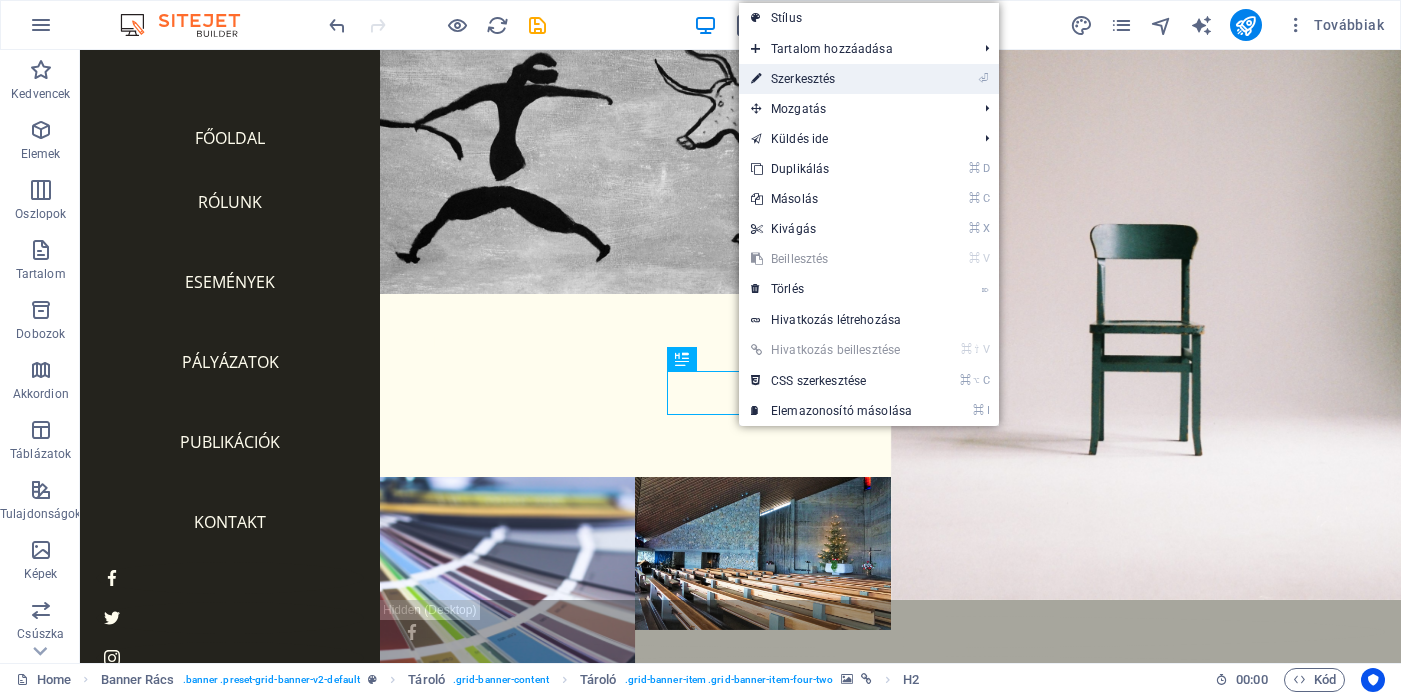 click on "⏎  Szerkesztés" at bounding box center (831, 79) 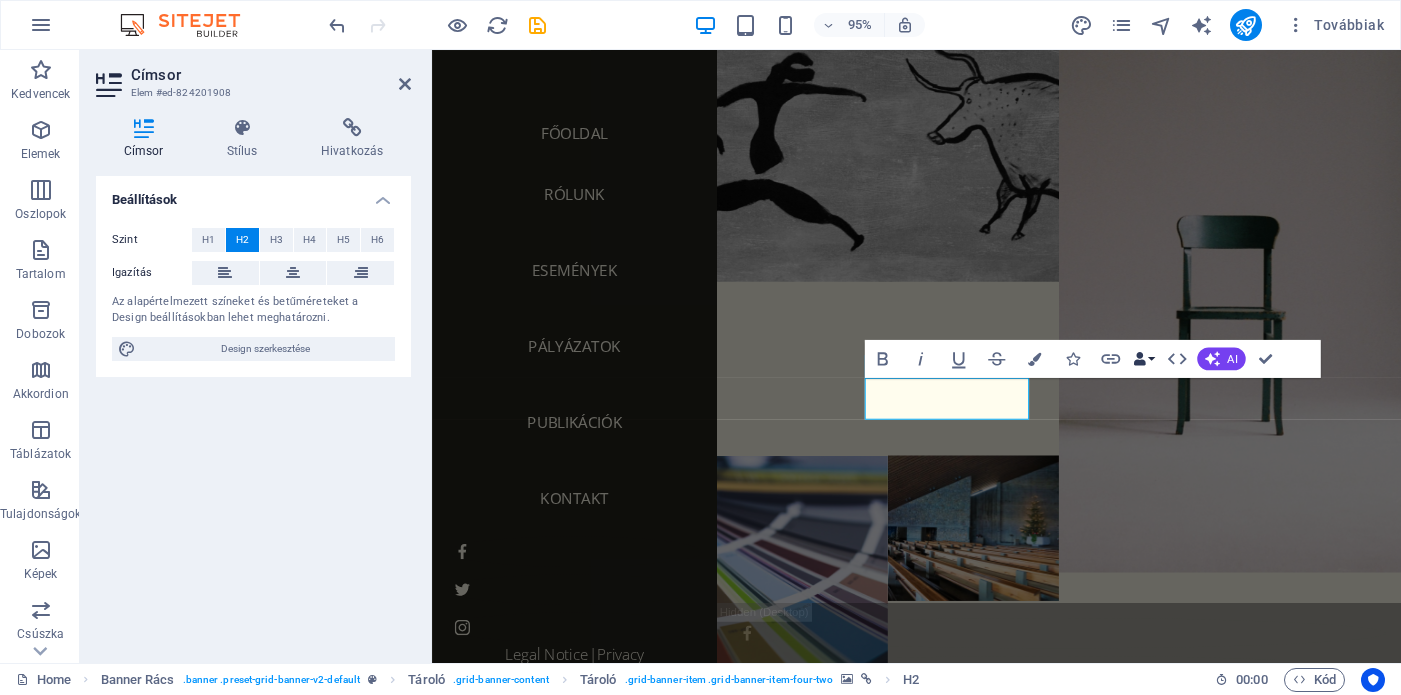 click on "Data Bindings" at bounding box center [1143, 359] 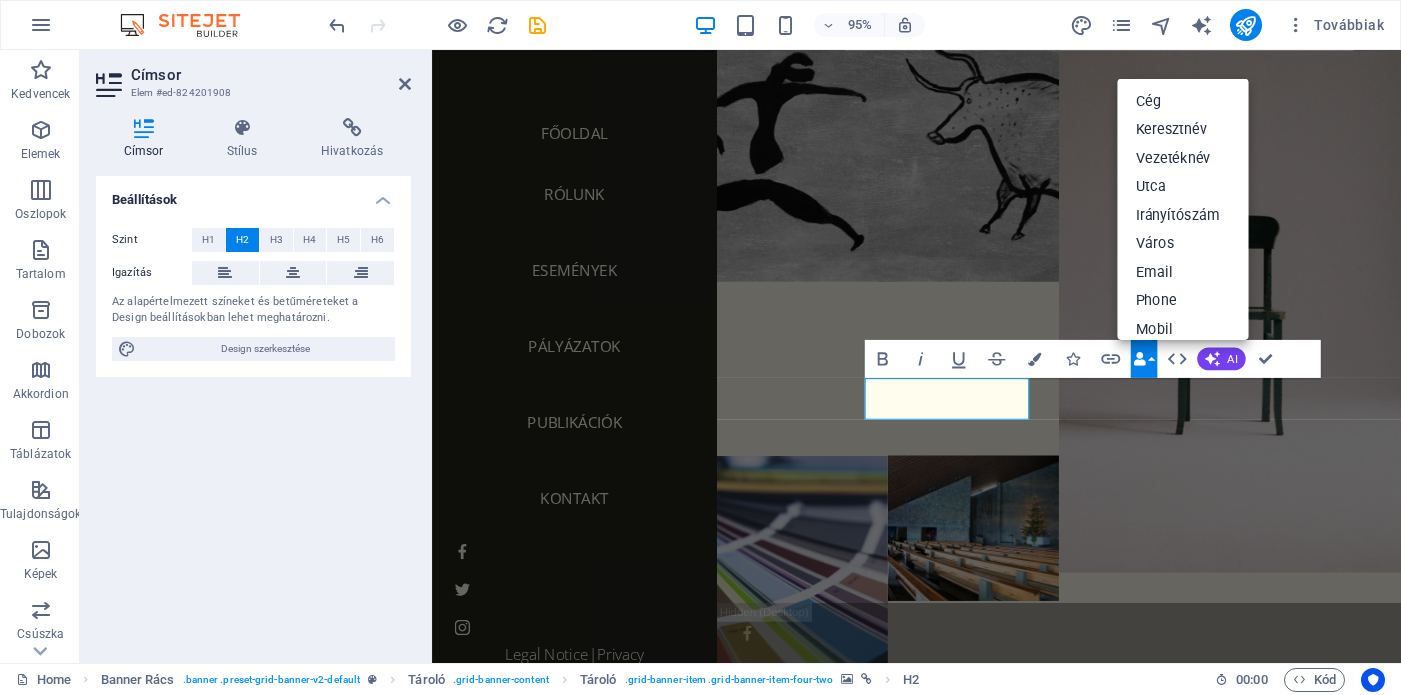 click on "Data Bindings" at bounding box center (1143, 359) 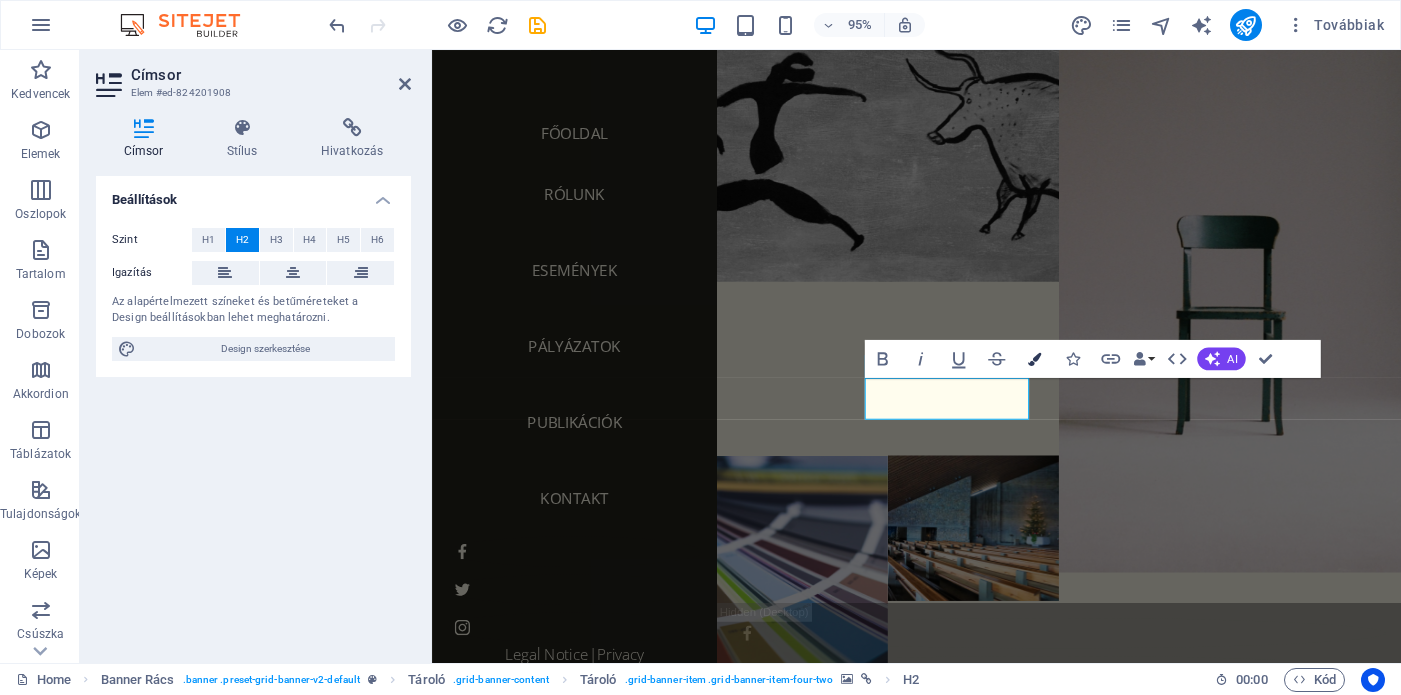 click at bounding box center (1033, 358) 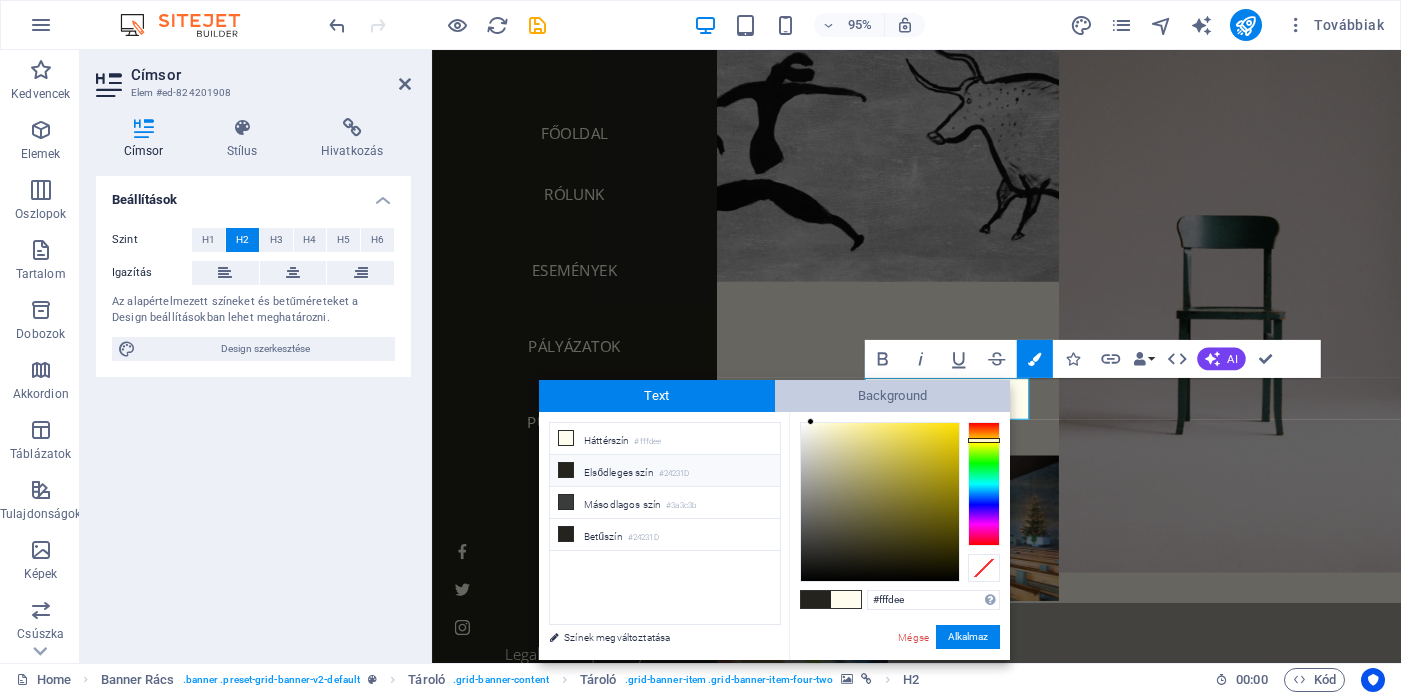 click on "Background" at bounding box center [893, 396] 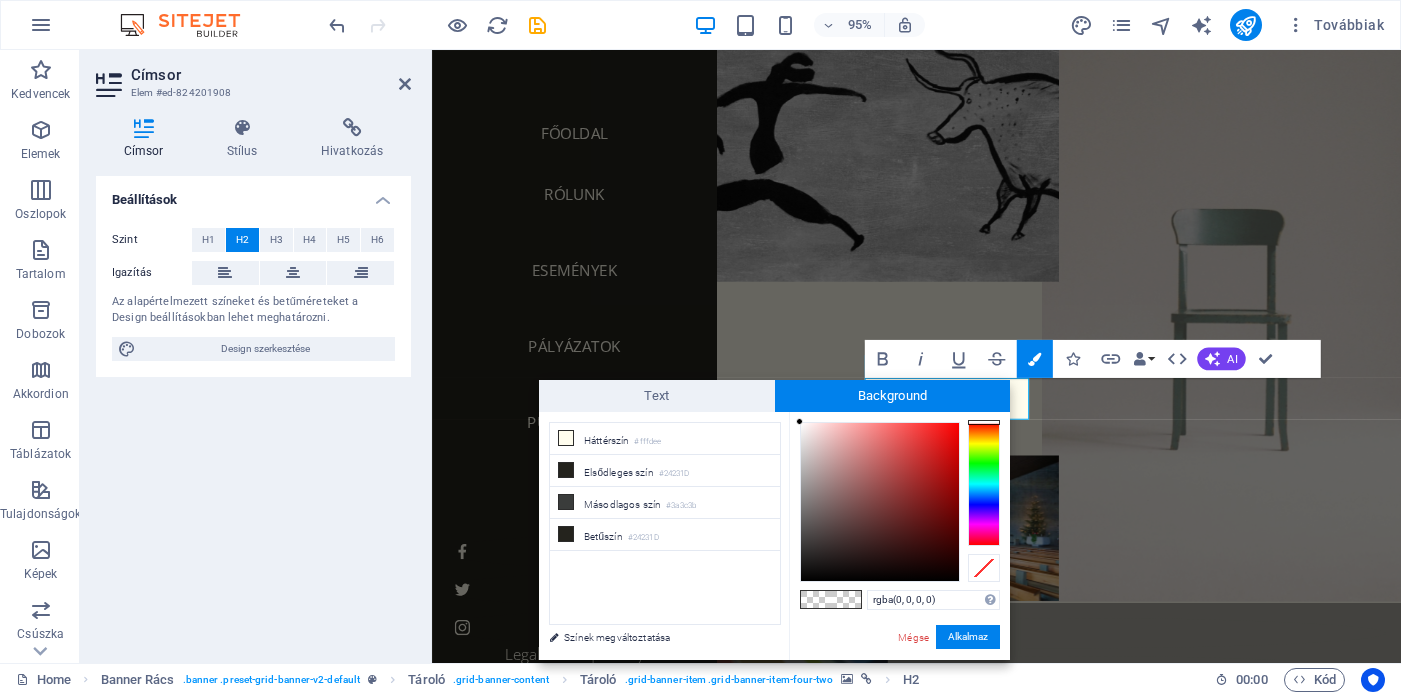 click at bounding box center [1272, 293] 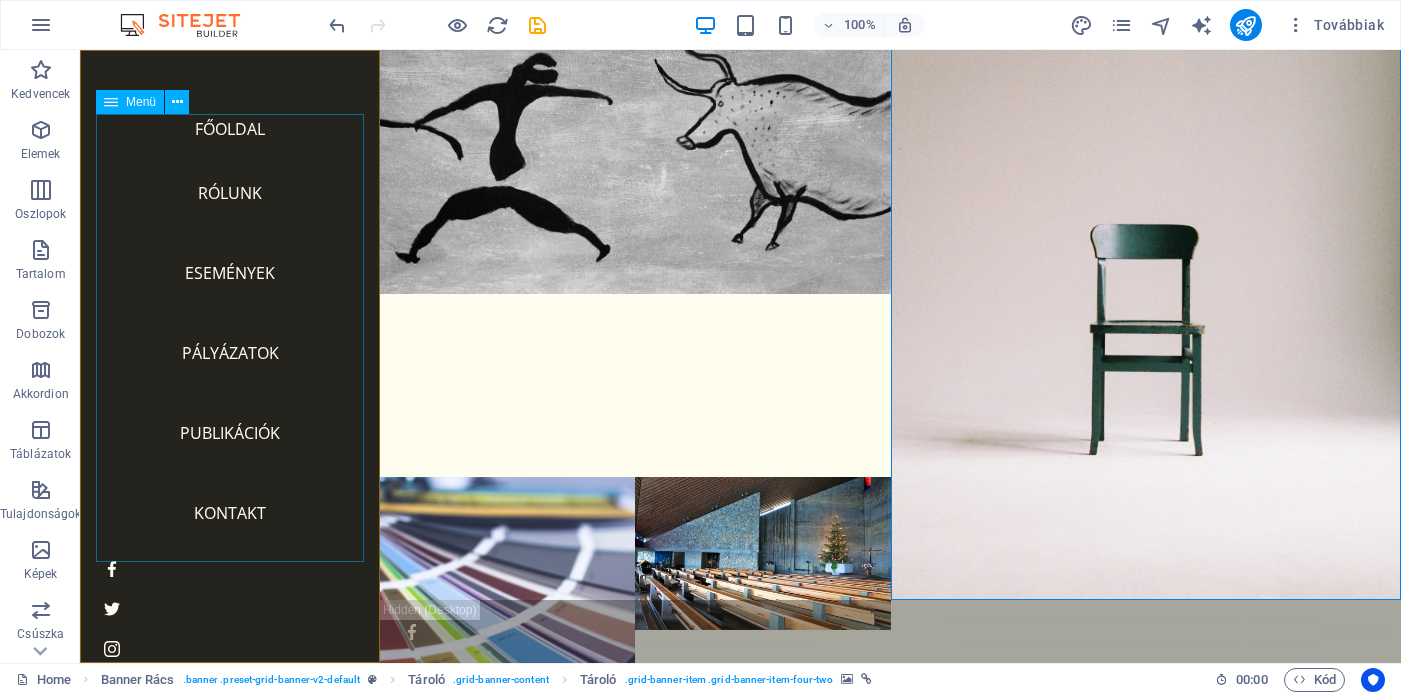 scroll, scrollTop: 0, scrollLeft: 0, axis: both 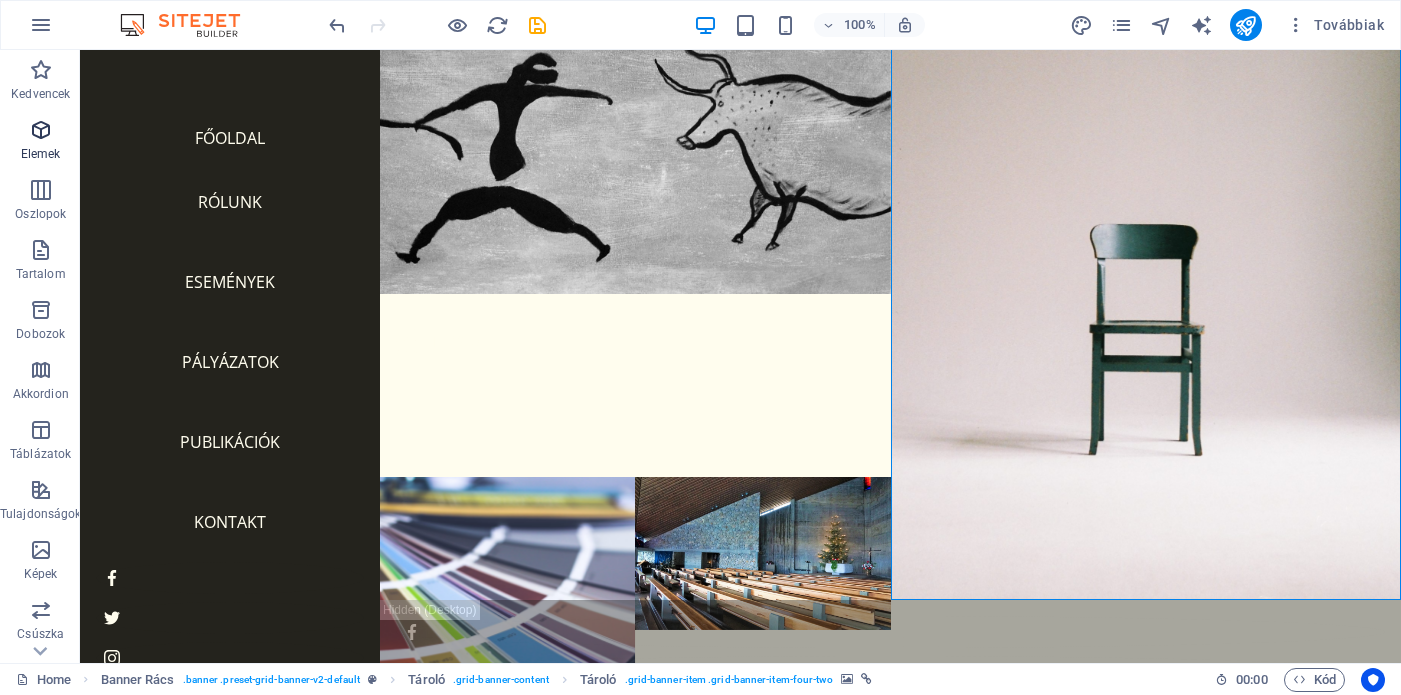 click at bounding box center (41, 130) 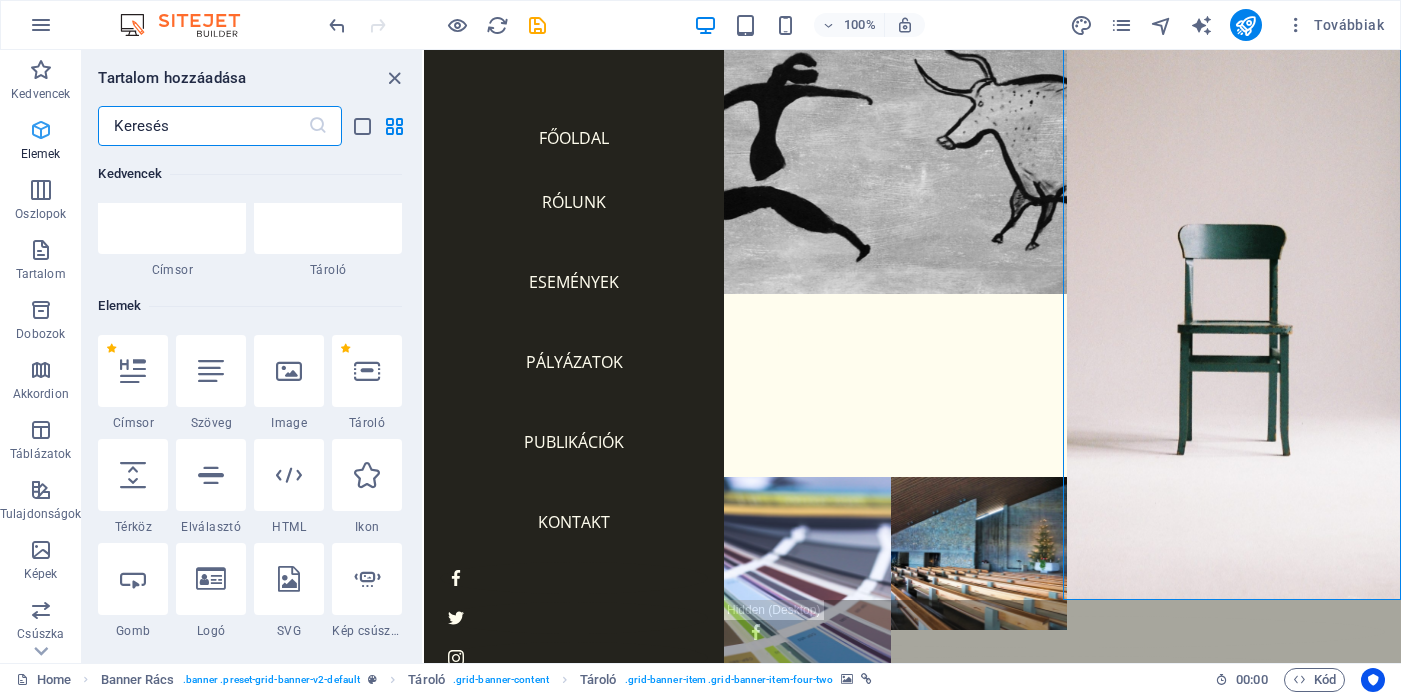 scroll, scrollTop: 213, scrollLeft: 0, axis: vertical 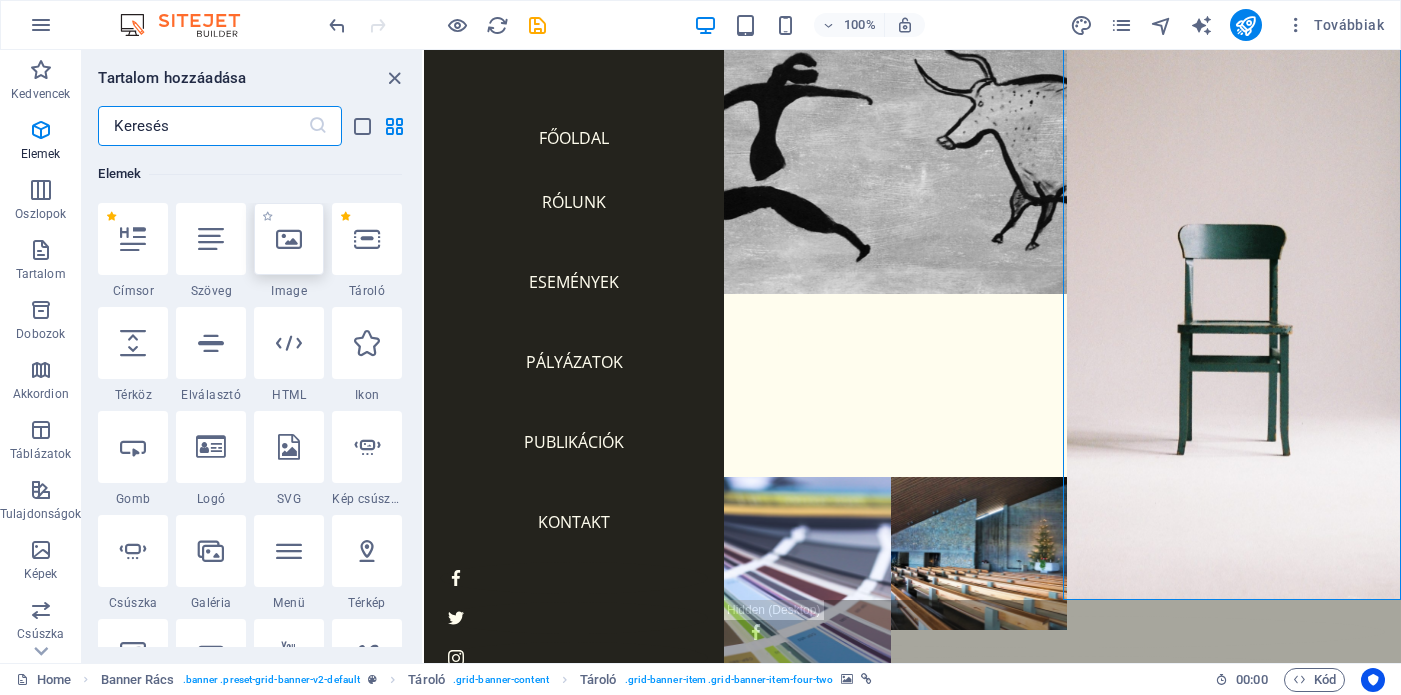click at bounding box center [289, 239] 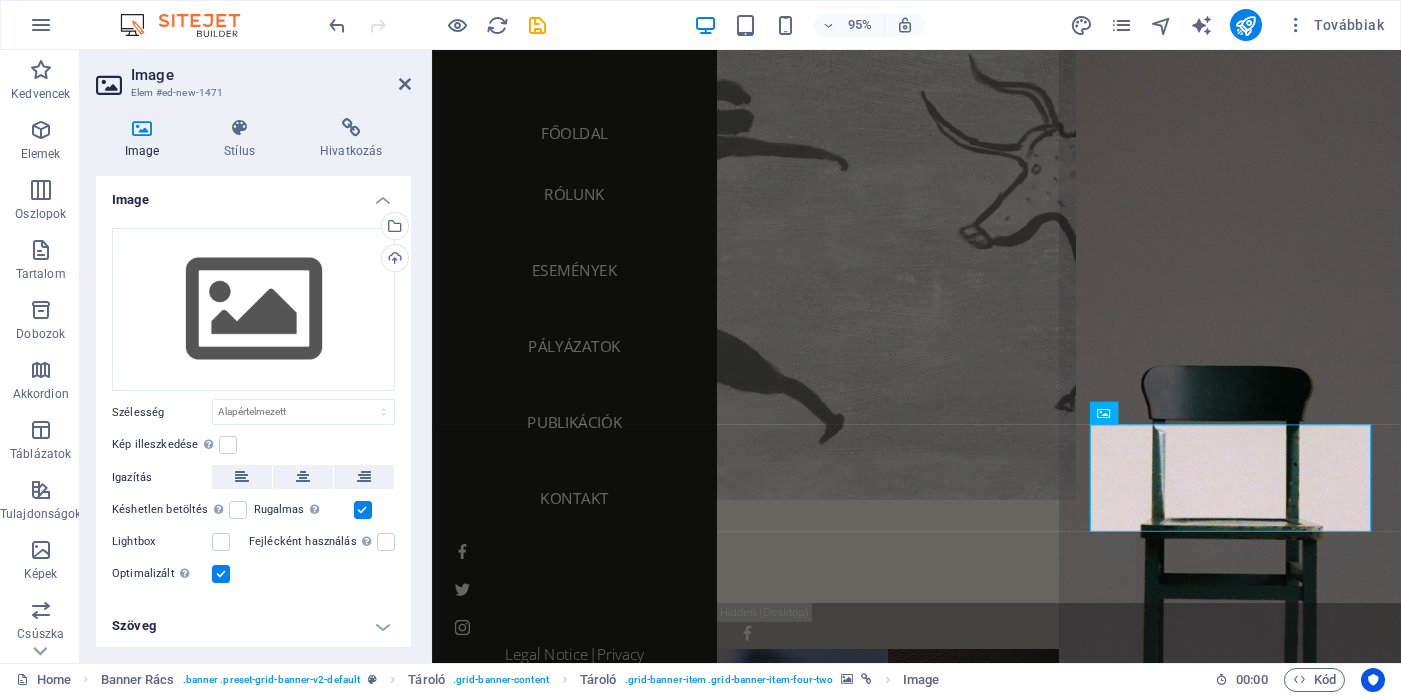 click at bounding box center [912, 242] 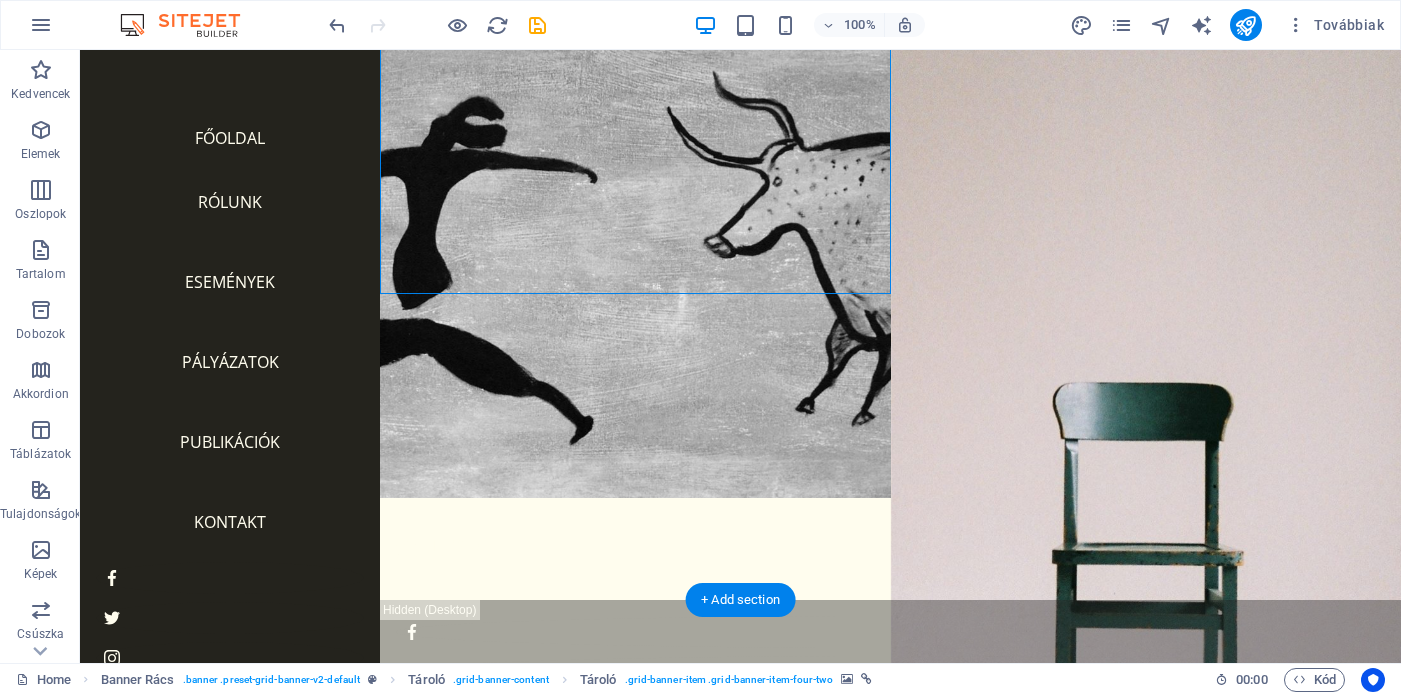 click at bounding box center (762, 808) 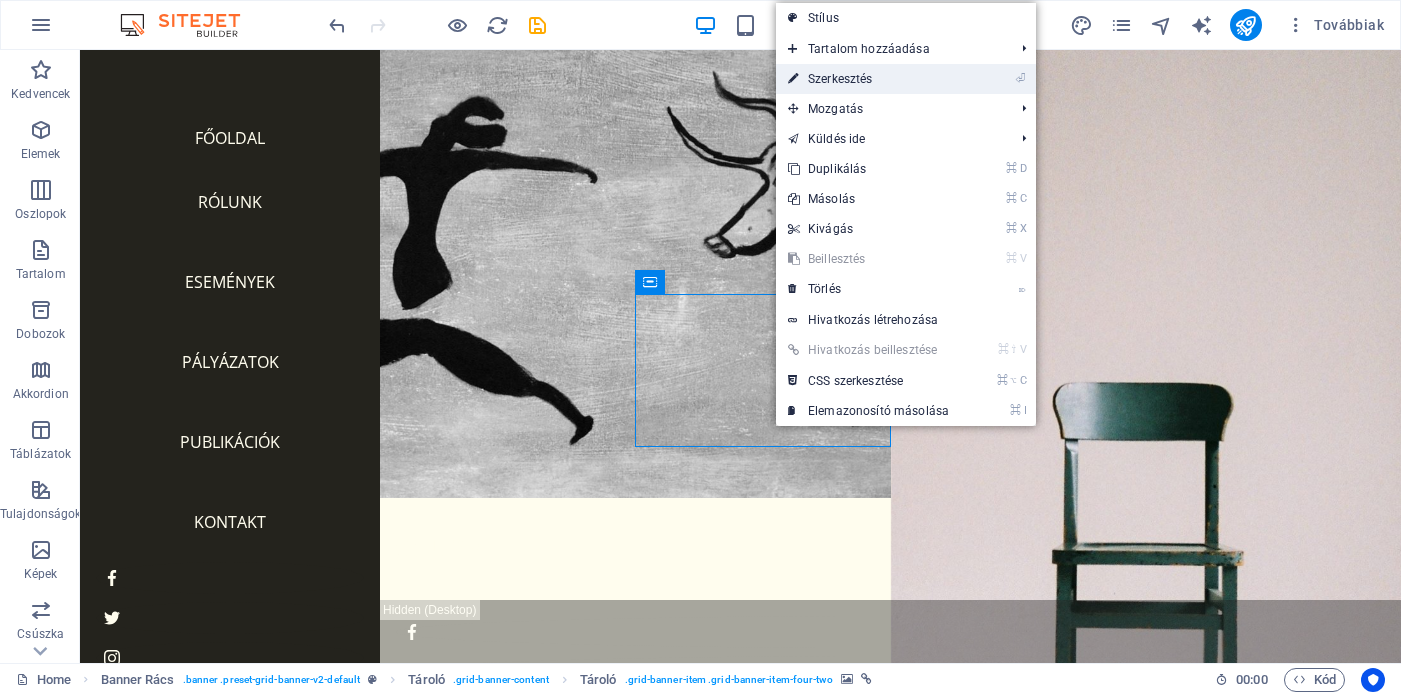 click on "⏎  Szerkesztés" at bounding box center [868, 79] 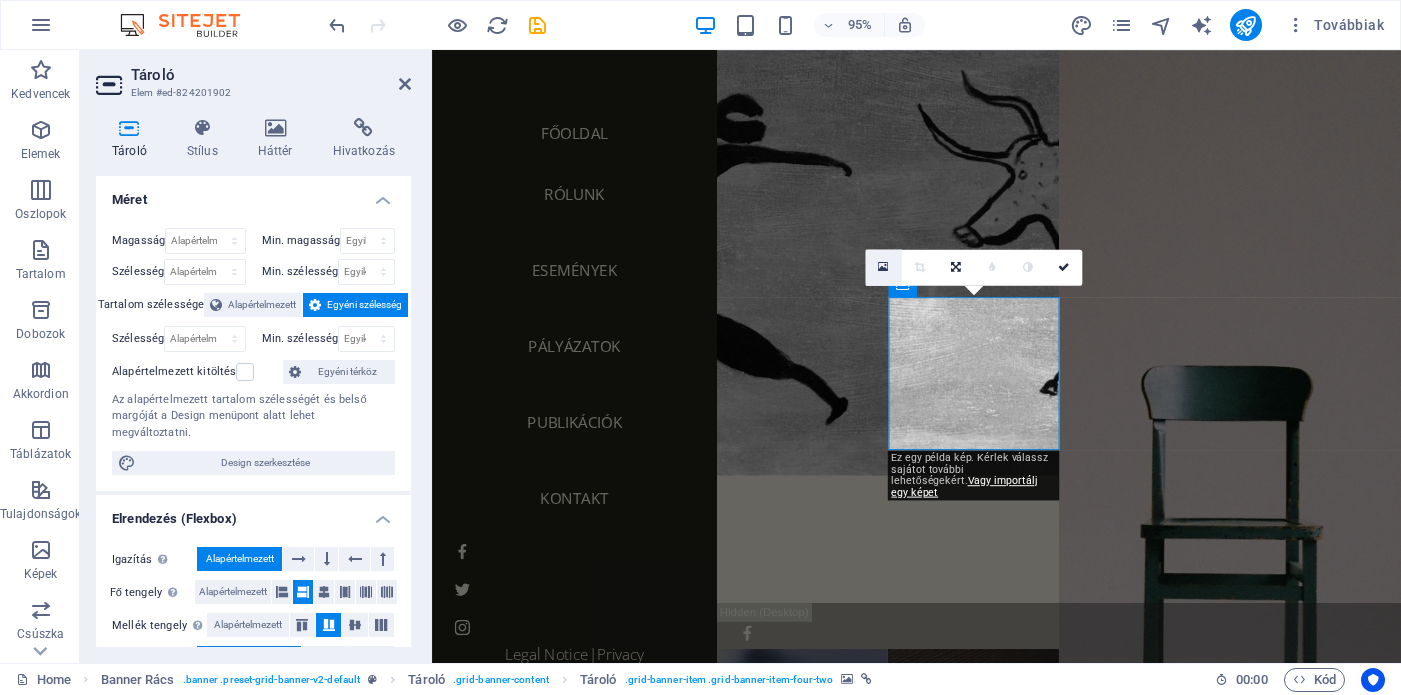 click at bounding box center (883, 267) 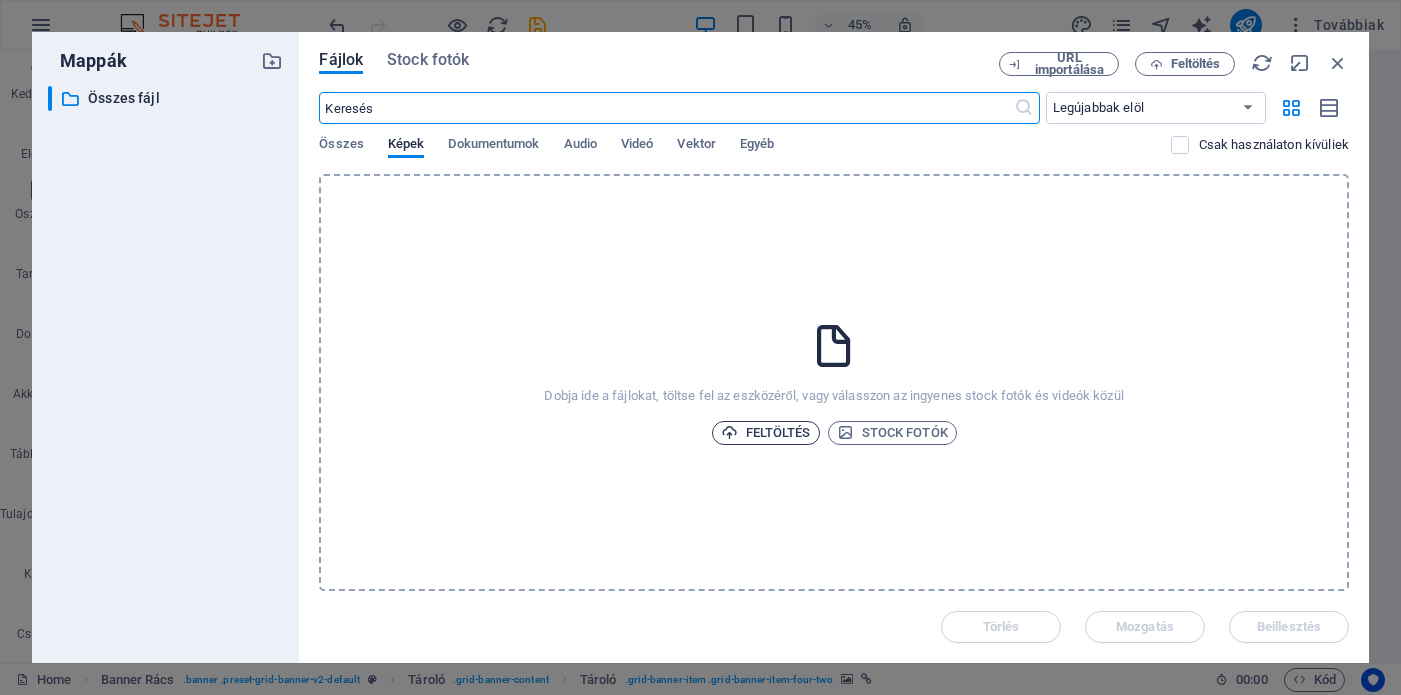 click on "Feltöltés" at bounding box center [766, 433] 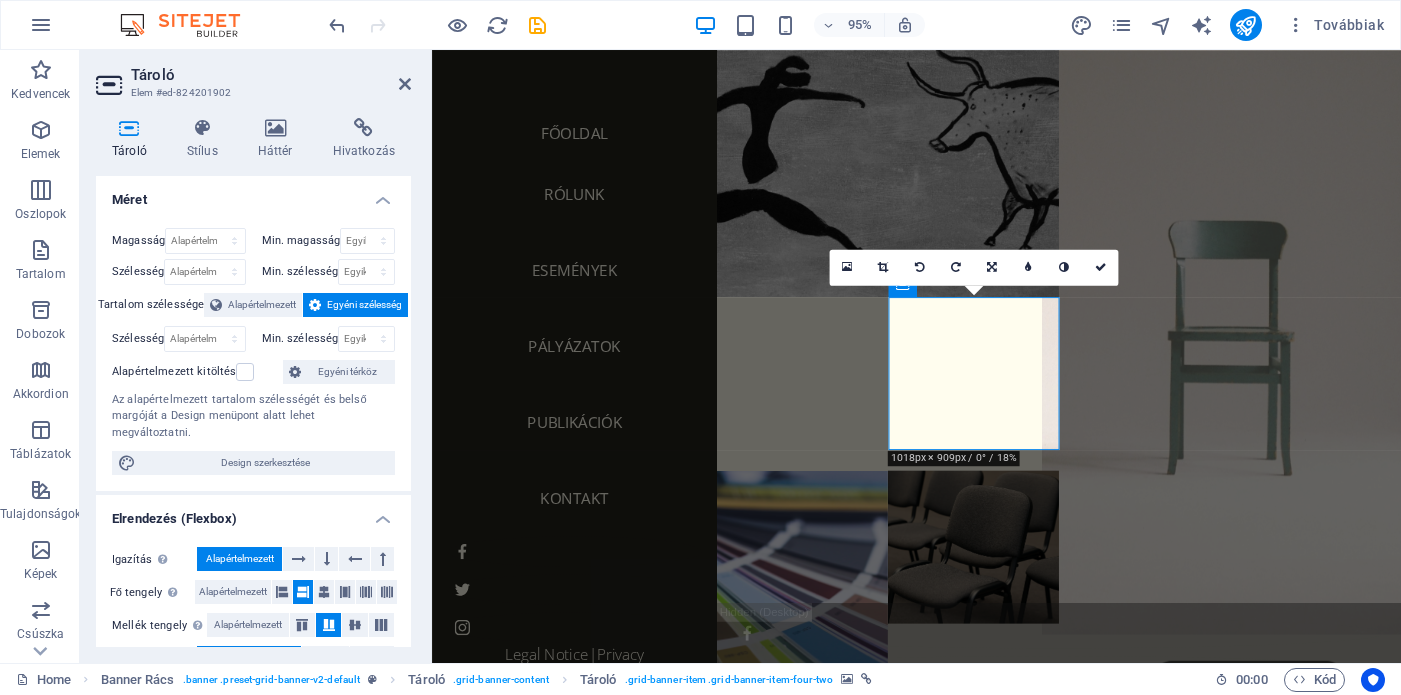 click at bounding box center [1272, 310] 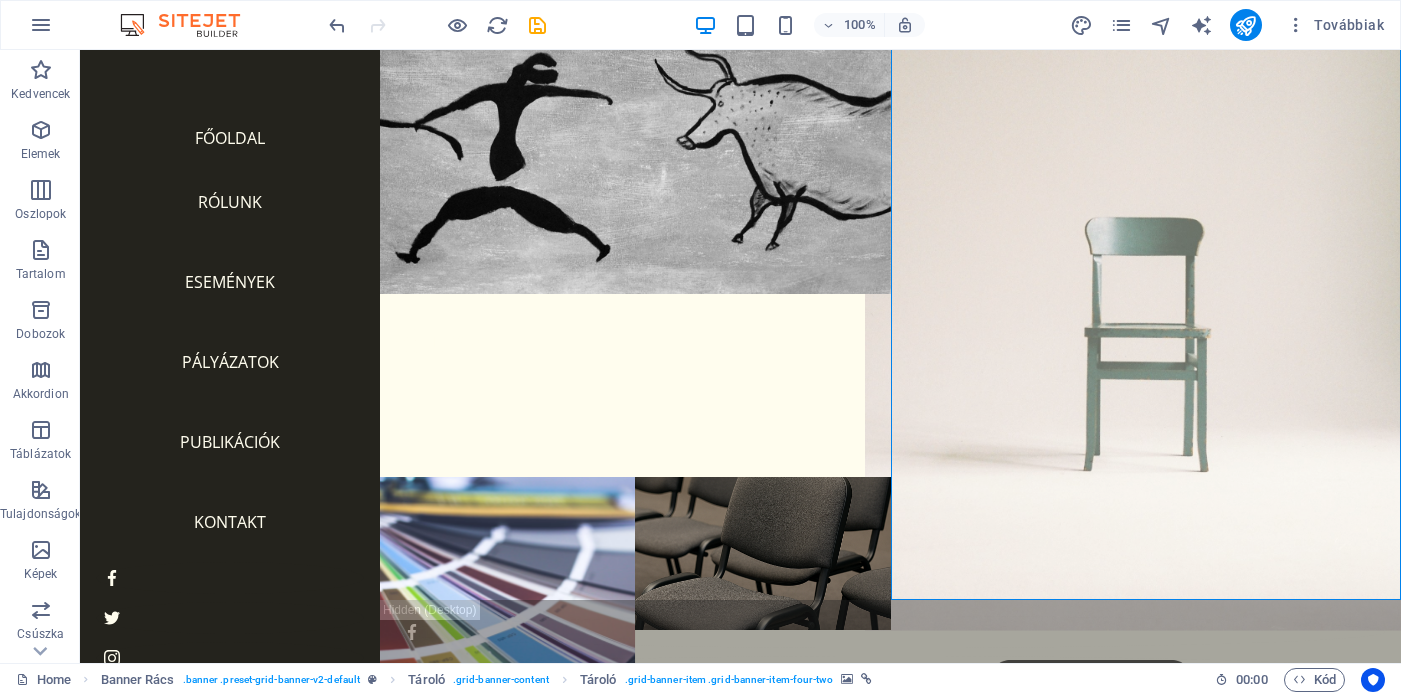 scroll, scrollTop: 64, scrollLeft: 0, axis: vertical 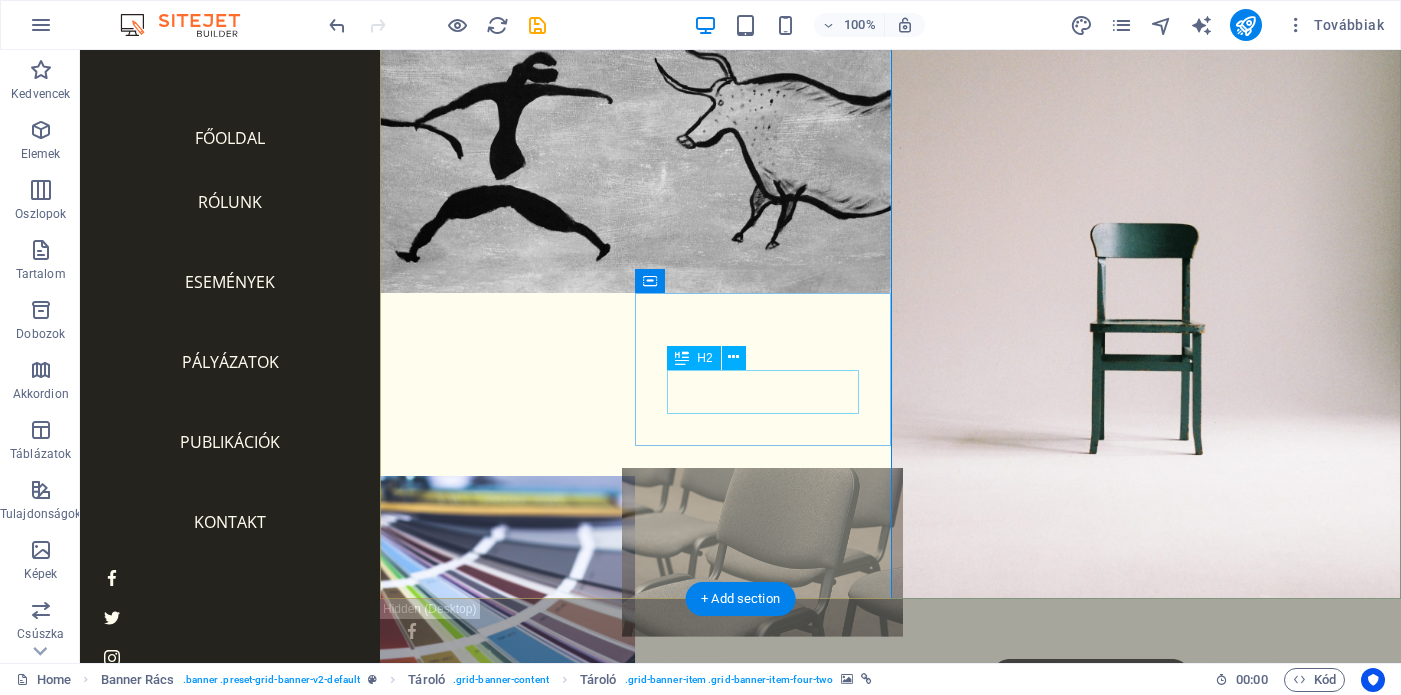 click on "References" at bounding box center [762, 675] 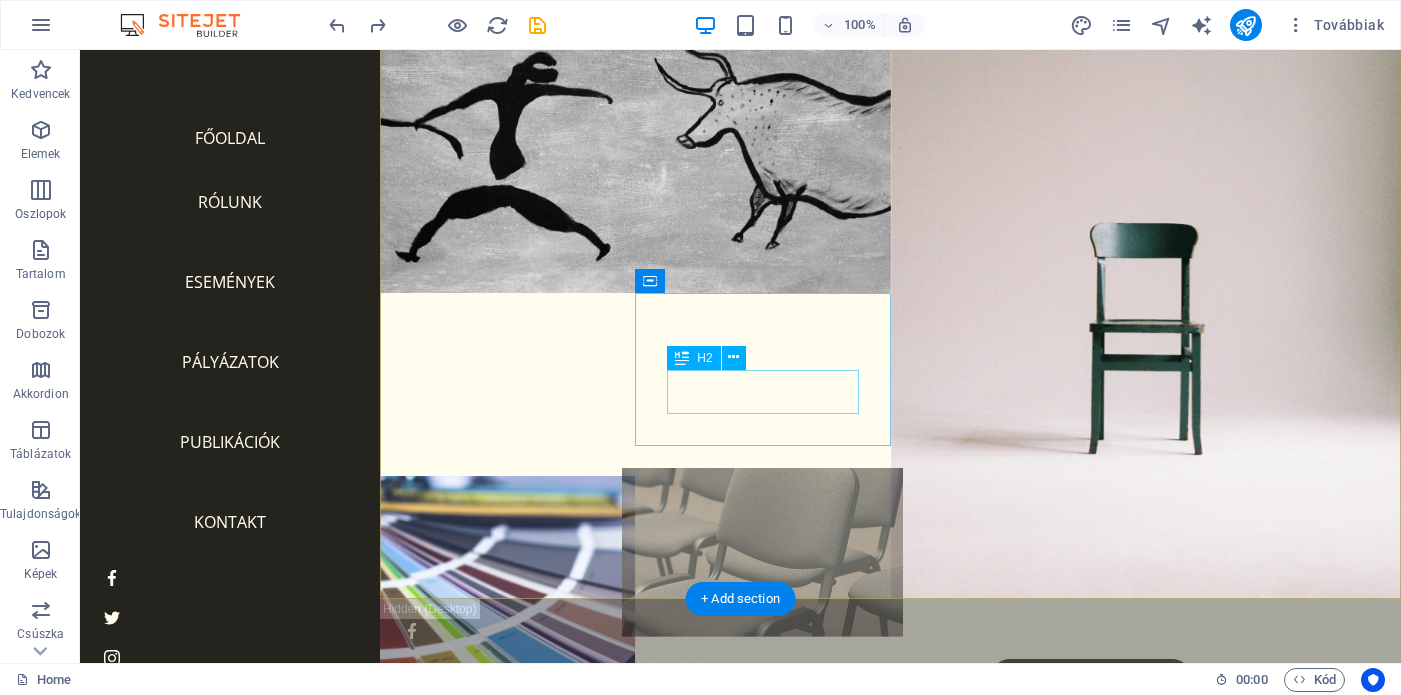 click on "References" at bounding box center (762, 675) 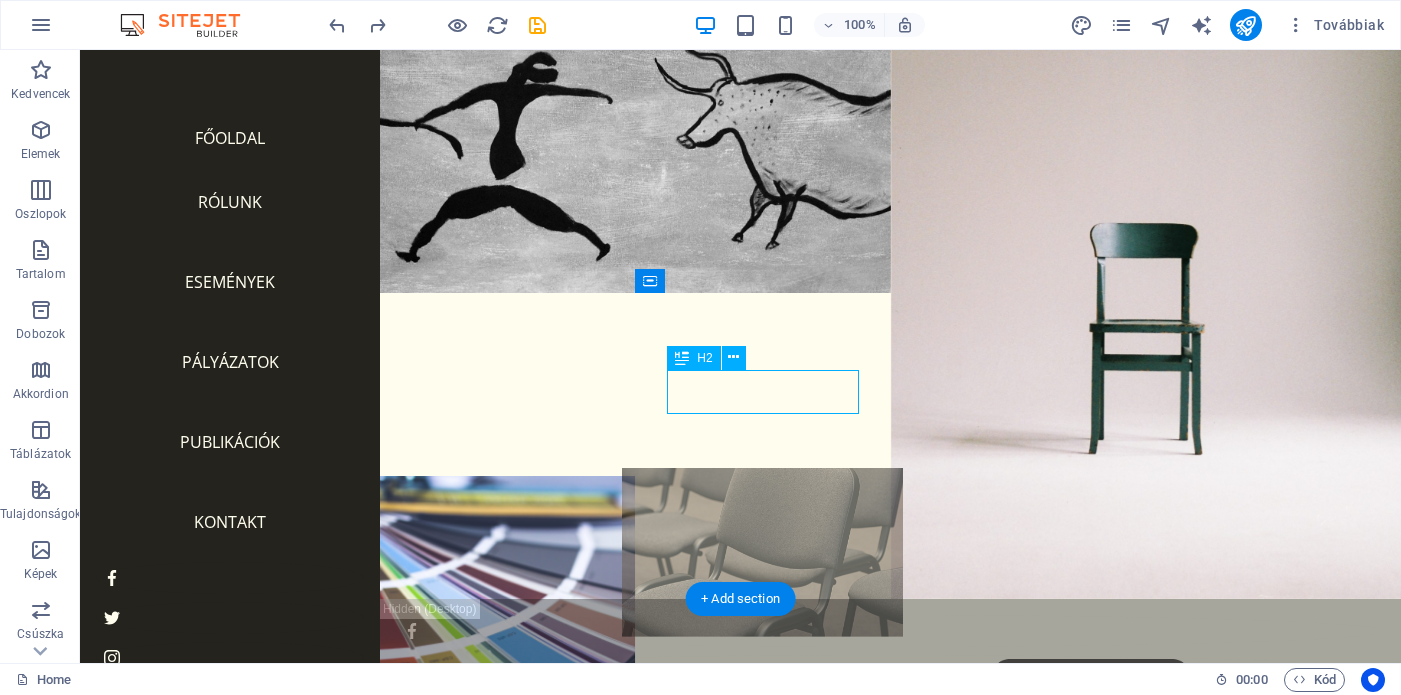 click on "References" at bounding box center (762, 675) 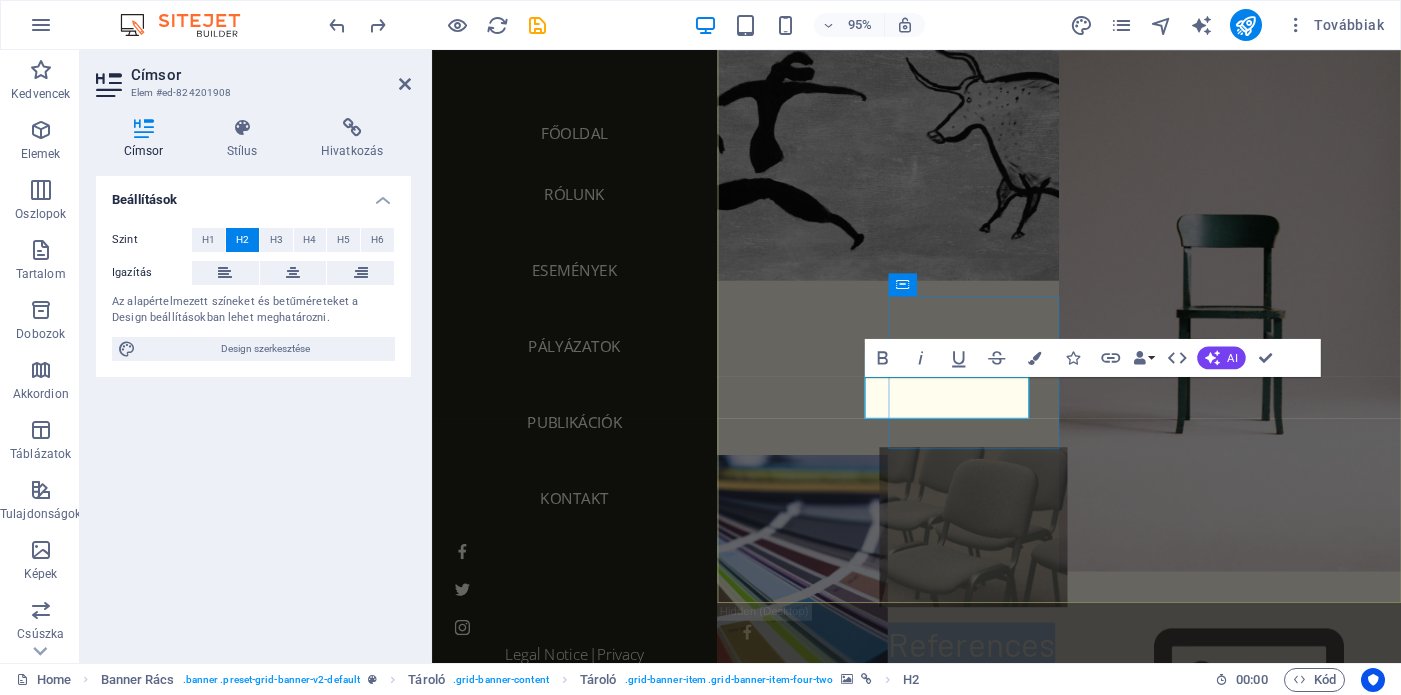 click on "References" at bounding box center (1000, 675) 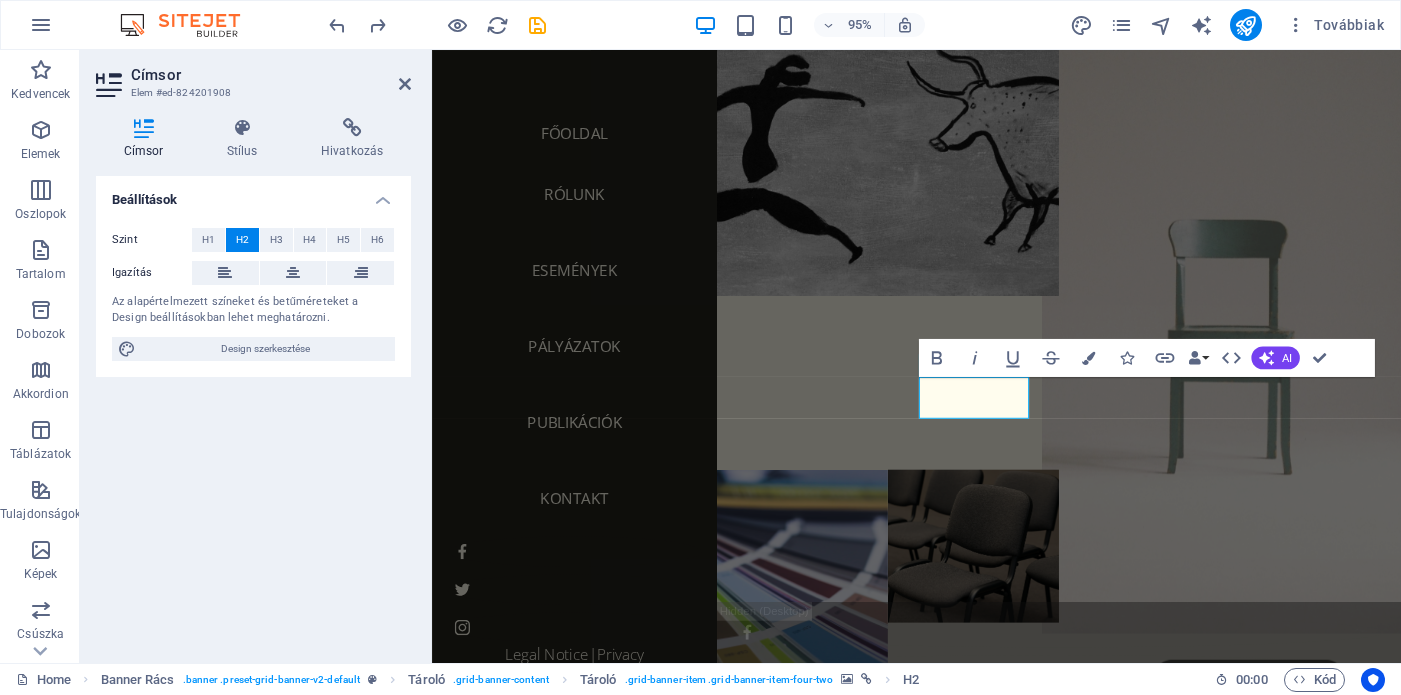 click at bounding box center [1272, 309] 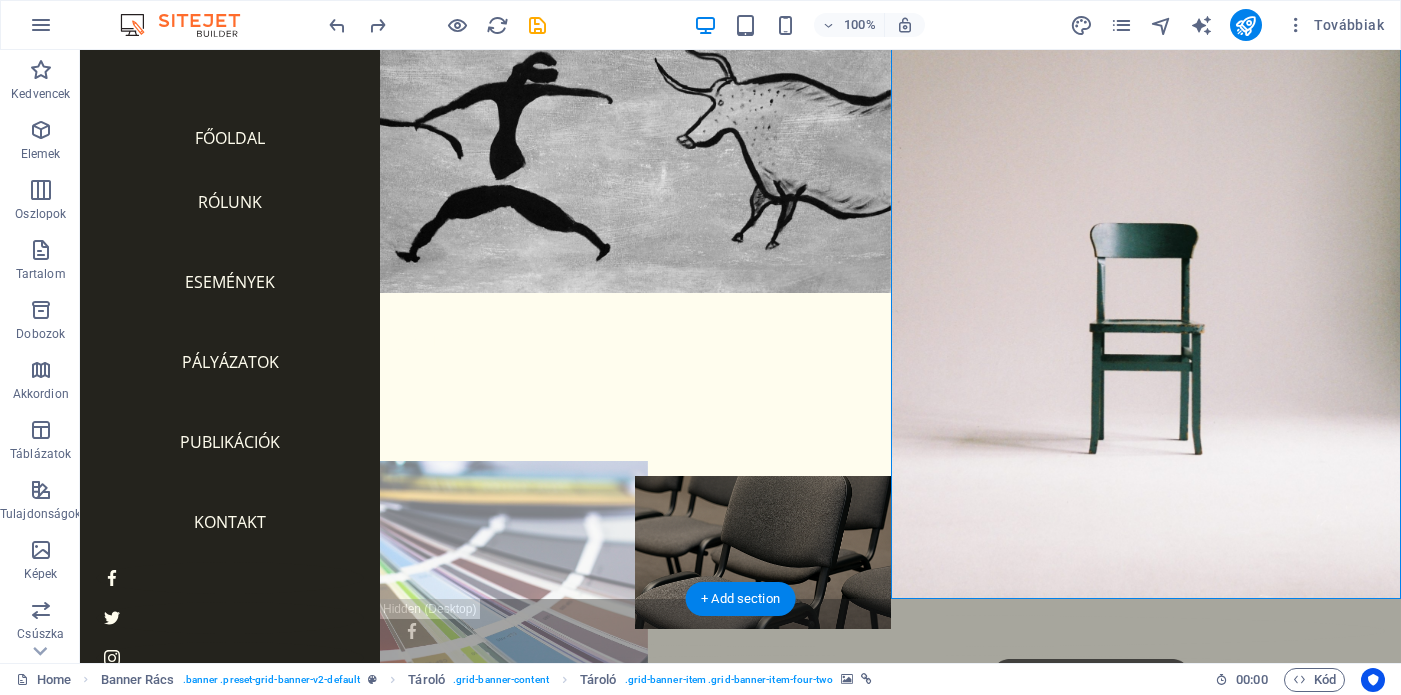 click at bounding box center (507, 630) 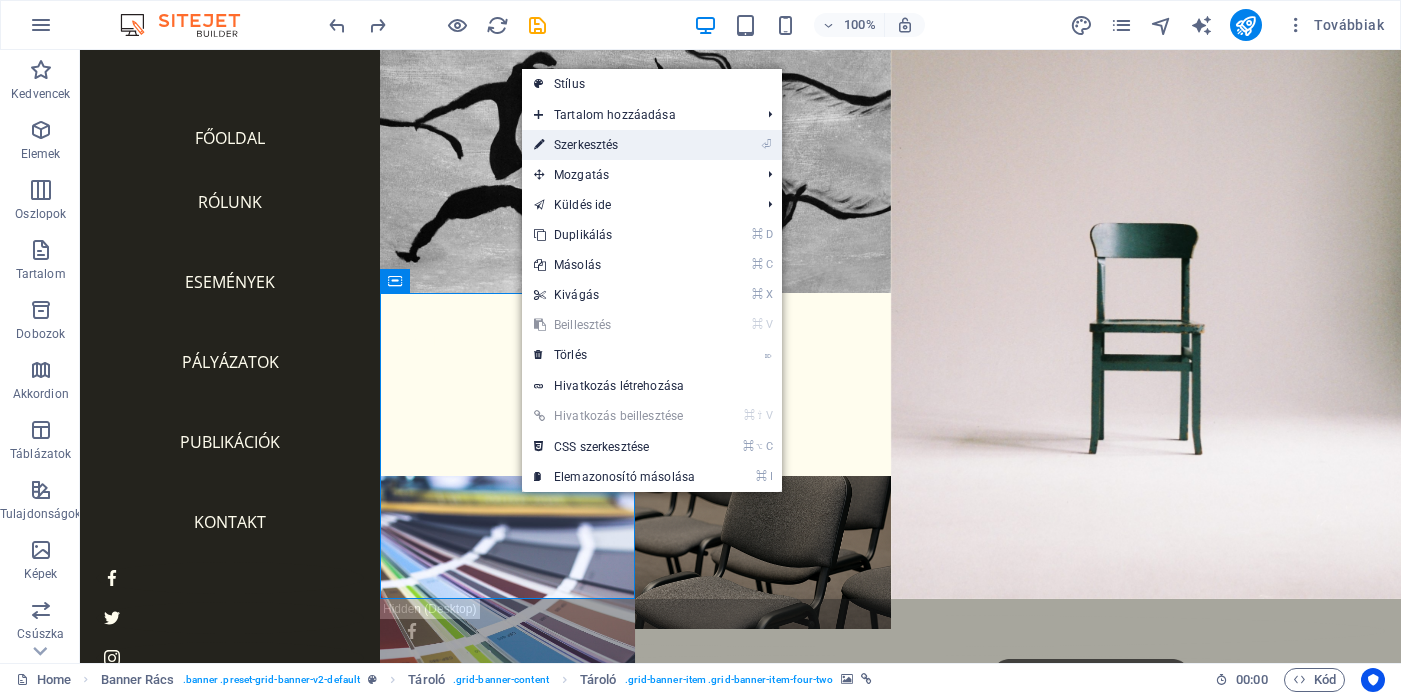 click on "⏎  Szerkesztés" at bounding box center (614, 145) 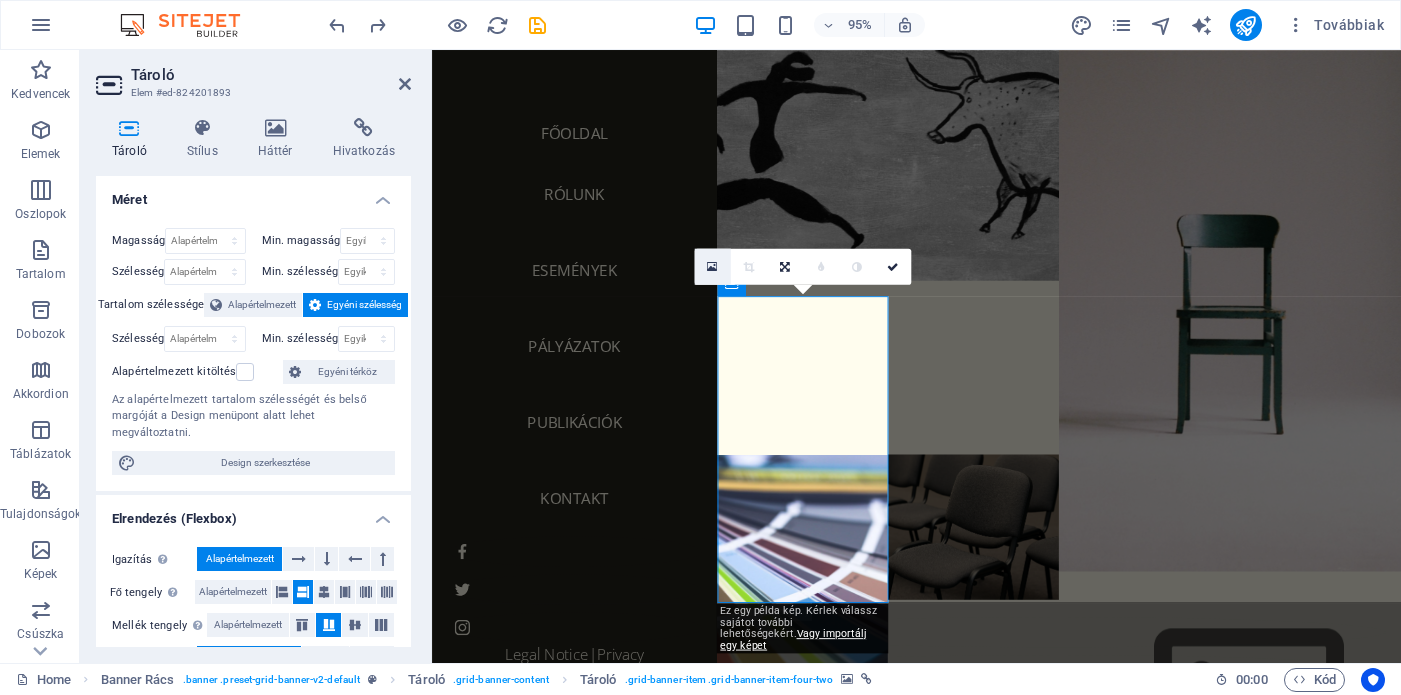 click at bounding box center [712, 266] 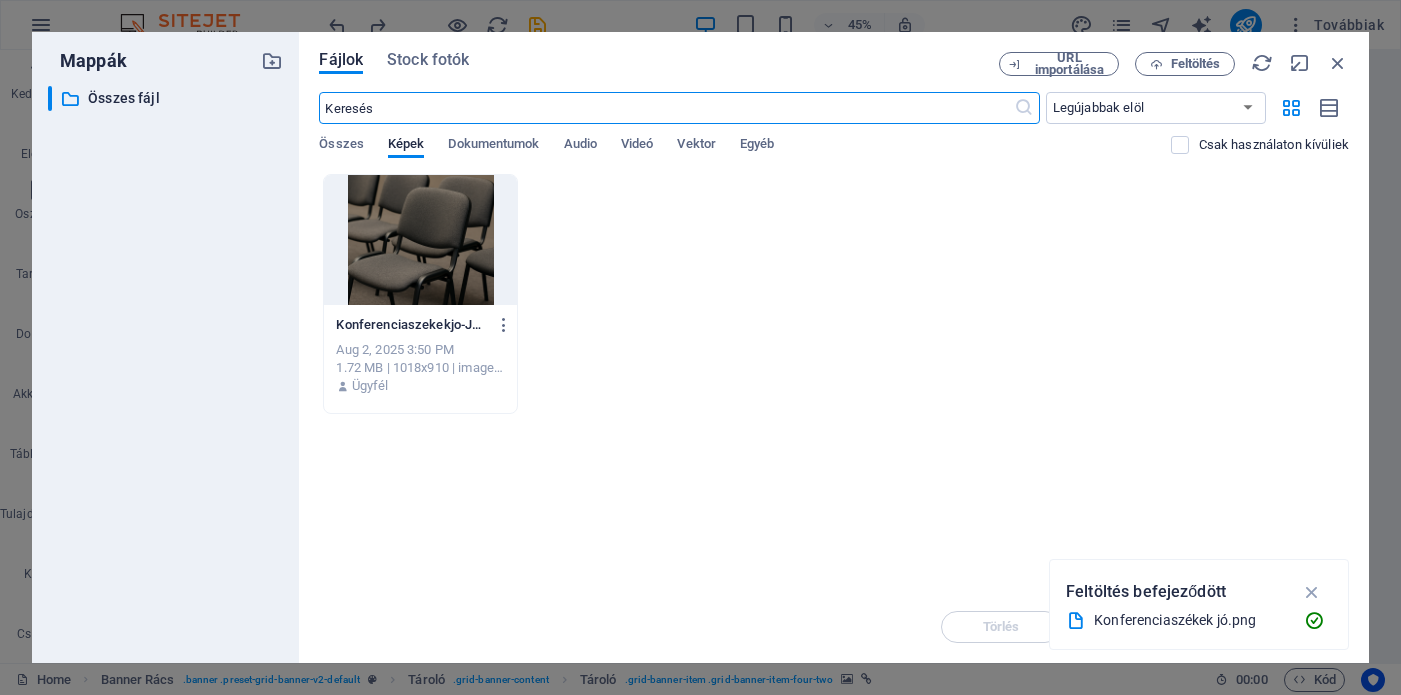 click at bounding box center [420, 240] 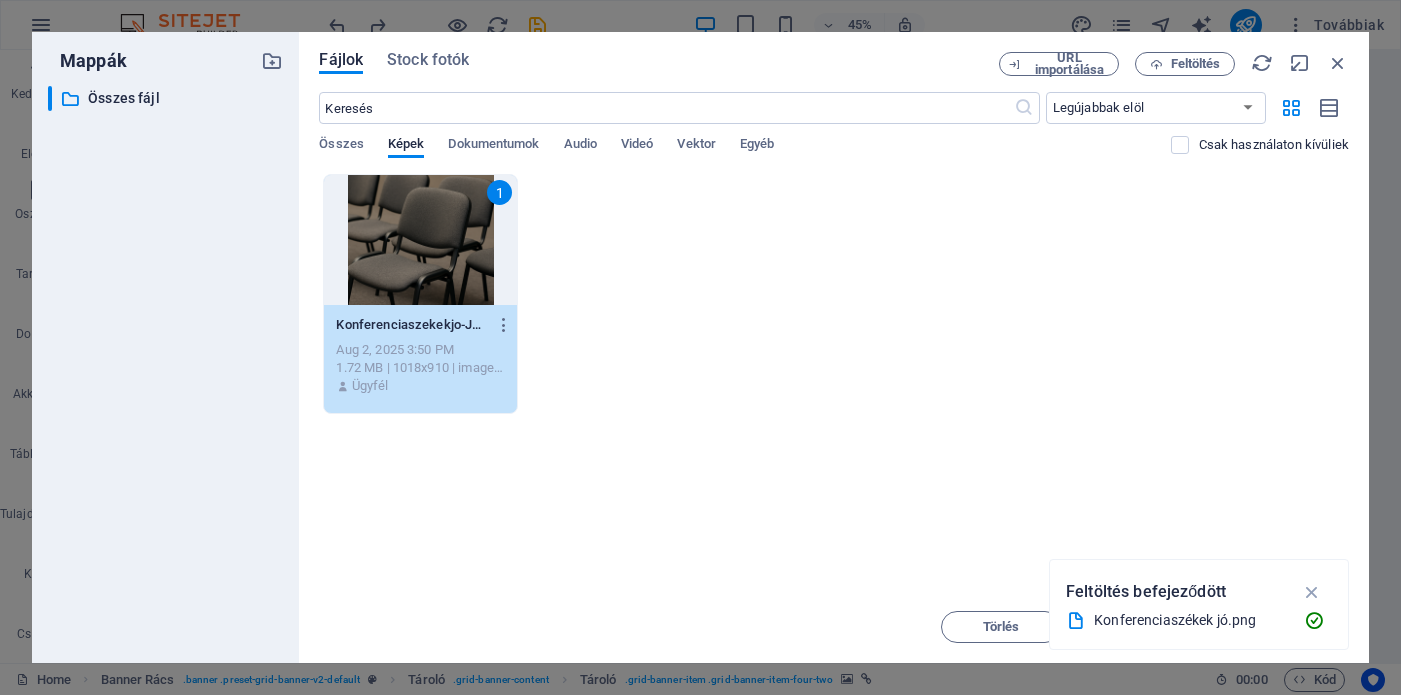 click on "1" at bounding box center [420, 240] 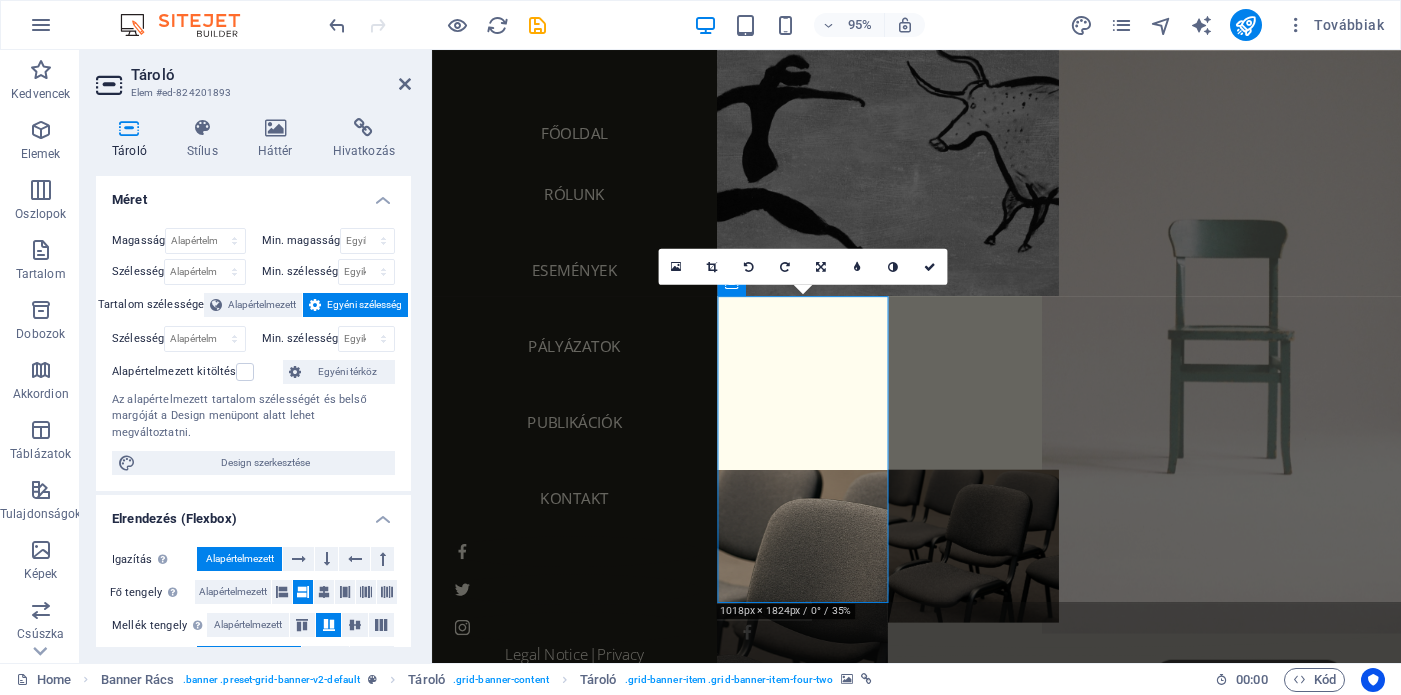 click at bounding box center [1272, 309] 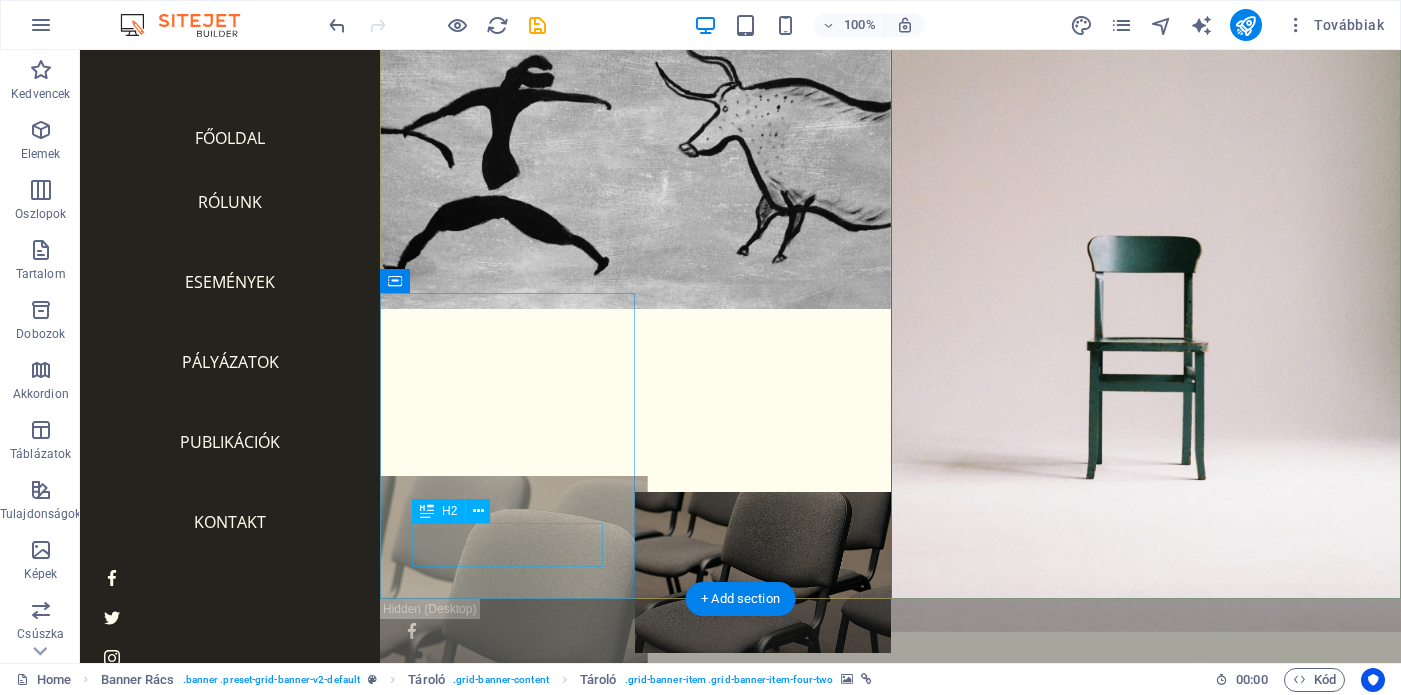 click on "Services" at bounding box center [507, 861] 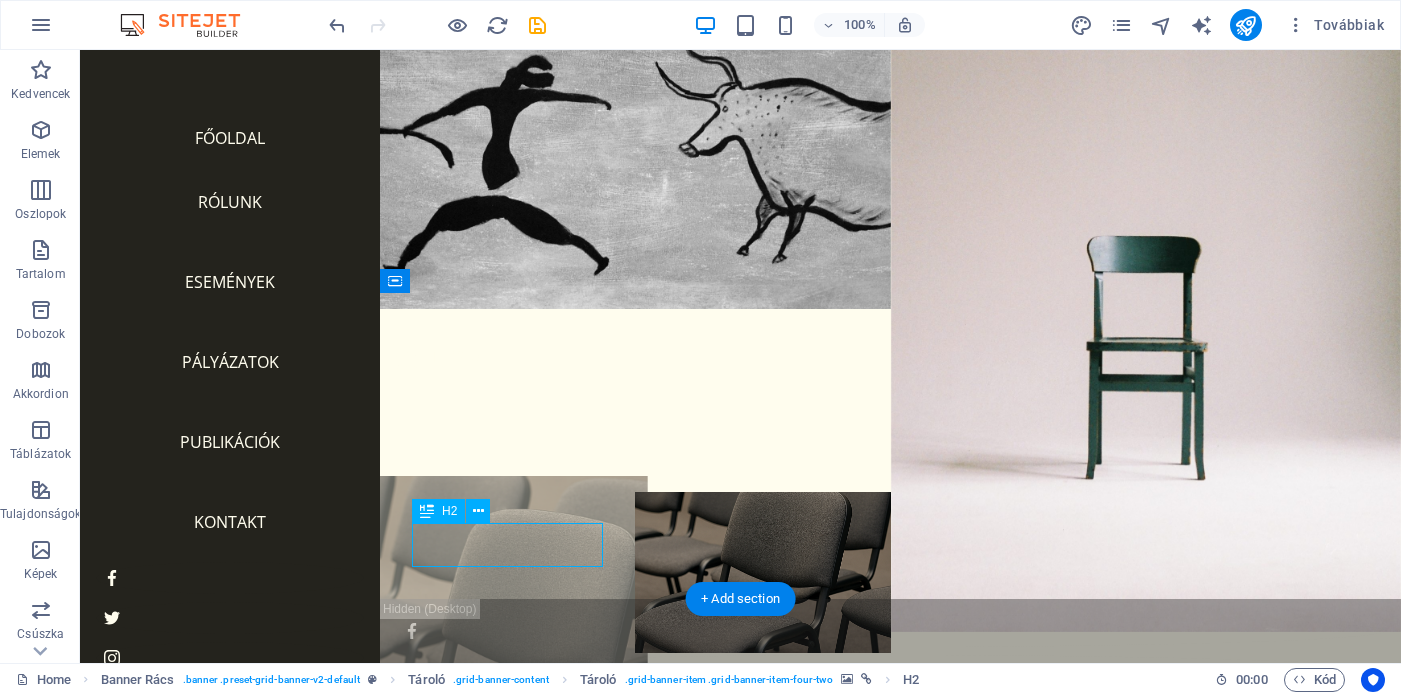 click on "Services" at bounding box center (507, 861) 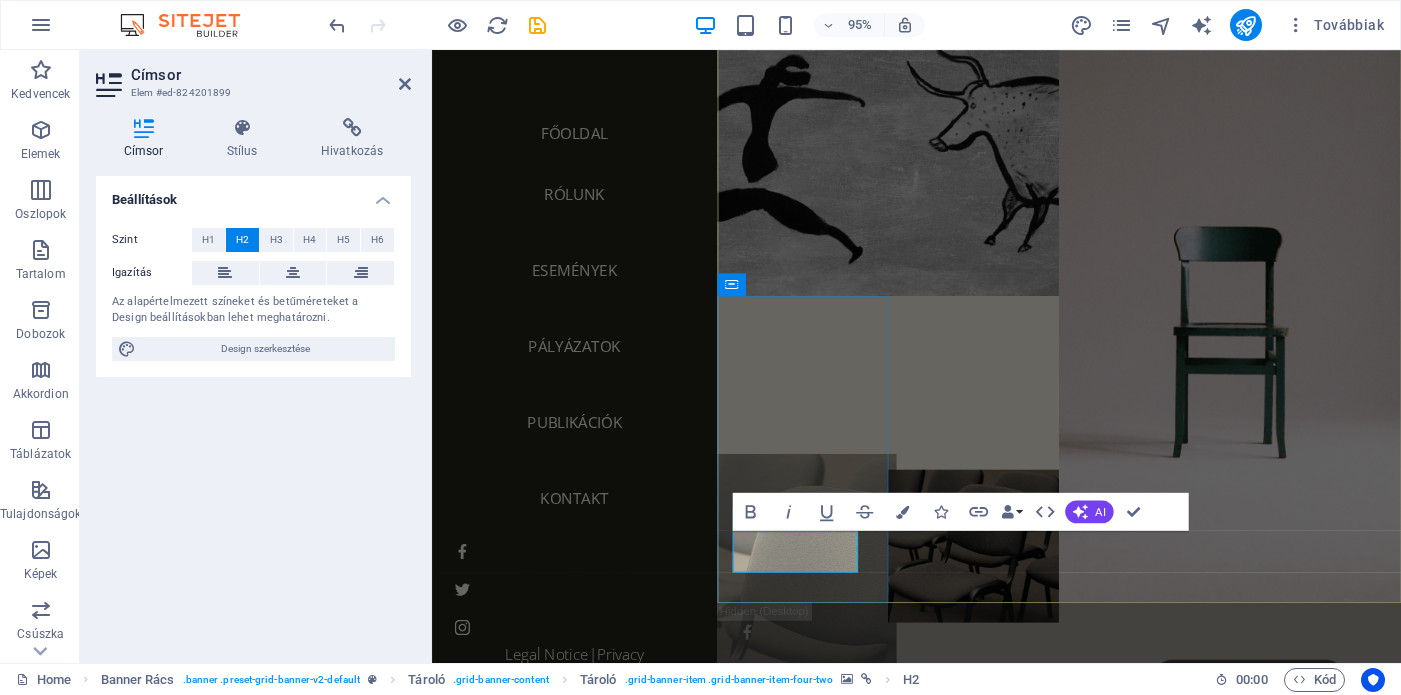 click on "Services" at bounding box center [799, 861] 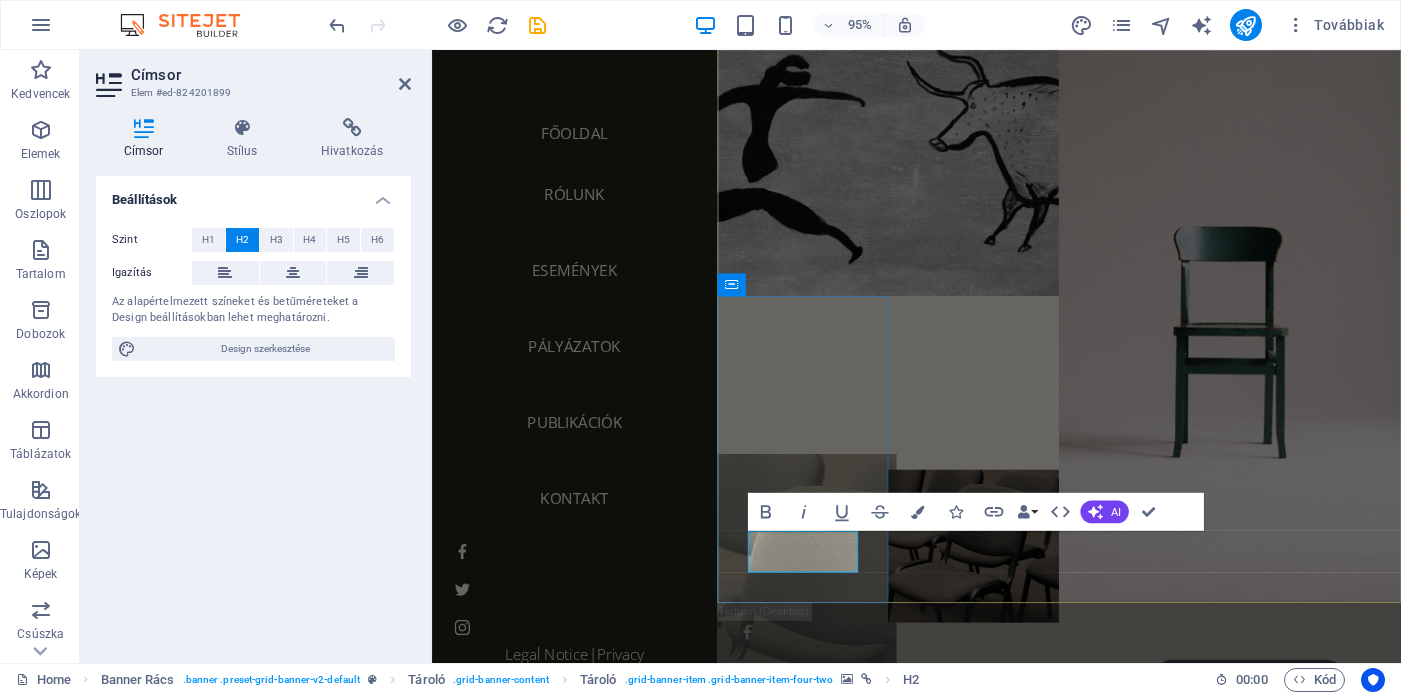 type 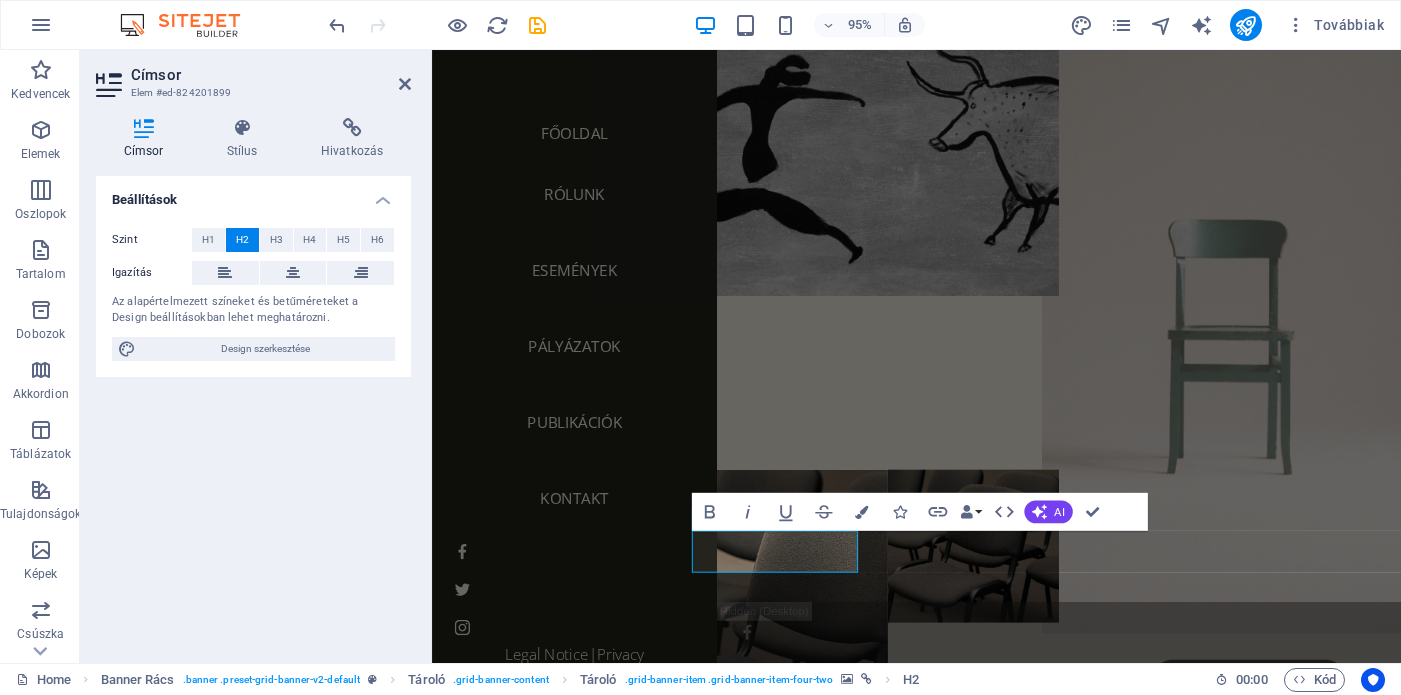 click at bounding box center [1272, 309] 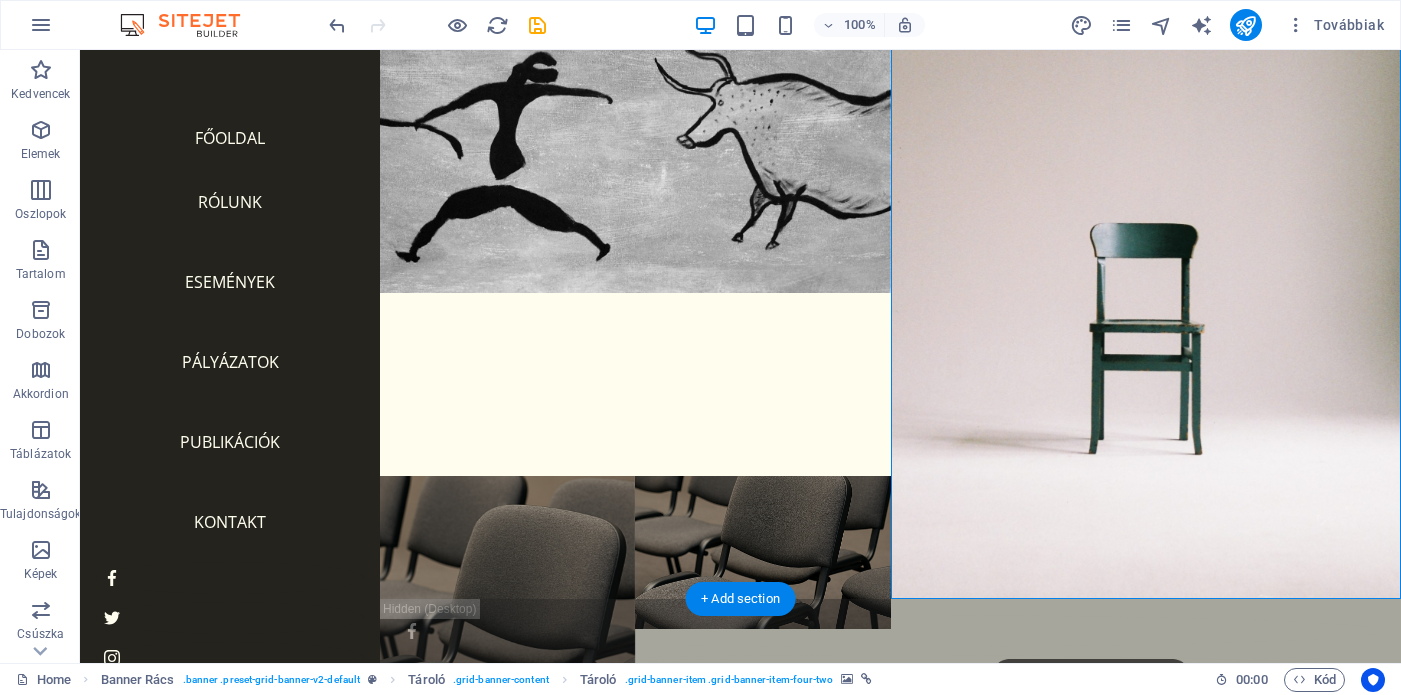 click at bounding box center (762, 797) 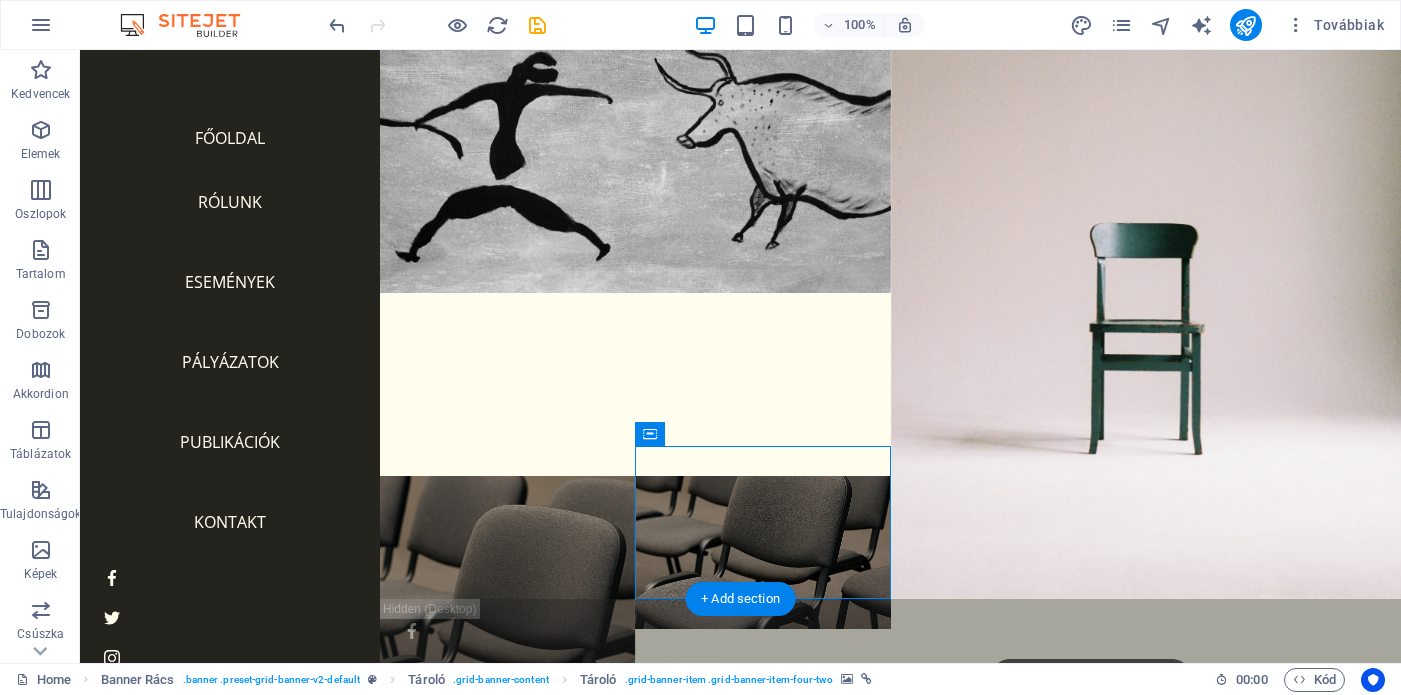 click at bounding box center (762, 797) 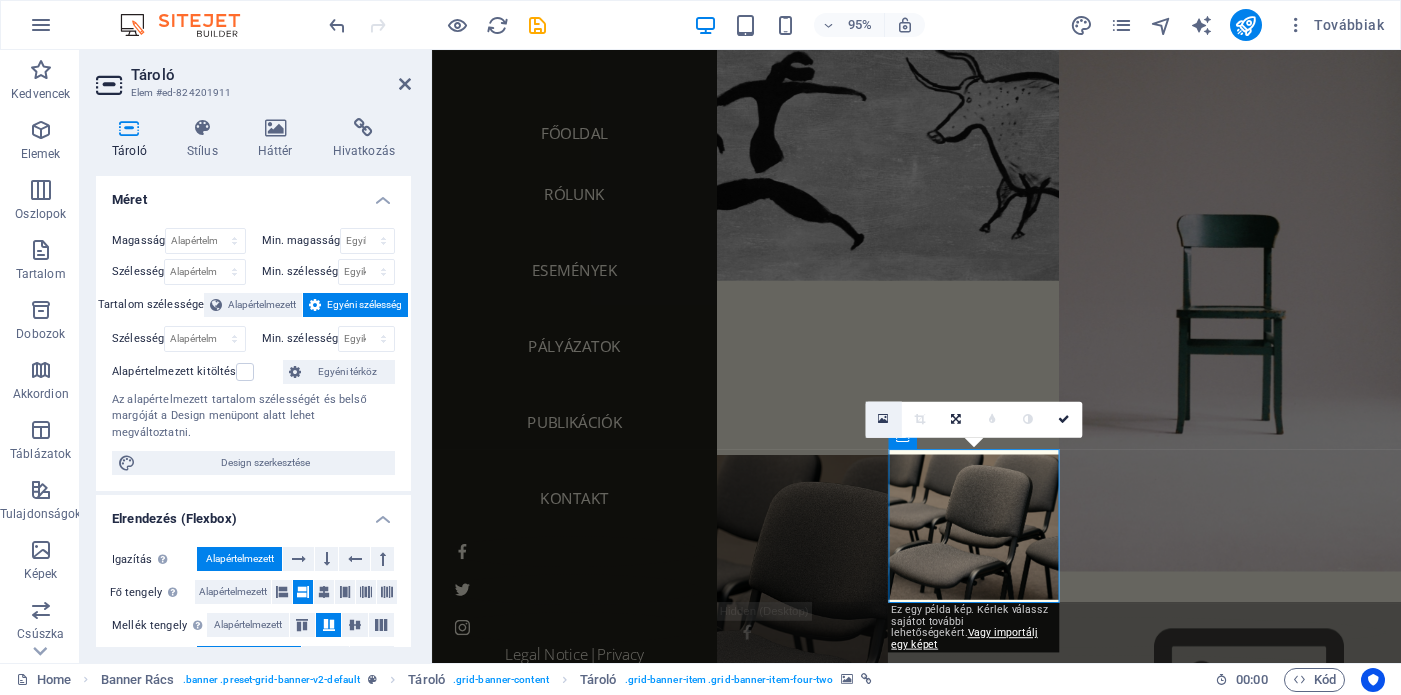 click at bounding box center (883, 420) 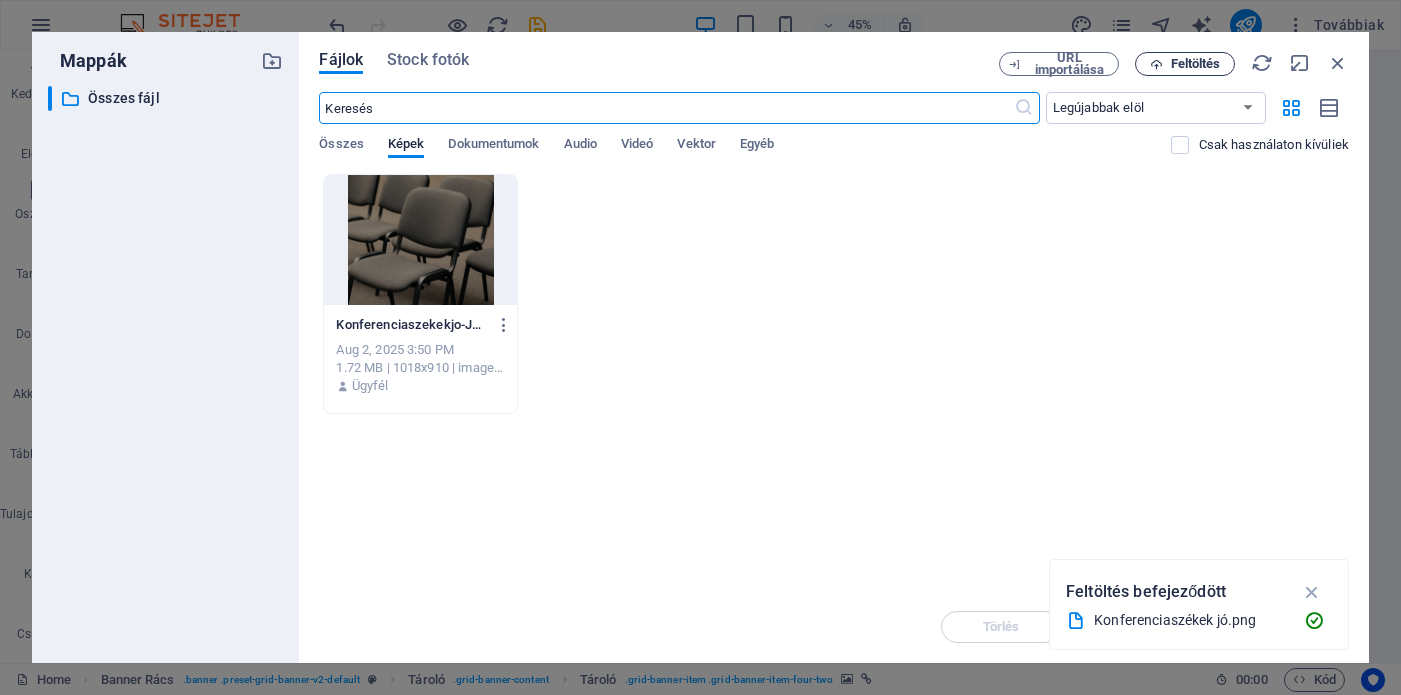 click on "Feltöltés" at bounding box center [1196, 64] 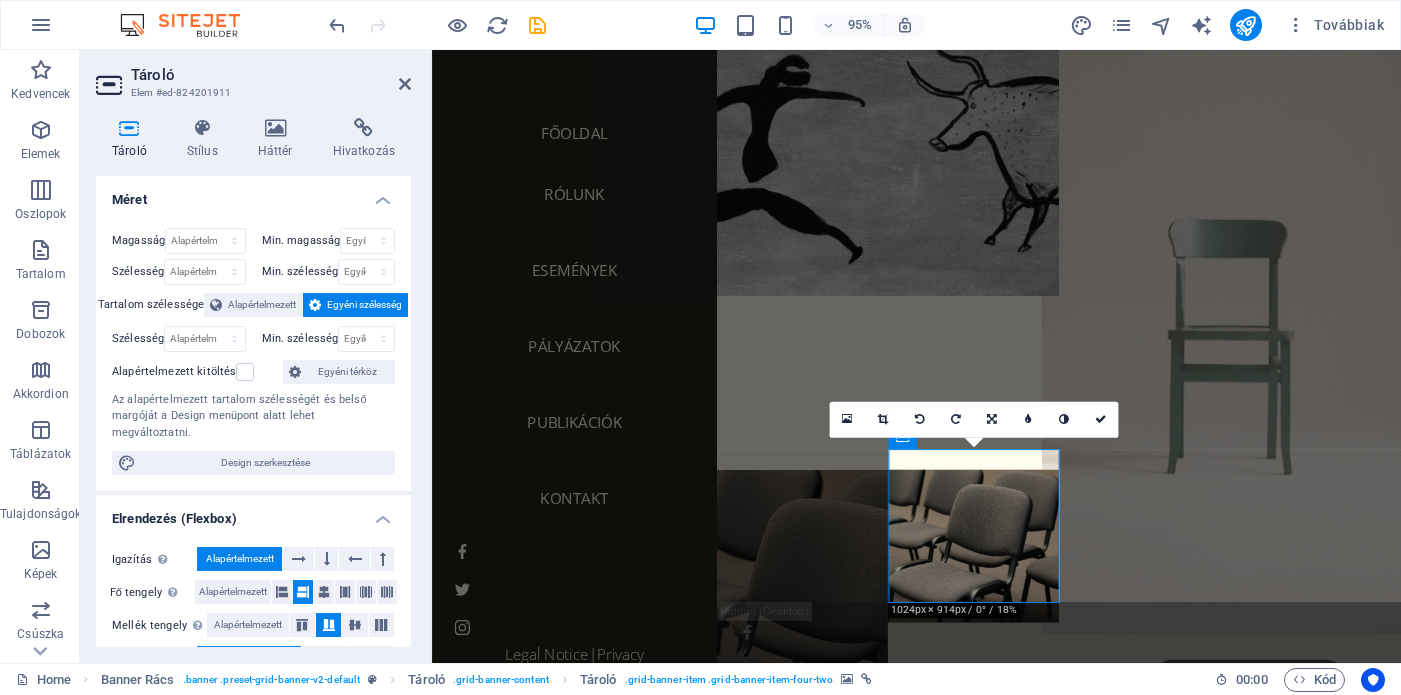 click at bounding box center [1272, 309] 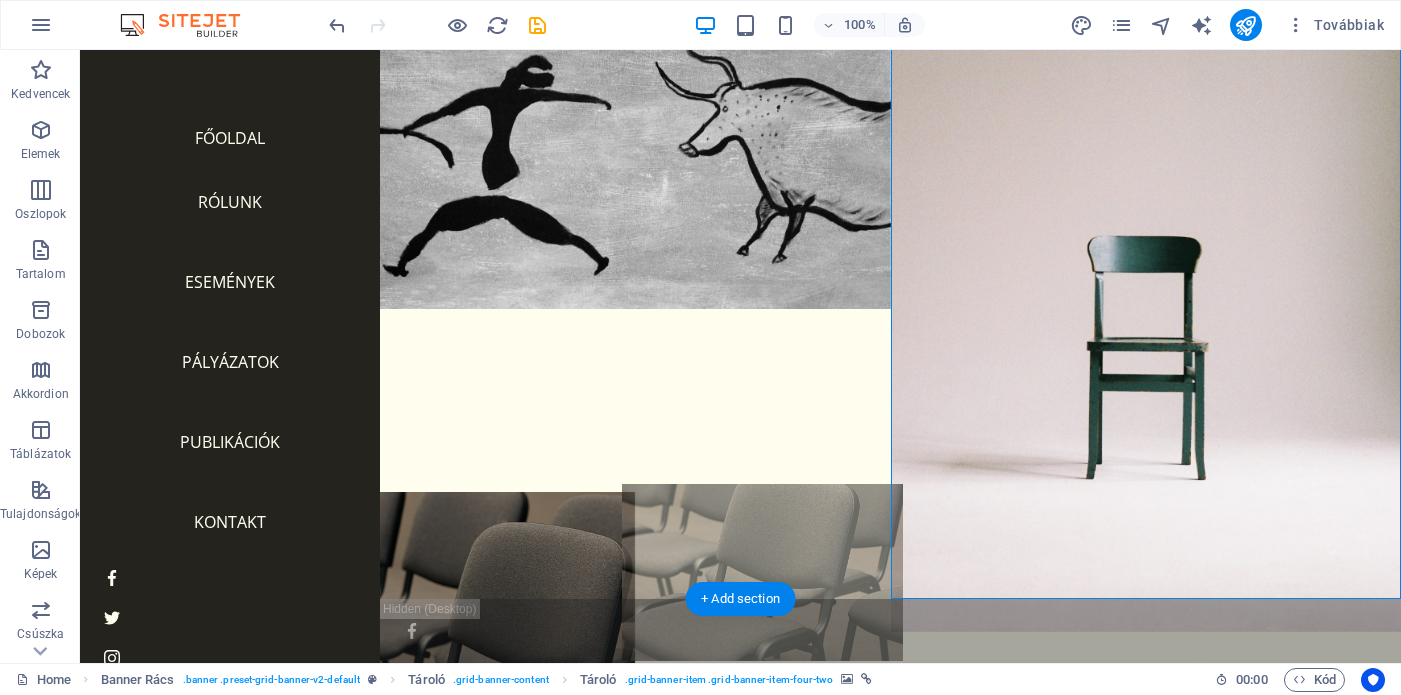 click at bounding box center [762, 572] 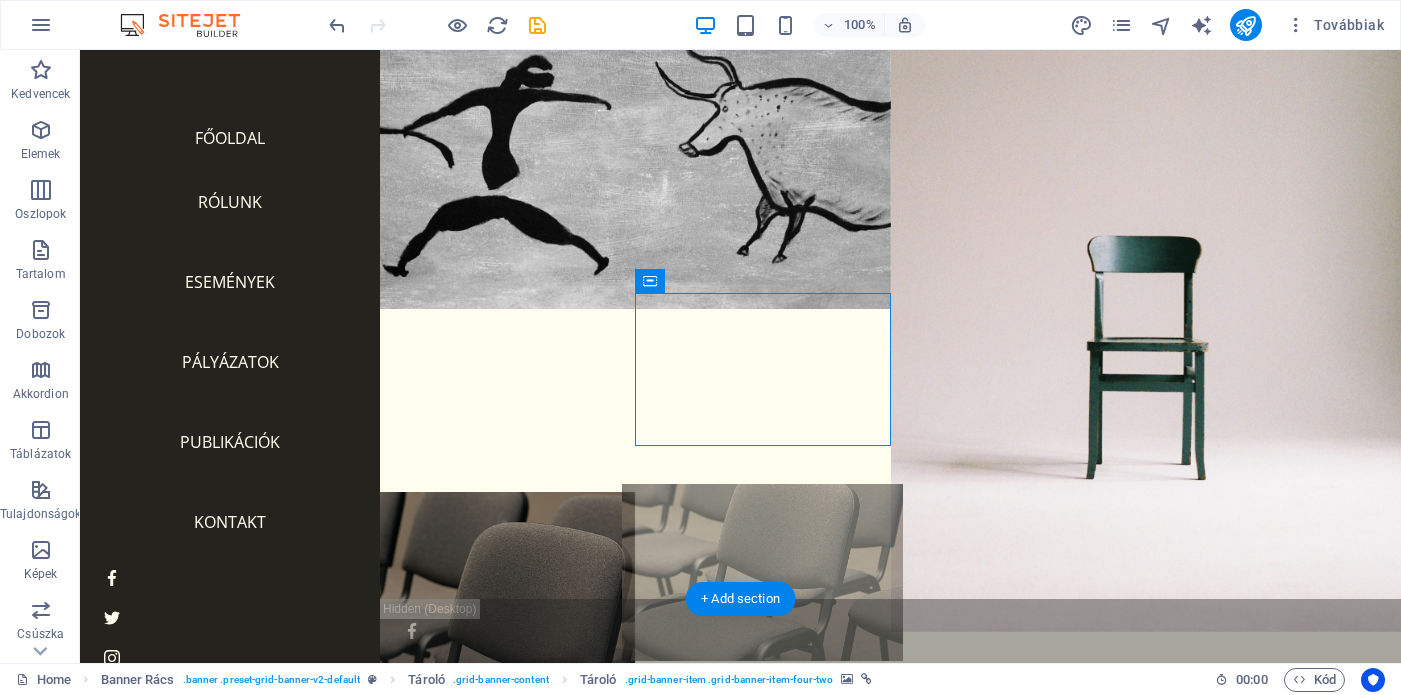 click at bounding box center (762, 572) 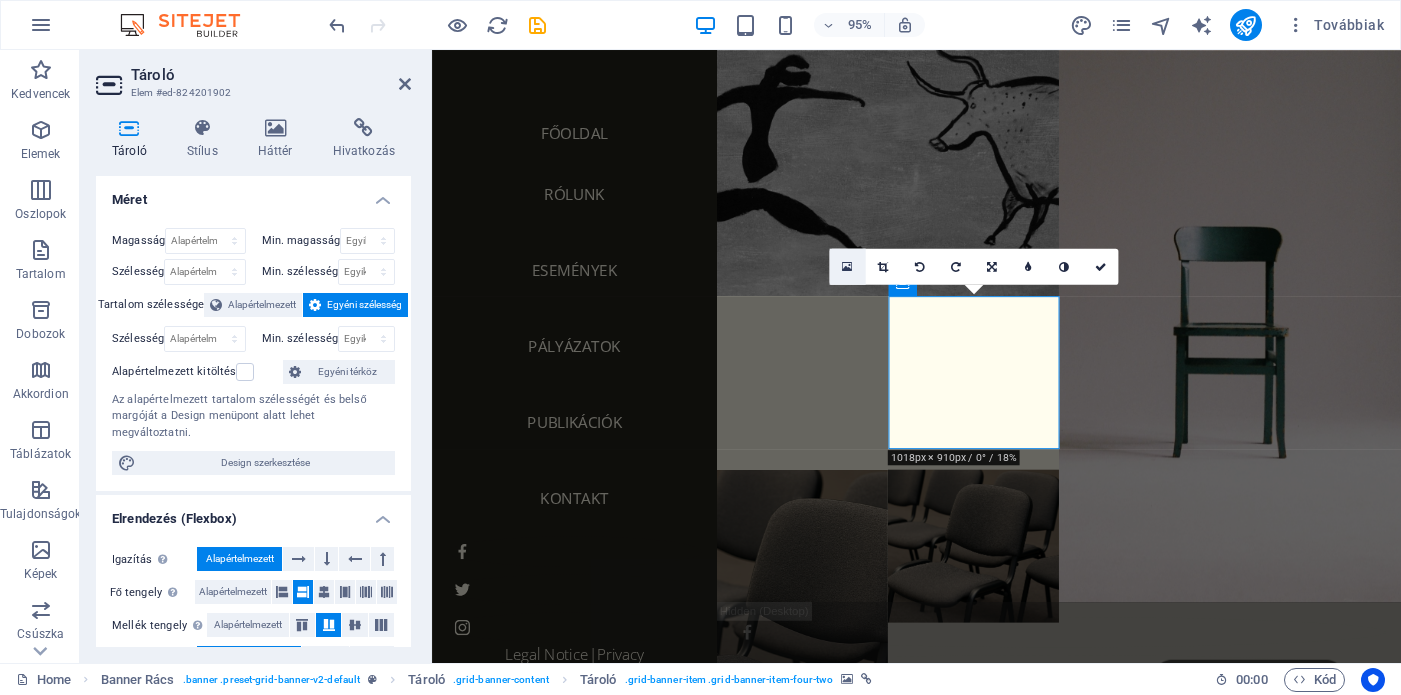 click at bounding box center [847, 266] 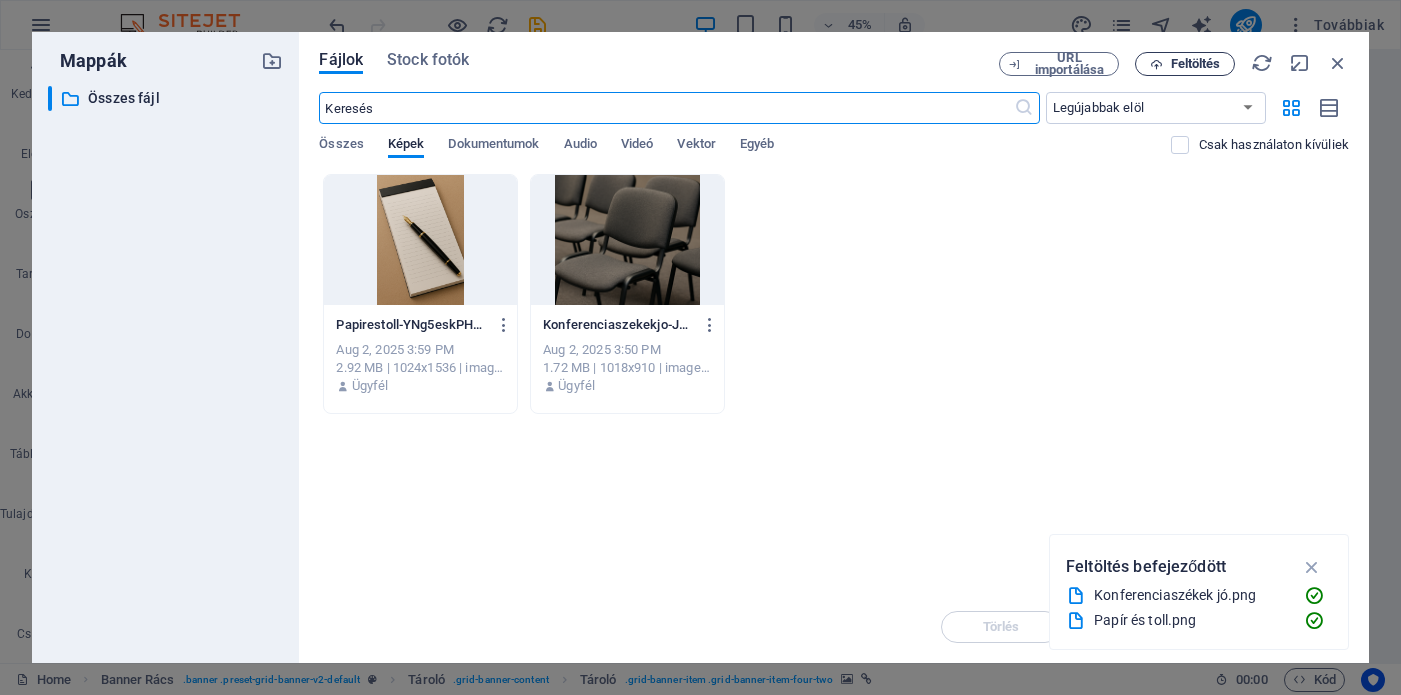 click on "Feltöltés" at bounding box center (1196, 64) 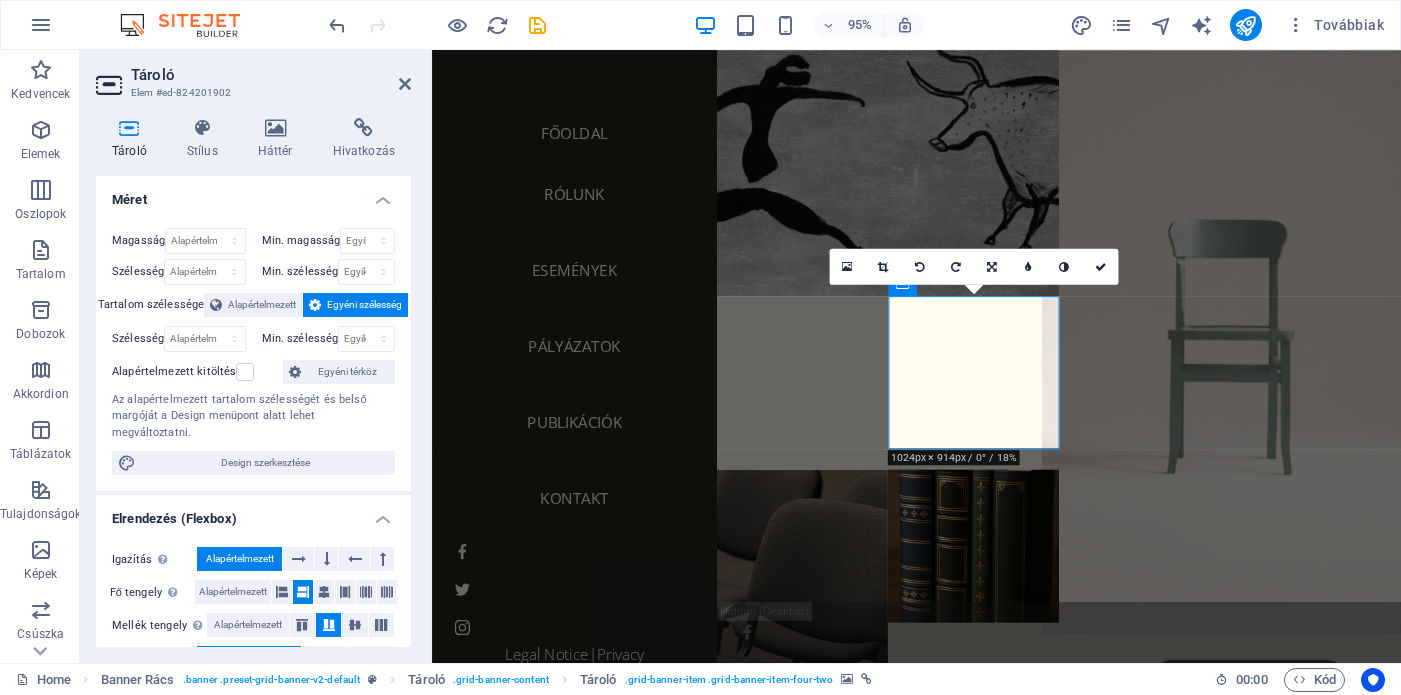 click at bounding box center [1272, 309] 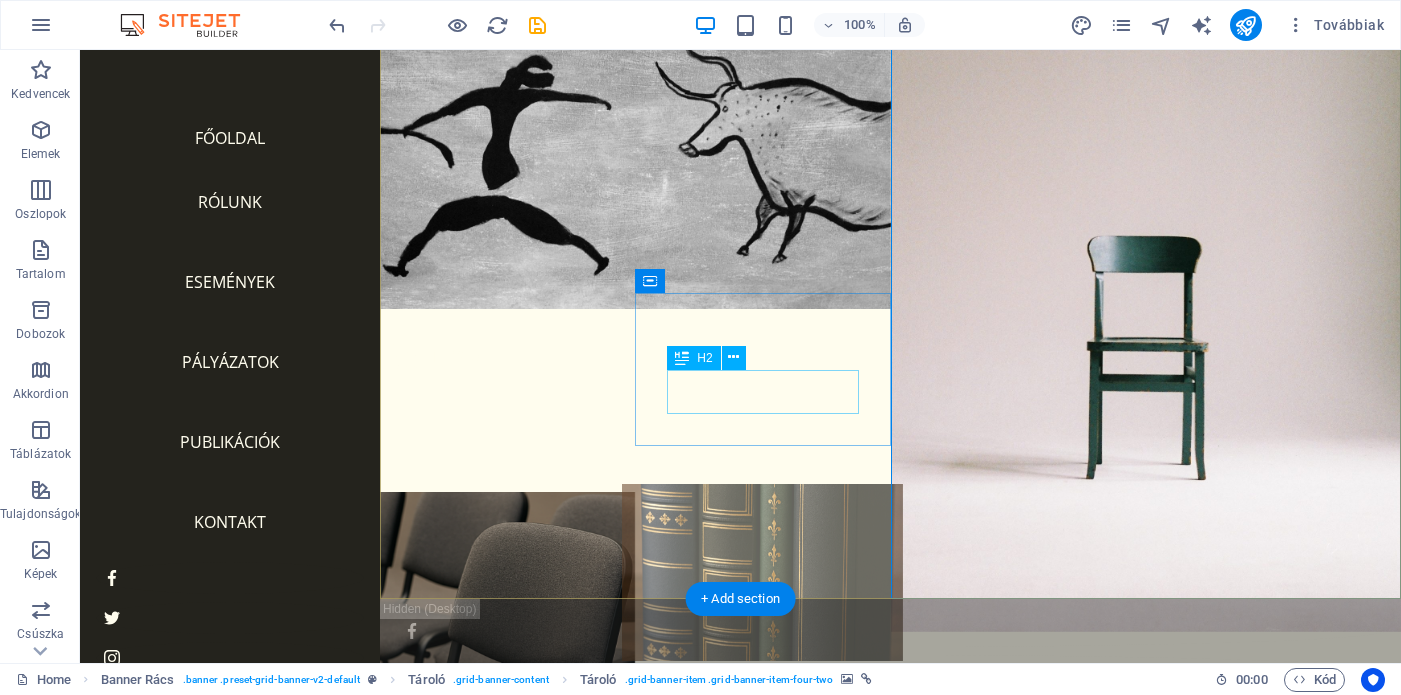 click on "References" at bounding box center [762, 699] 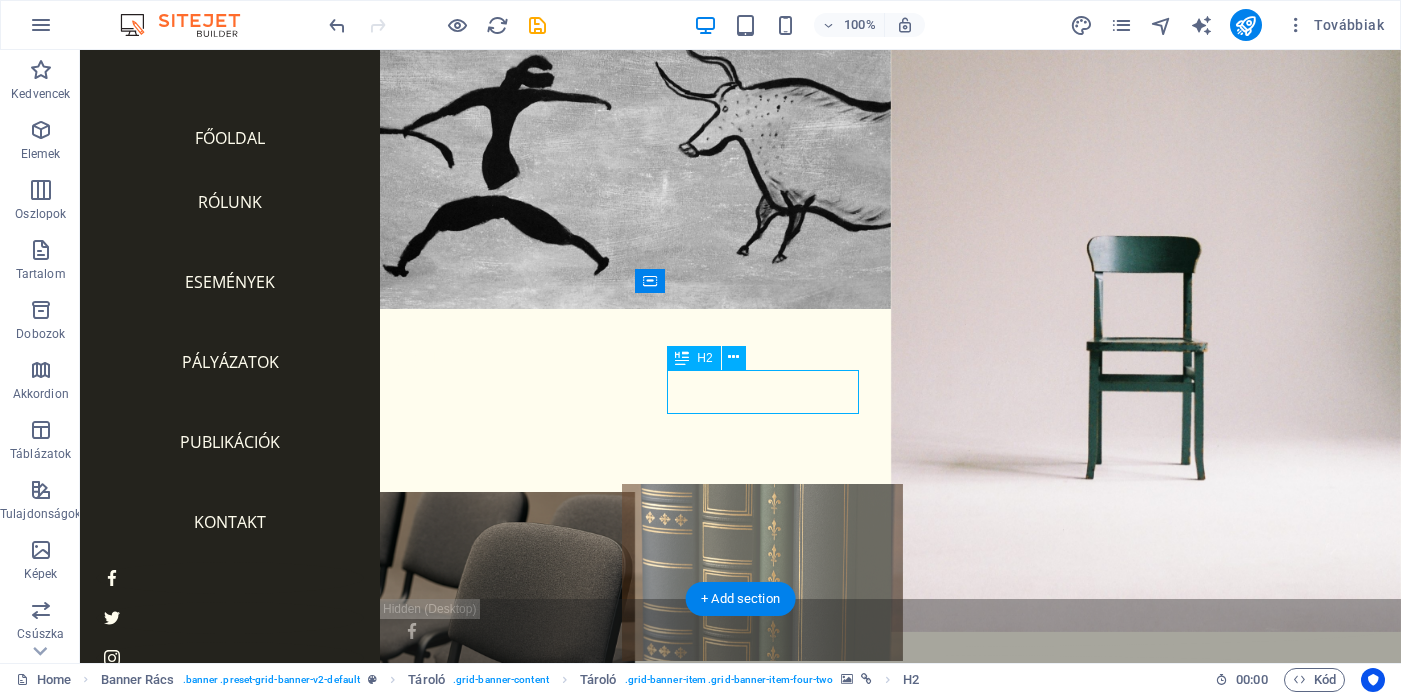 click on "References" at bounding box center (762, 699) 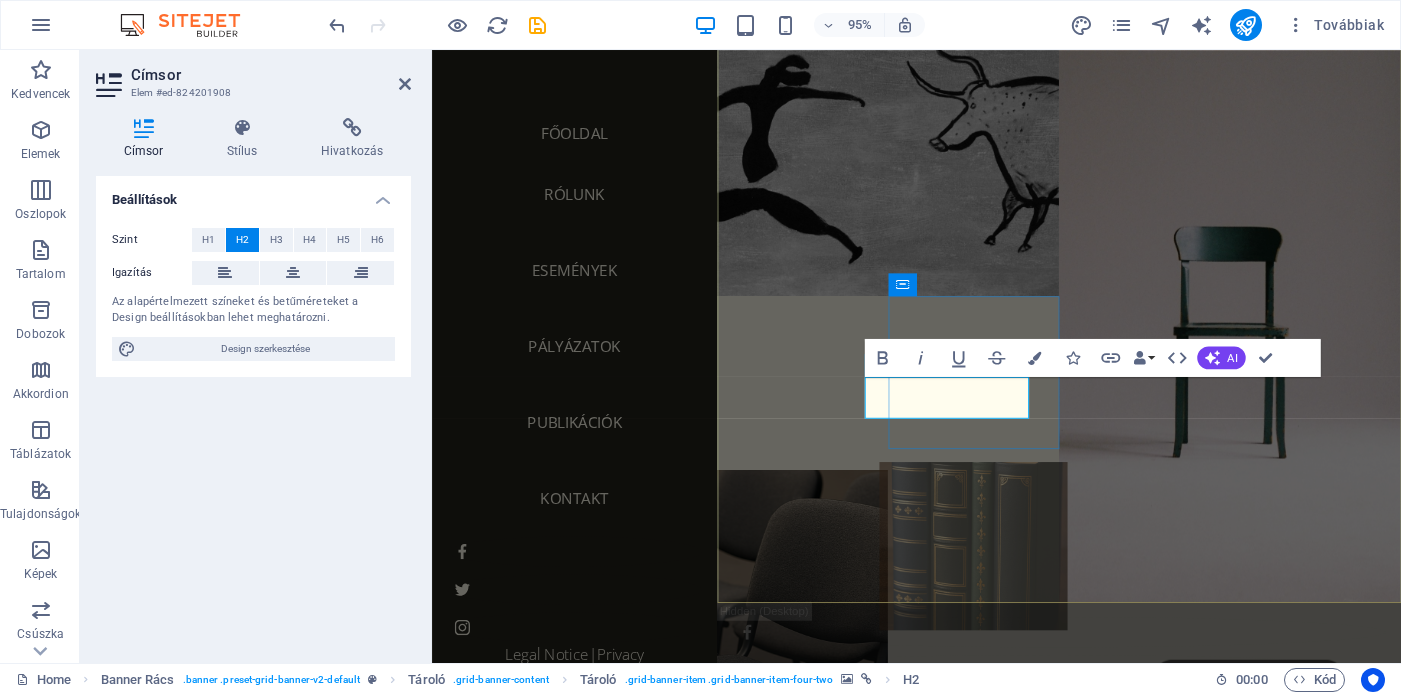 type 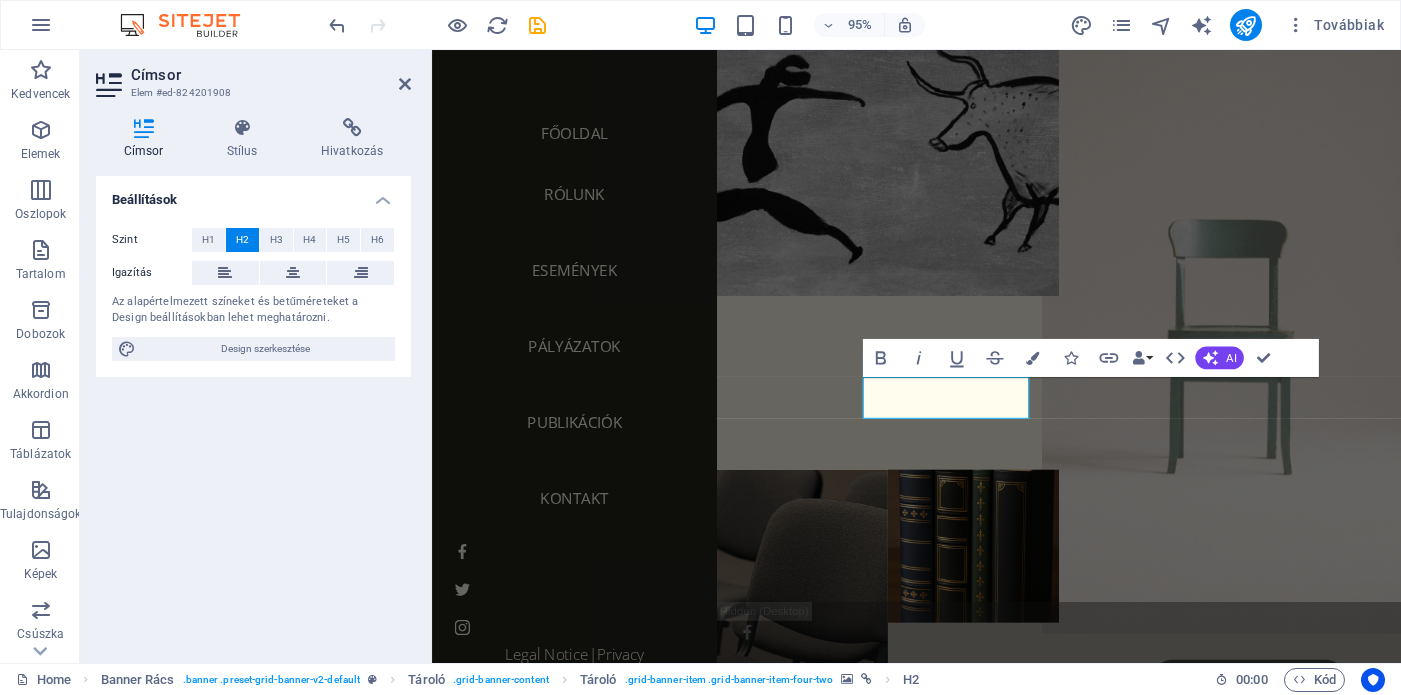 click at bounding box center [1272, 309] 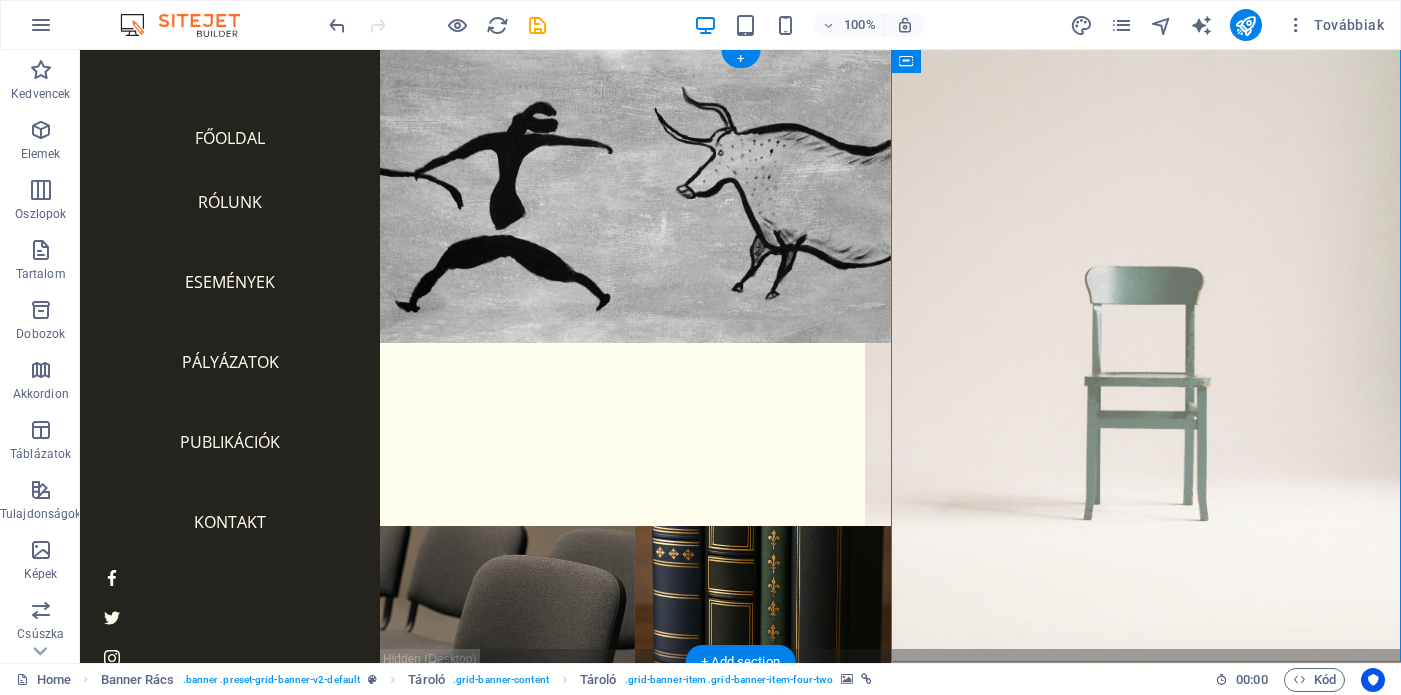 scroll, scrollTop: 0, scrollLeft: 0, axis: both 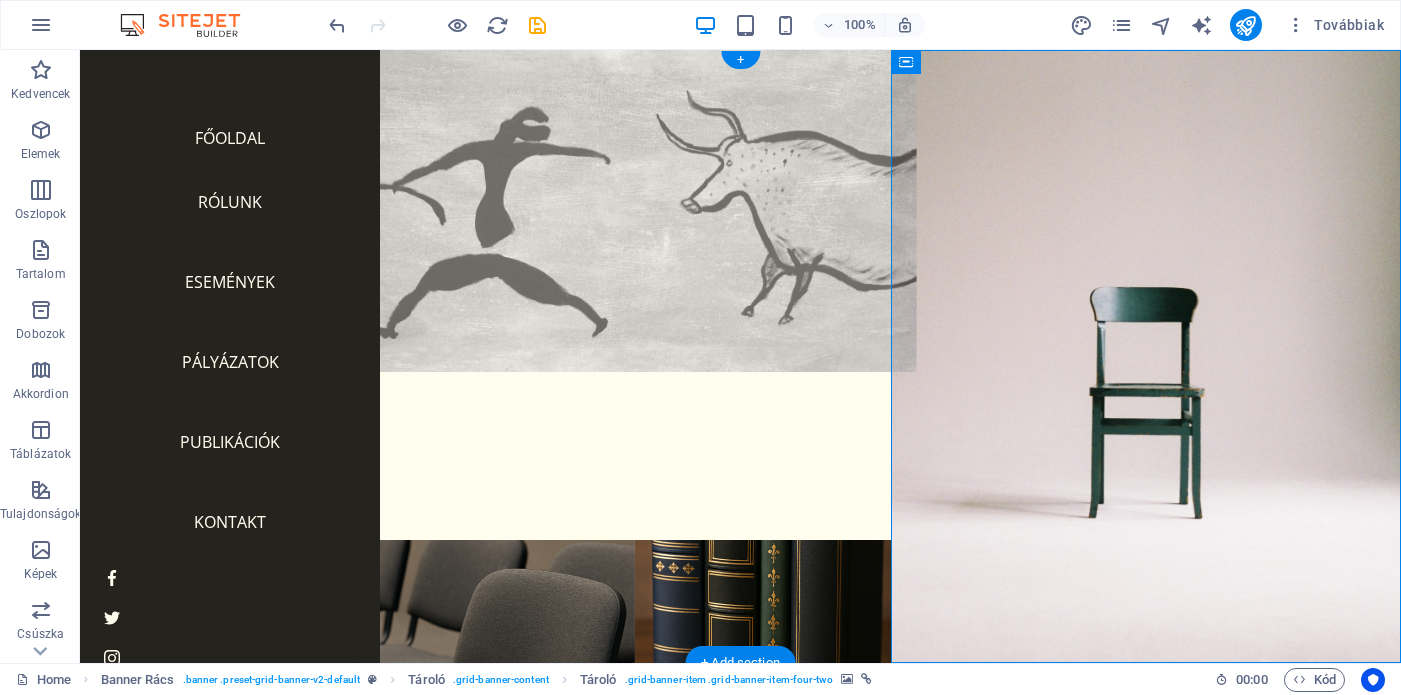 click at bounding box center (635, 204) 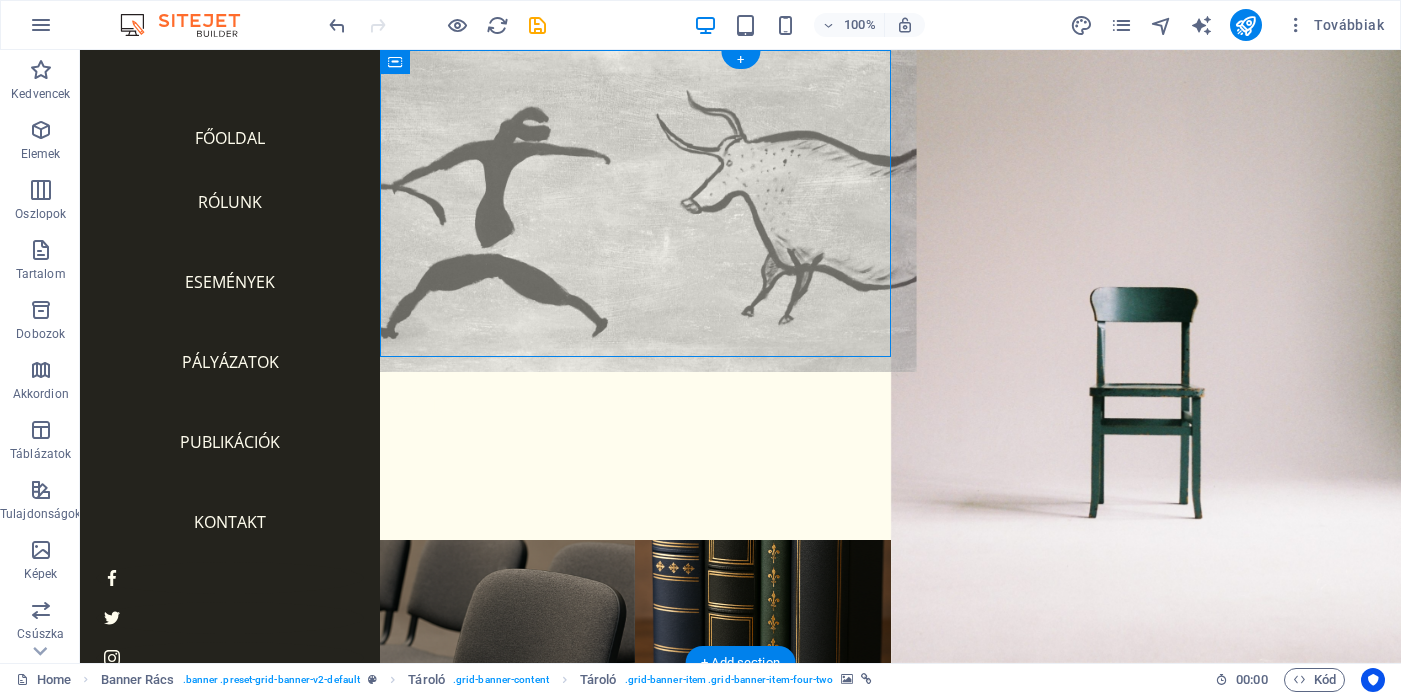 click at bounding box center [635, 204] 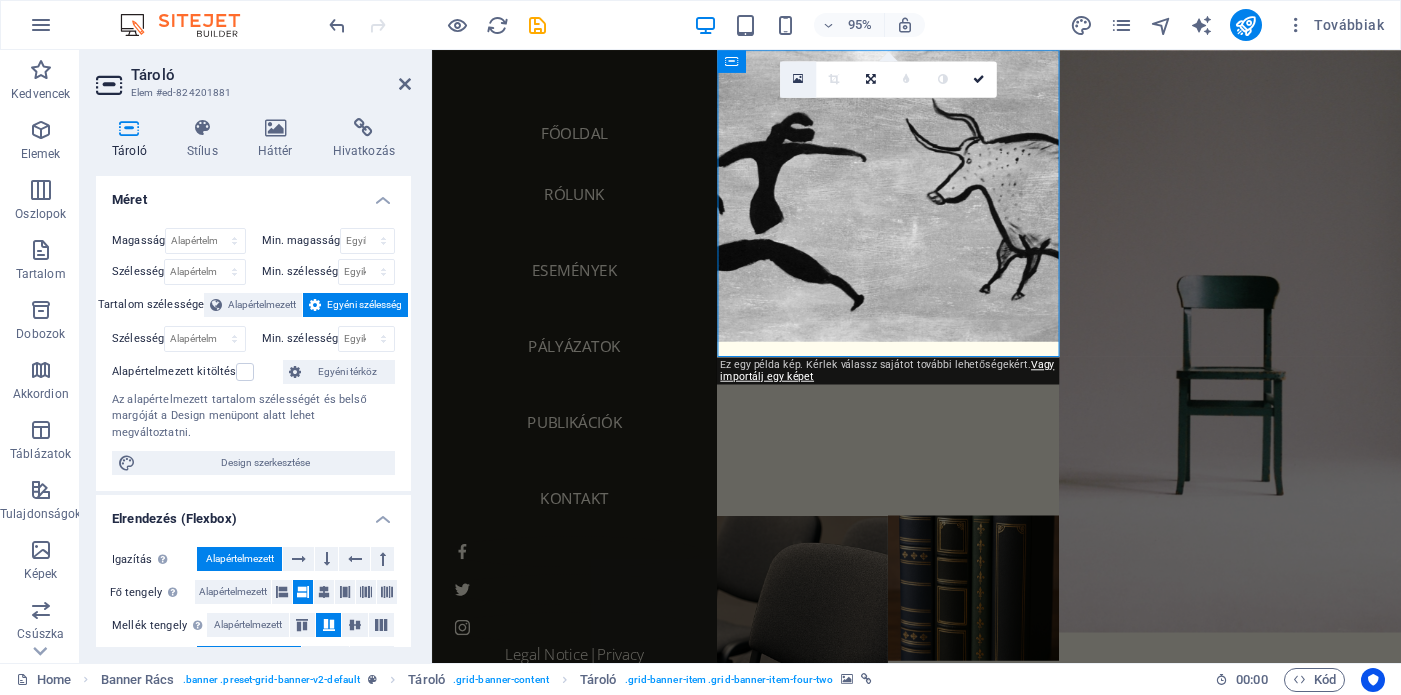 click at bounding box center (797, 79) 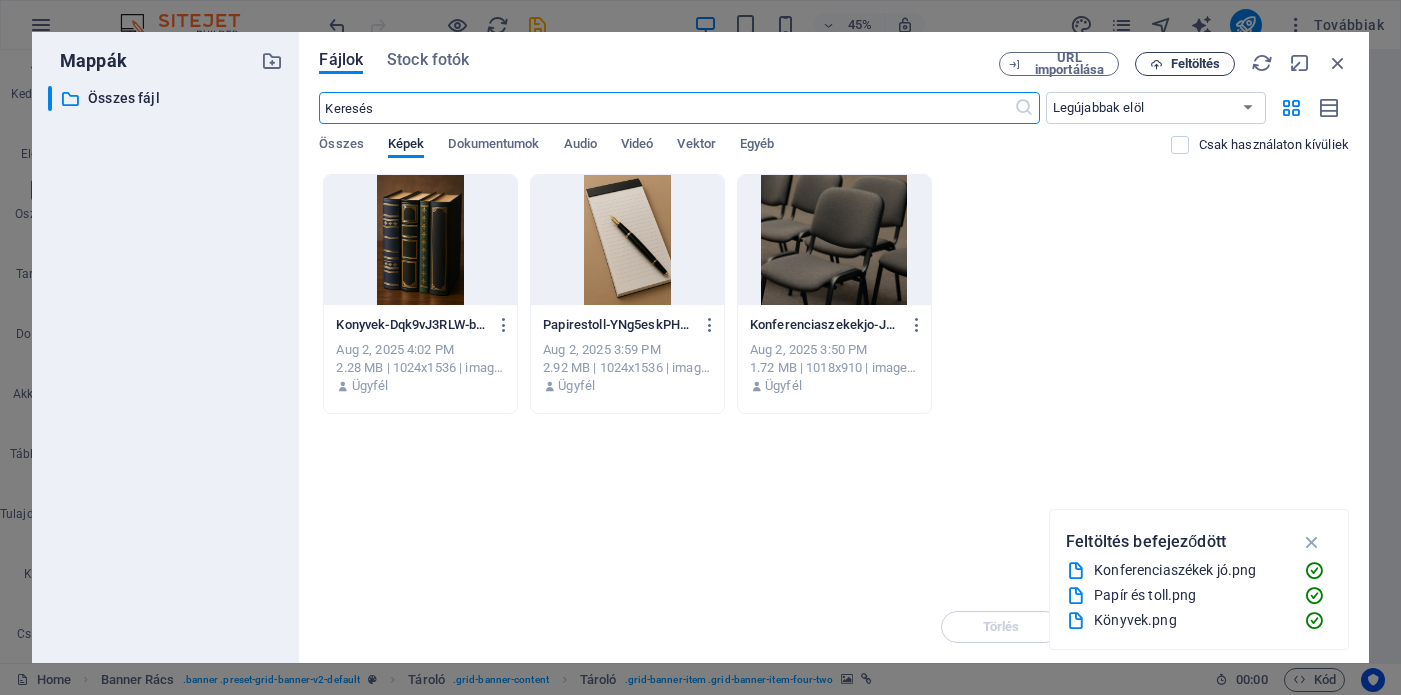 click on "Feltöltés" at bounding box center (1196, 64) 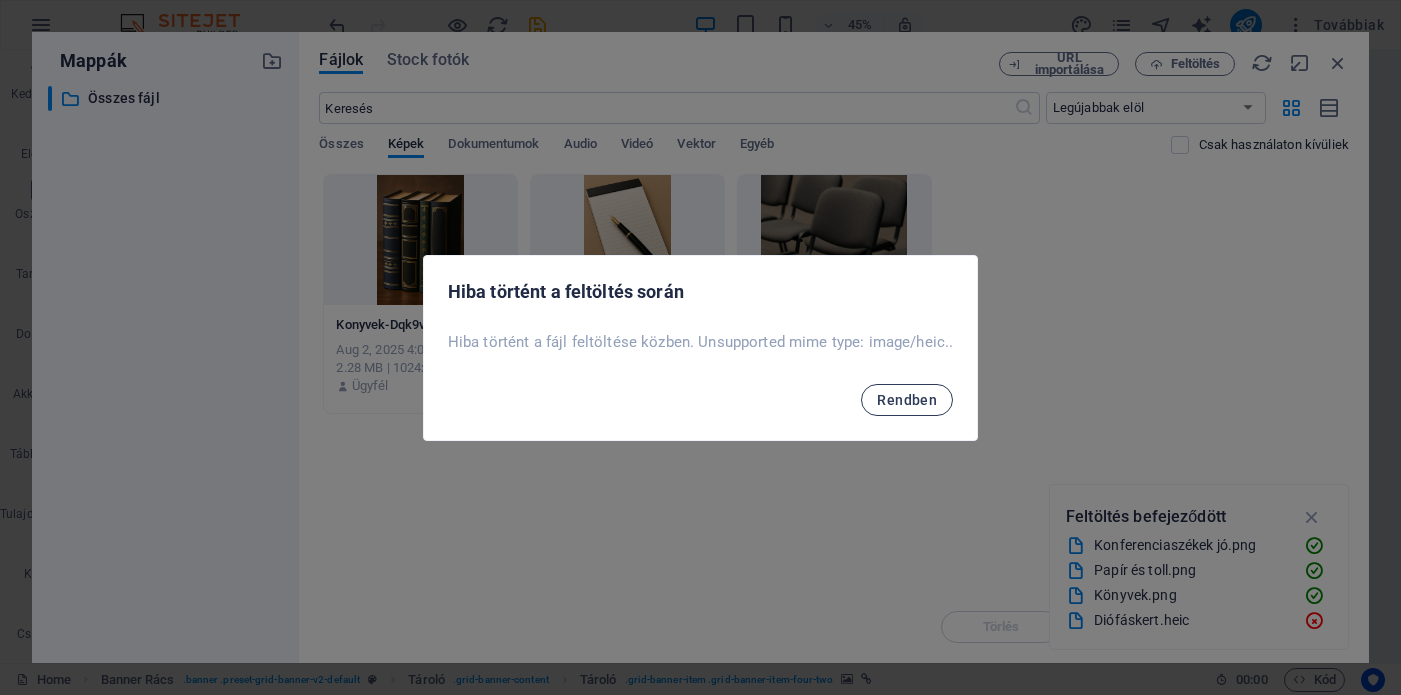 click on "Rendben" at bounding box center (907, 400) 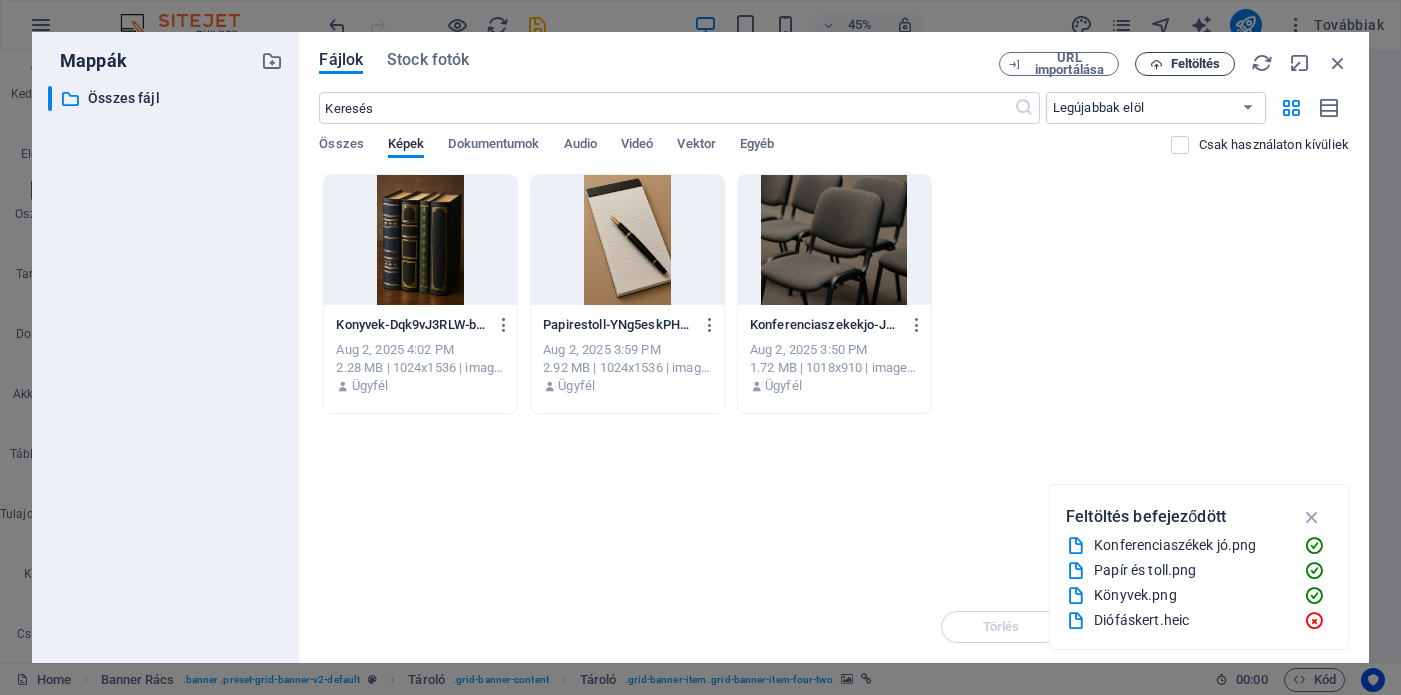 click on "Feltöltés" at bounding box center (1196, 64) 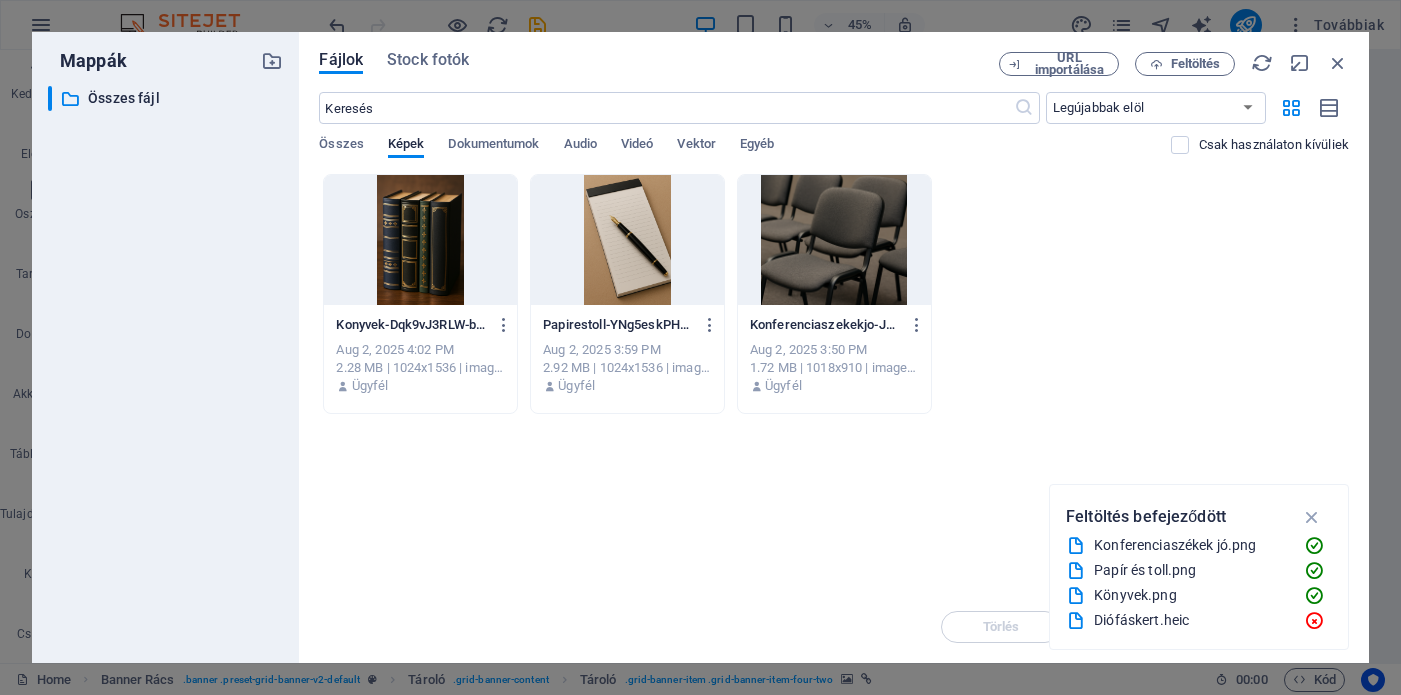 click on "Konyvek-Dqk9vJ3RLW-bfm1hGditSw.png Konyvek-Dqk9vJ3RLW-bfm1hGditSw.png Aug 2, 2025 4:02 PM 2.28 MB | 1024x1536 | image/png Ügyfél Papirestoll-YNg5eskPHhtJ4wAvHr90DQ.png Papirestoll-YNg5eskPHhtJ4wAvHr90DQ.png Aug 2, 2025 3:59 PM 2.92 MB | 1024x1536 | image/png Ügyfél Konferenciaszekekjo-JU2SmRfuQP4km2bmEg_HYA.png Konferenciaszekekjo-JU2SmRfuQP4km2bmEg_HYA.png Aug 2, 2025 3:50 PM 1.72 MB | 1018x910 | image/png Ügyfél" at bounding box center [834, 294] 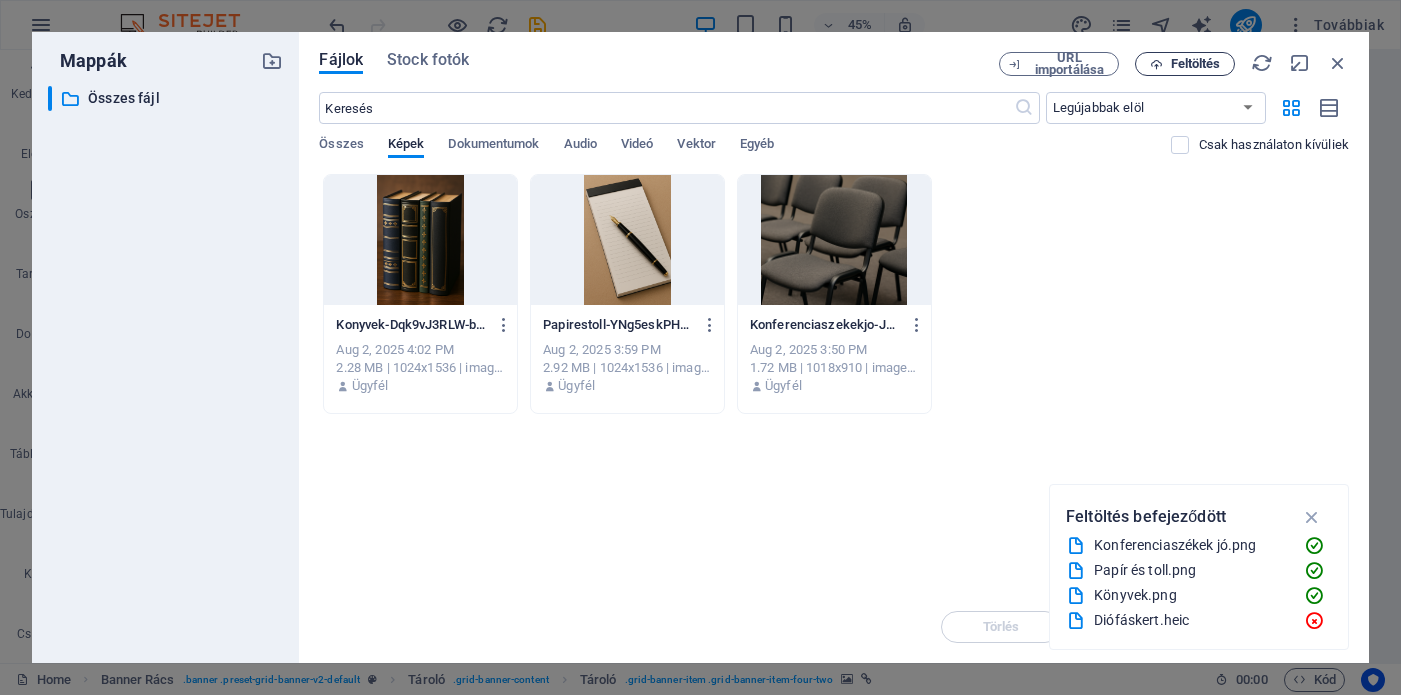 click on "Feltöltés" at bounding box center [1196, 64] 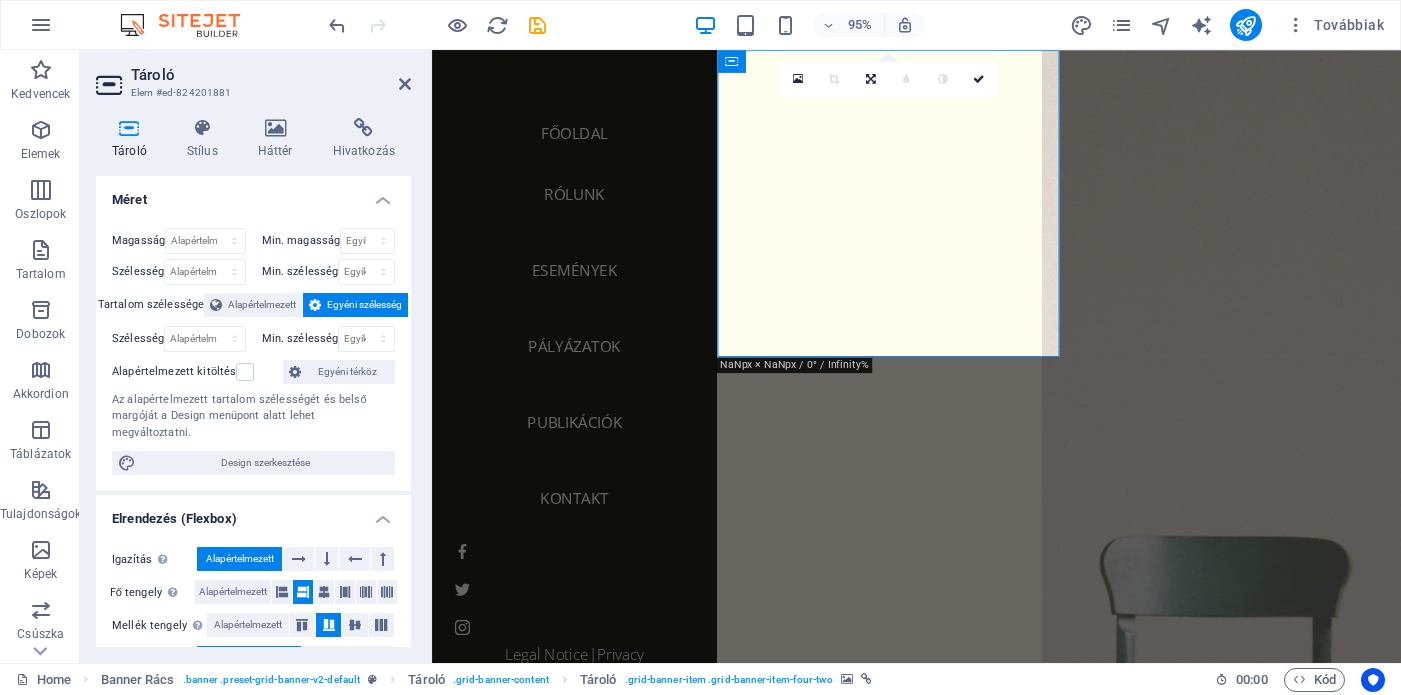 click at bounding box center (1272, 731) 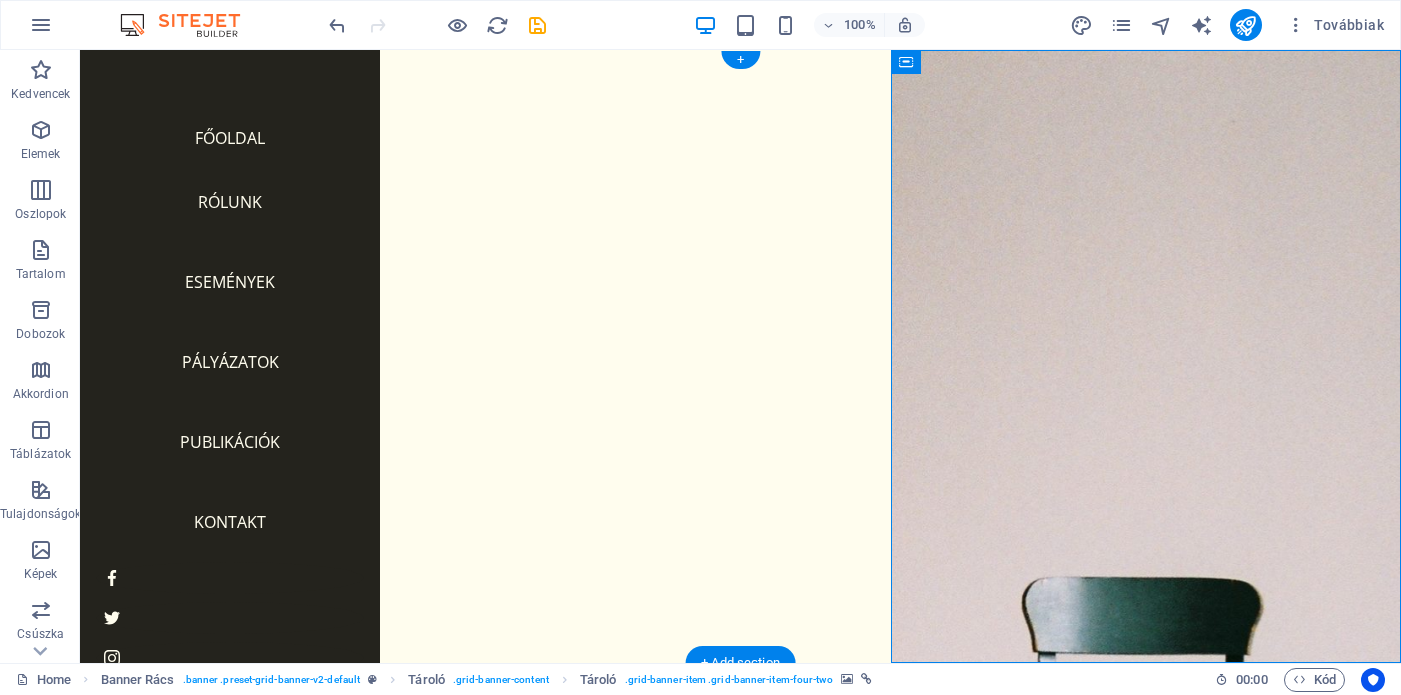 click at bounding box center (635, 390) 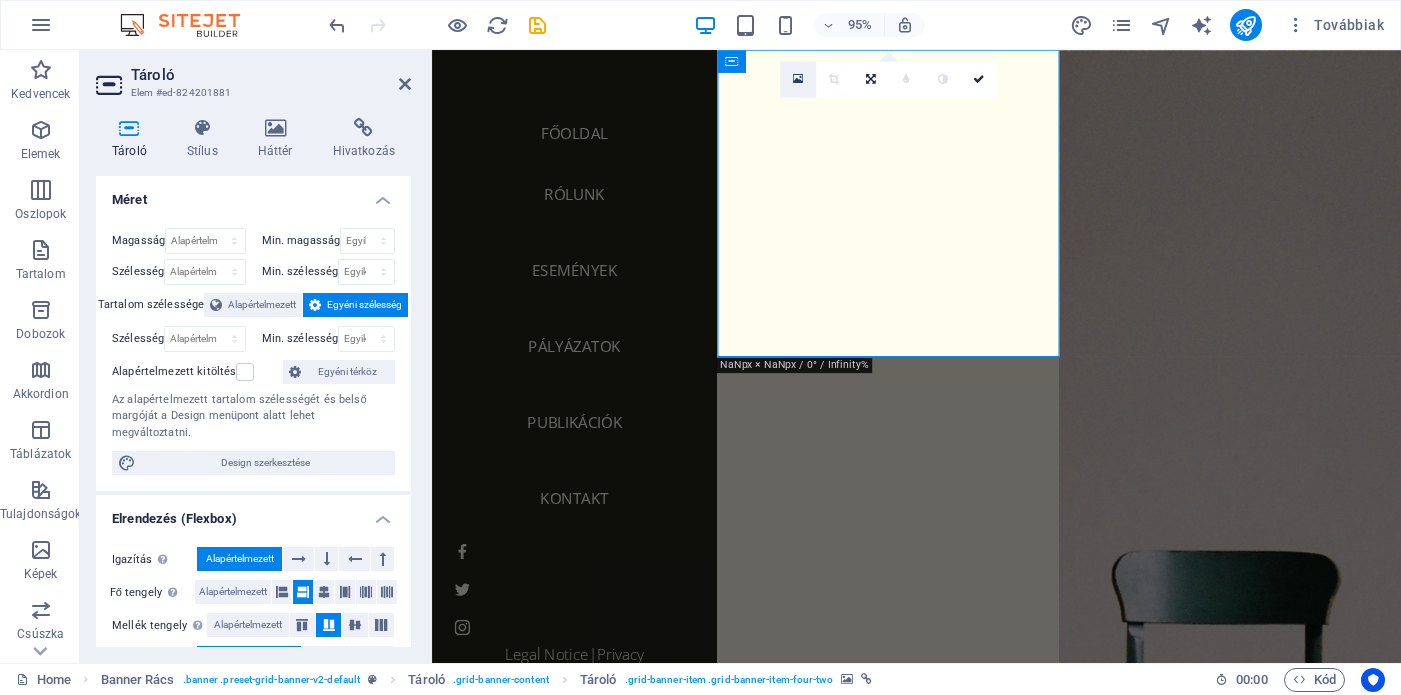click at bounding box center (797, 79) 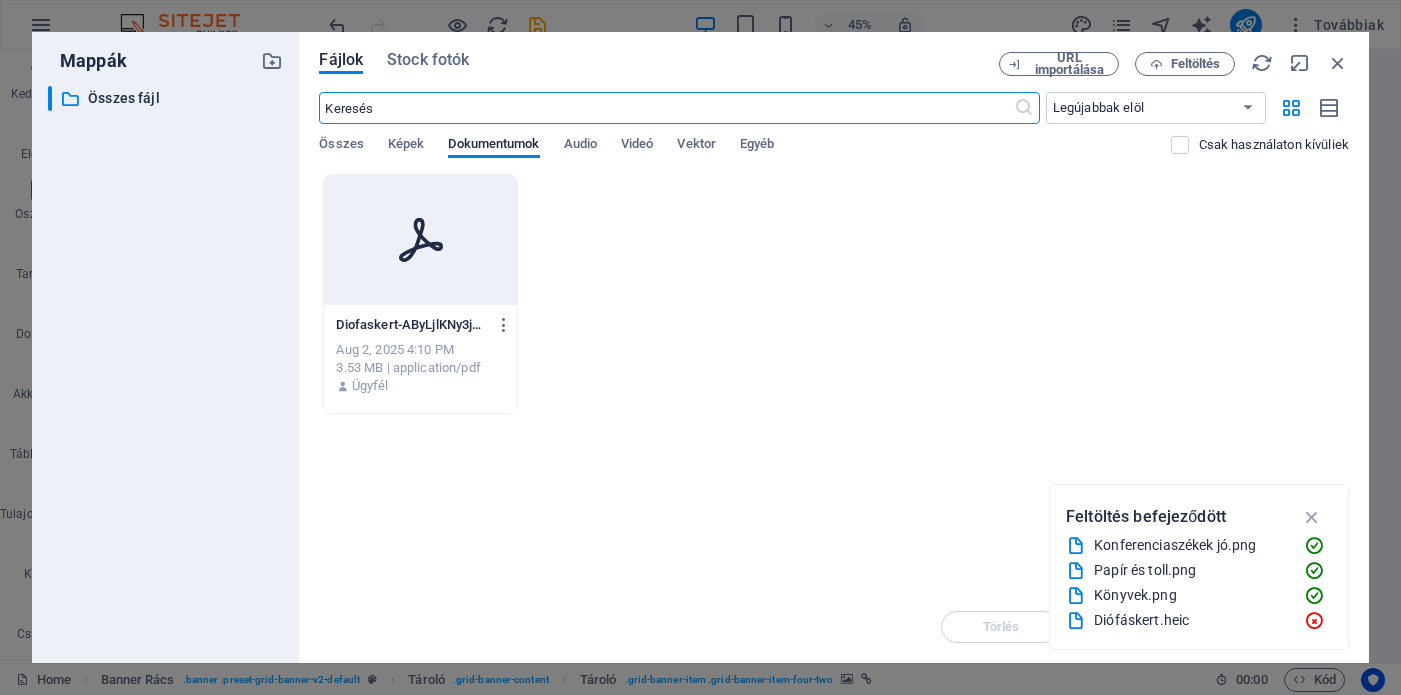 click at bounding box center [420, 240] 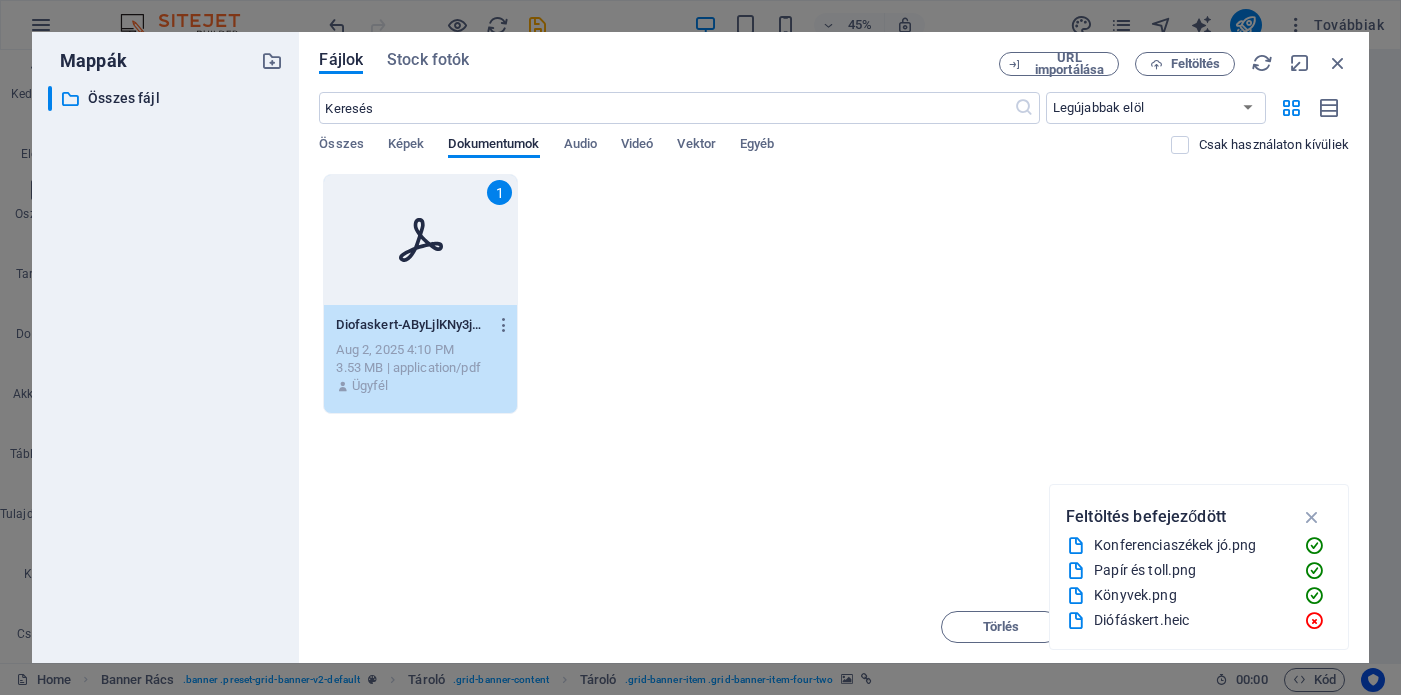 click on "1" at bounding box center [420, 240] 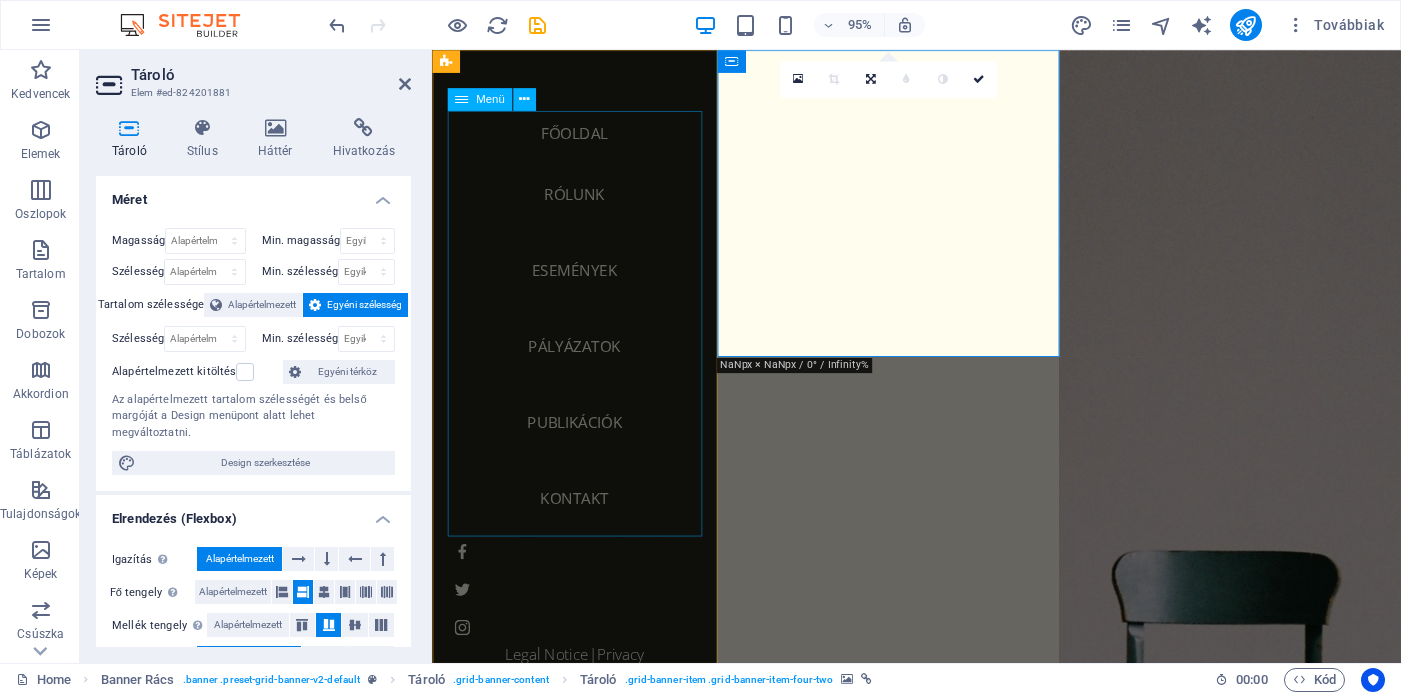 click on "FŐOLDAL RÓLUNK ESEMÉNYEK PÁLYÁZATOK PUBLIKÁCIÓK KONTAKT" at bounding box center [582, 338] 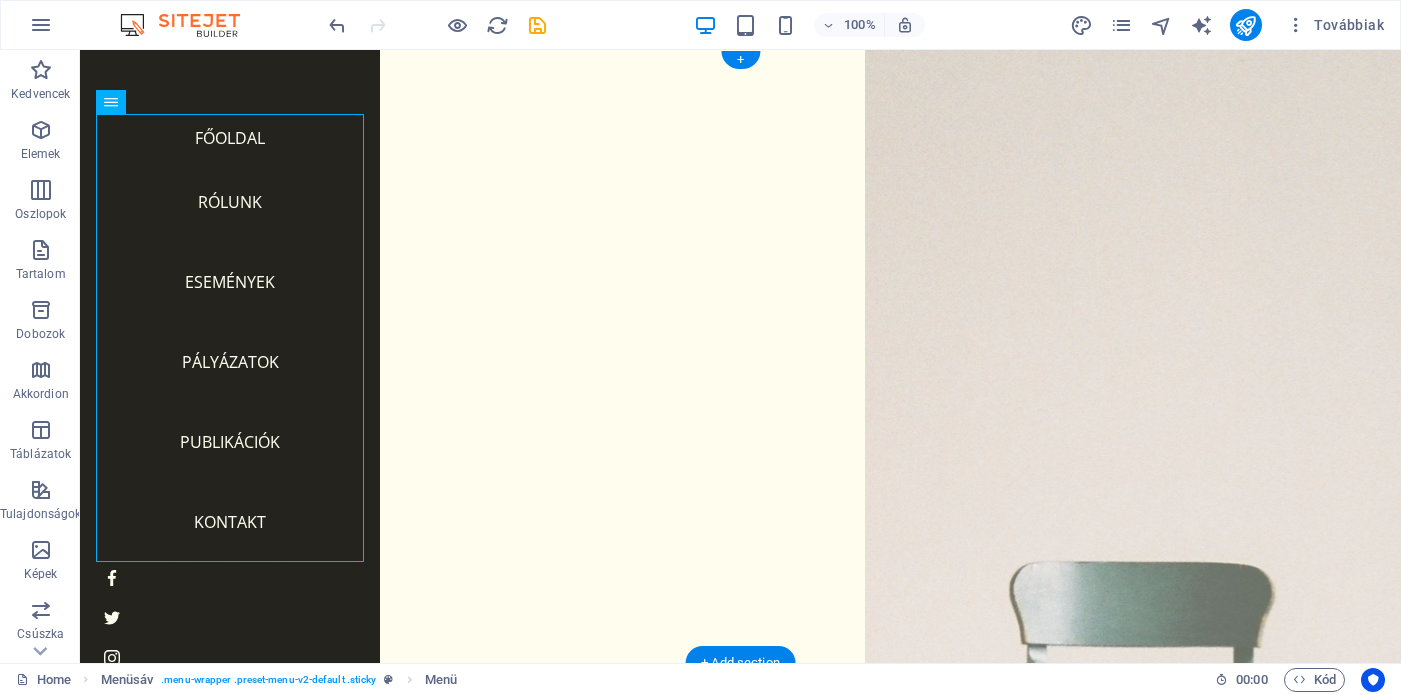 click at bounding box center (1146, 731) 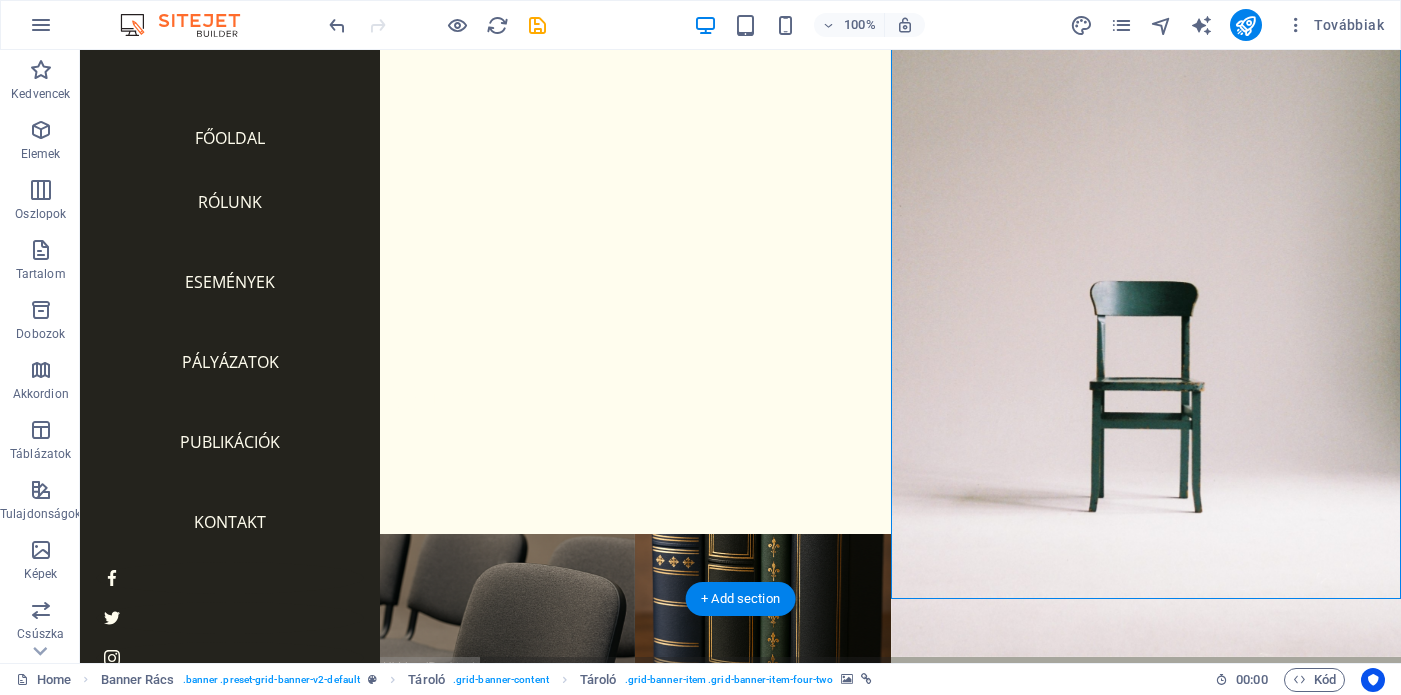 scroll, scrollTop: 0, scrollLeft: 0, axis: both 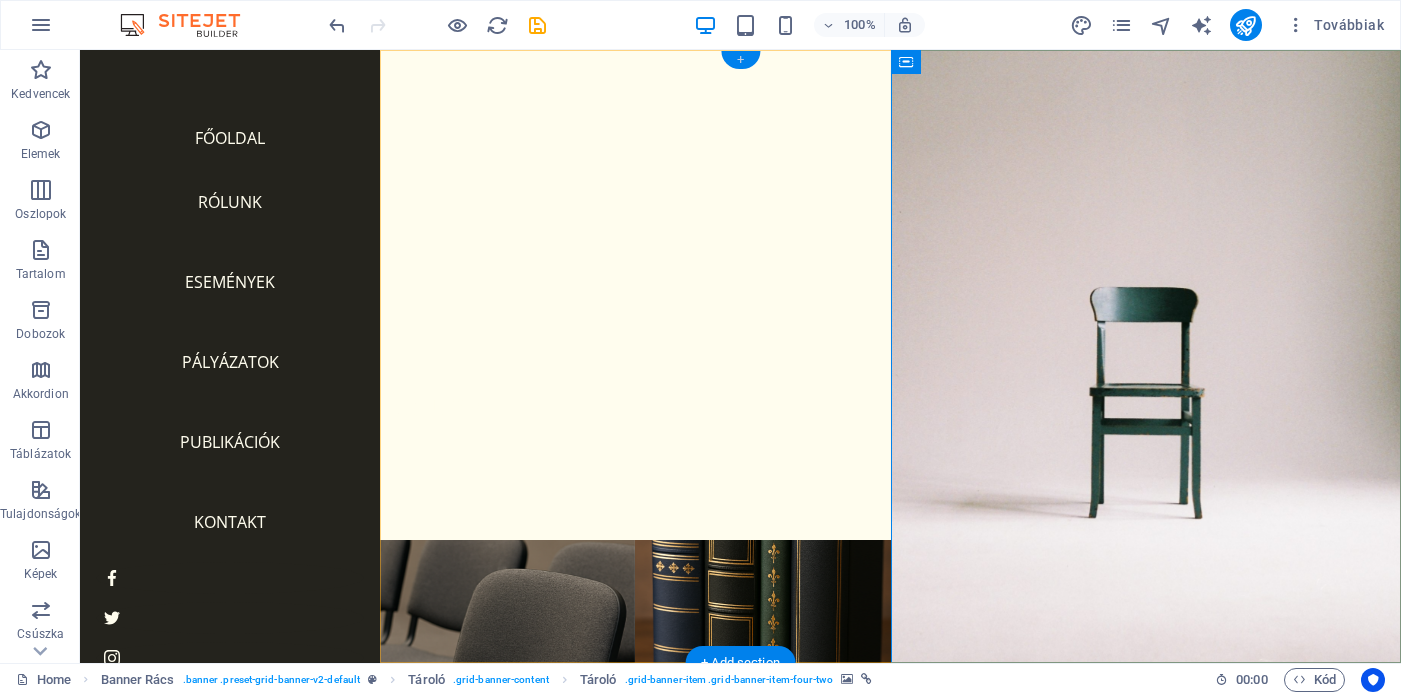 click on "+" at bounding box center (740, 60) 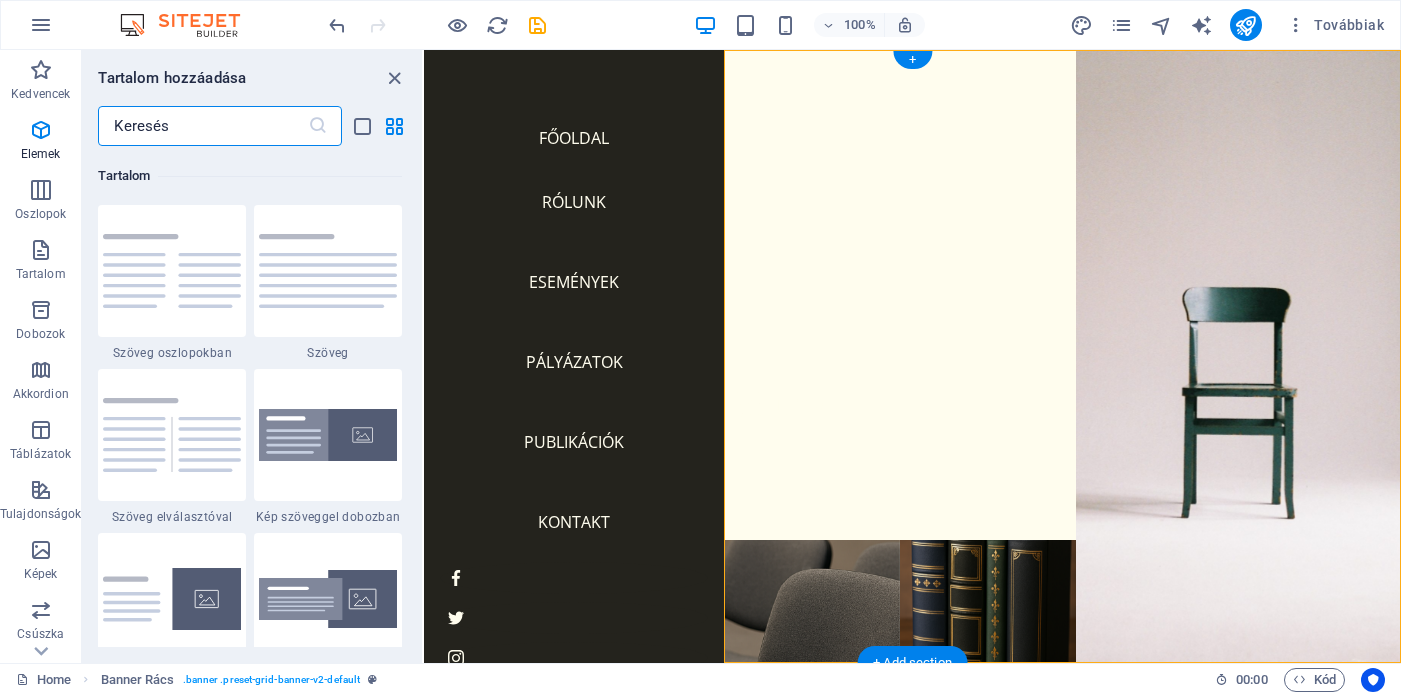 scroll, scrollTop: 3499, scrollLeft: 0, axis: vertical 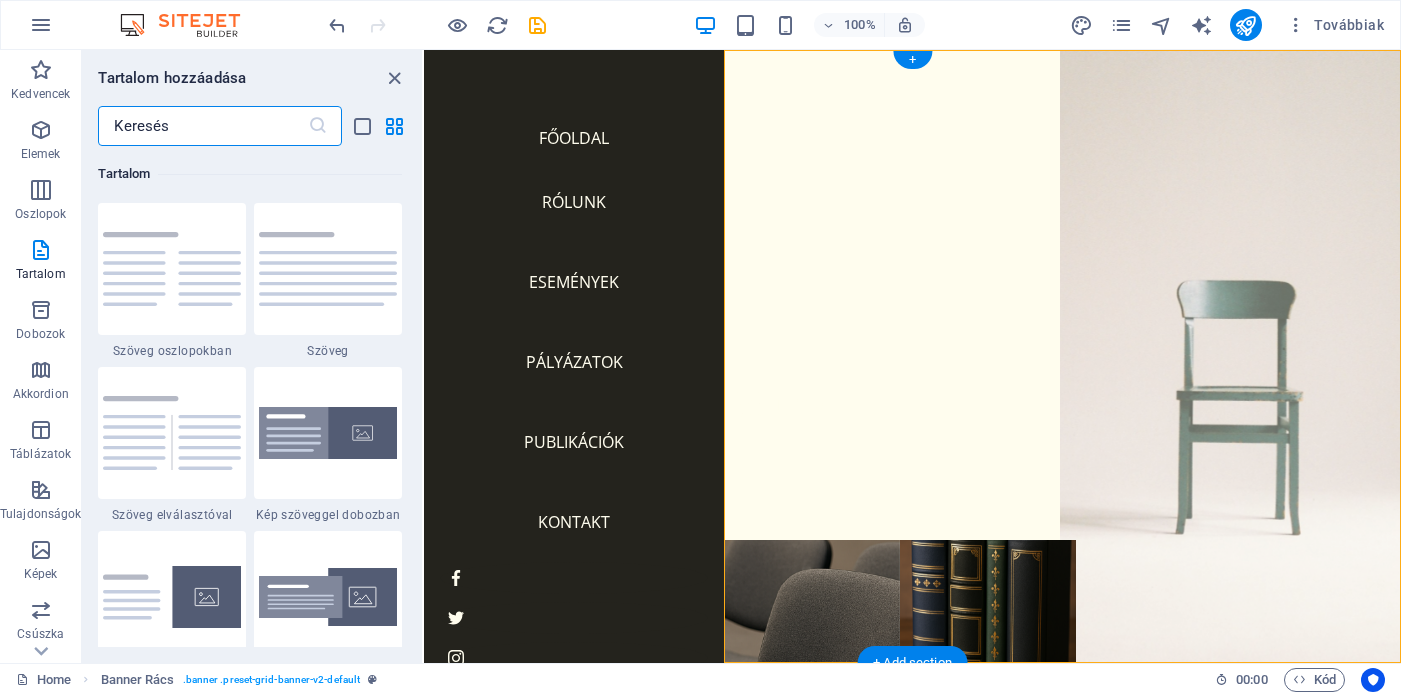click at bounding box center [1239, 356] 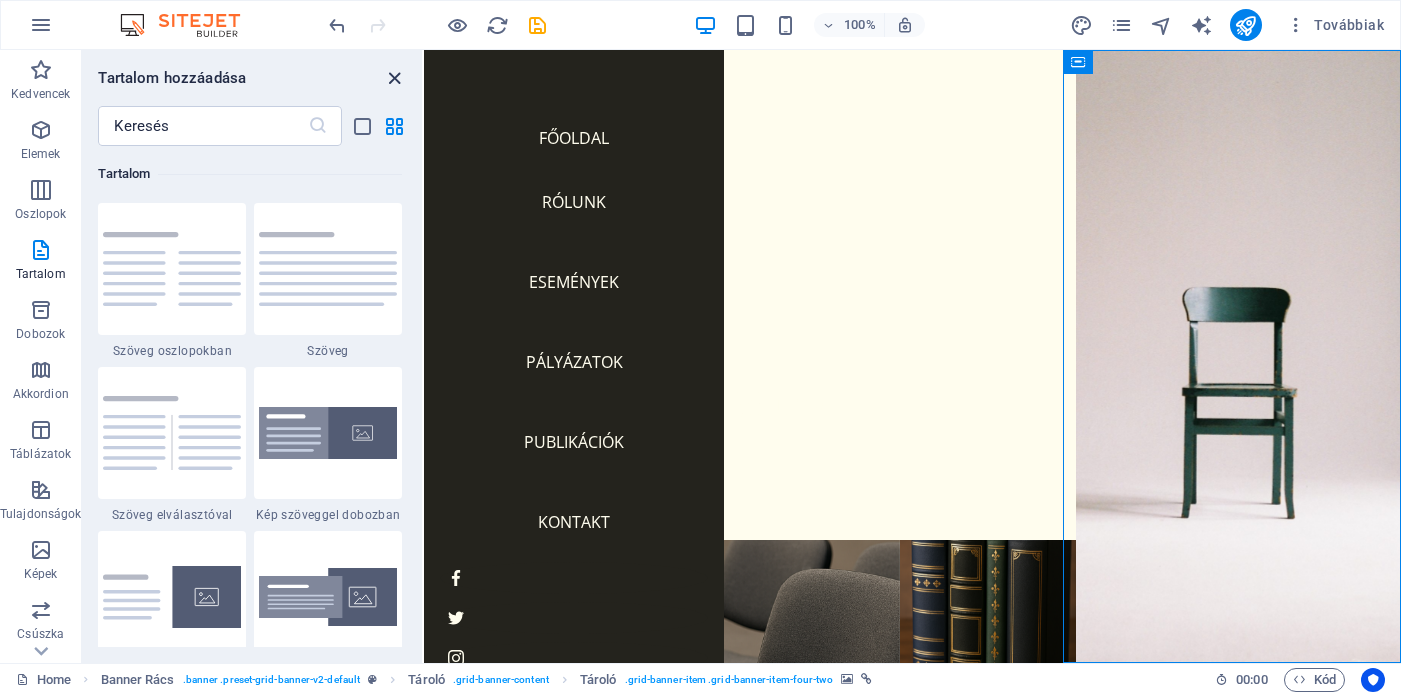 click at bounding box center (394, 78) 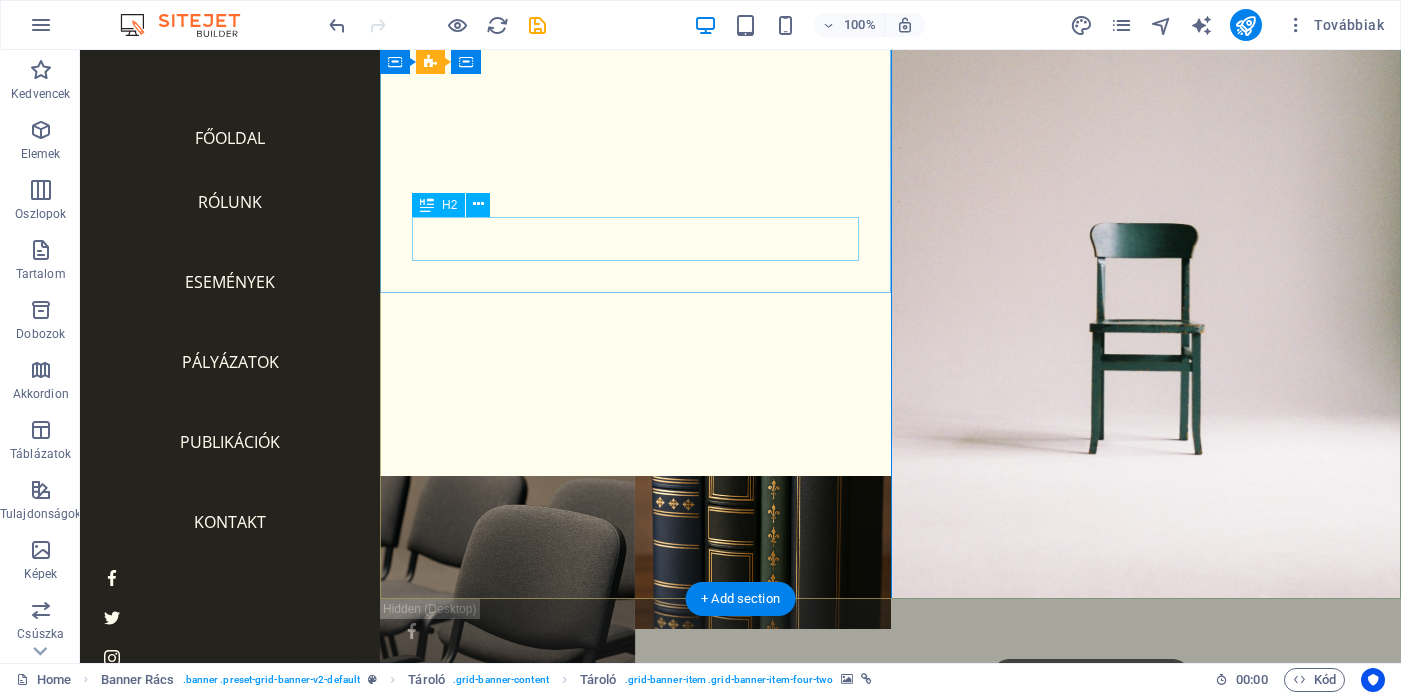 scroll, scrollTop: 0, scrollLeft: 0, axis: both 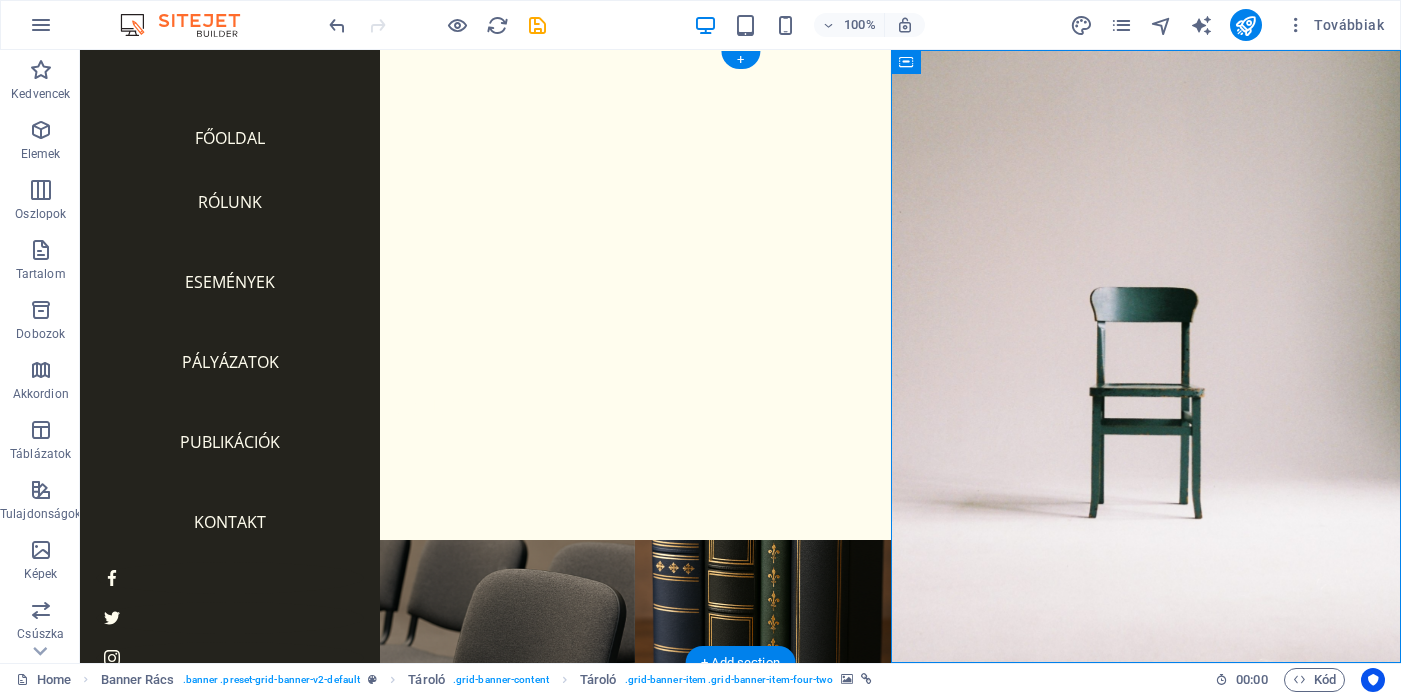click at bounding box center (635, 204) 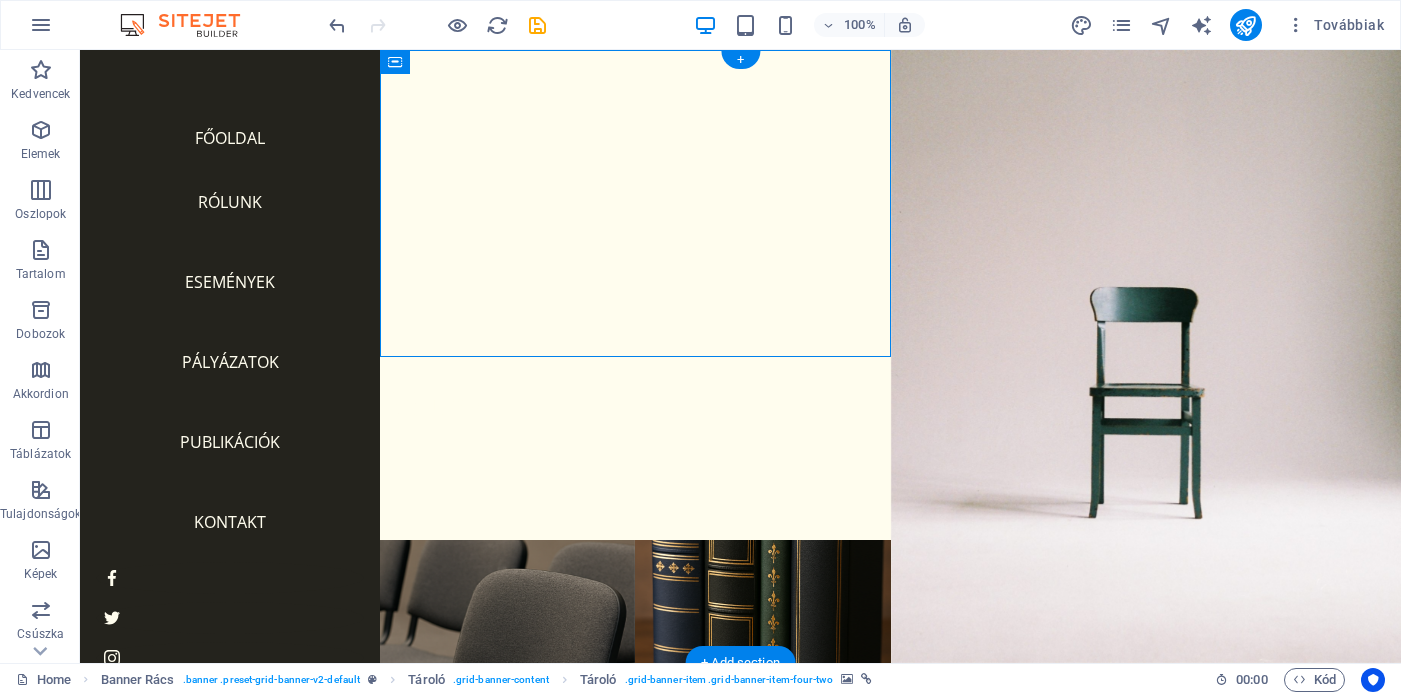 click at bounding box center [635, 204] 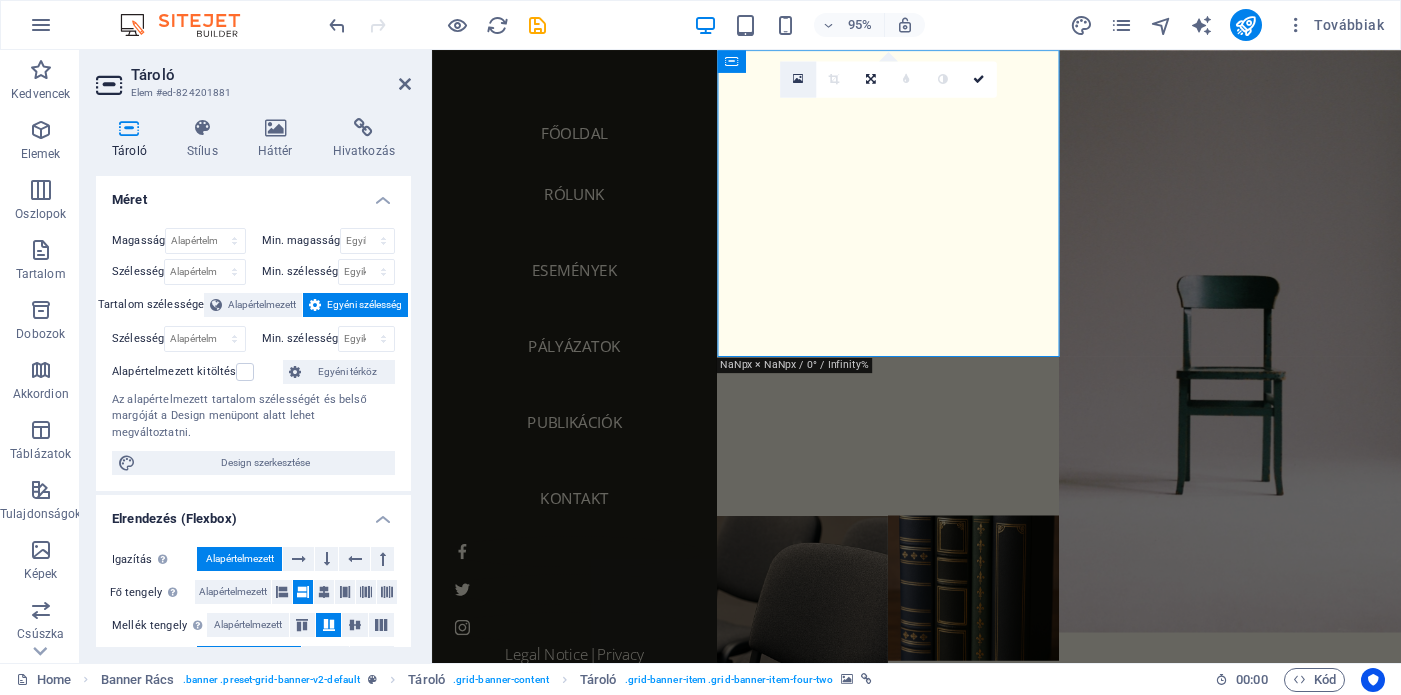click at bounding box center (797, 79) 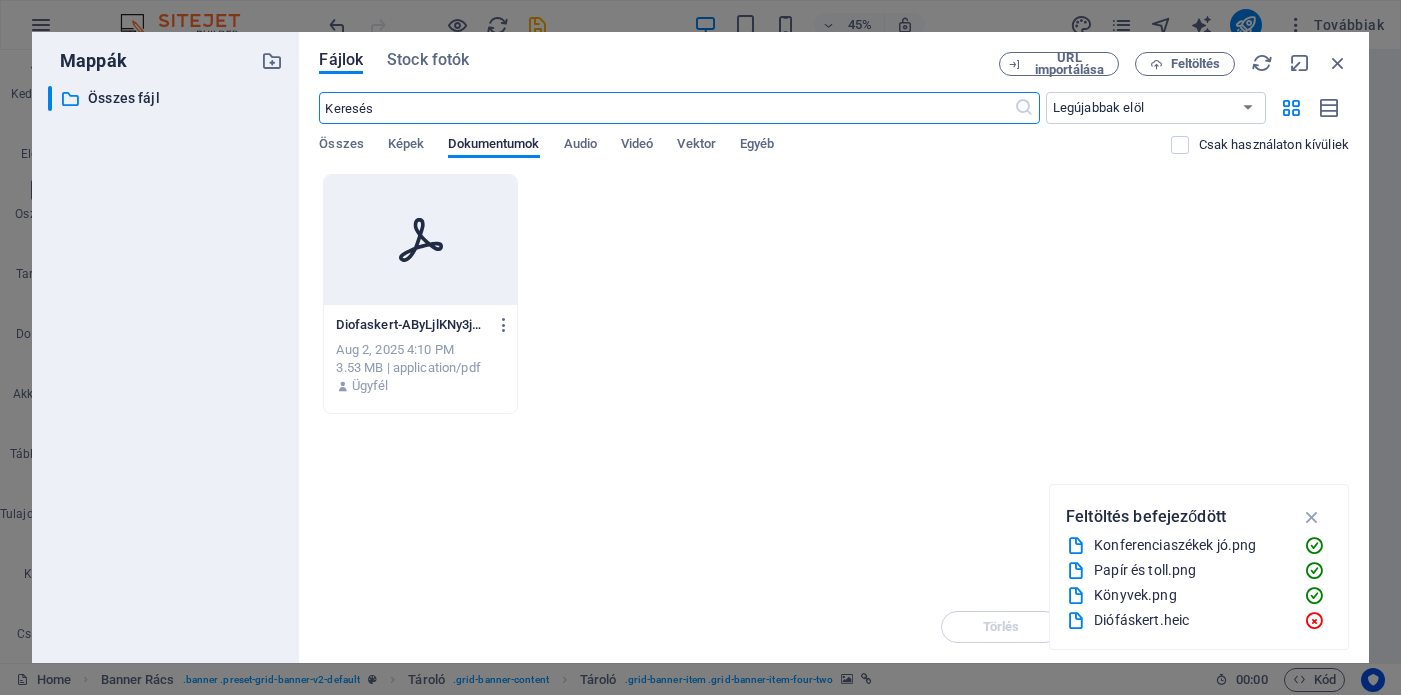 click on "Mappák ​ Összes fájl Összes fájl Fájlok Stock fotók URL importálása Feltöltés ​ Legújabbak elöl Legrégebbiek elöl Név (A-Z) Név (Z-A) Méret (0-9) Méret (9-0) Felbontás (0-9) Felbontás (9-0) Összes Képek Dokumentumok Audio Videó Vektor Egyéb Csak használaton kívüliek Dobja ide a fájlokat az azonnali feltöltéshez Diofaskert-AByLjlKNy3jErGFAMcqhBg.pdf Diofaskert-AByLjlKNy3jErGFAMcqhBg.pdf Aug 2, 2025 4:10 PM 3.53 MB | application/pdf Ügyfél Törlés Mozgatás Beillesztés Feltöltés befejeződött Konferenciaszékek jó.png Papír és toll.png Könyvek.png Diófáskert.heic Diófáskert.pdf" at bounding box center (700, 347) 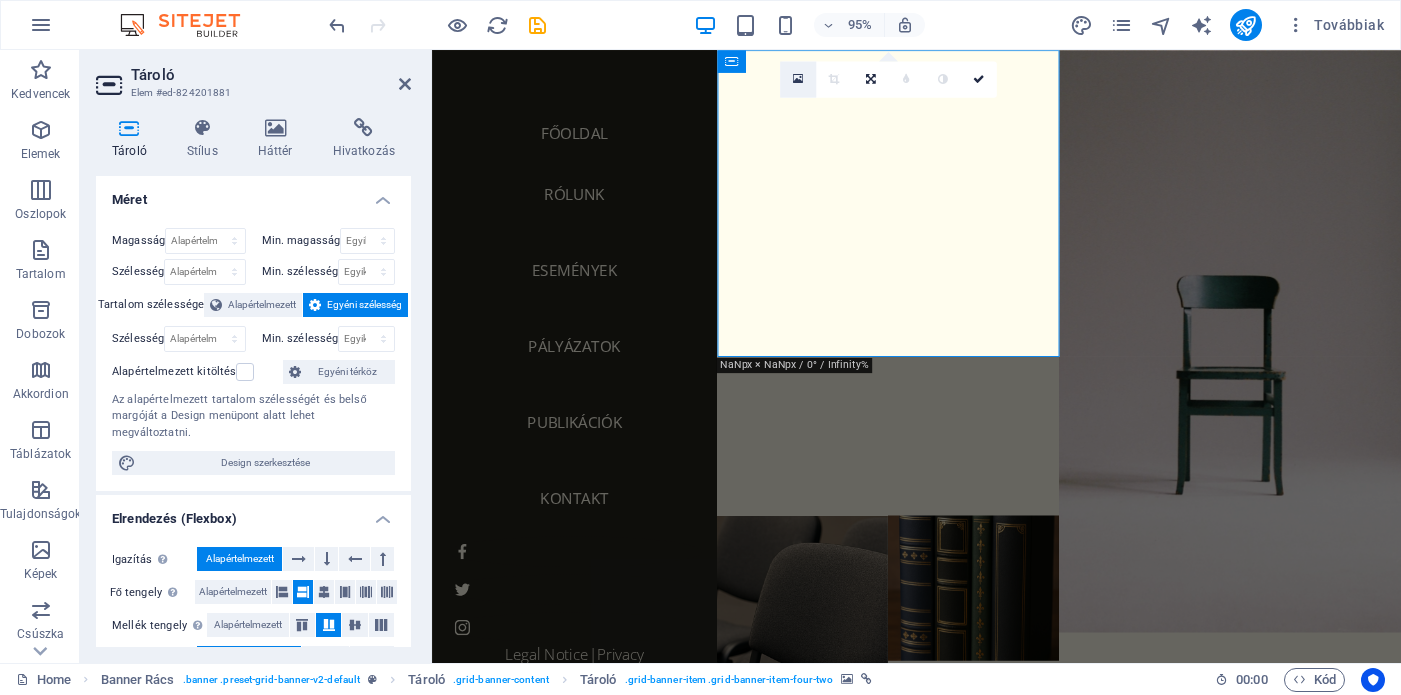 click at bounding box center [797, 79] 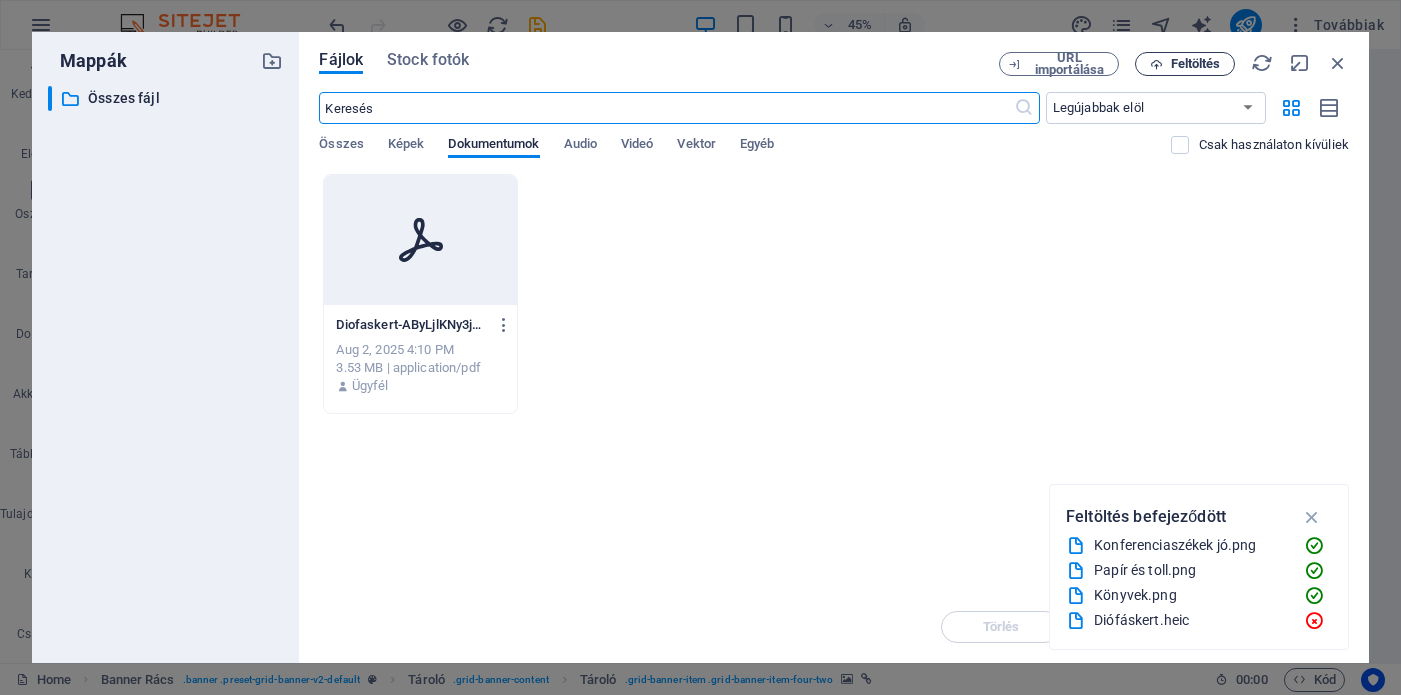 click on "Feltöltés" at bounding box center [1196, 64] 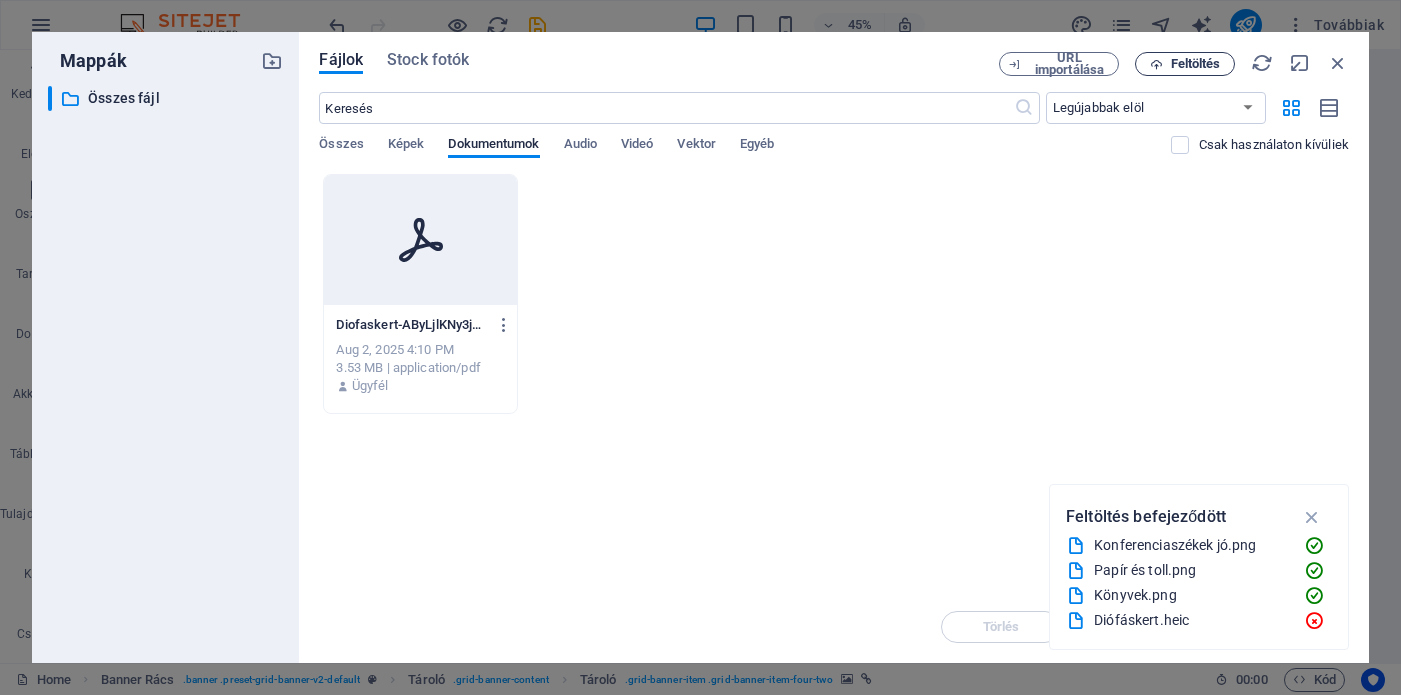 click at bounding box center [1156, 64] 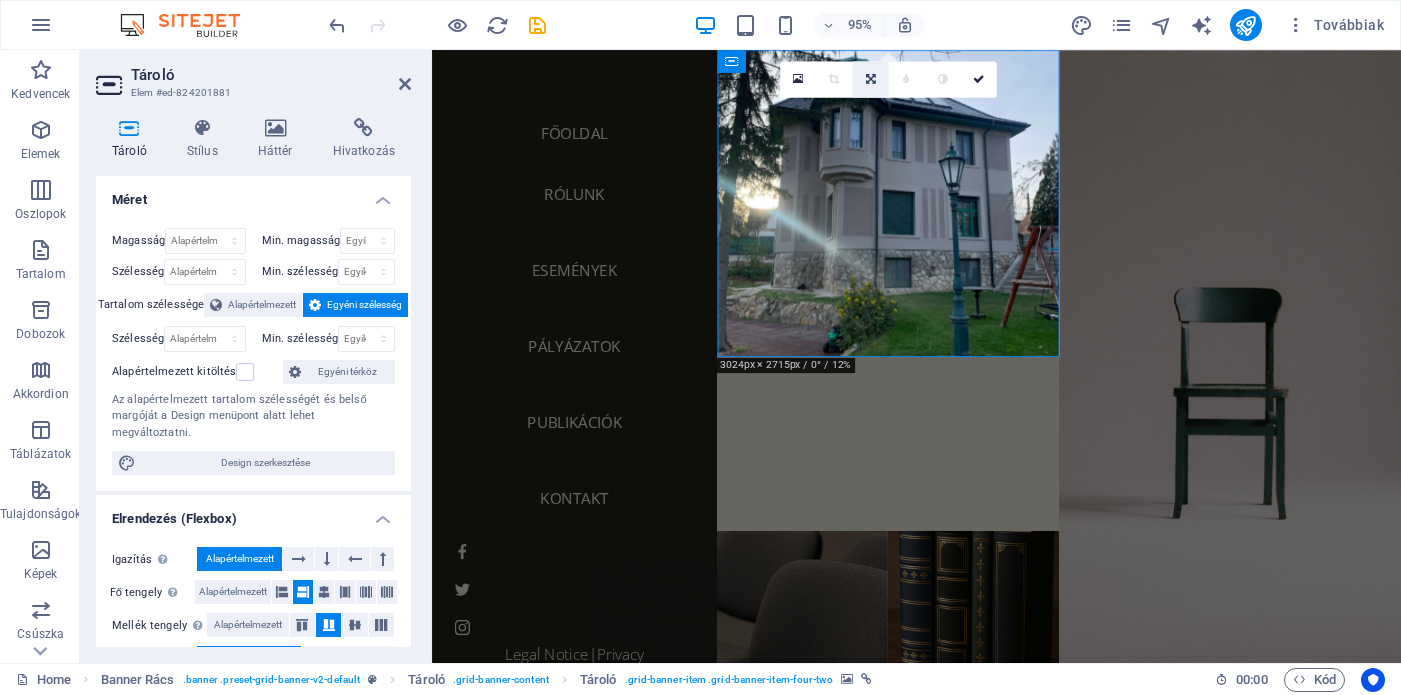 click at bounding box center [870, 79] 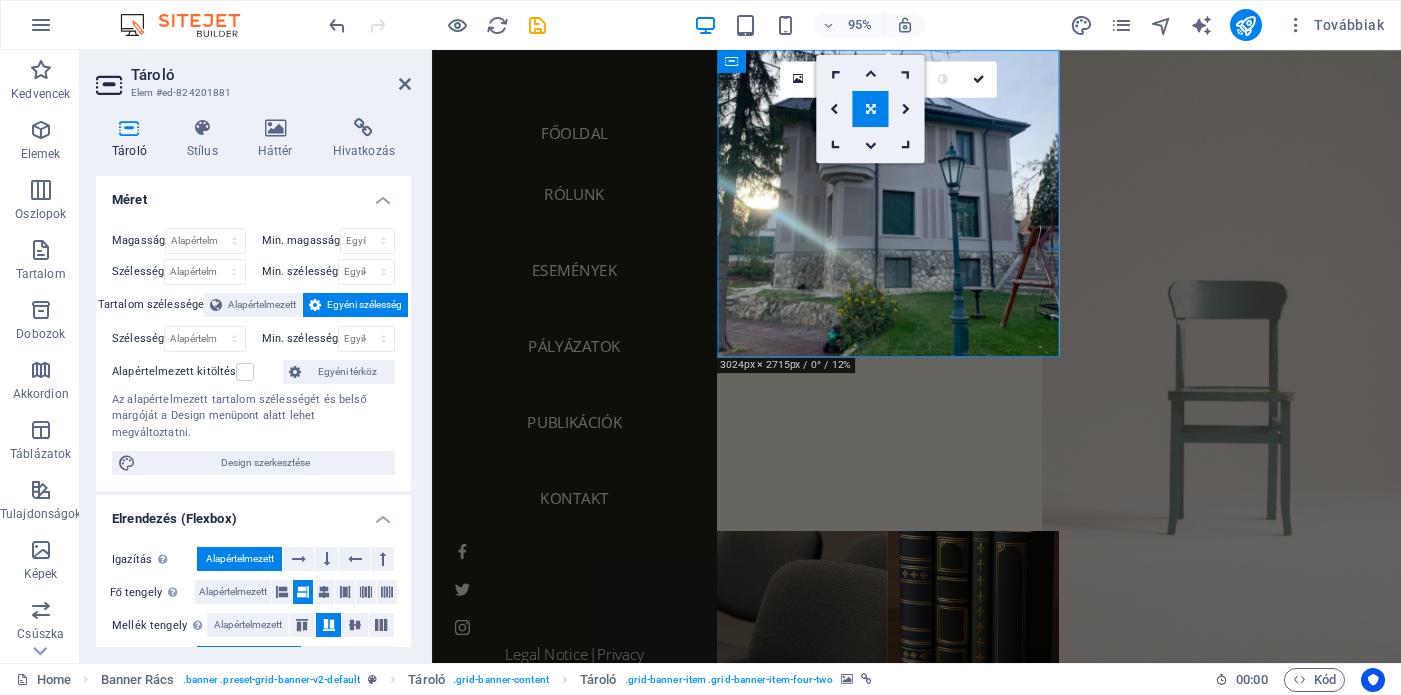 click at bounding box center (1272, 373) 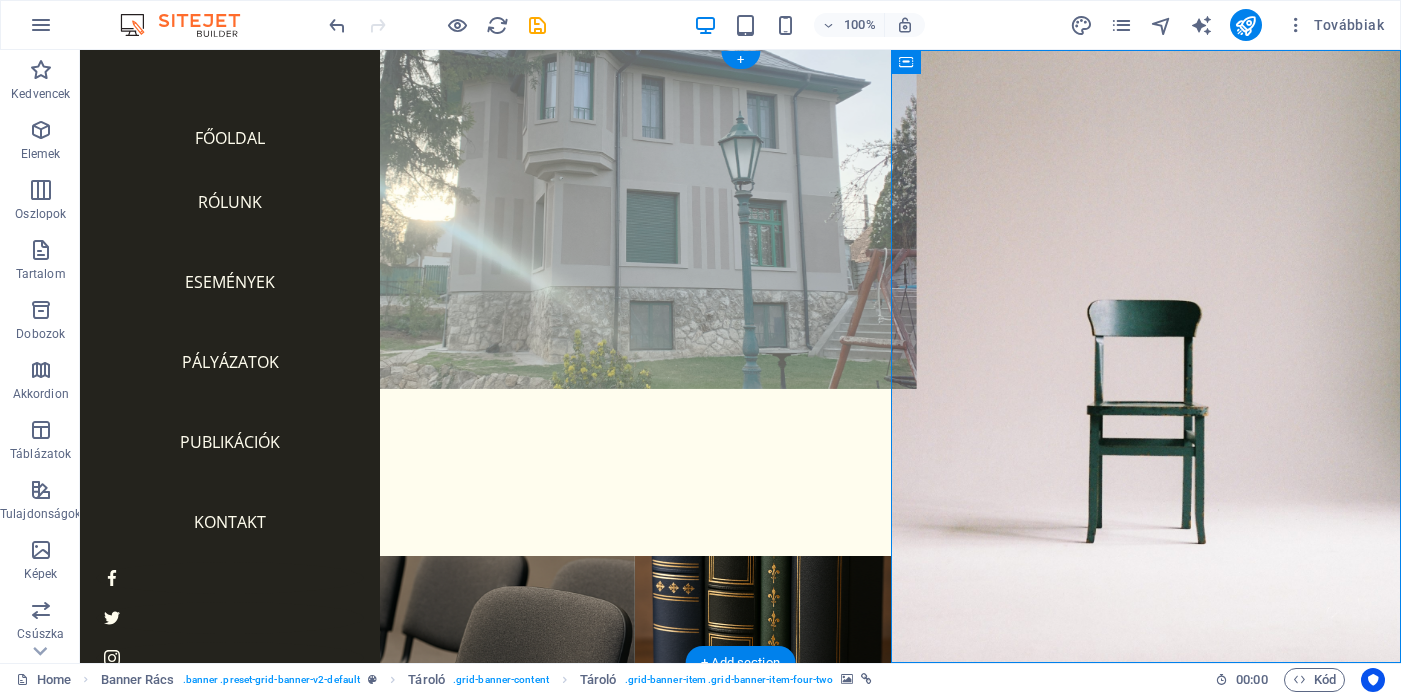 click at bounding box center [635, 211] 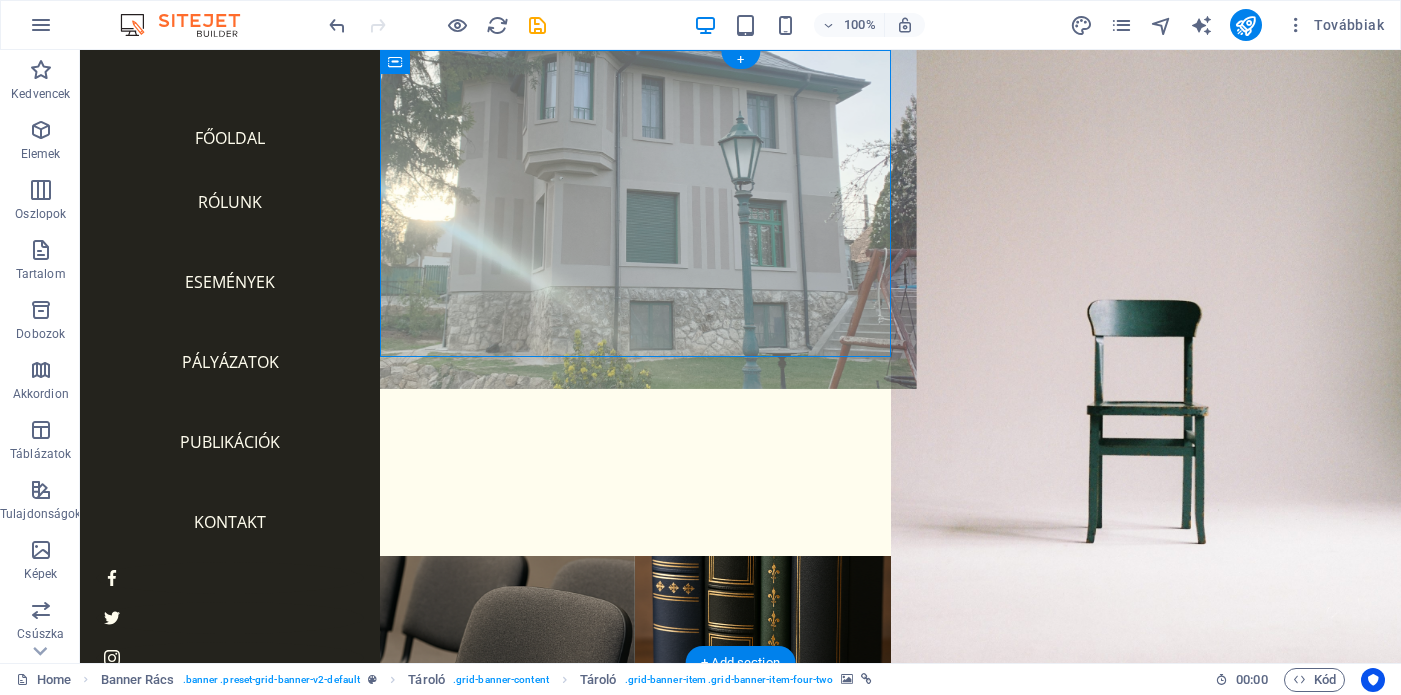 click at bounding box center [635, 211] 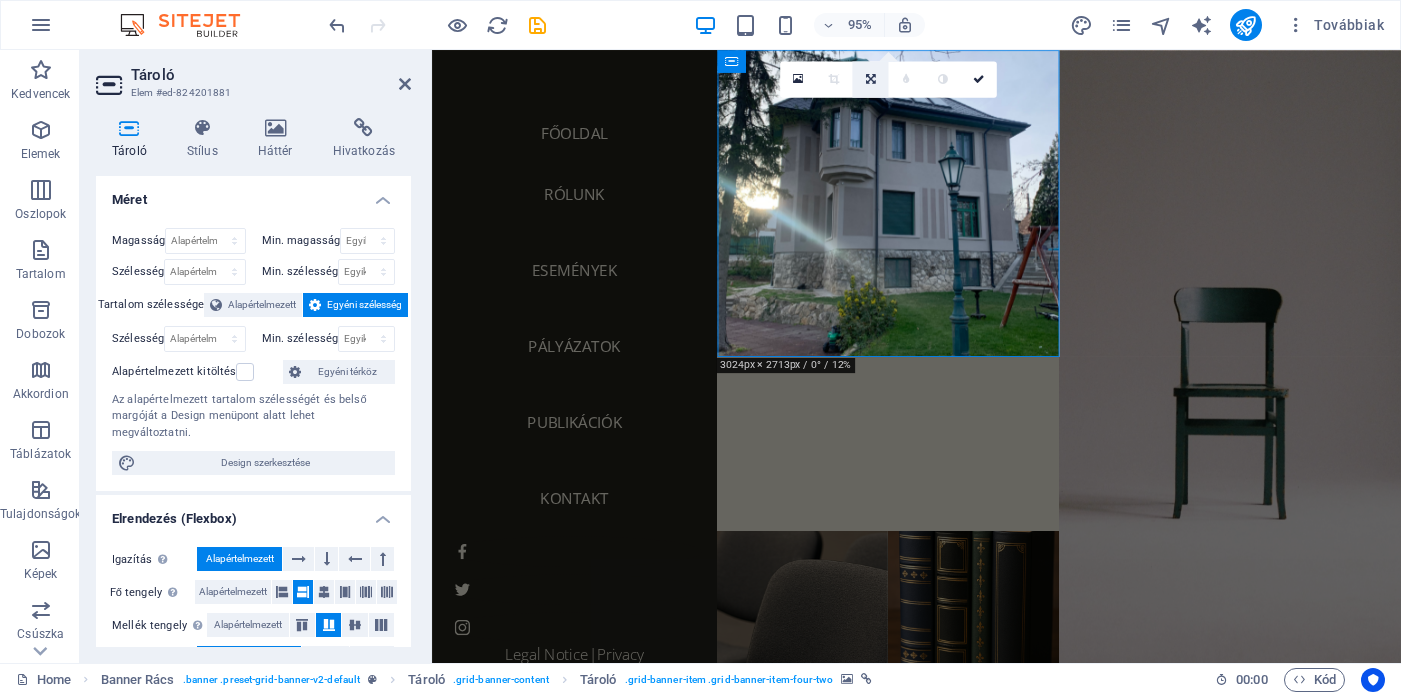 click at bounding box center [870, 79] 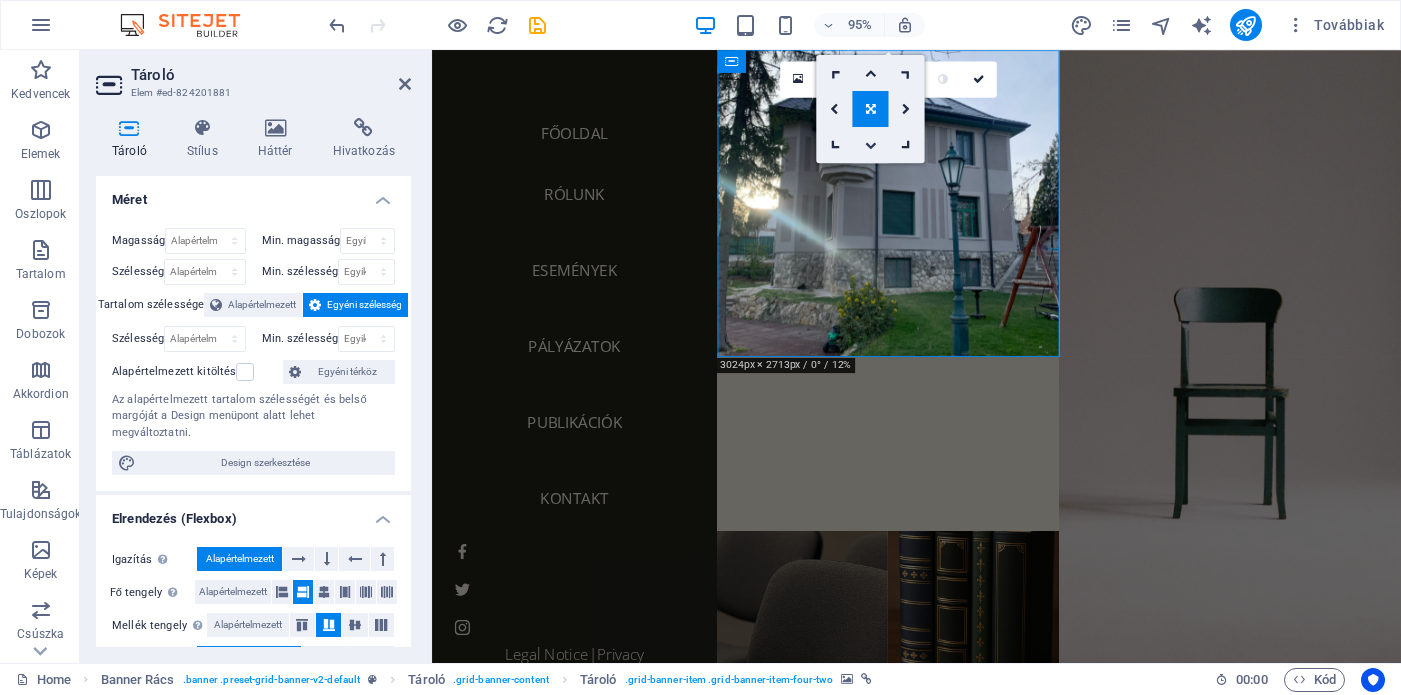 click at bounding box center [870, 144] 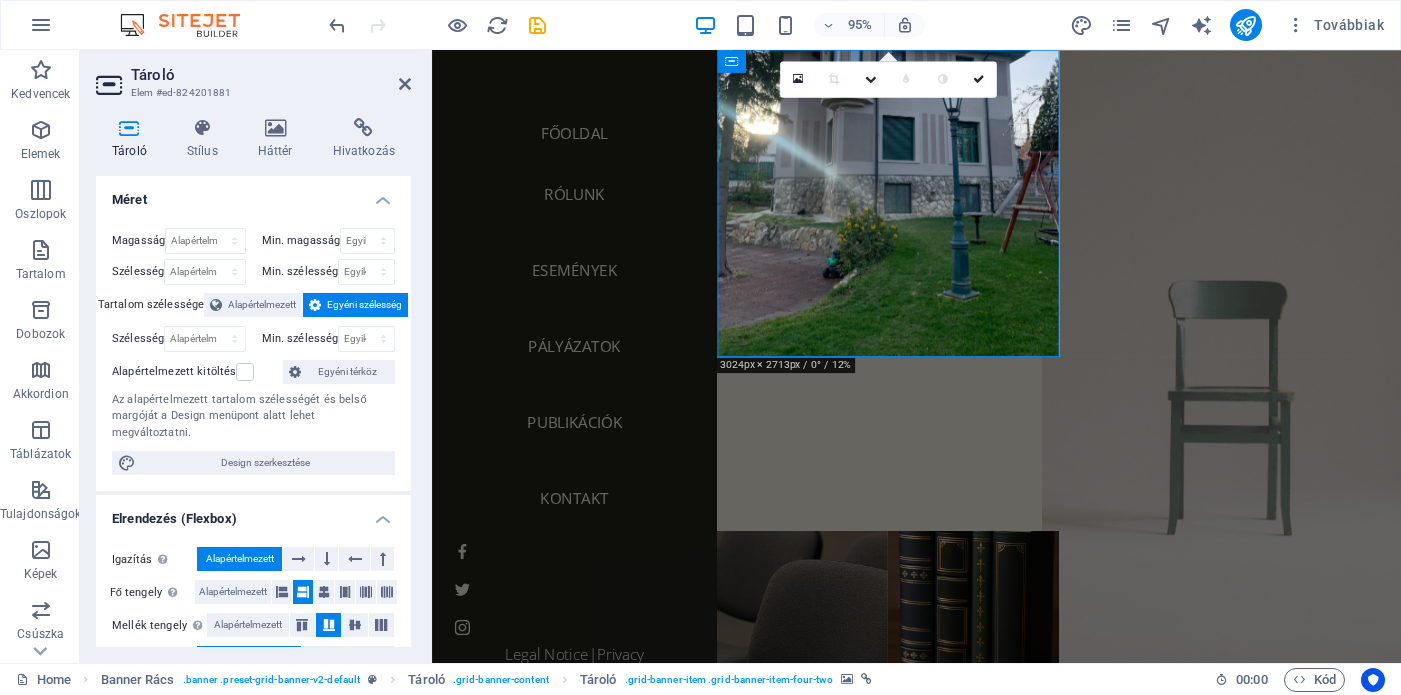 click at bounding box center [1272, 373] 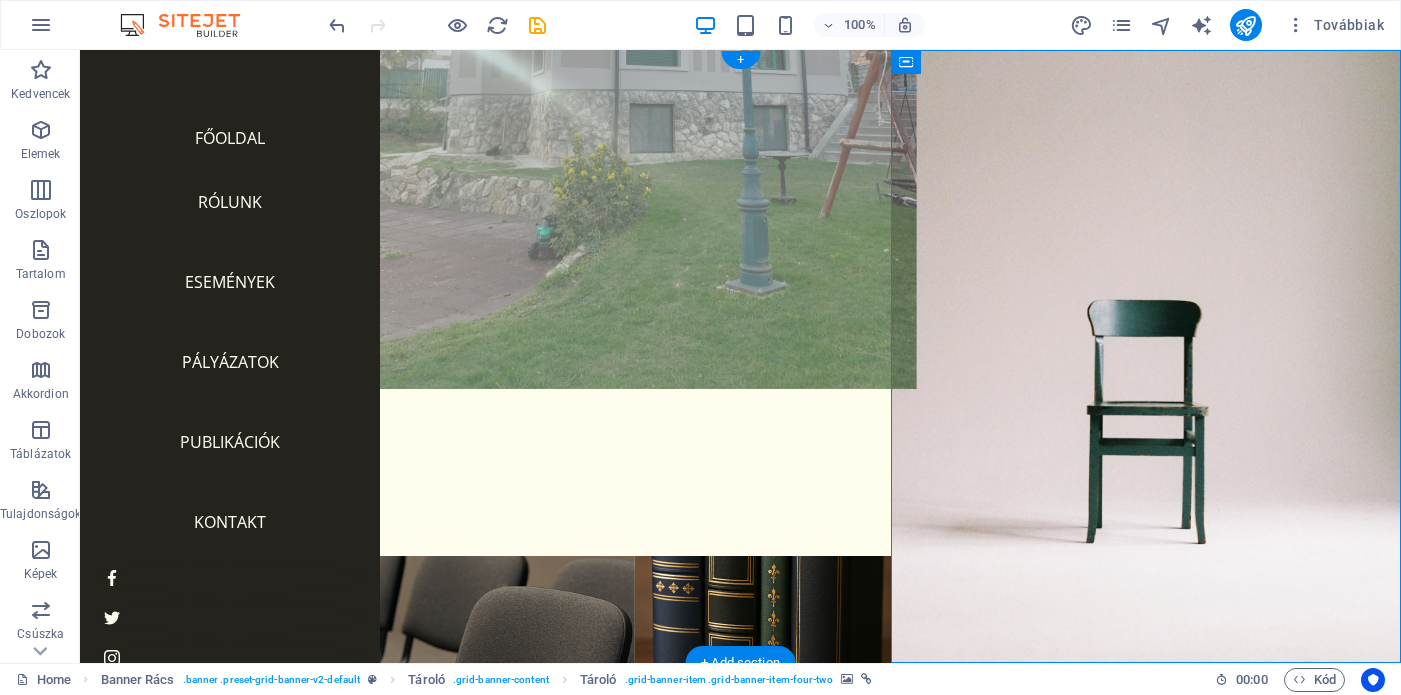 click at bounding box center [635, 211] 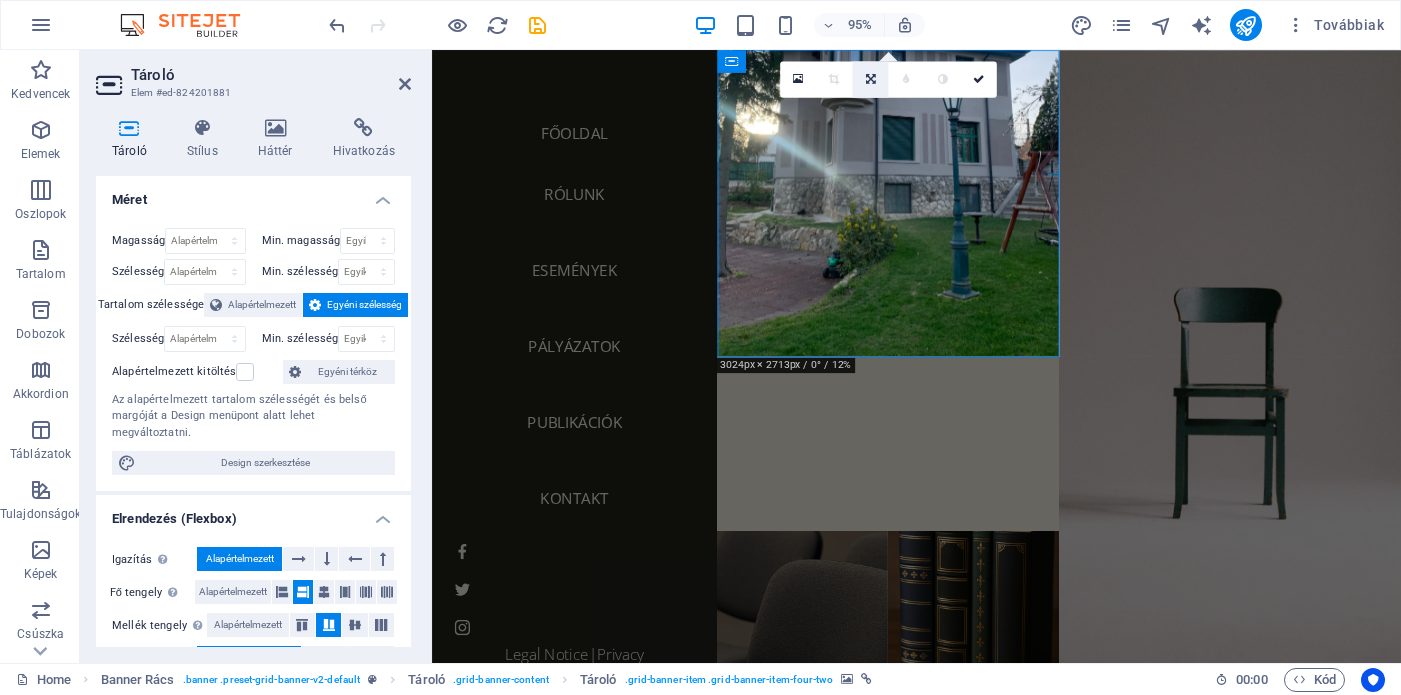 click at bounding box center (870, 79) 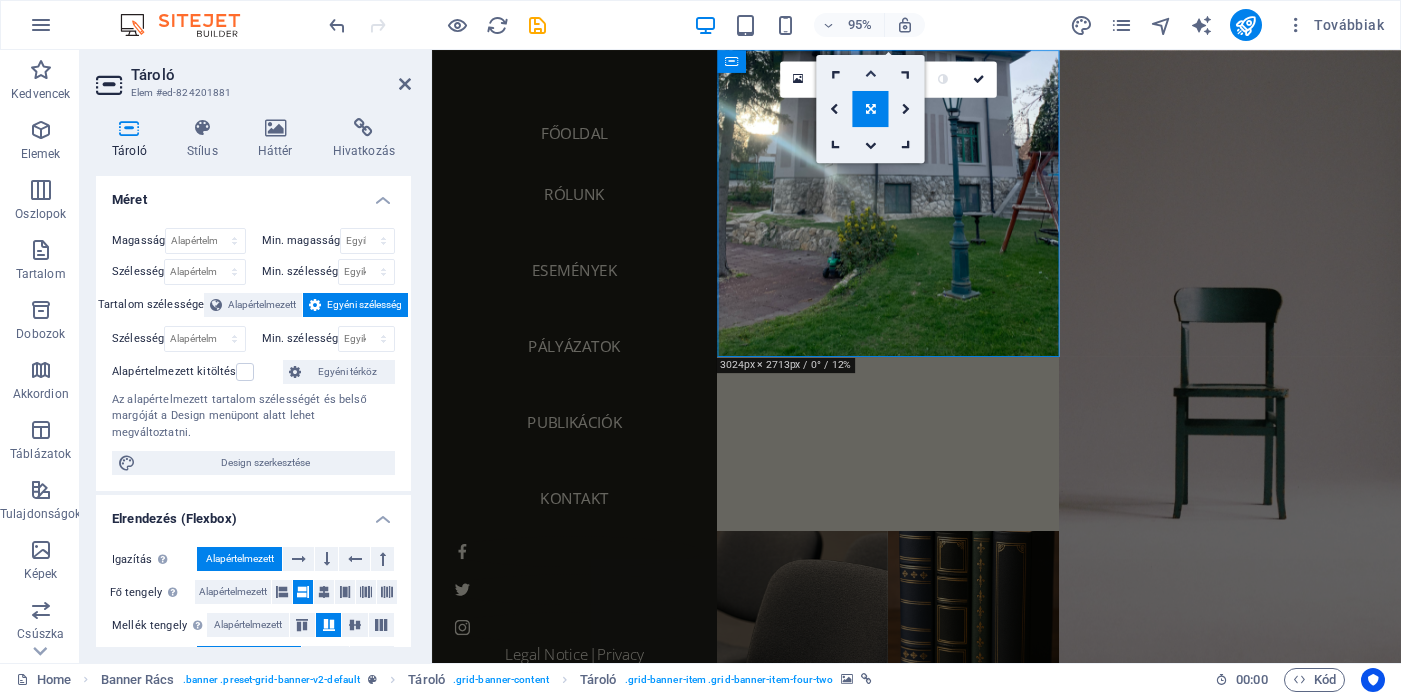click at bounding box center (870, 72) 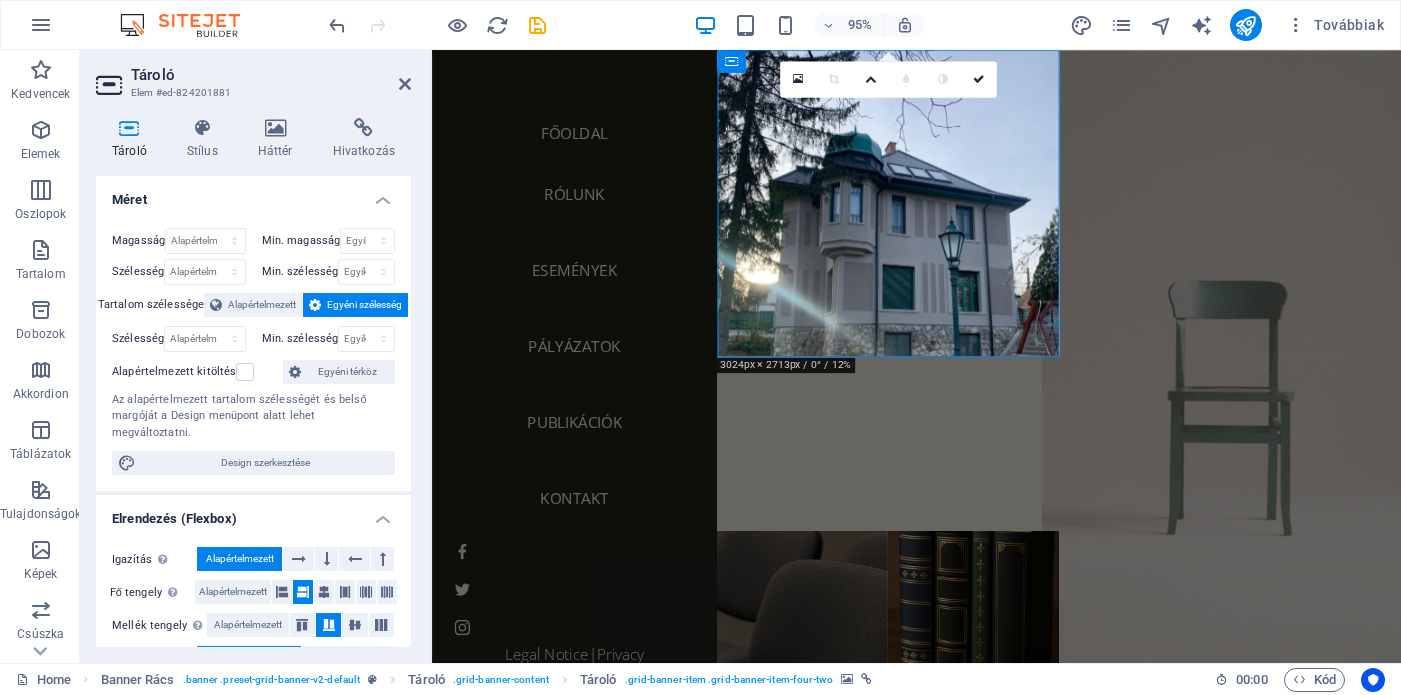 click at bounding box center (1272, 373) 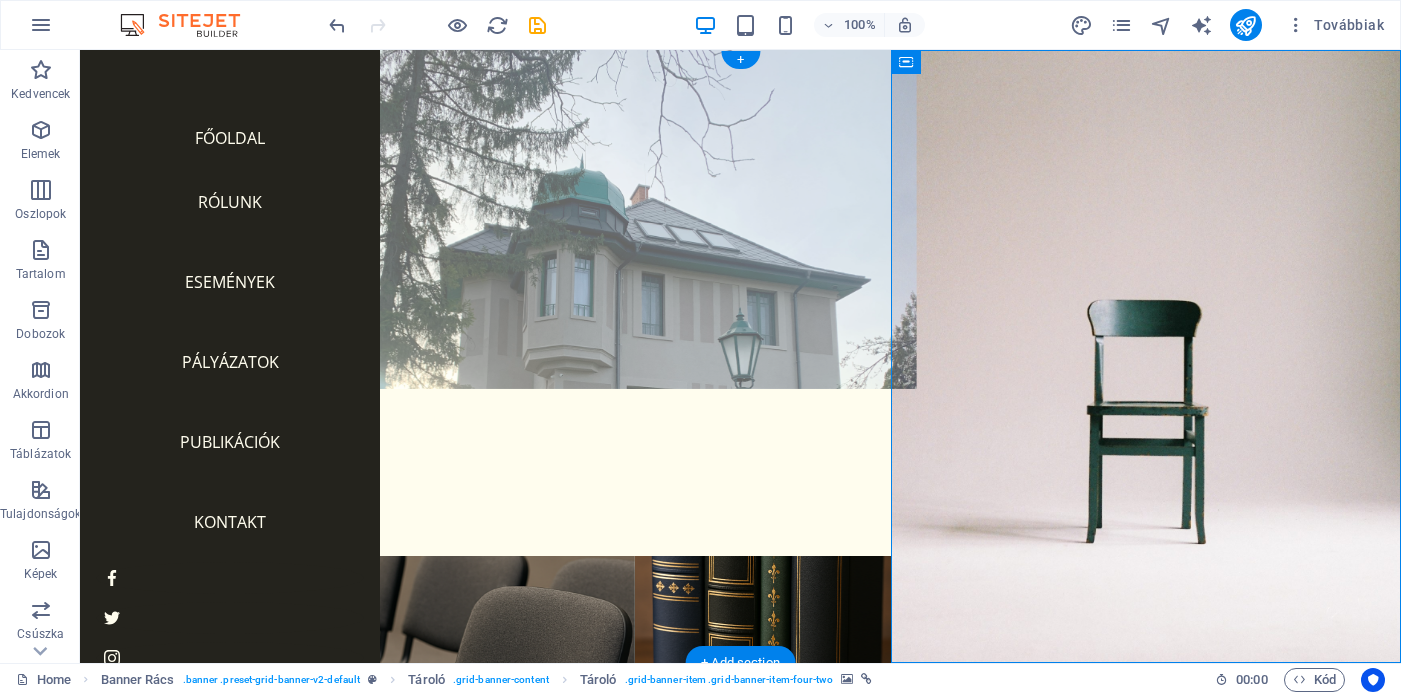 click at bounding box center (635, 211) 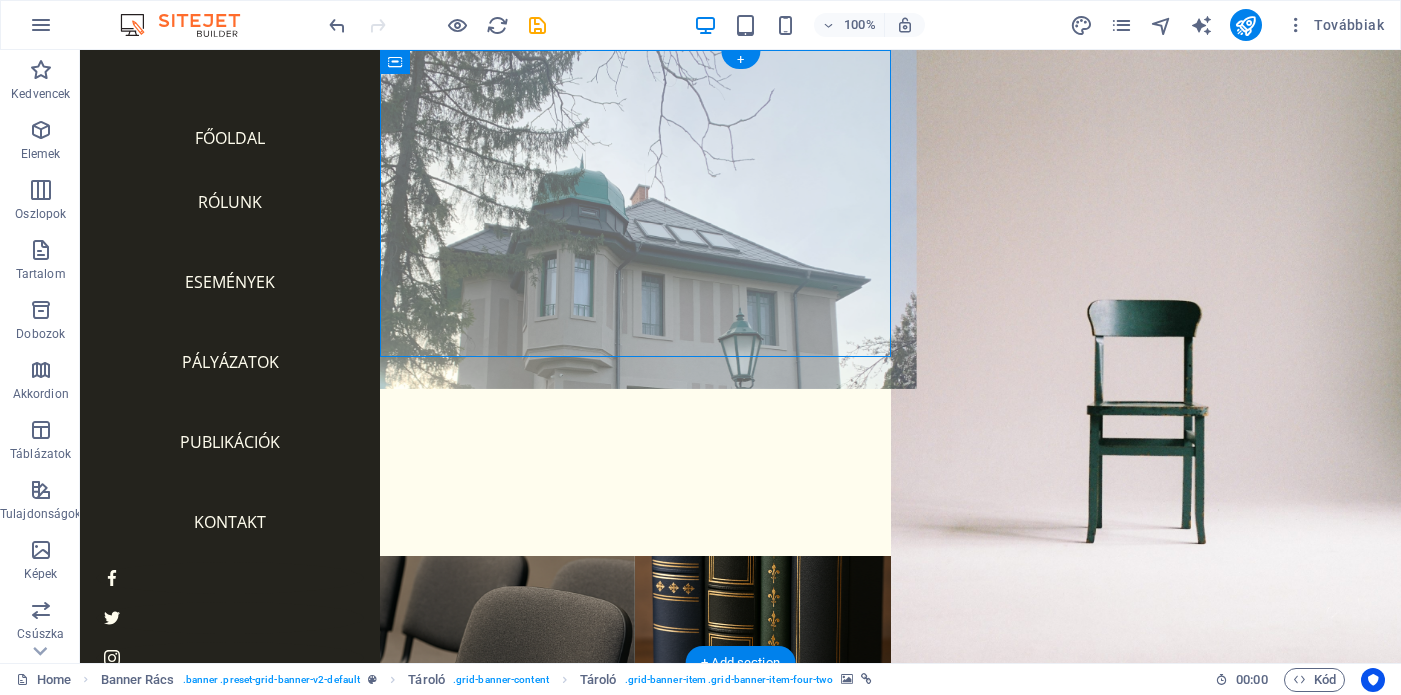 click at bounding box center [635, 211] 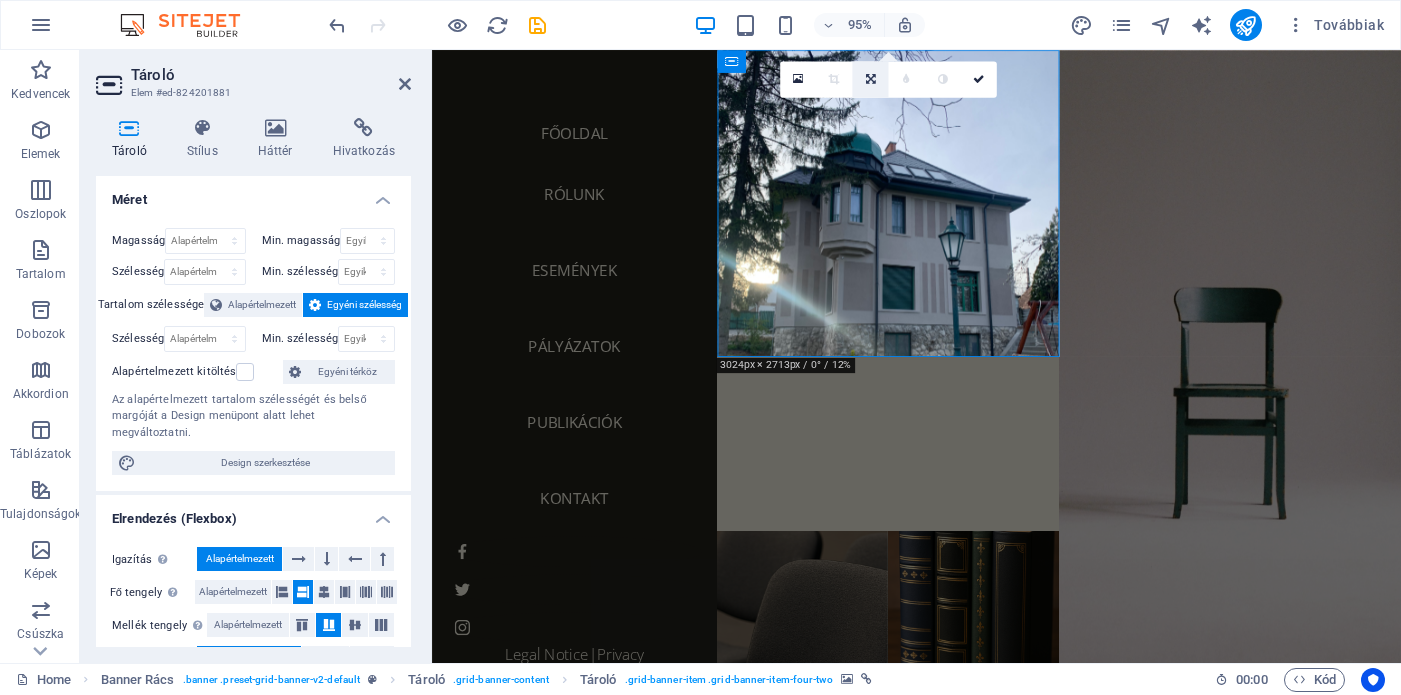 click at bounding box center [870, 79] 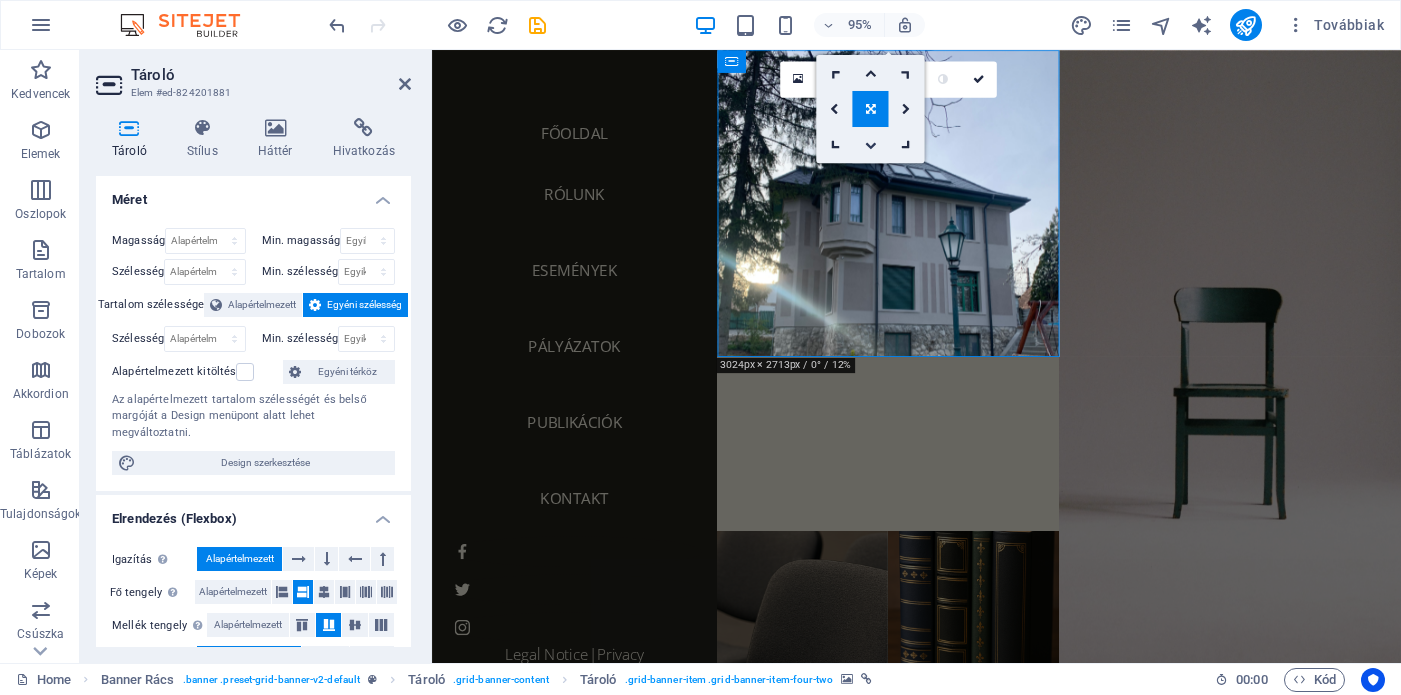 click at bounding box center (870, 144) 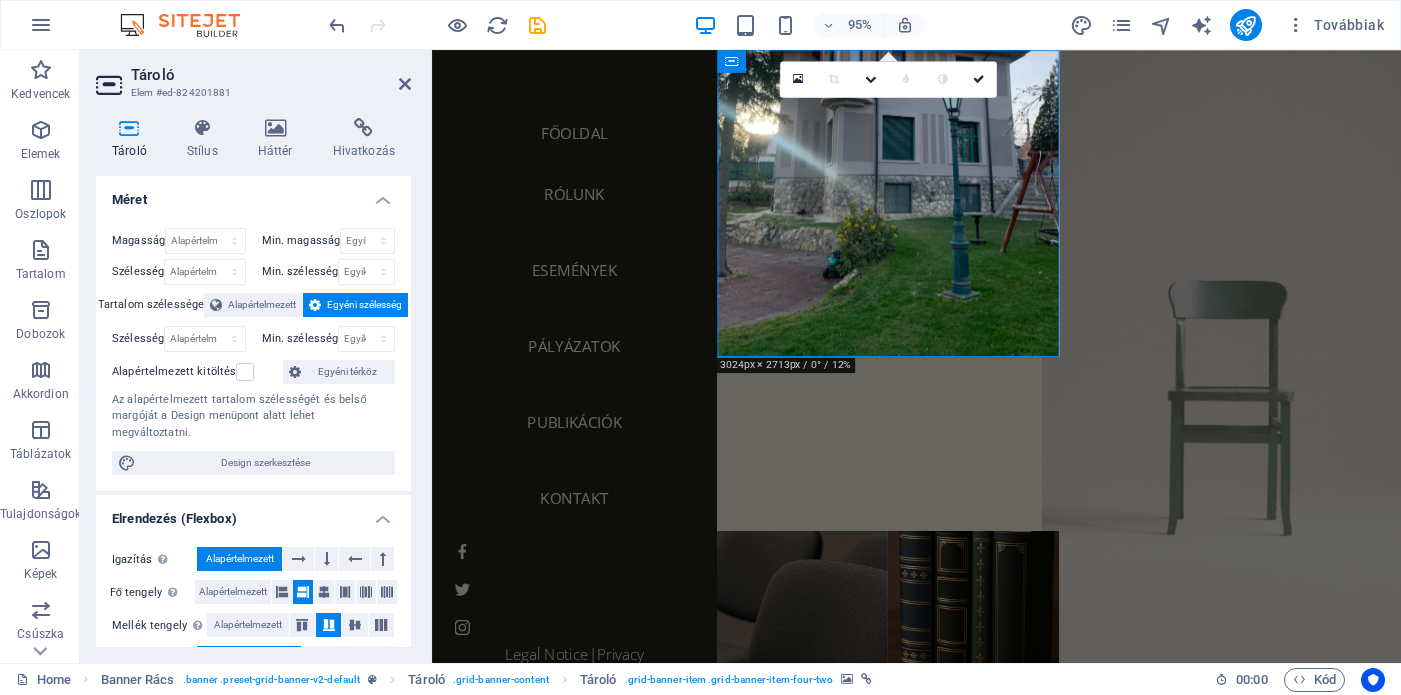 click at bounding box center [1272, 373] 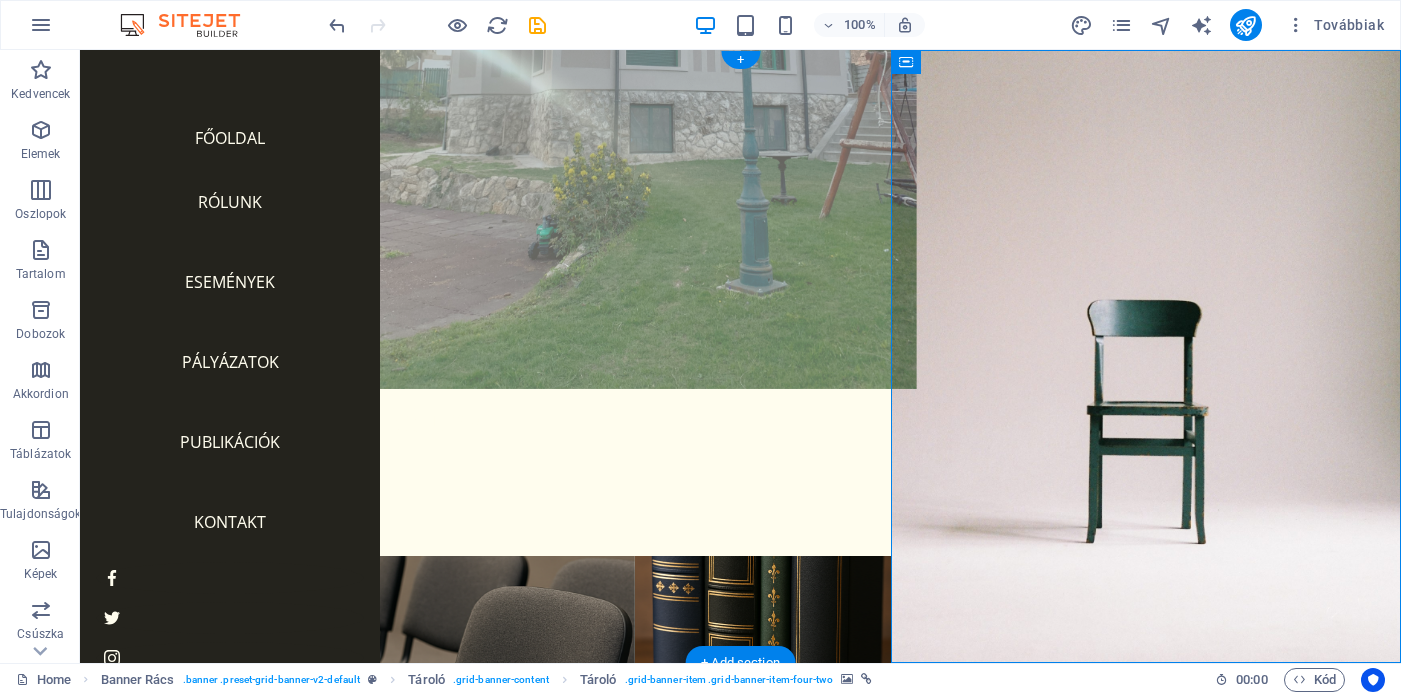 click at bounding box center [635, 211] 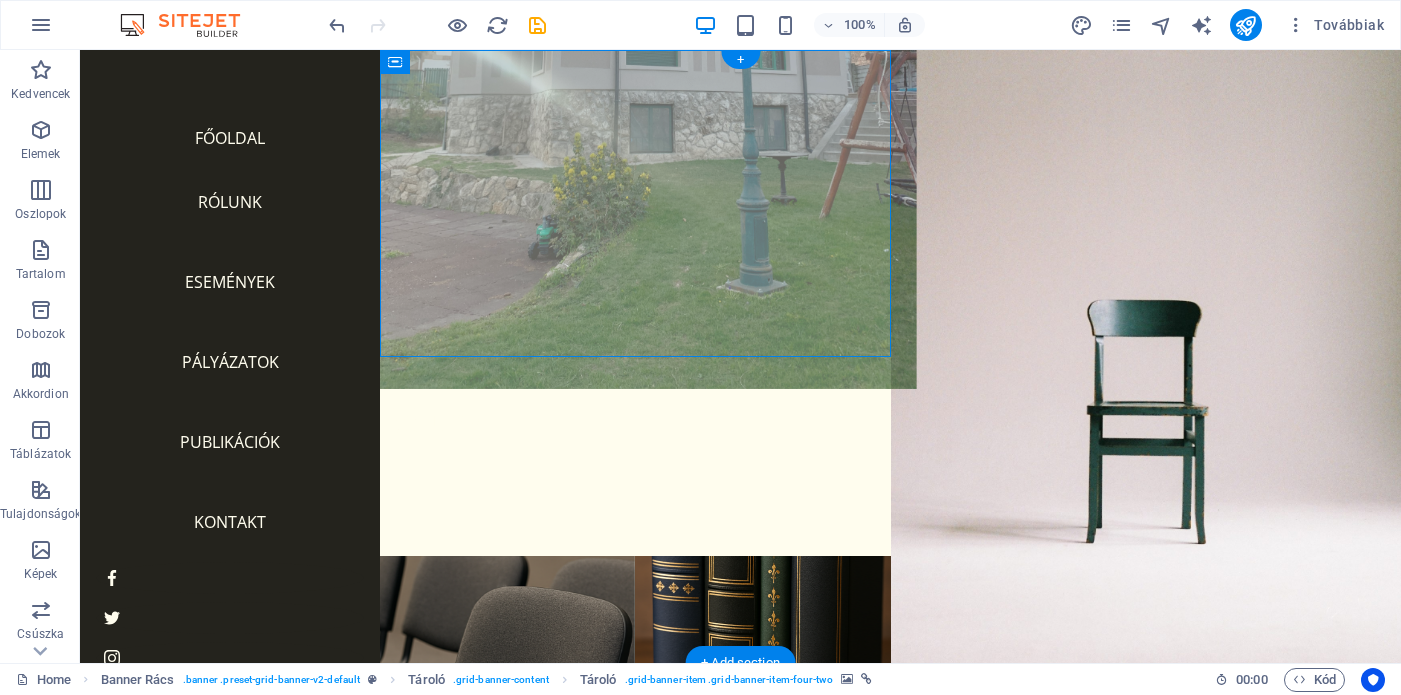 click at bounding box center [635, 211] 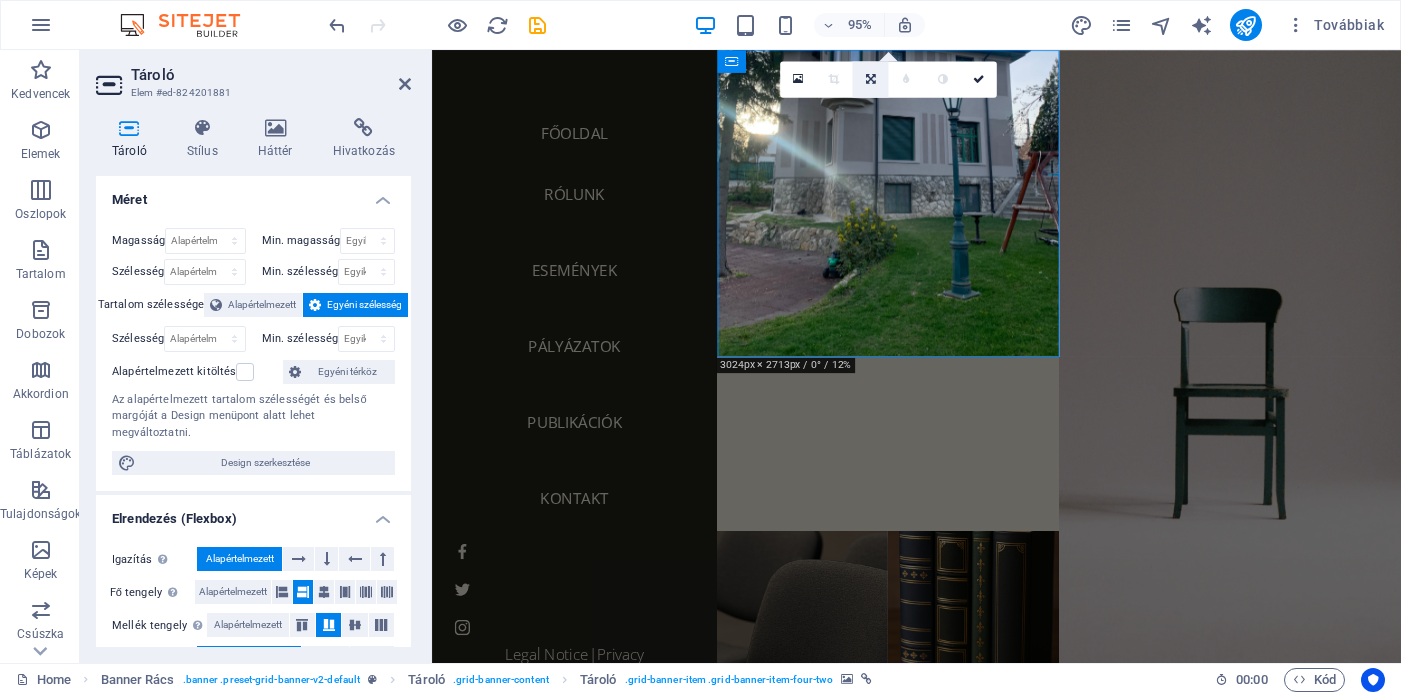 click at bounding box center [870, 79] 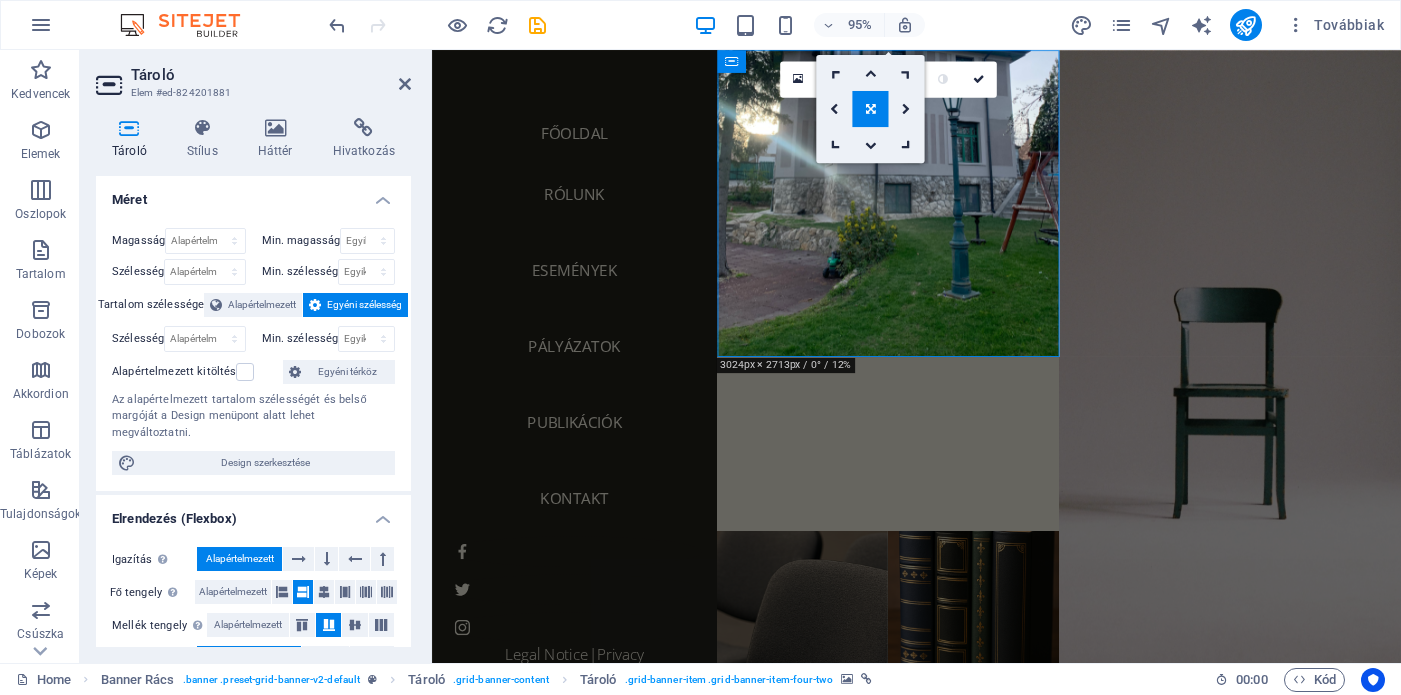 click at bounding box center [870, 108] 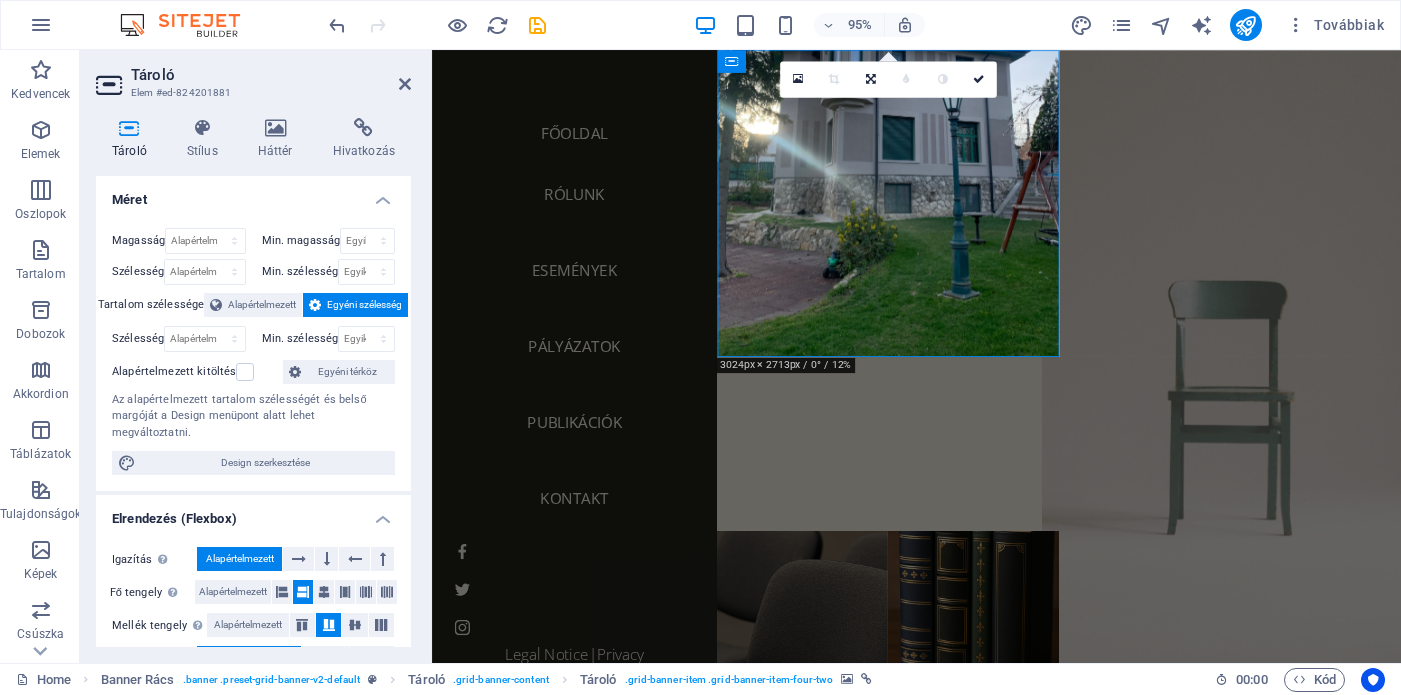 click at bounding box center [1272, 373] 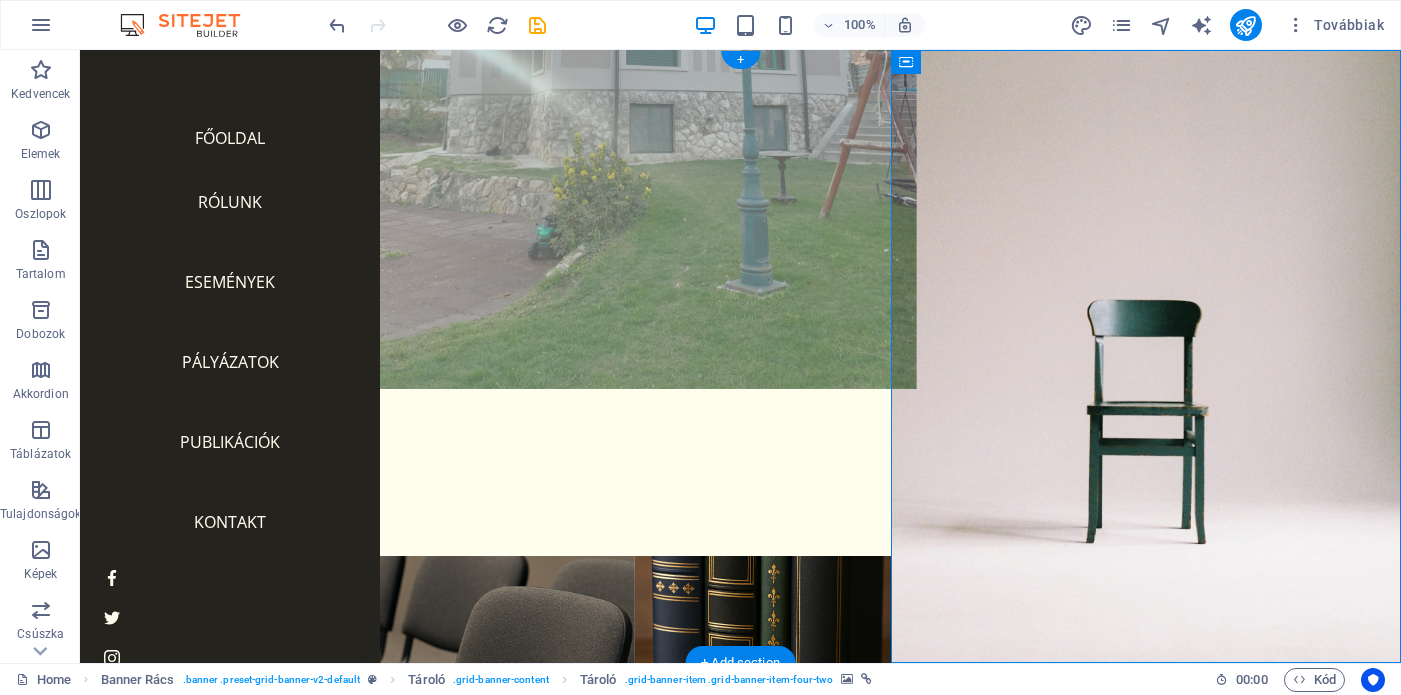 click at bounding box center (635, 211) 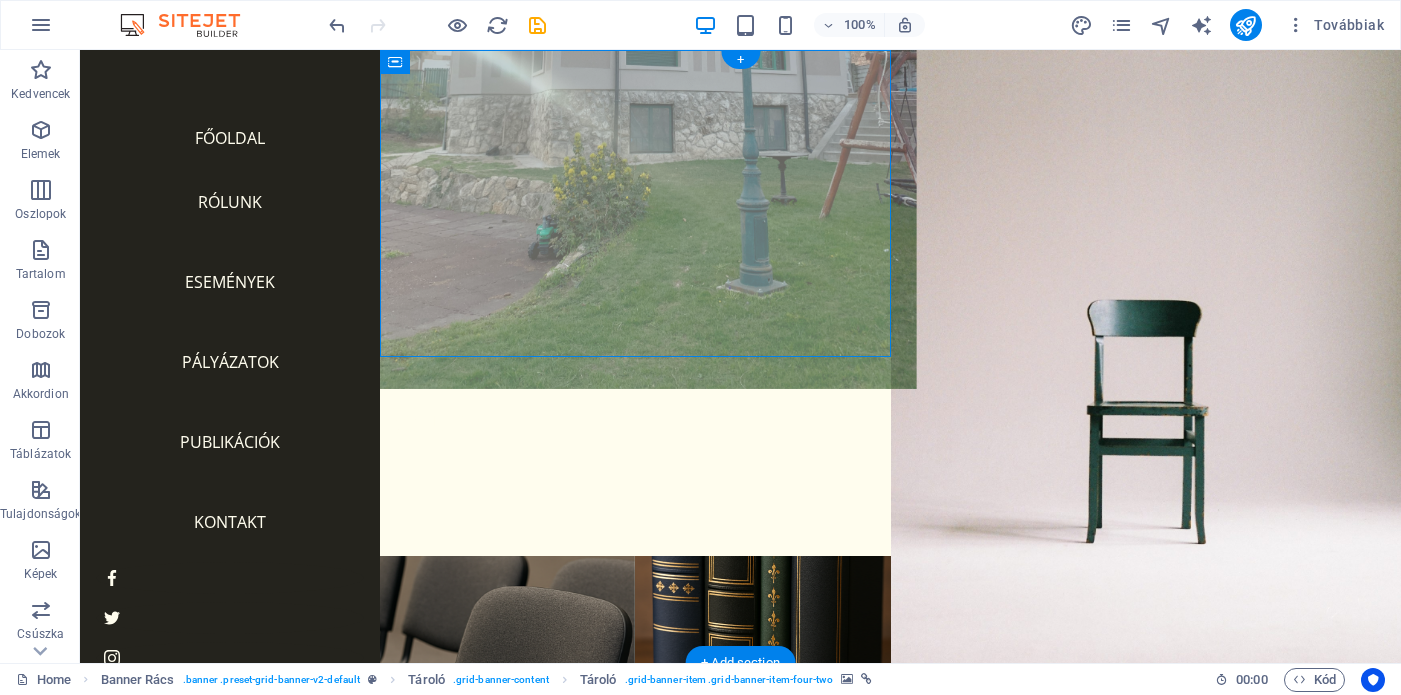 click at bounding box center (635, 211) 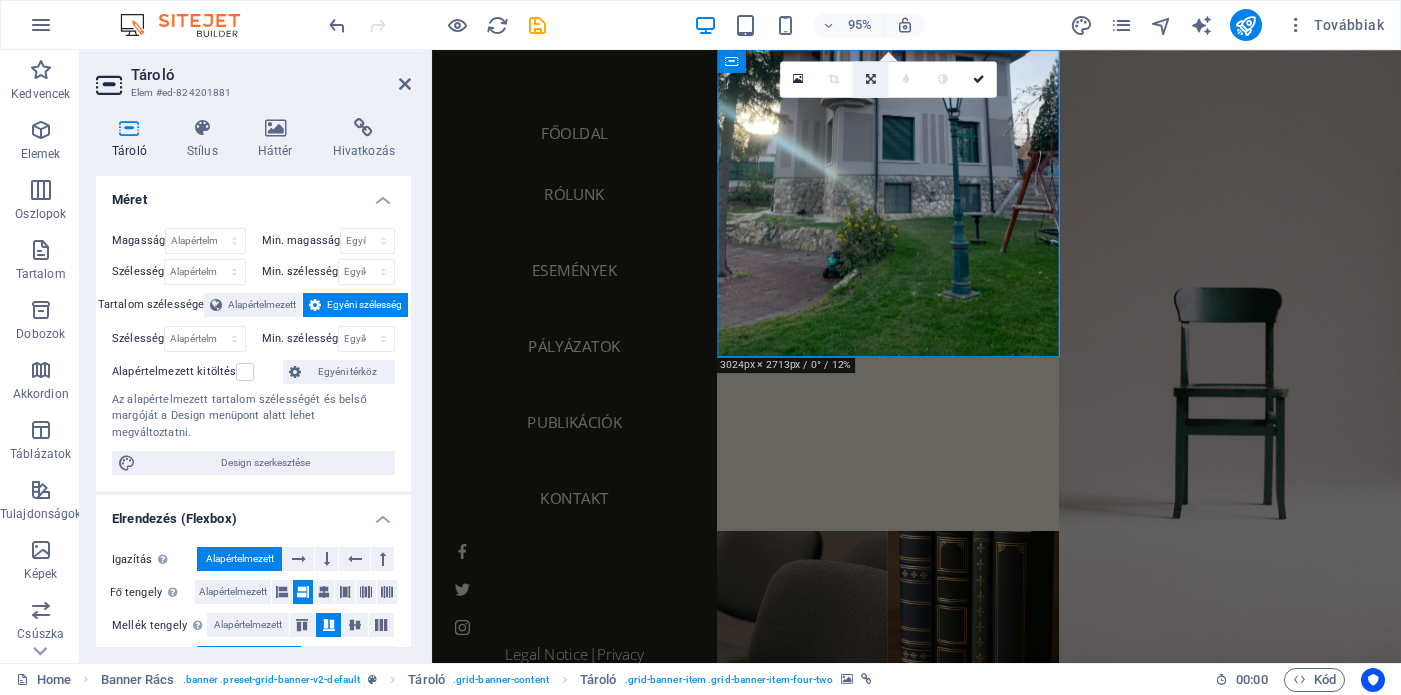 click at bounding box center (870, 79) 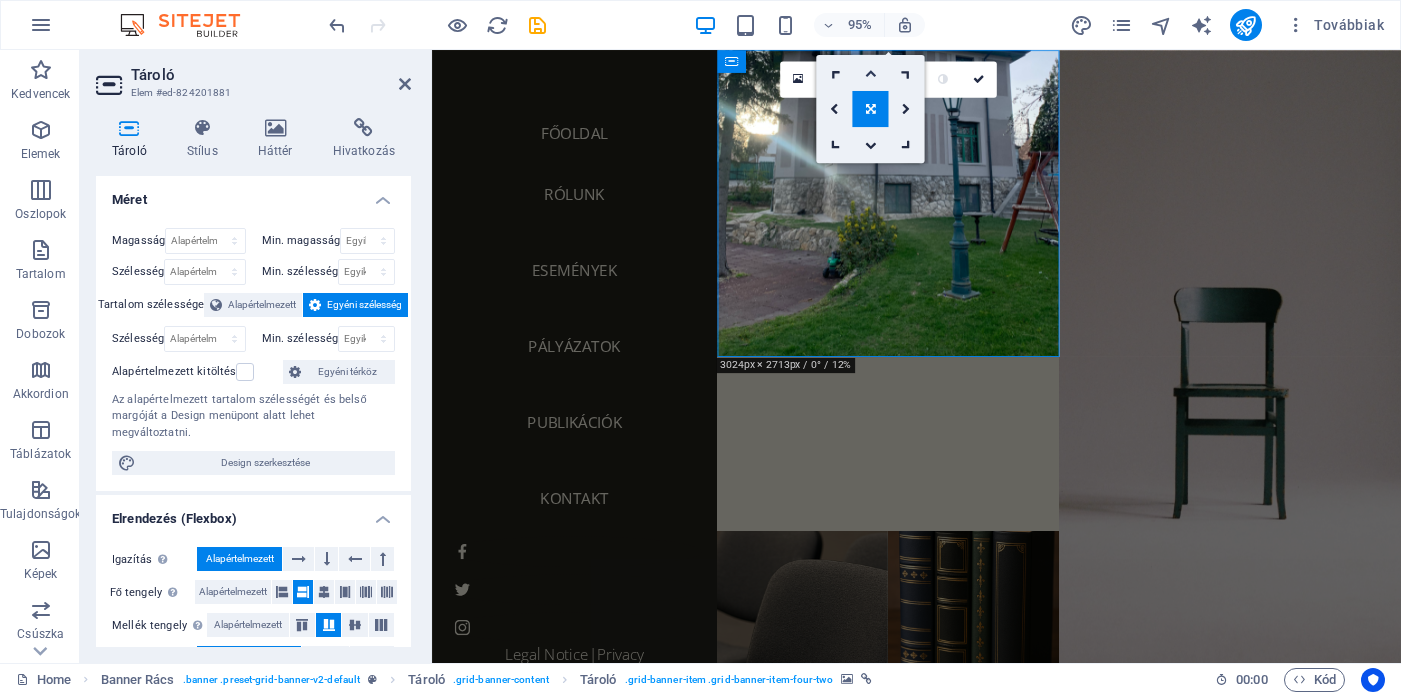 click at bounding box center (870, 72) 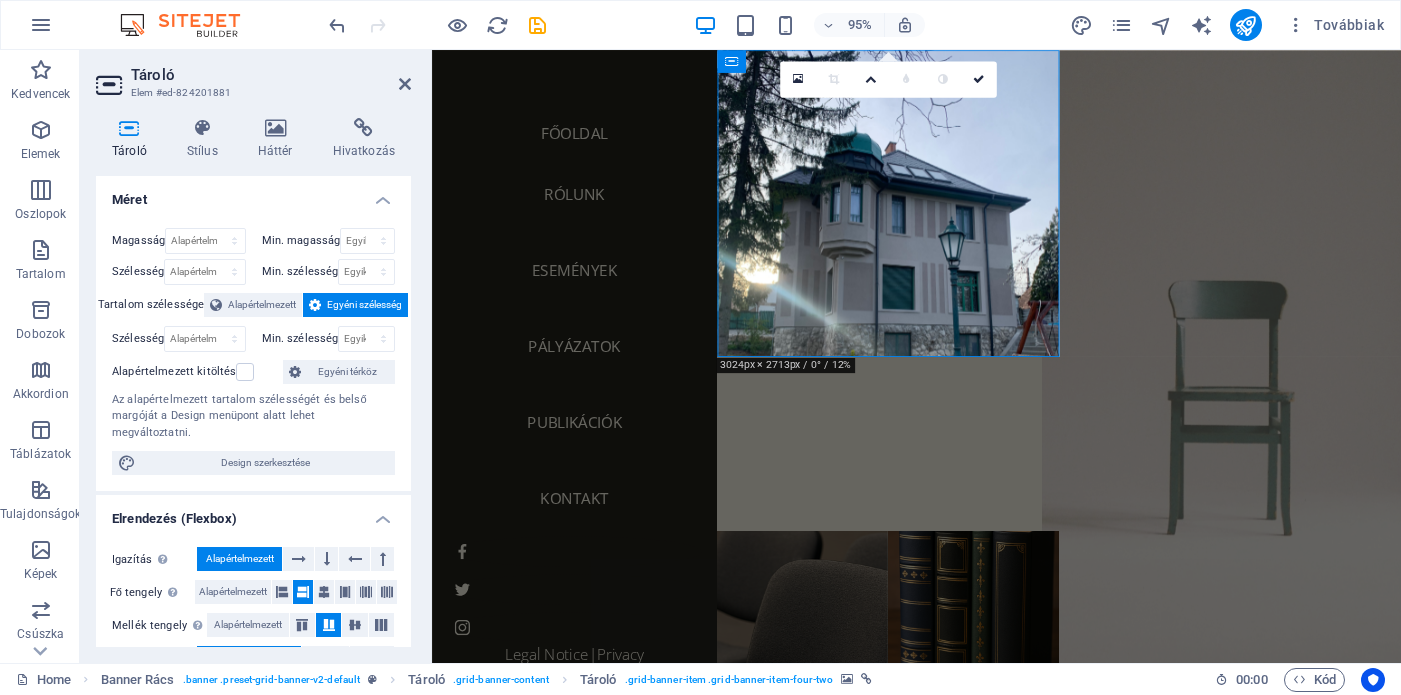 click at bounding box center [1272, 373] 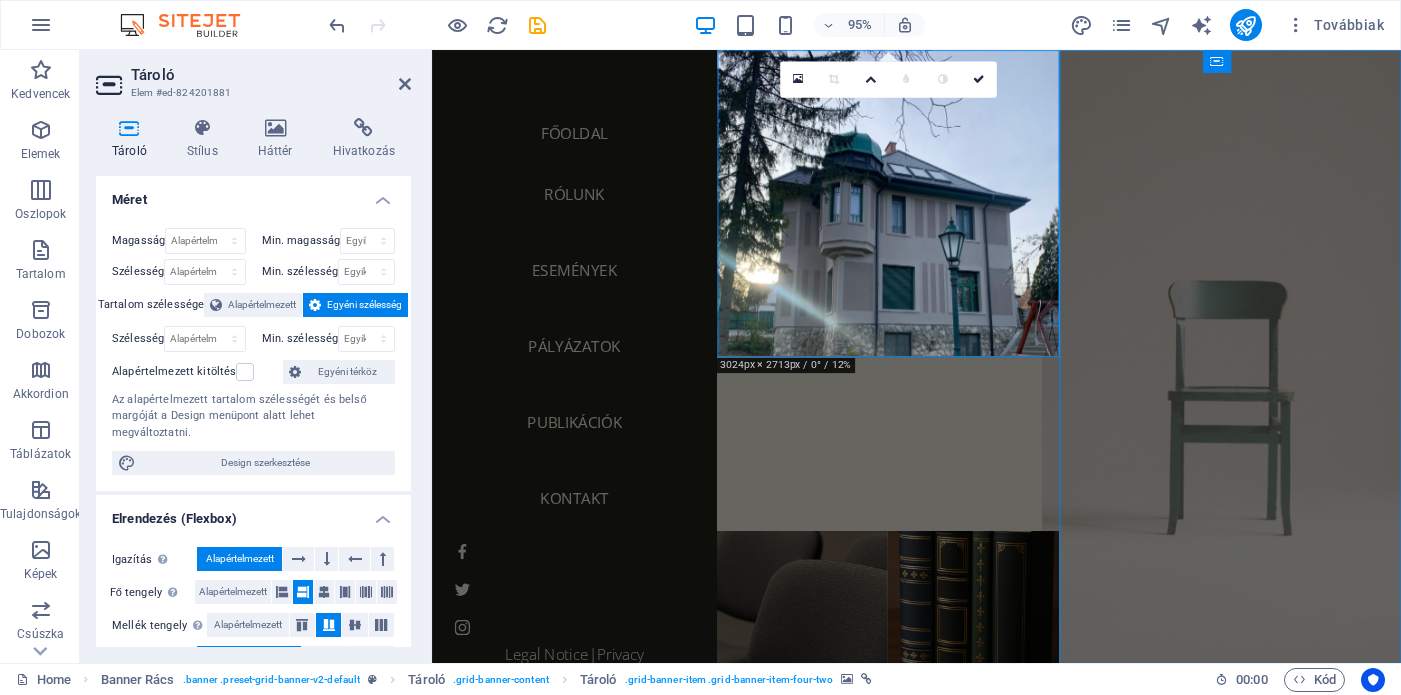 click at bounding box center (1272, 373) 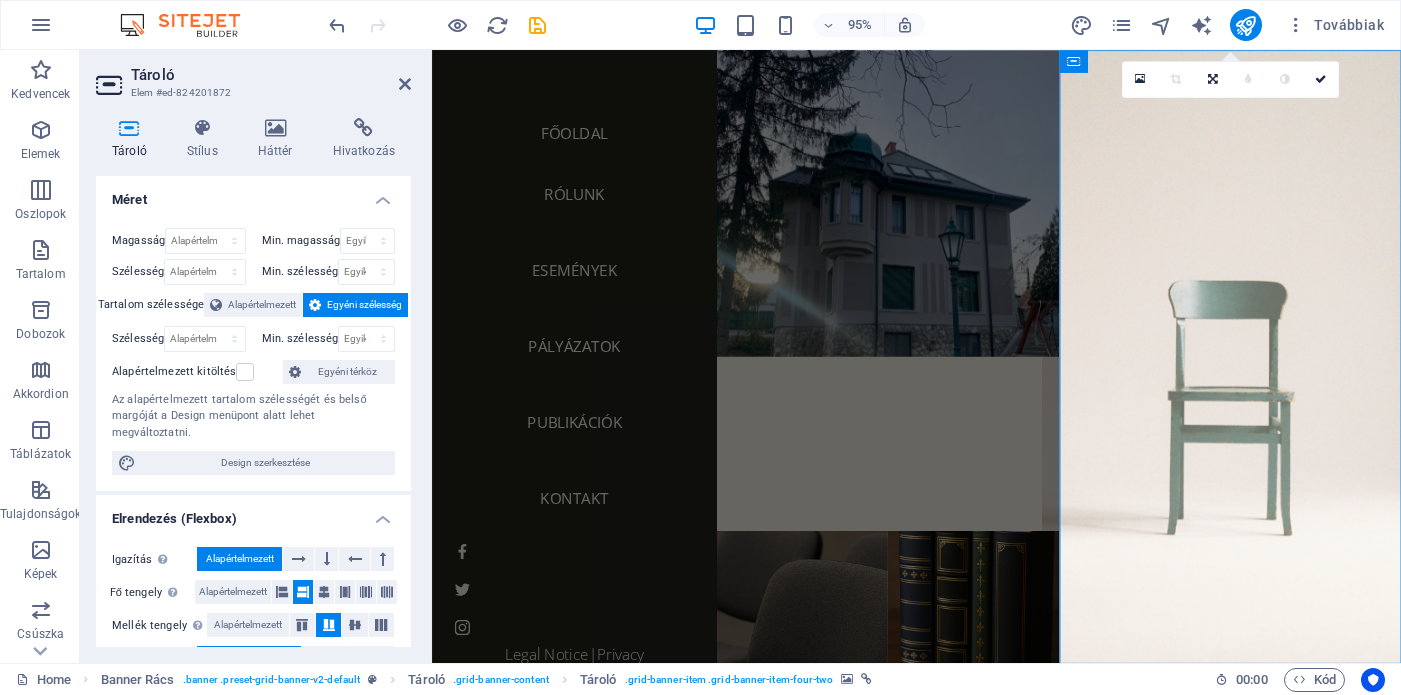 click at bounding box center [1272, 373] 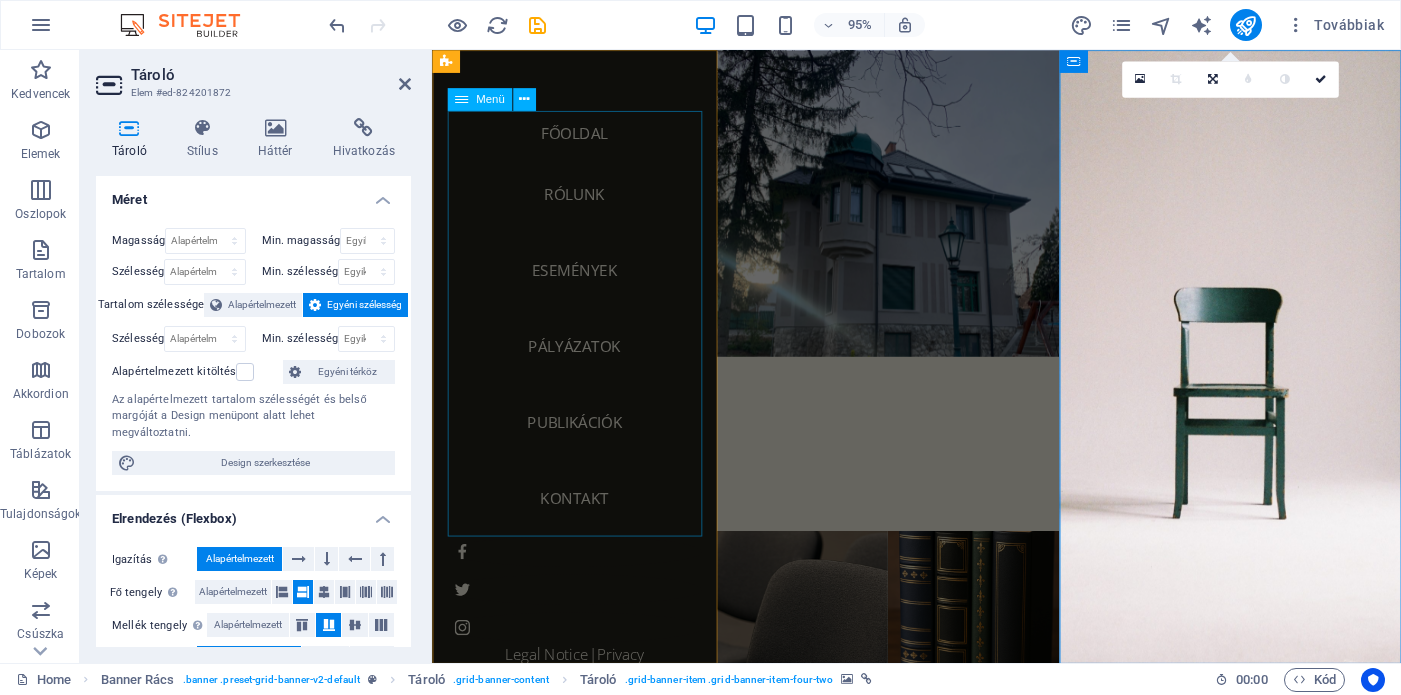 click on "FŐOLDAL RÓLUNK ESEMÉNYEK PÁLYÁZATOK PUBLIKÁCIÓK KONTAKT" at bounding box center (582, 338) 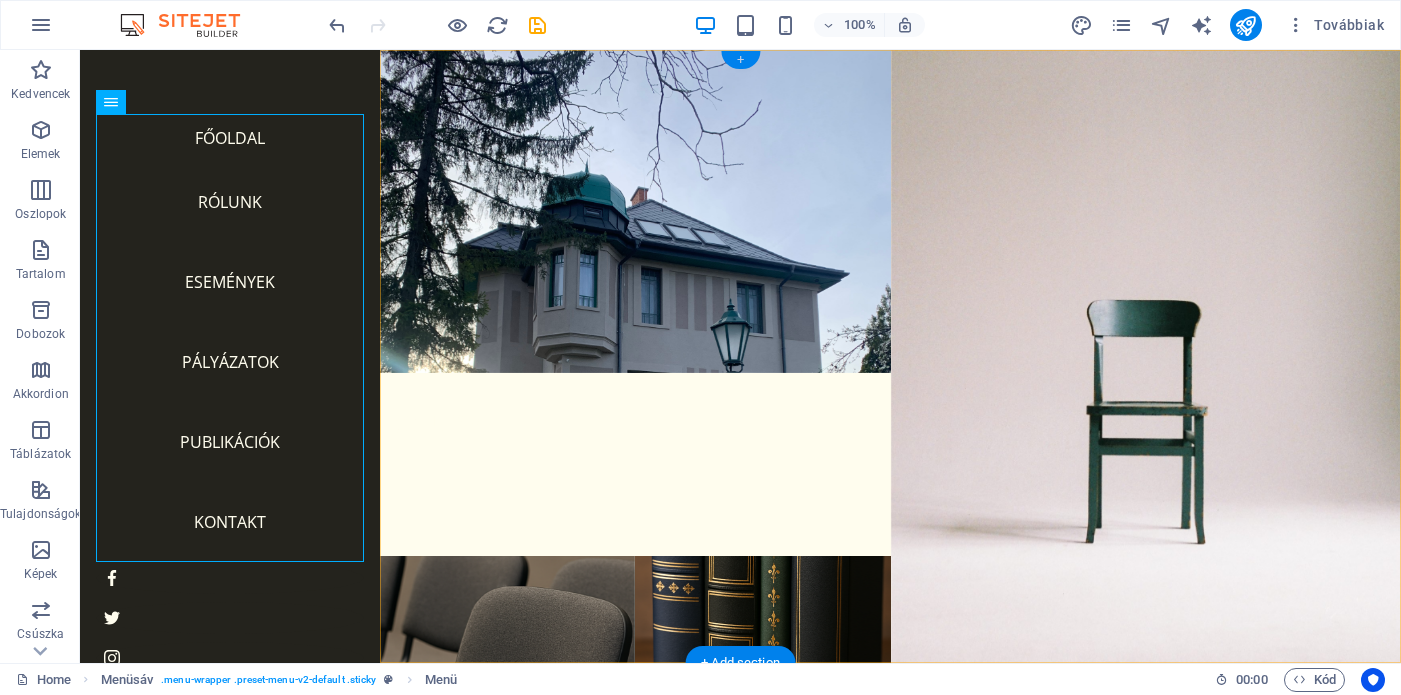 click on "+" at bounding box center (740, 60) 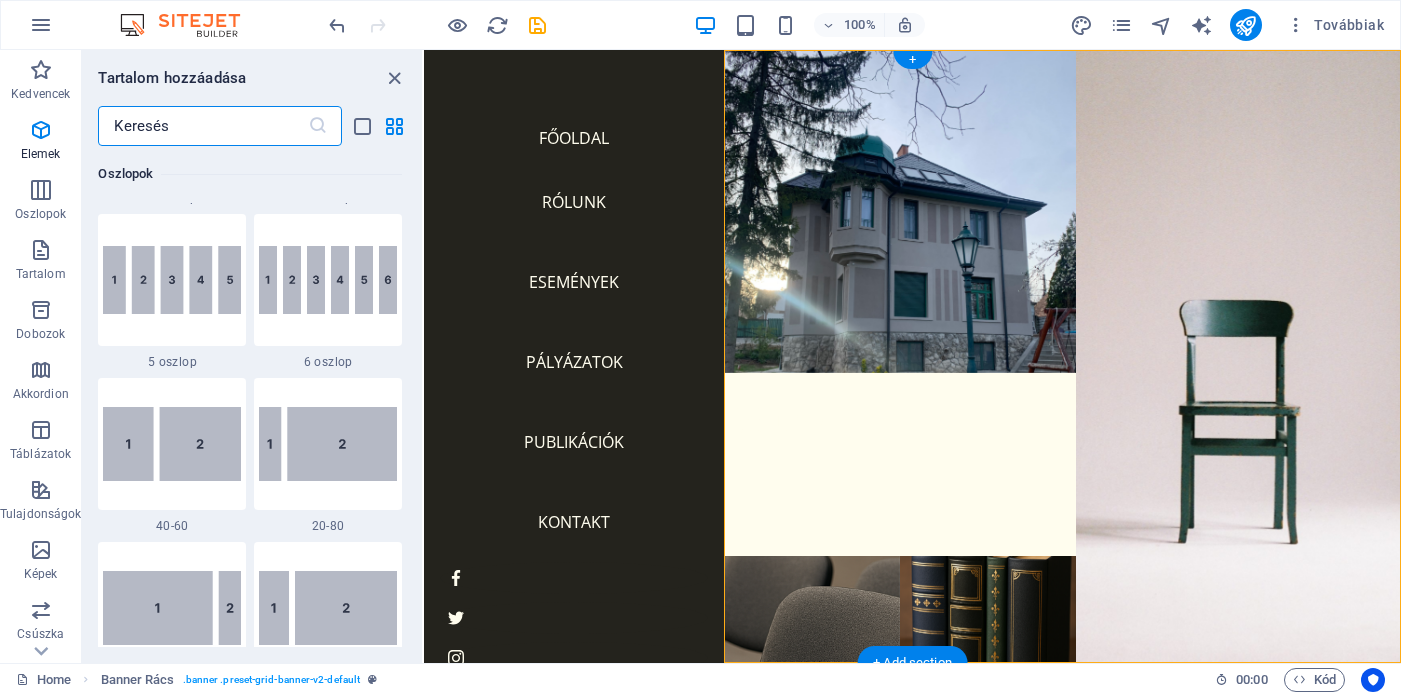 scroll, scrollTop: 3499, scrollLeft: 0, axis: vertical 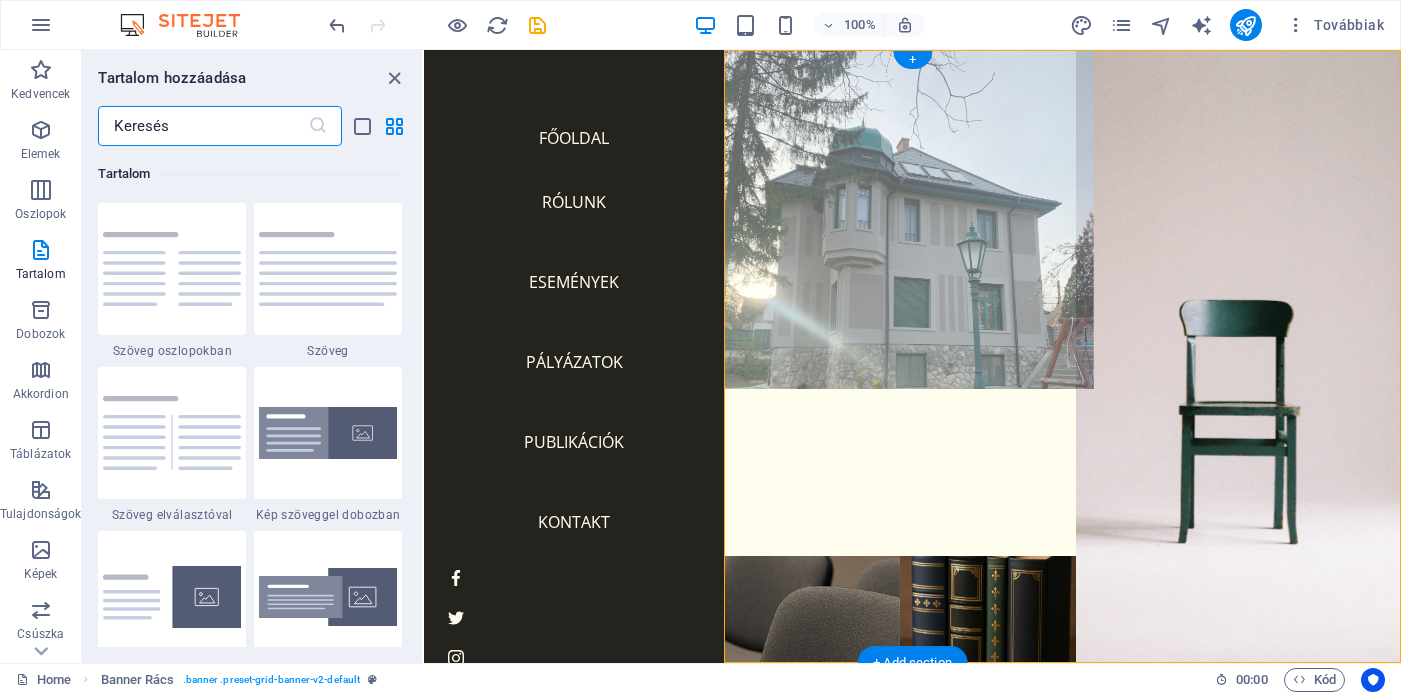 click at bounding box center (899, 211) 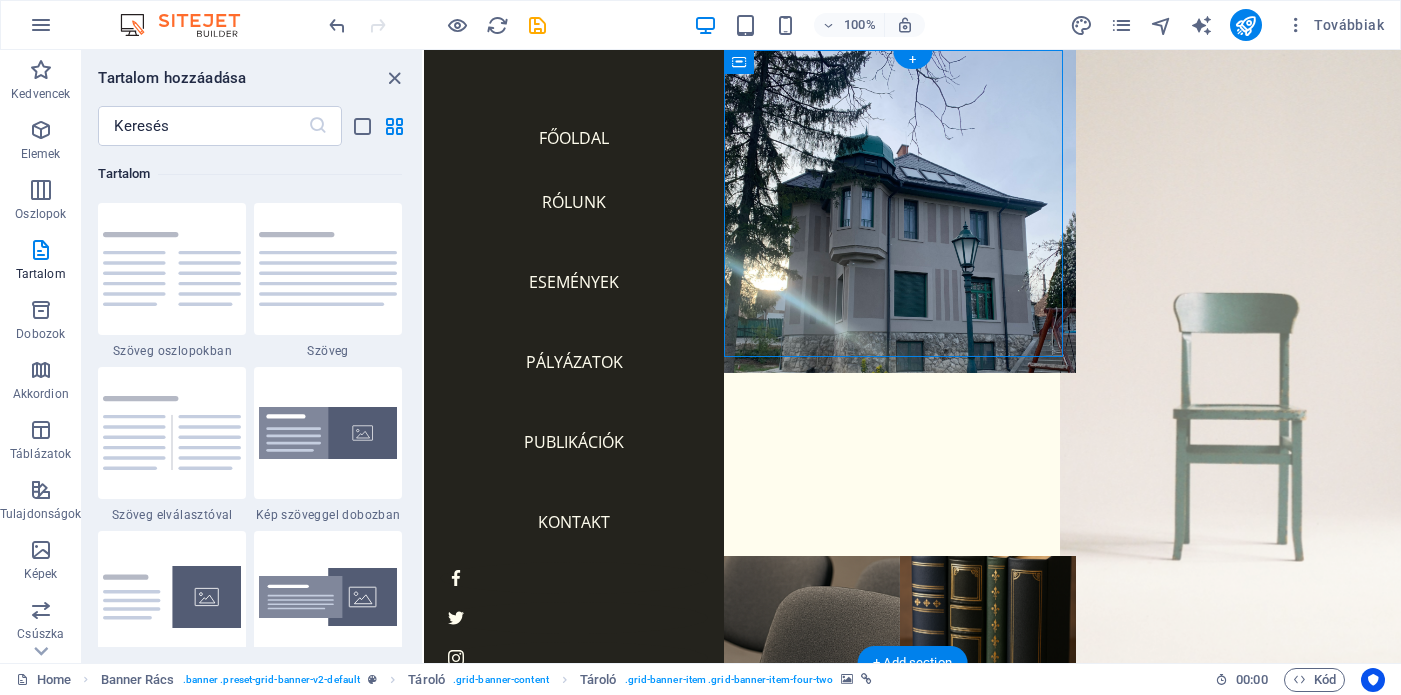 click at bounding box center [1239, 373] 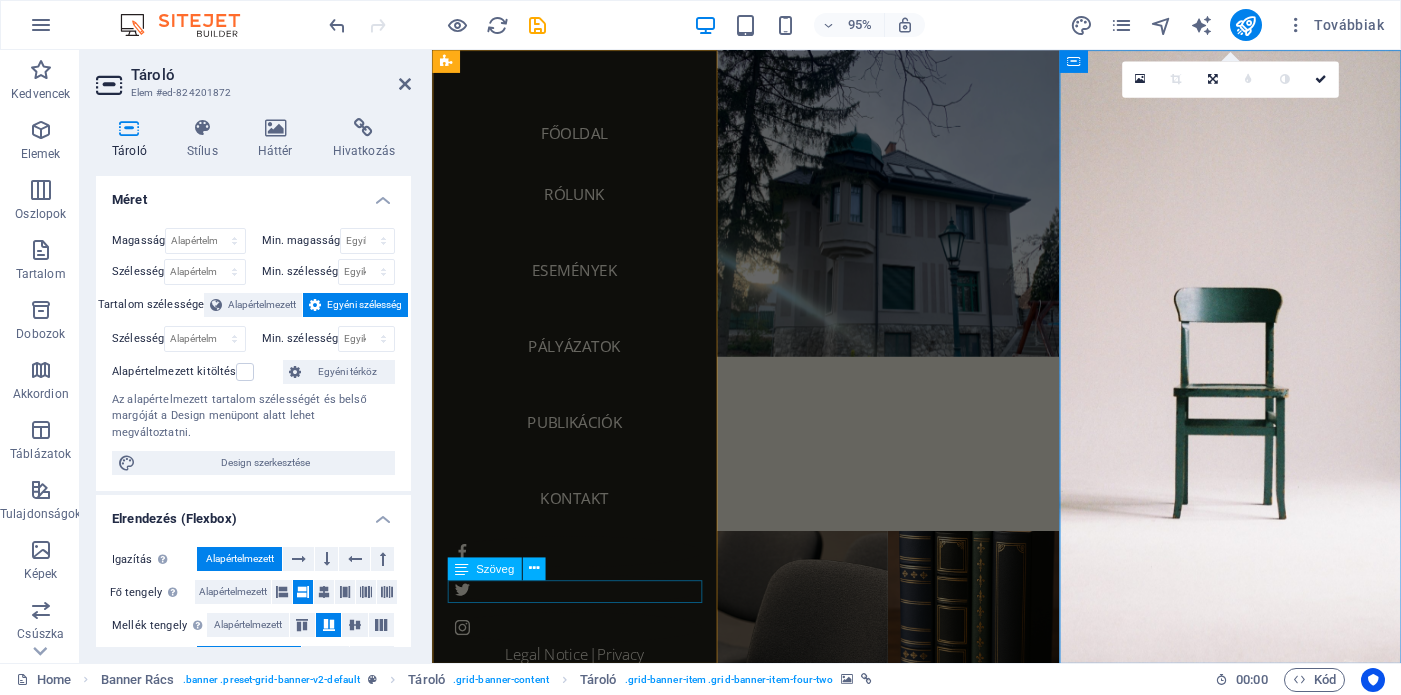 click on "FŐOLDAL RÓLUNK ESEMÉNYEK PÁLYÁZATOK PUBLIKÁCIÓK KONTAKT Legal Notice  |  Privacy" at bounding box center (582, 372) 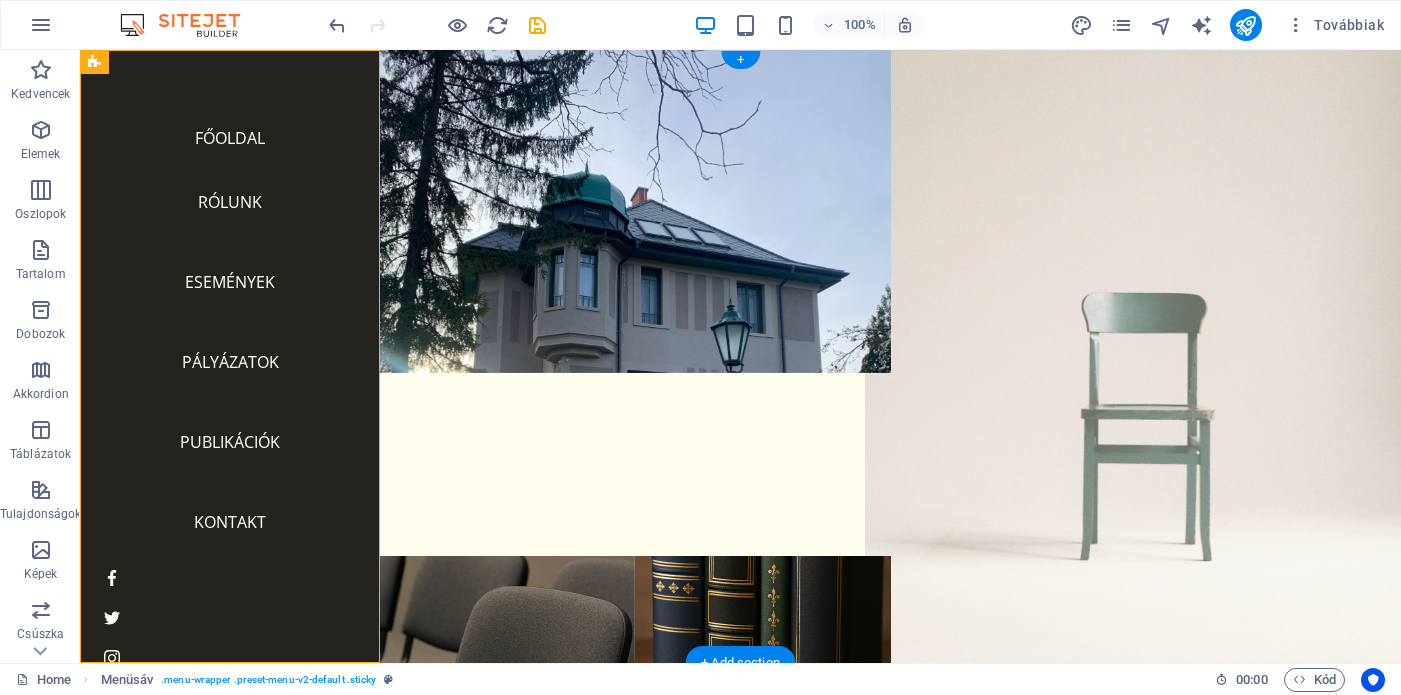 click at bounding box center (1146, 373) 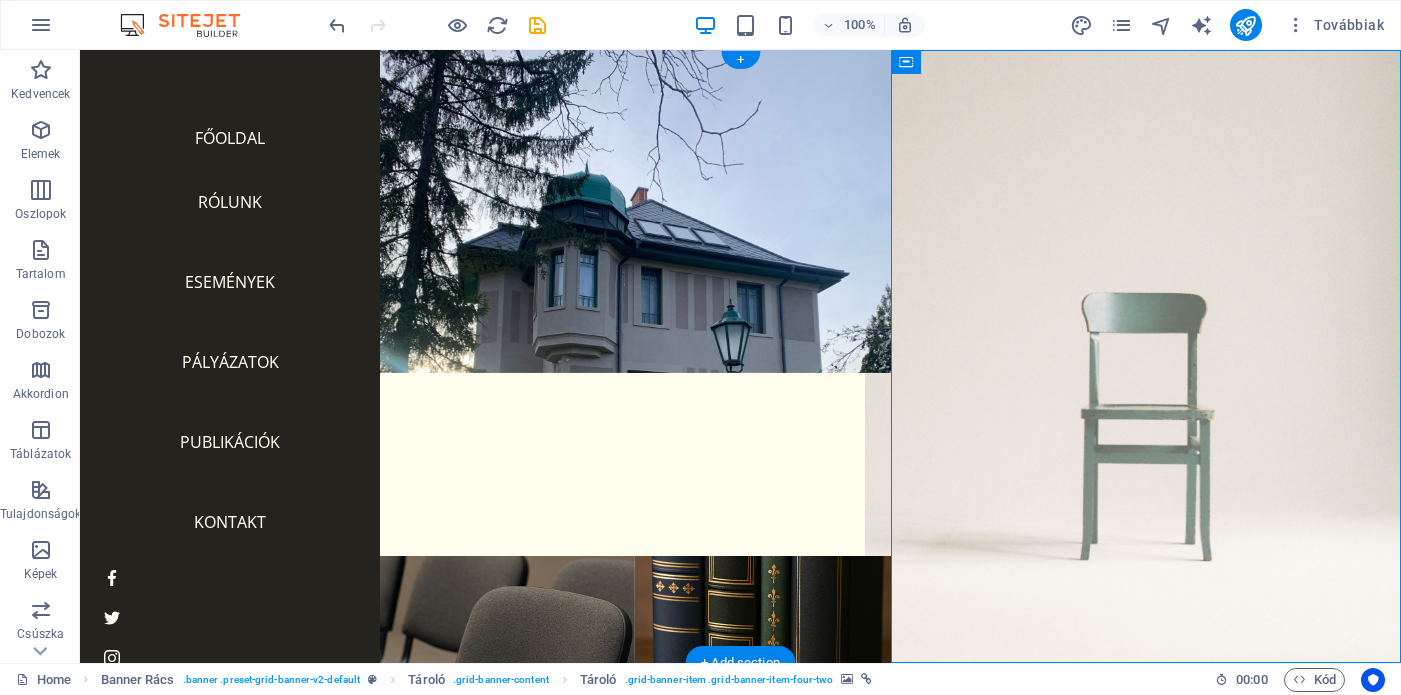 click at bounding box center [1146, 373] 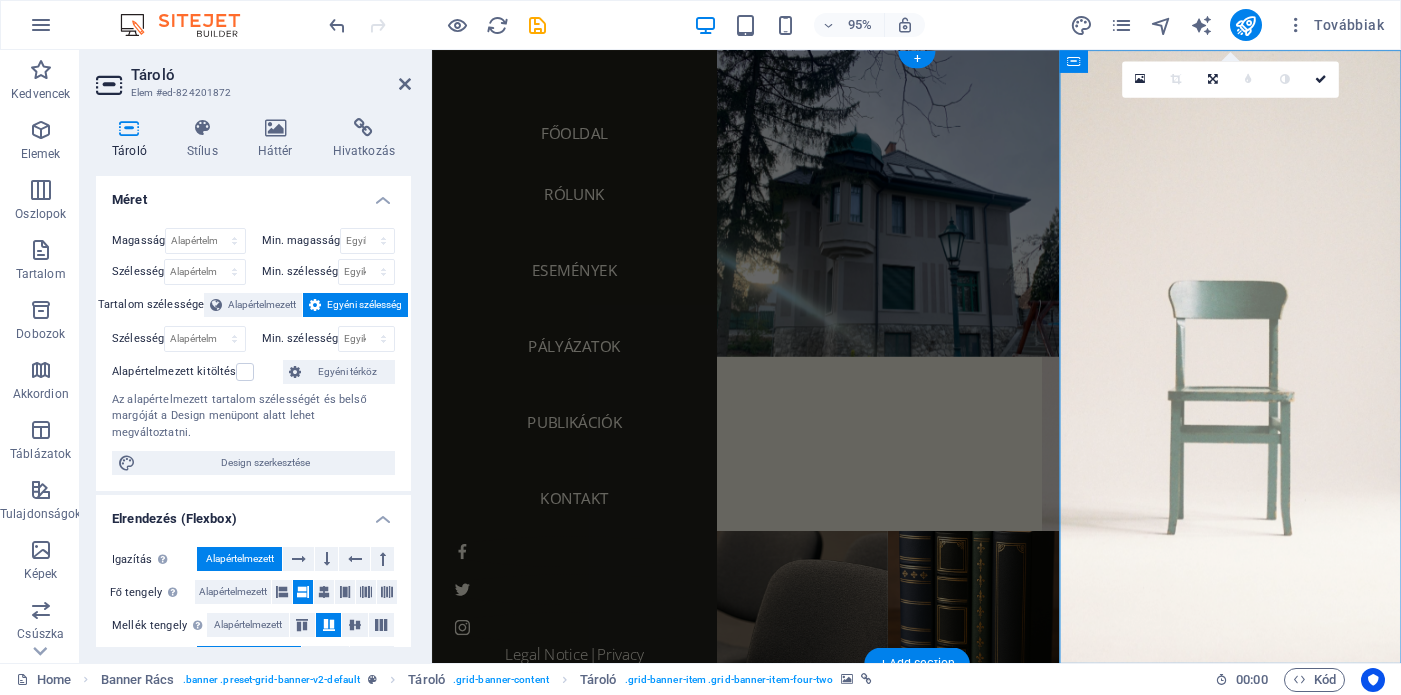 click at bounding box center (1272, 373) 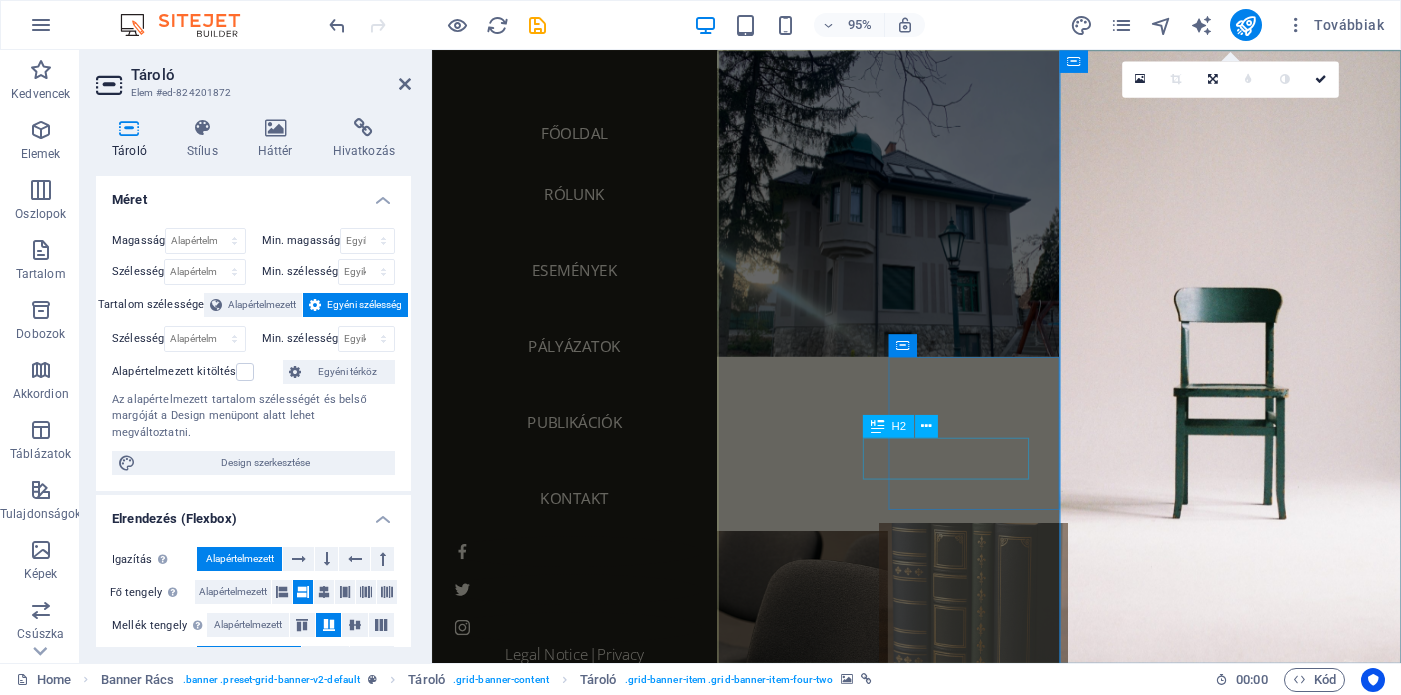 click on "Publikációk" at bounding box center (1002, 763) 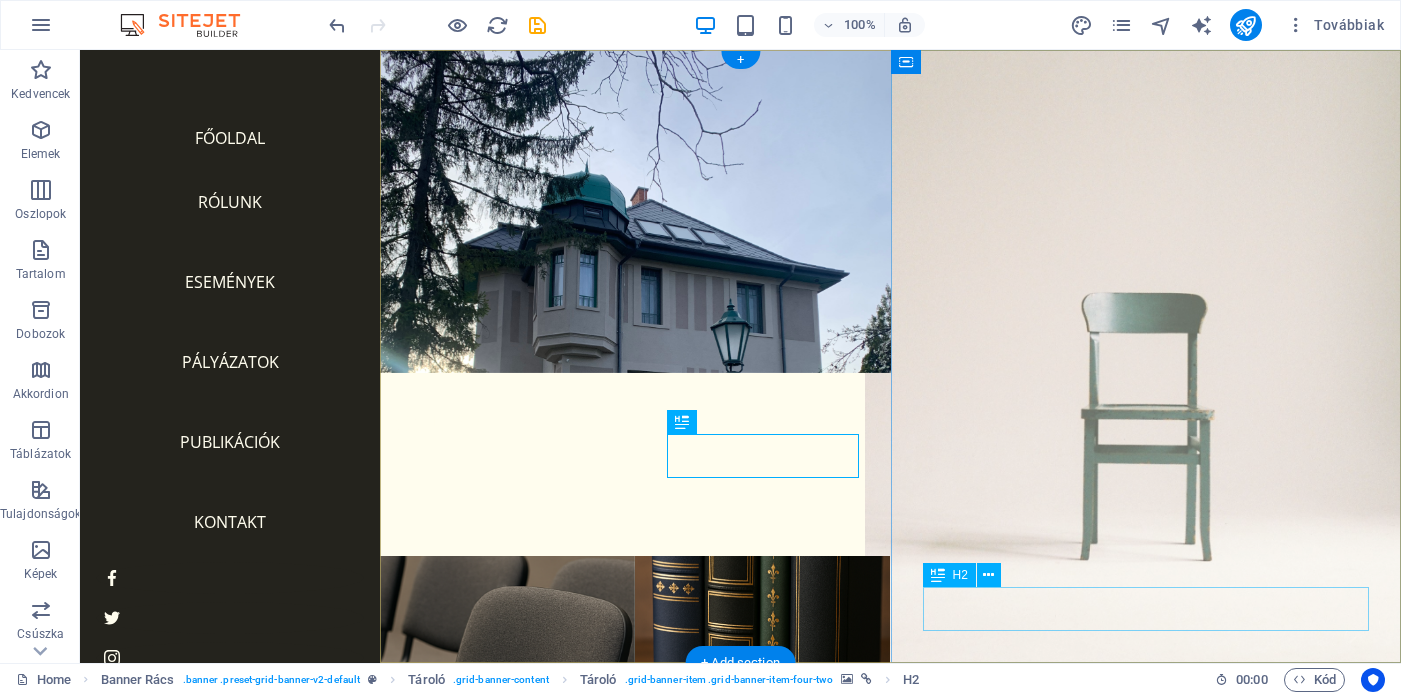 click on "Products" at bounding box center [1146, 967] 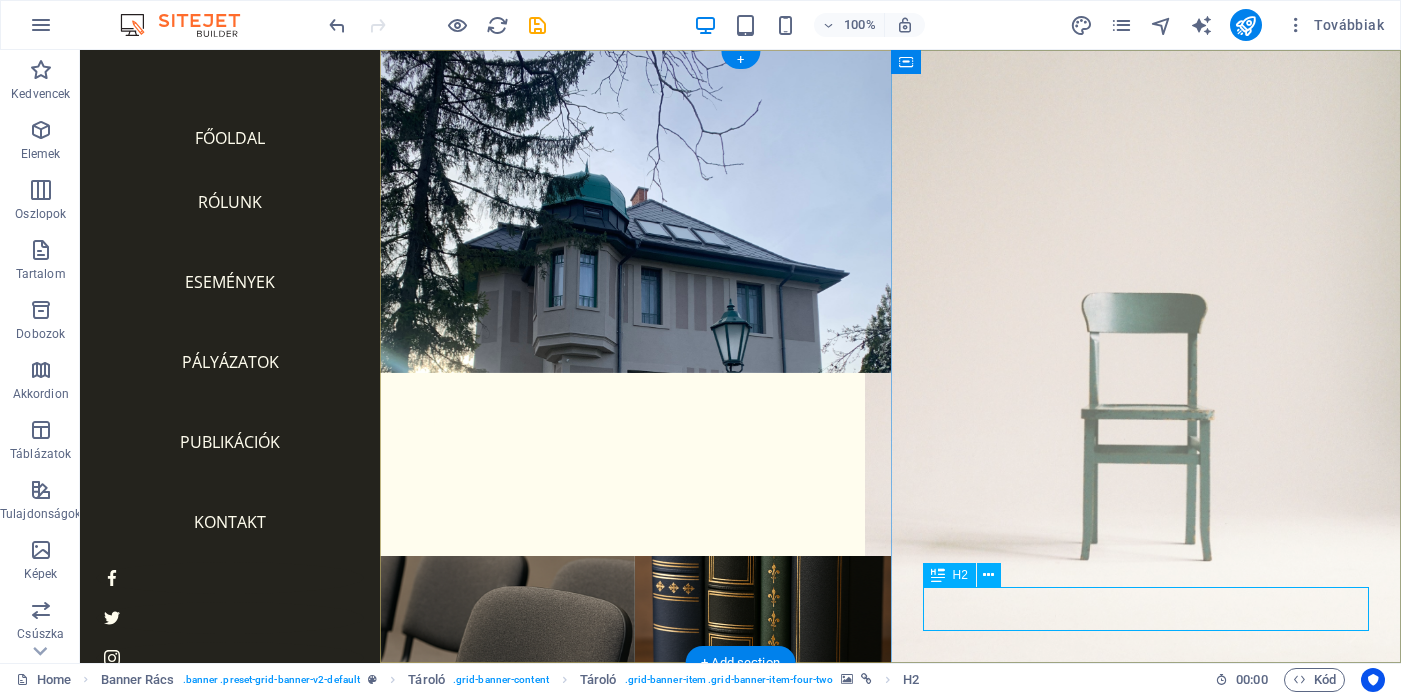 click on "Products" at bounding box center [1146, 967] 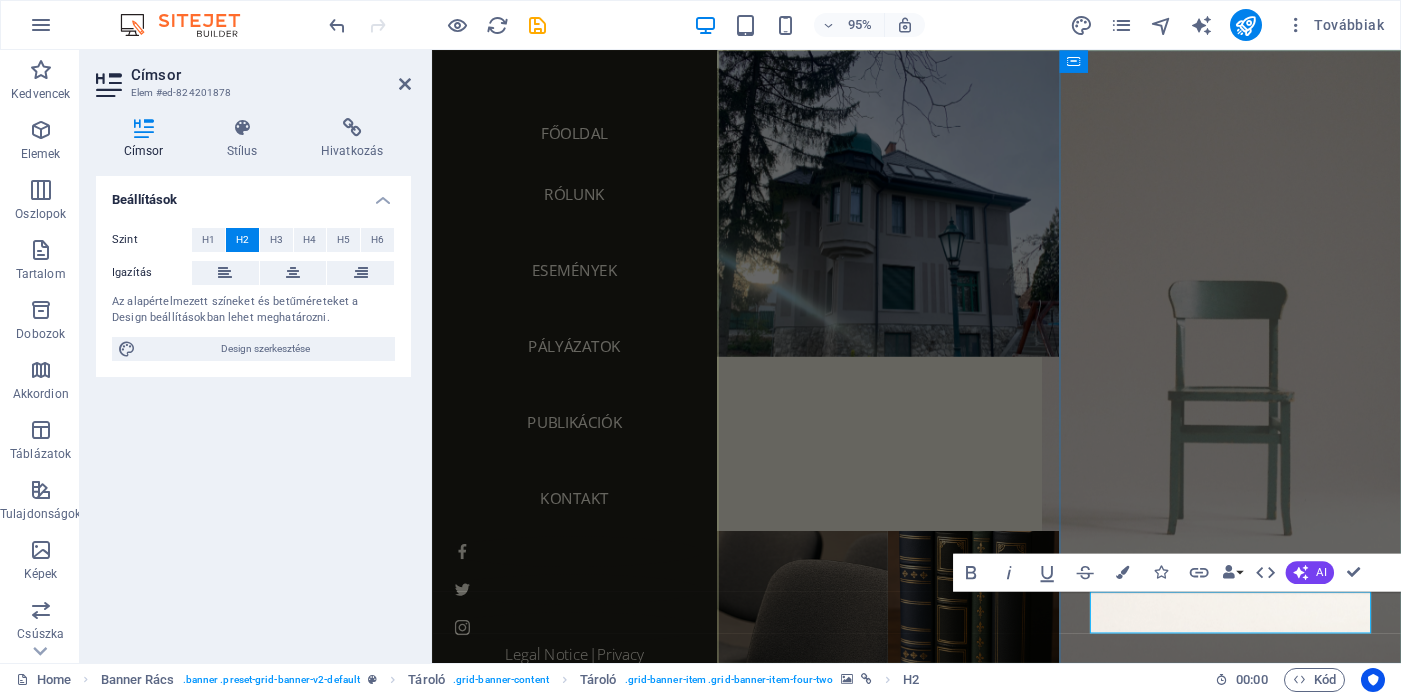 click on "Products" at bounding box center [1272, 967] 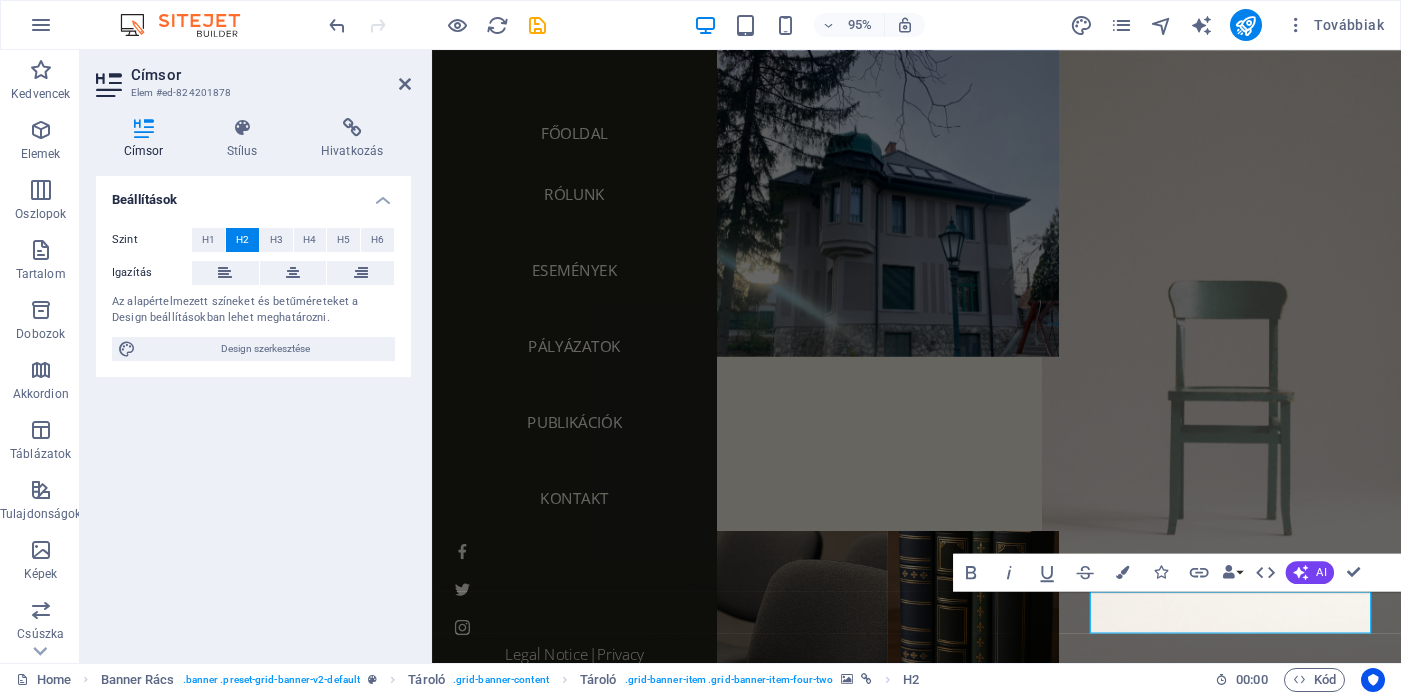 click at bounding box center [1272, 373] 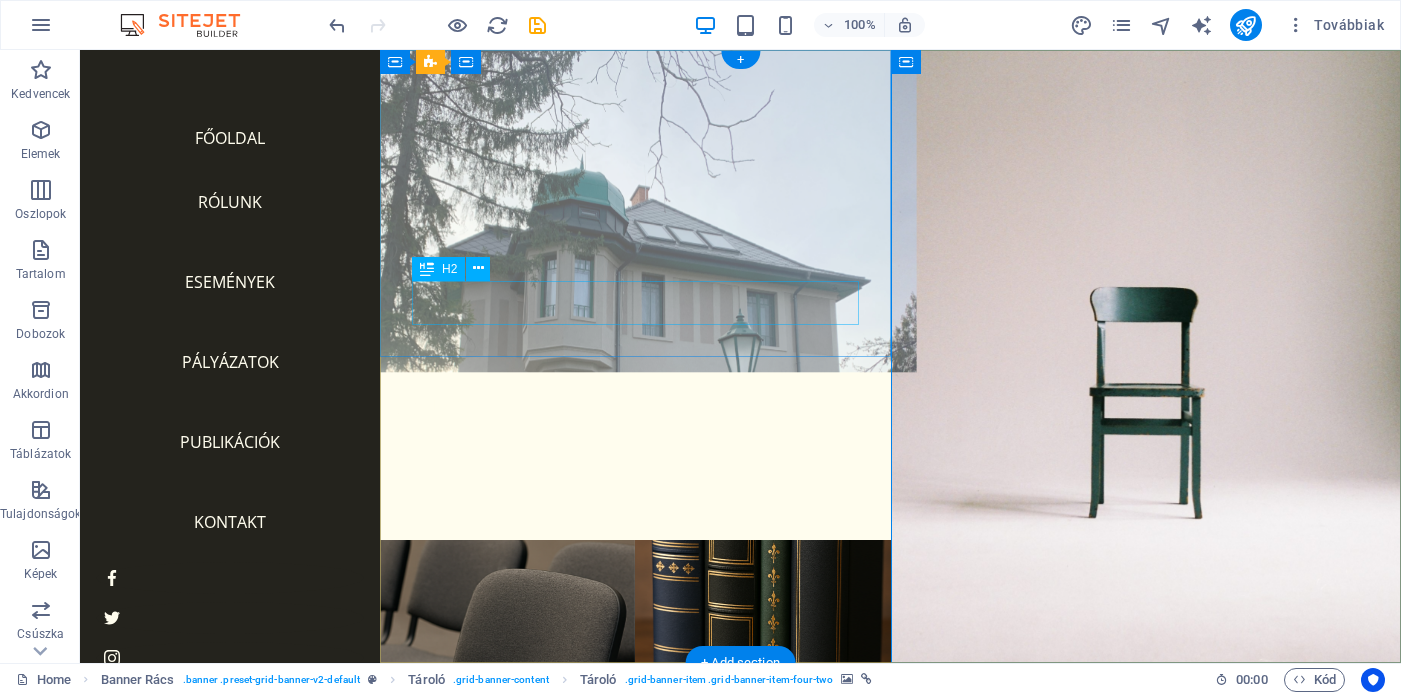 click on "Rólunk" at bounding box center [635, 403] 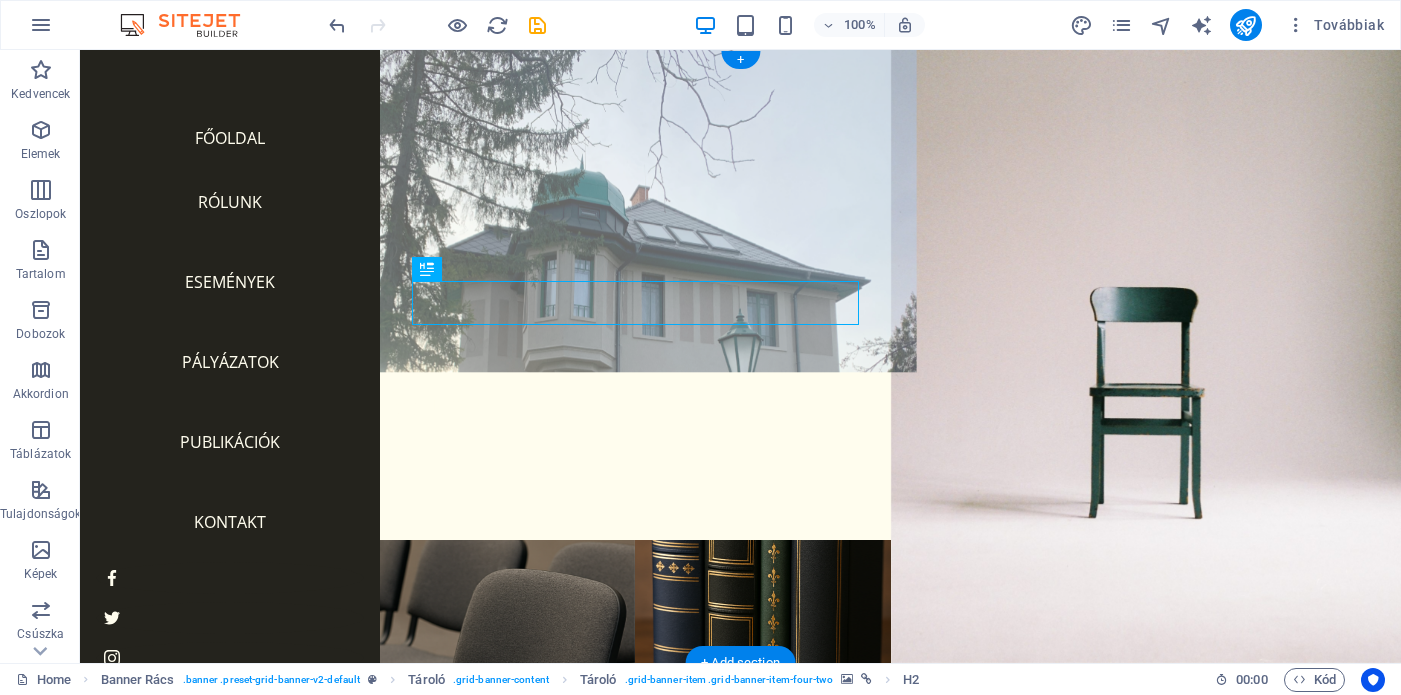 click at bounding box center (635, 204) 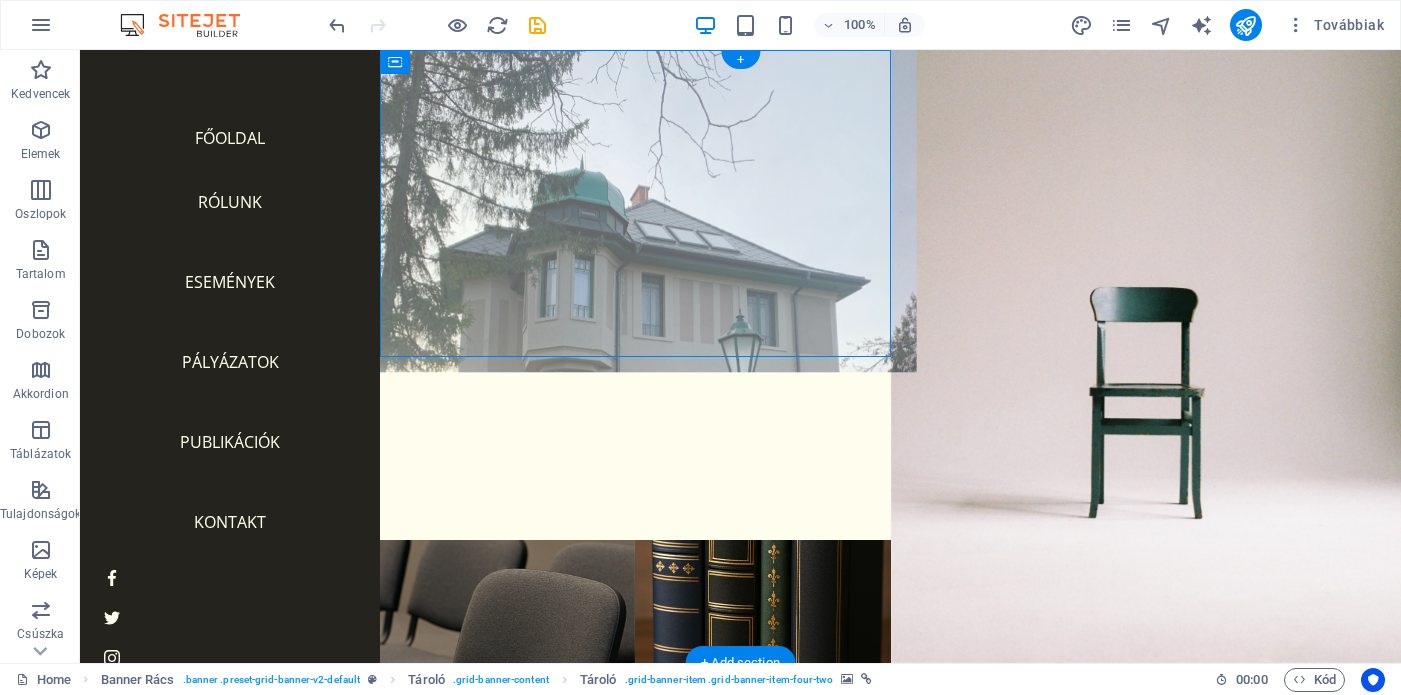 click at bounding box center (635, 204) 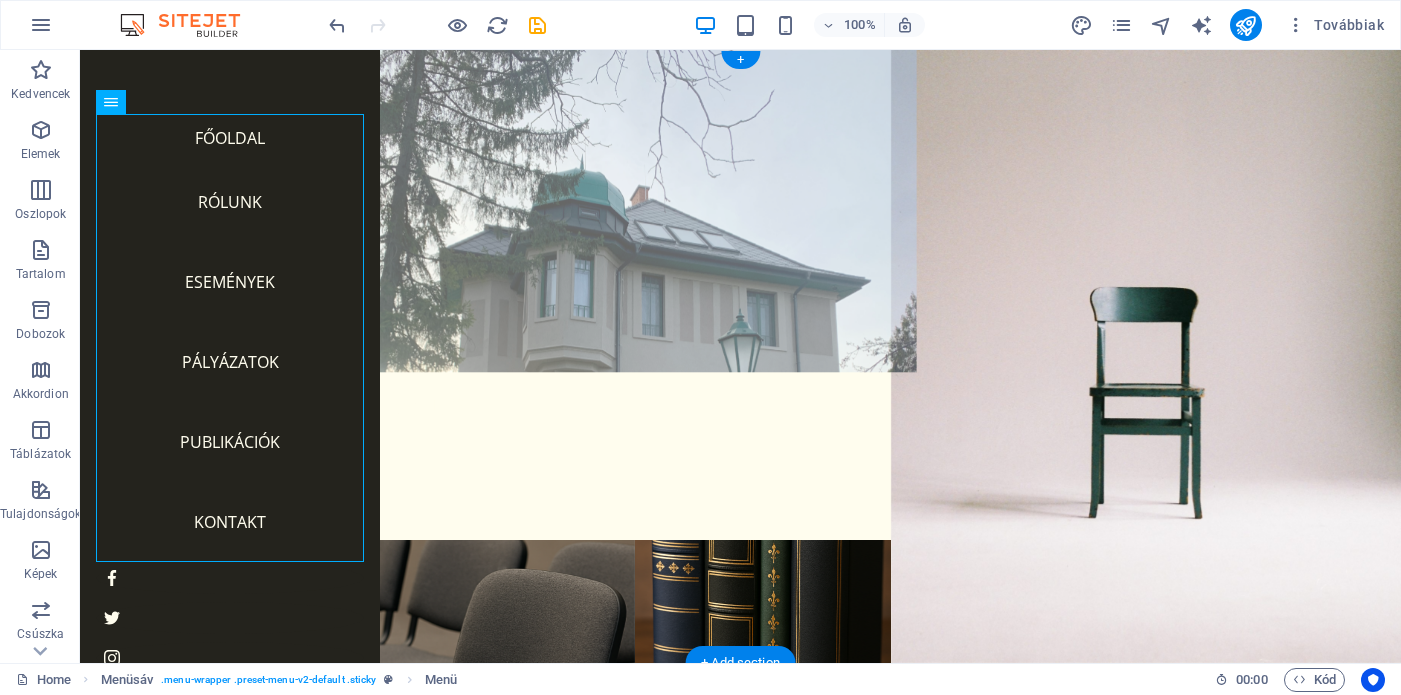 click at bounding box center (635, 204) 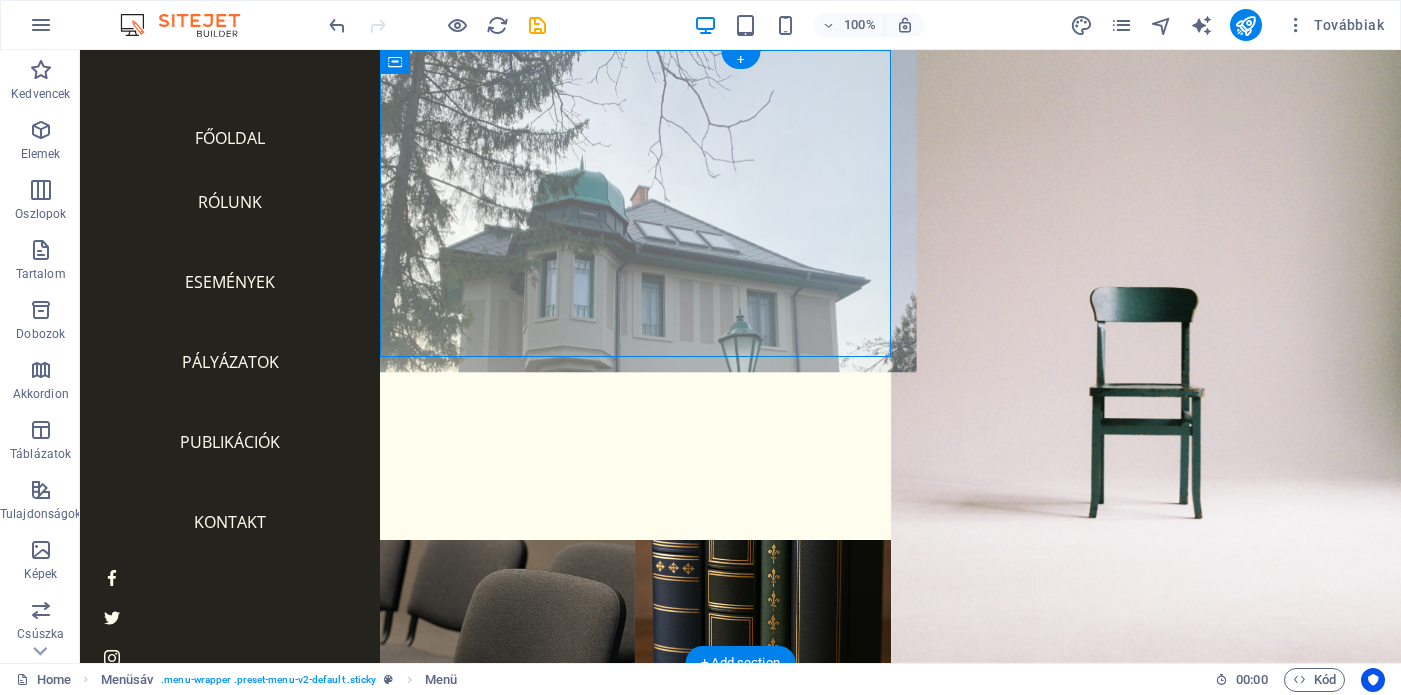 click at bounding box center (635, 204) 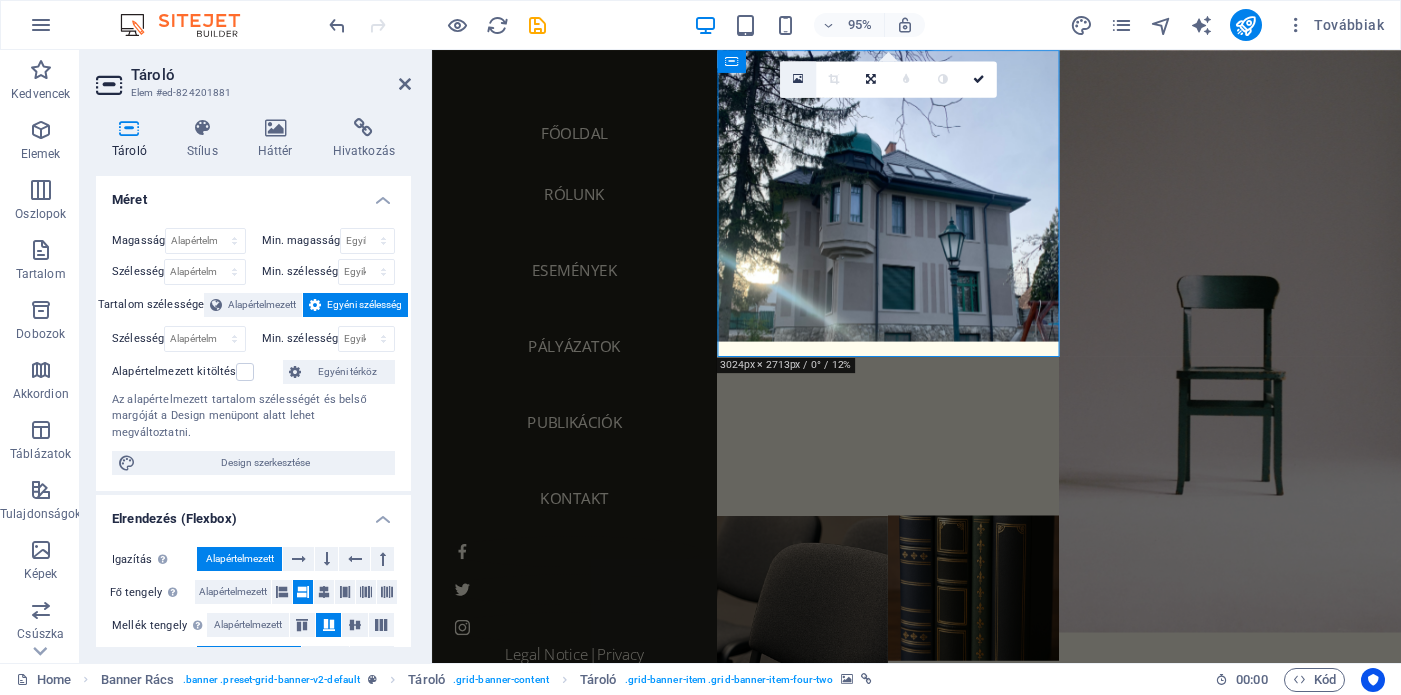 click at bounding box center (798, 79) 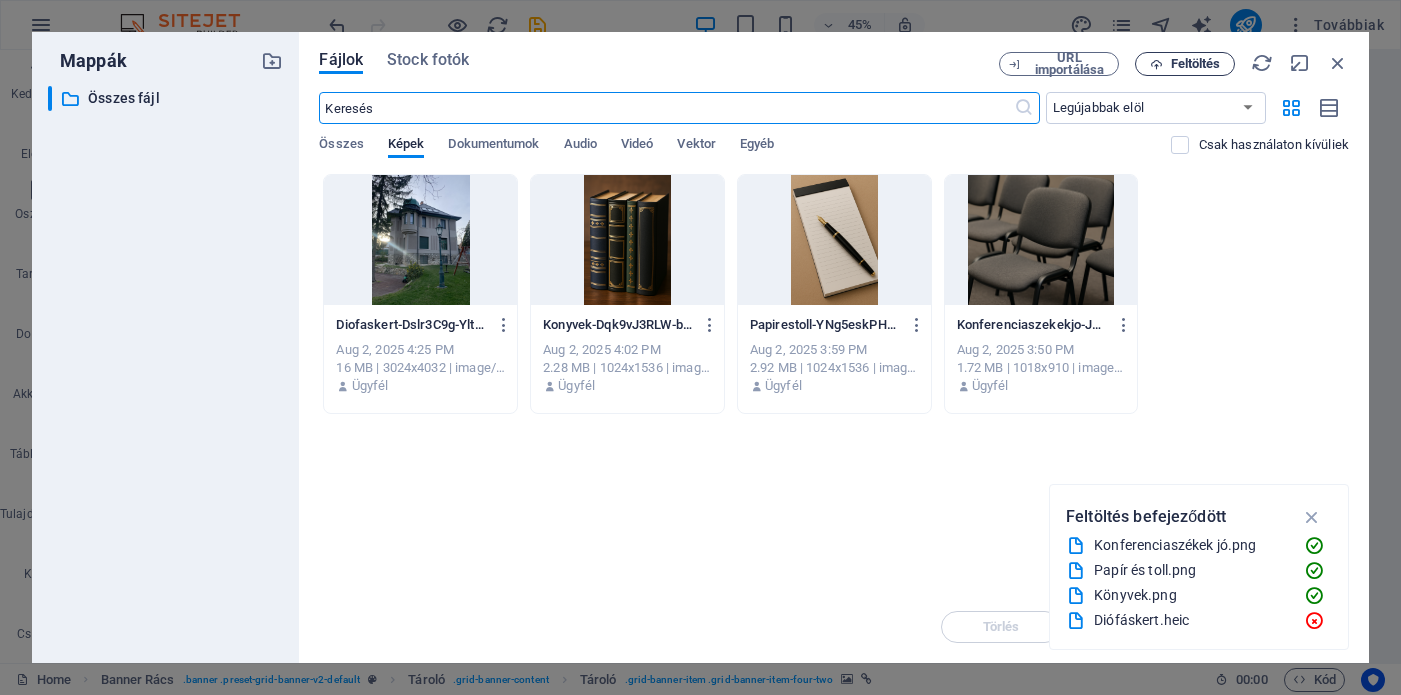 click on "Feltöltés" at bounding box center [1196, 64] 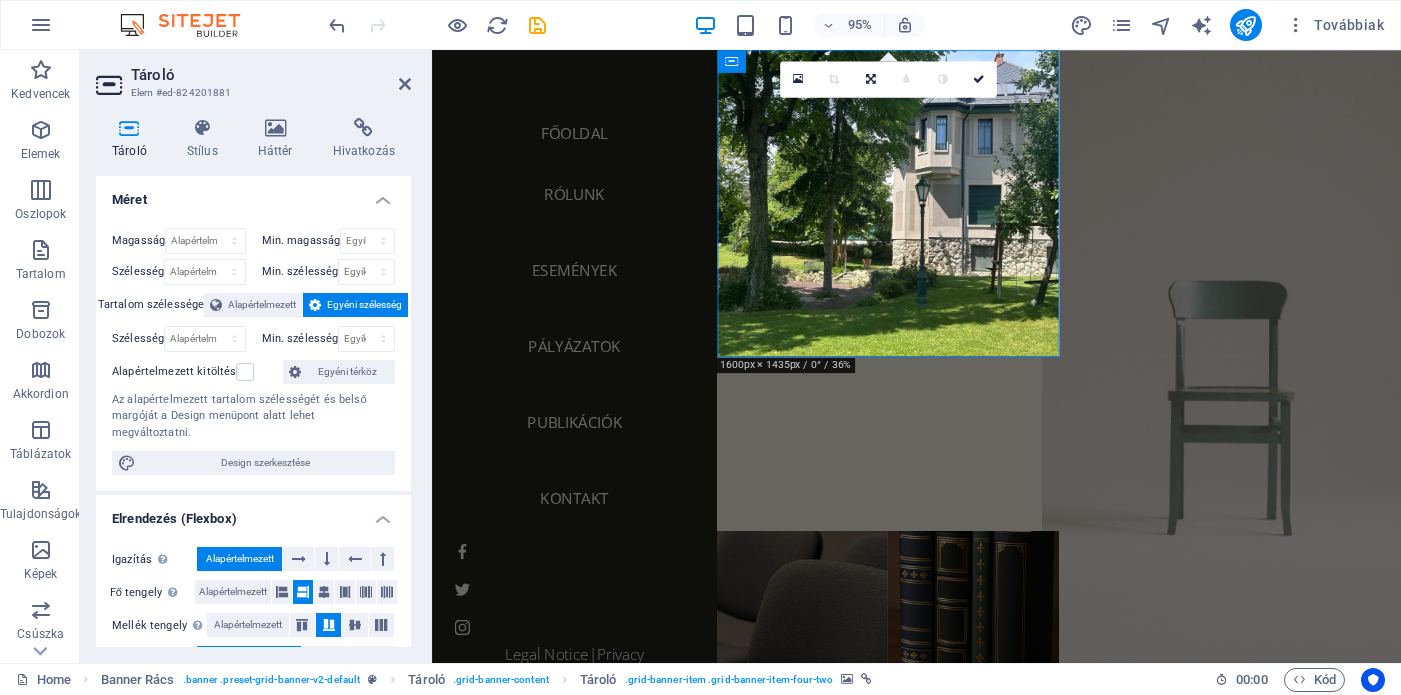 click at bounding box center (1272, 373) 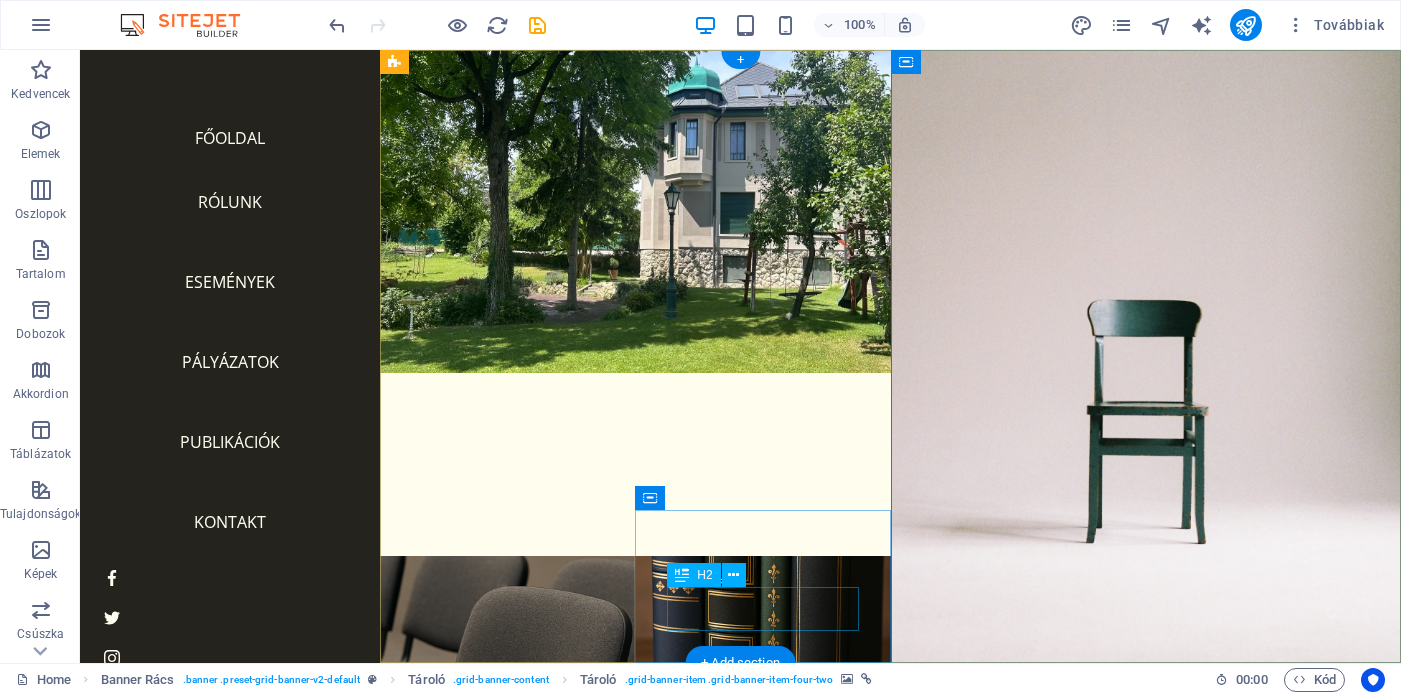 click on "Contact" at bounding box center (762, 1016) 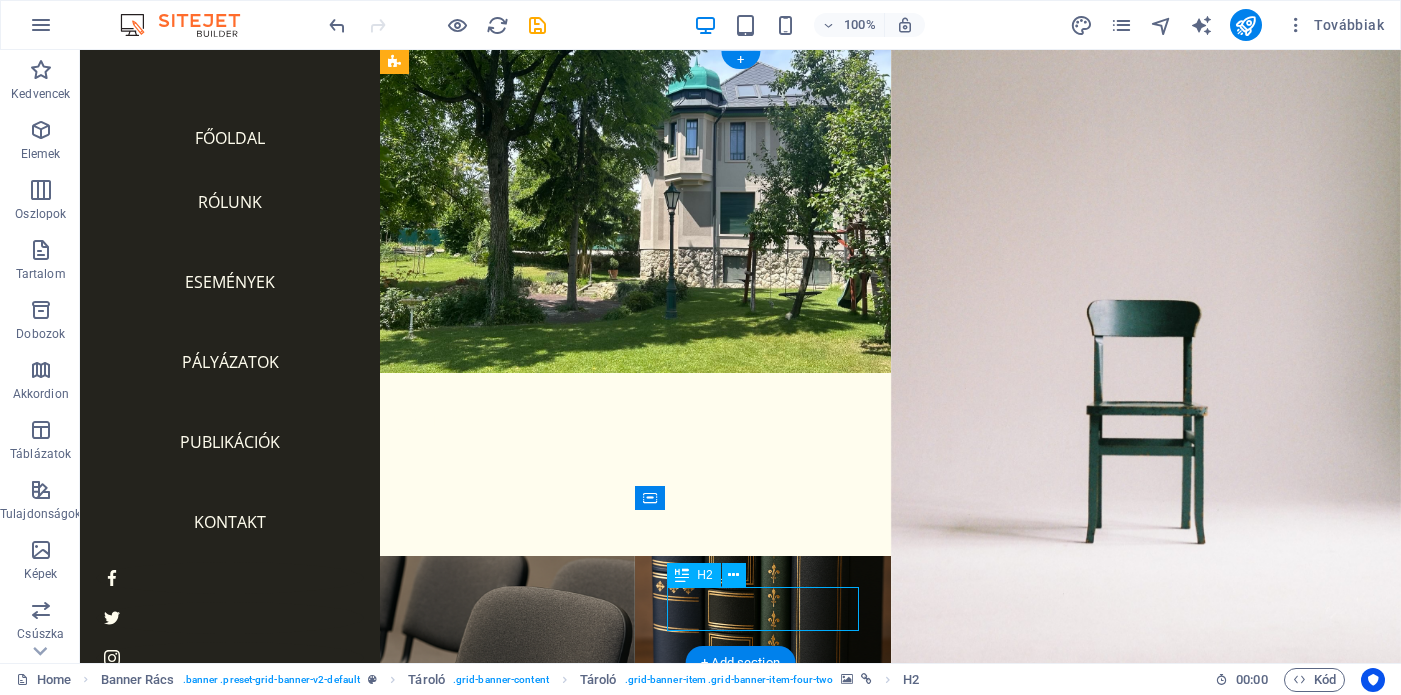 click on "Contact" at bounding box center (762, 1016) 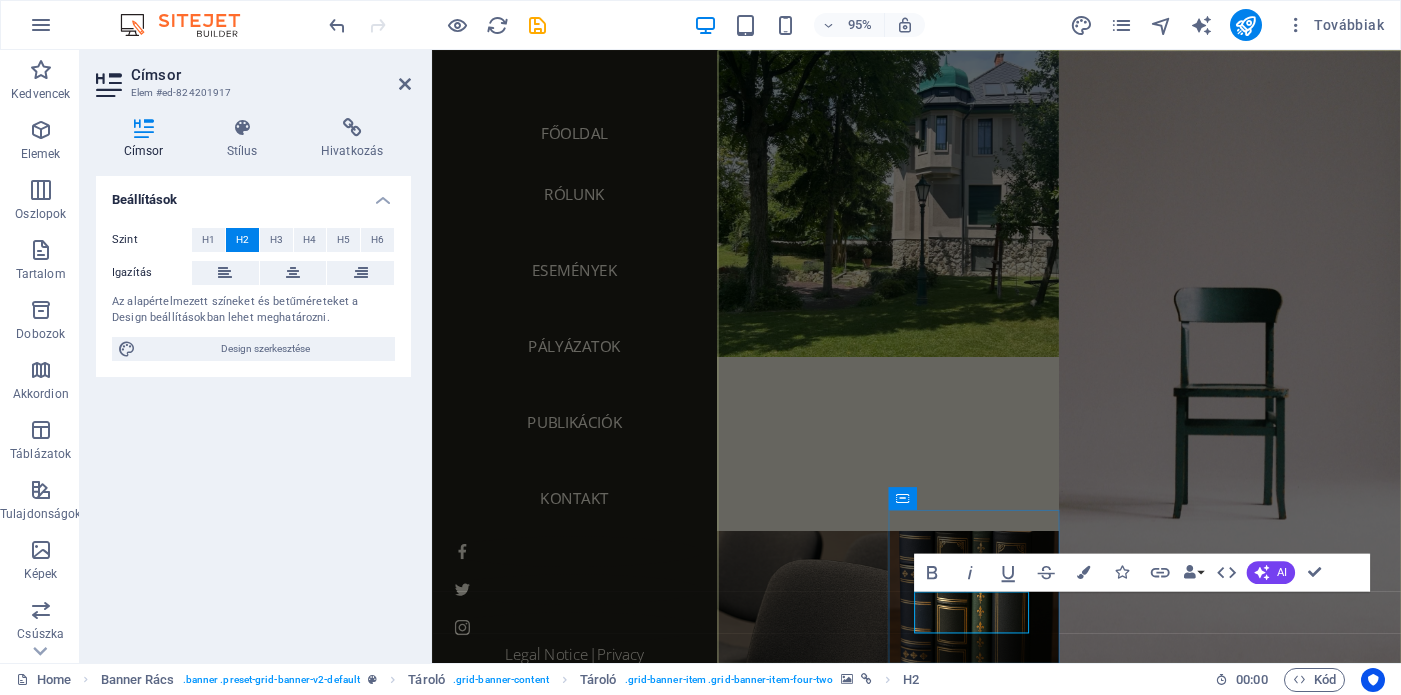 click on "Contact" at bounding box center [972, 1016] 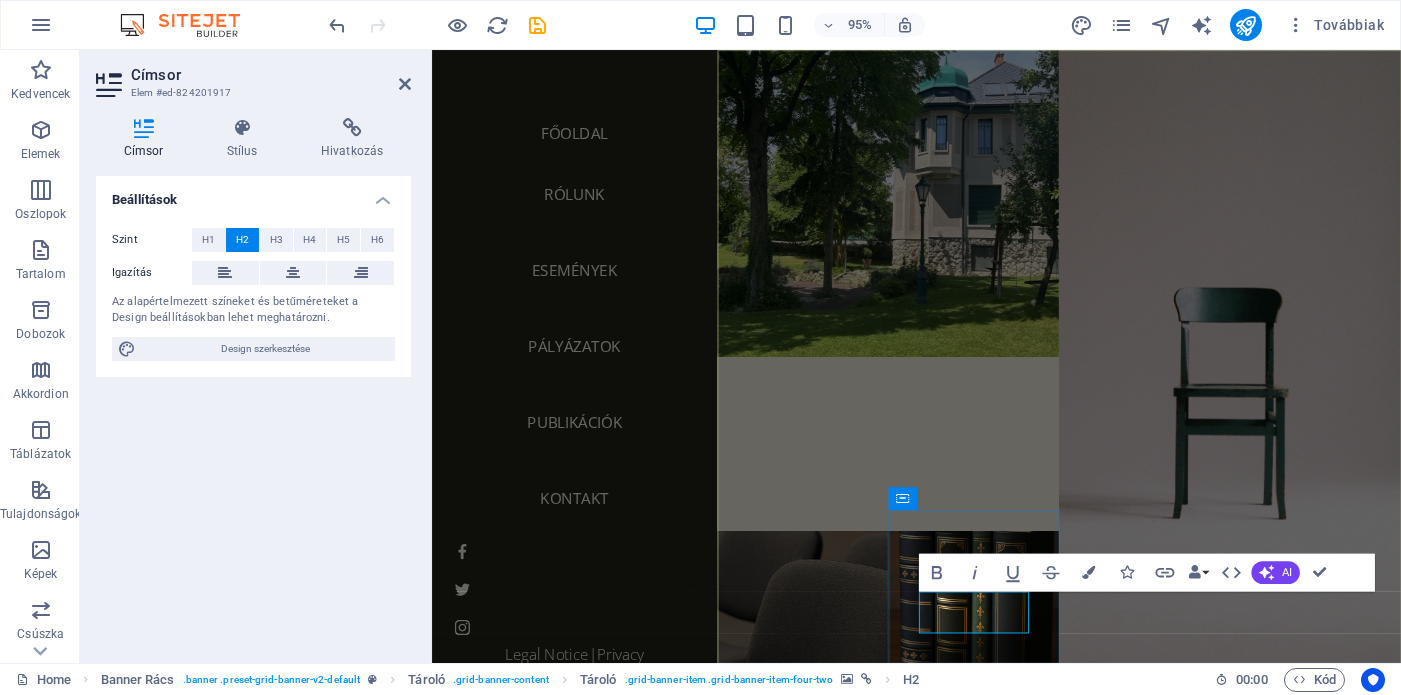 type 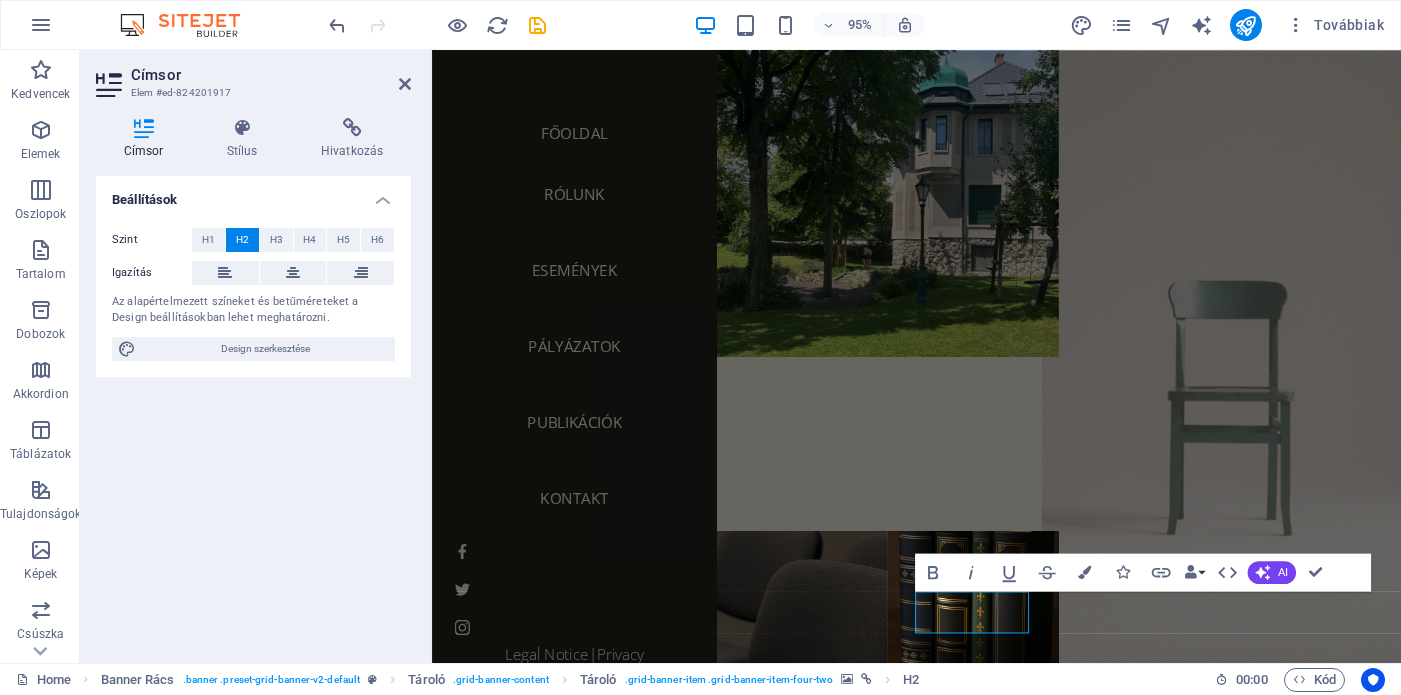 click at bounding box center (1272, 373) 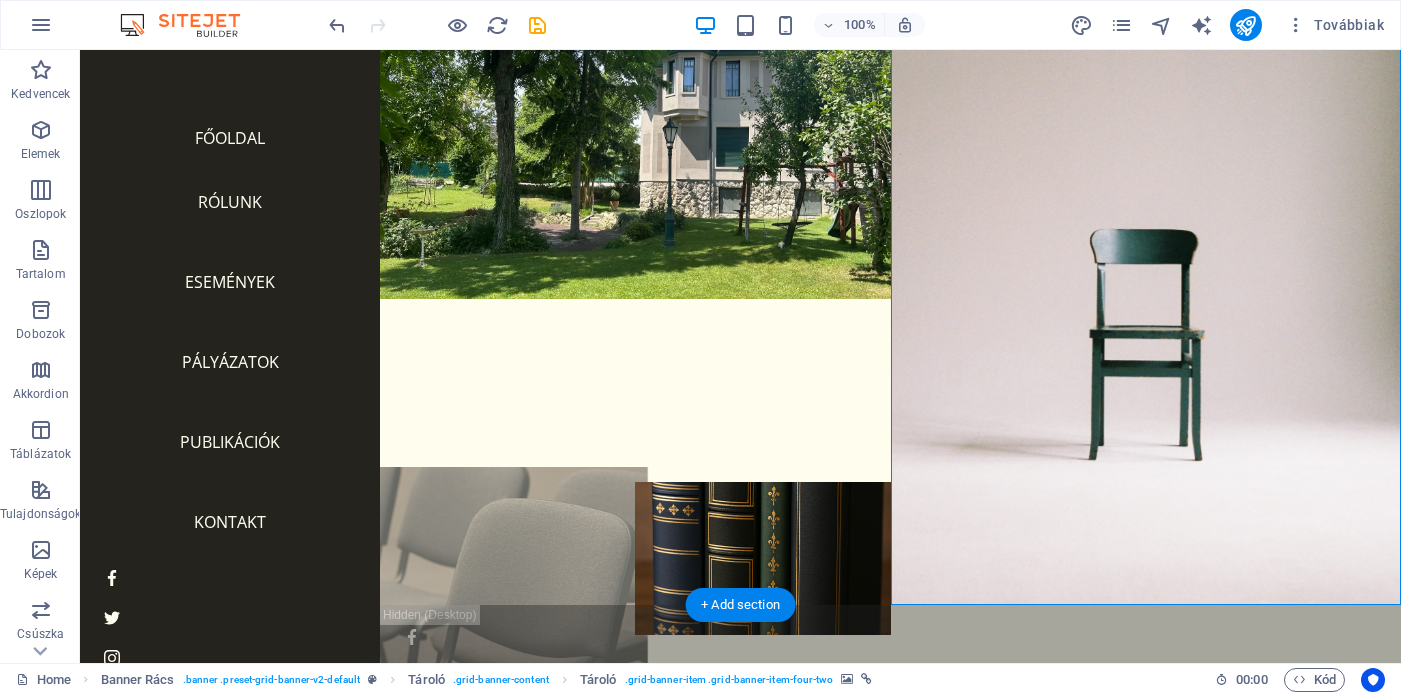 scroll, scrollTop: 0, scrollLeft: 0, axis: both 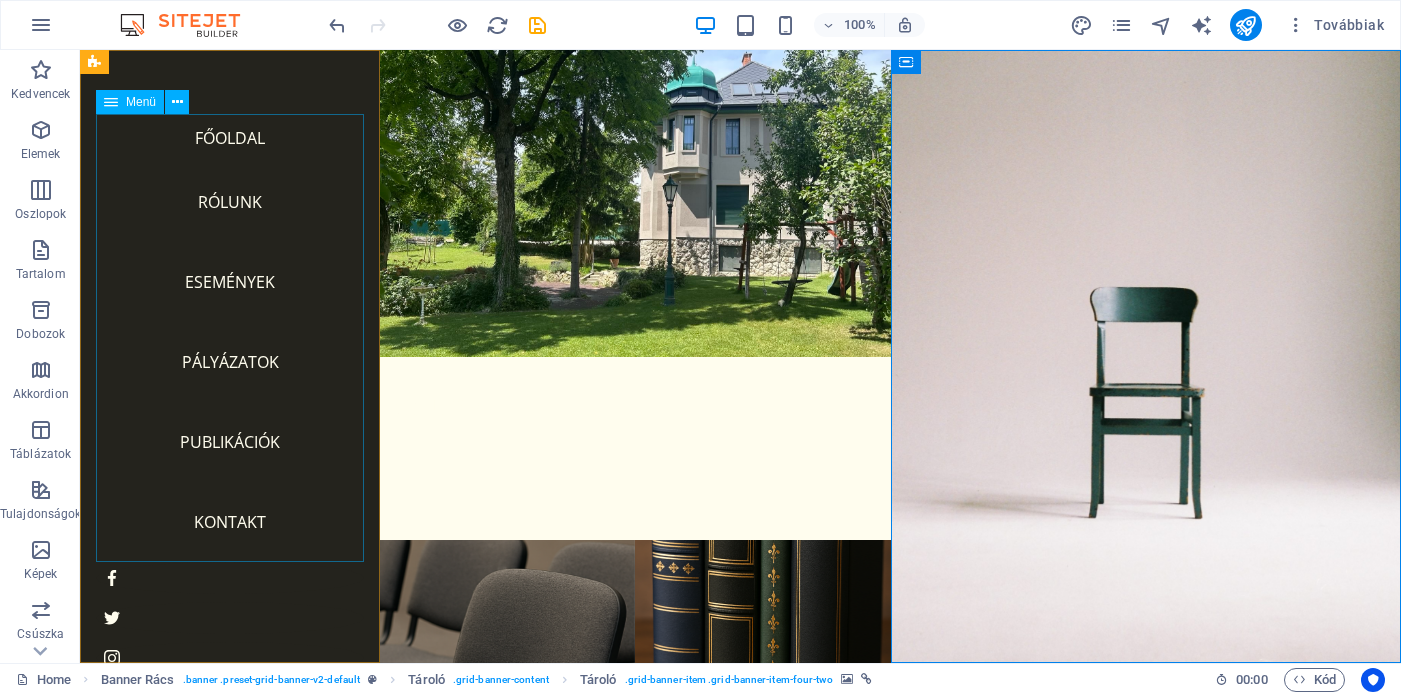 click on "FŐOLDAL RÓLUNK ESEMÉNYEK PÁLYÁZATOK PUBLIKÁCIÓK KONTAKT" at bounding box center [230, 338] 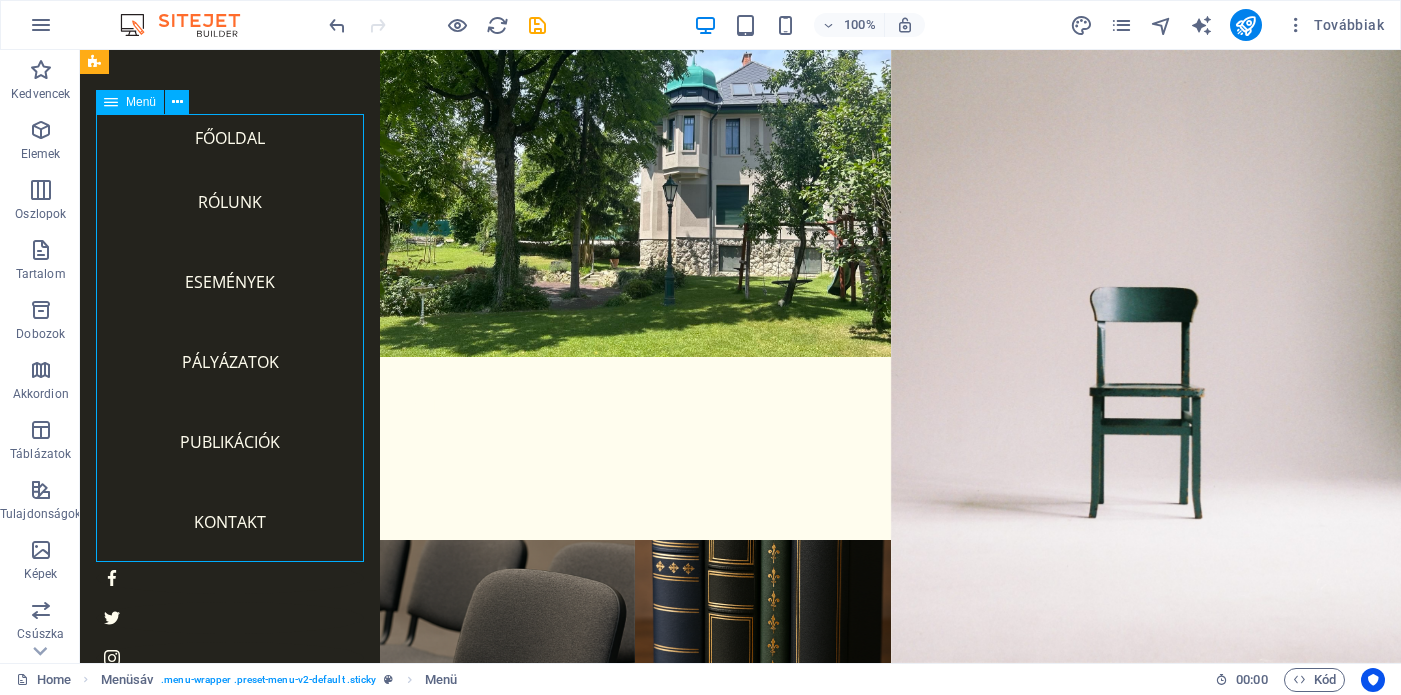 click on "FŐOLDAL RÓLUNK ESEMÉNYEK PÁLYÁZATOK PUBLIKÁCIÓK KONTAKT" at bounding box center [230, 338] 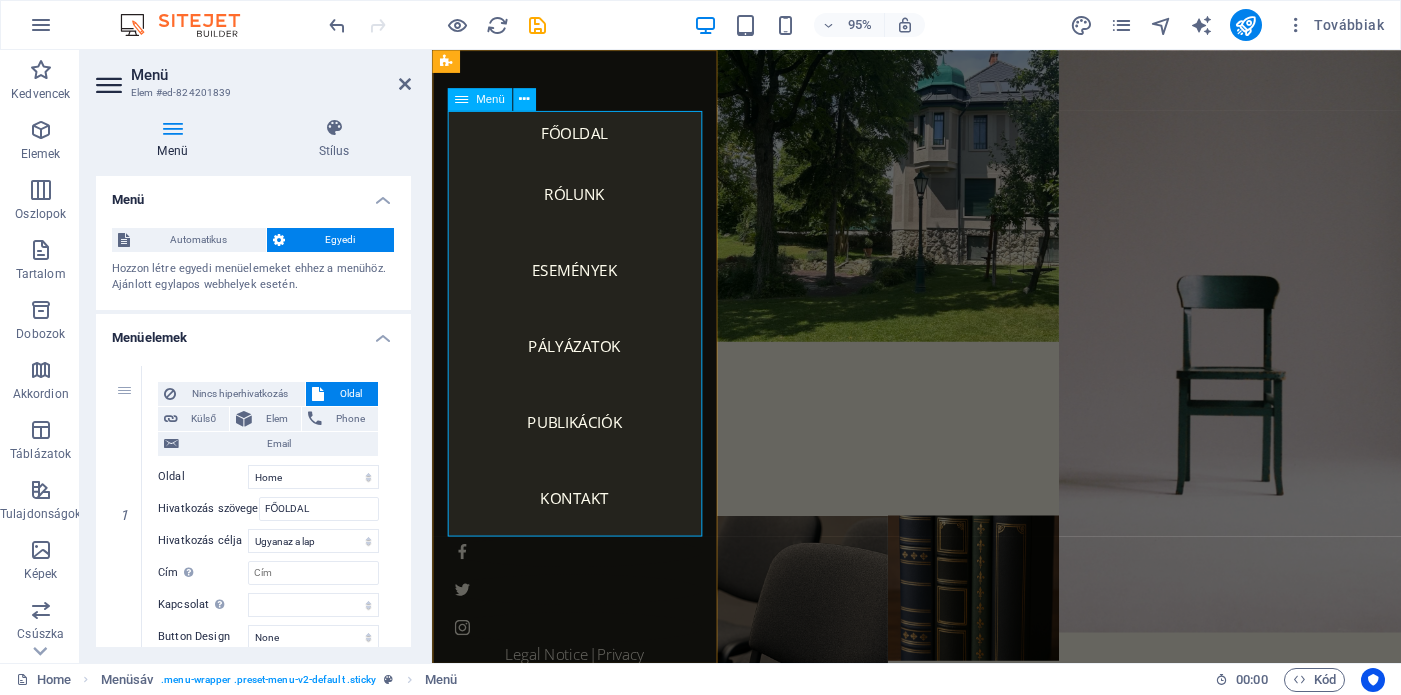 click on "FŐOLDAL RÓLUNK ESEMÉNYEK PÁLYÁZATOK PUBLIKÁCIÓK KONTAKT" at bounding box center (582, 338) 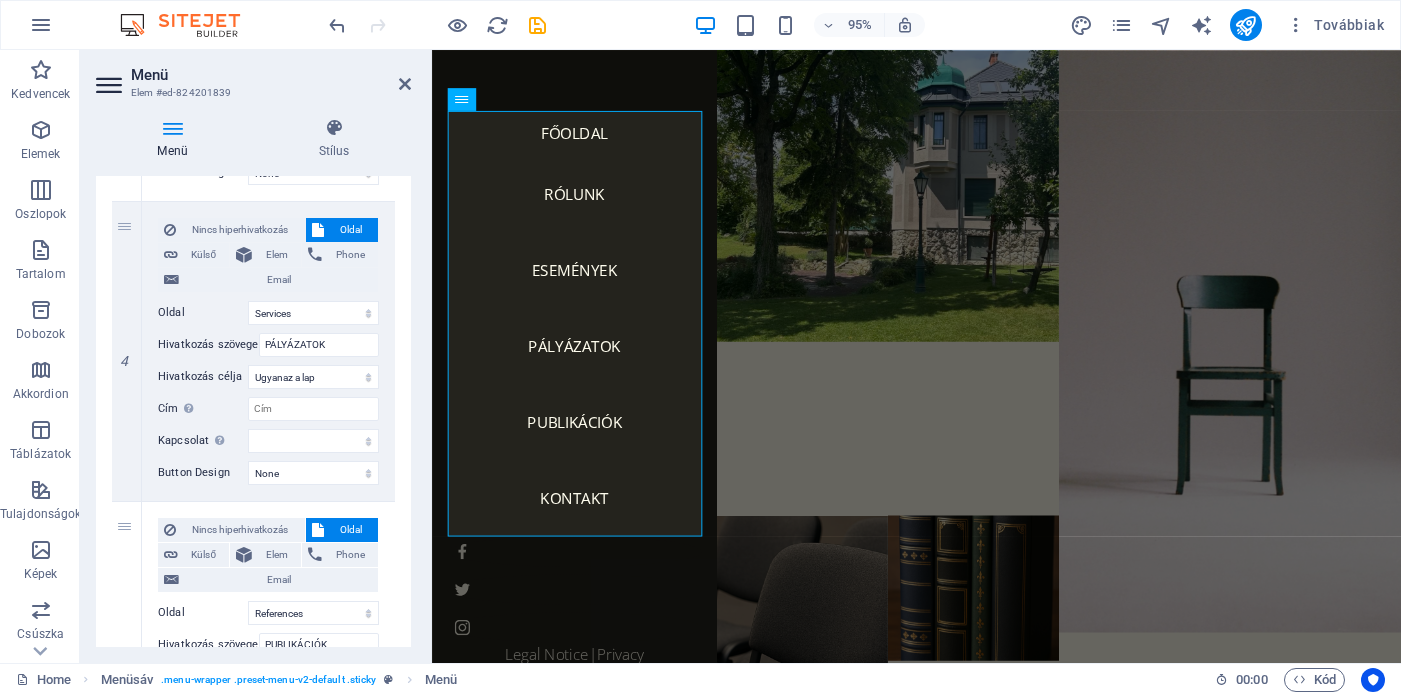 scroll, scrollTop: 1066, scrollLeft: 0, axis: vertical 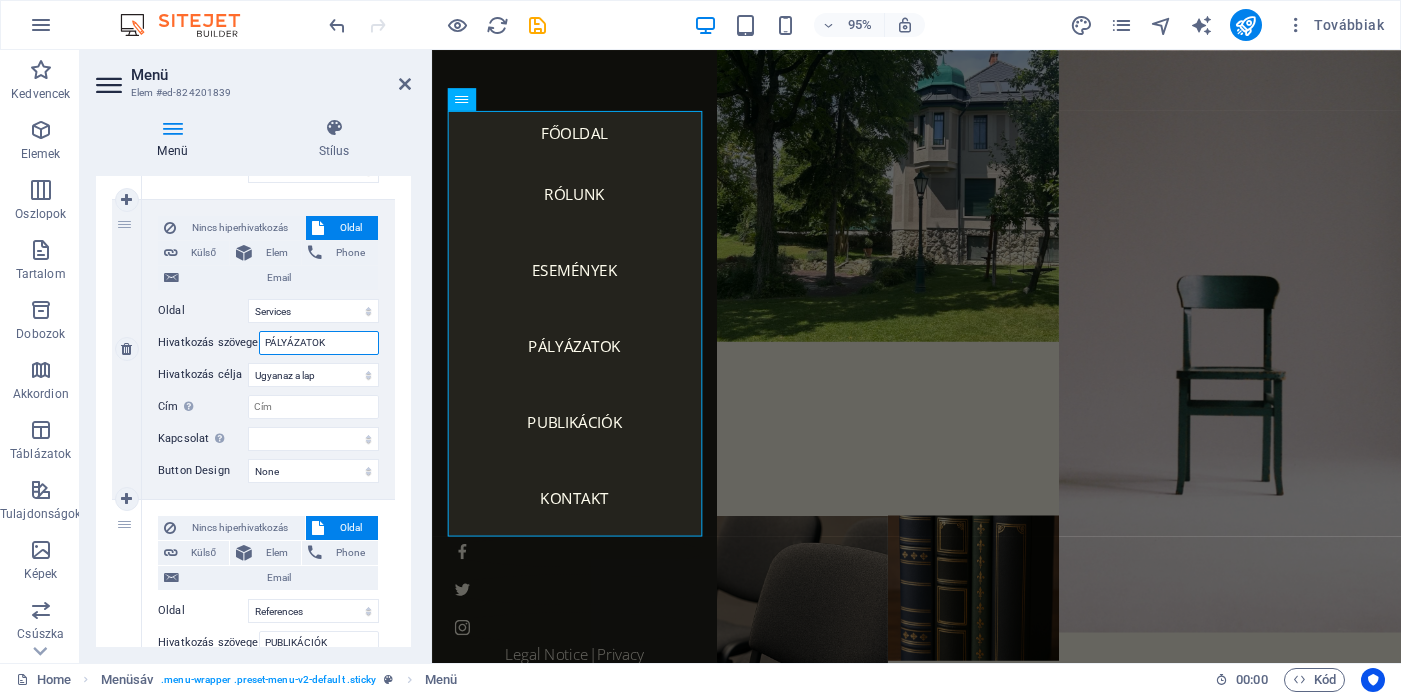 click on "PÁLYÁZATOK" at bounding box center [319, 343] 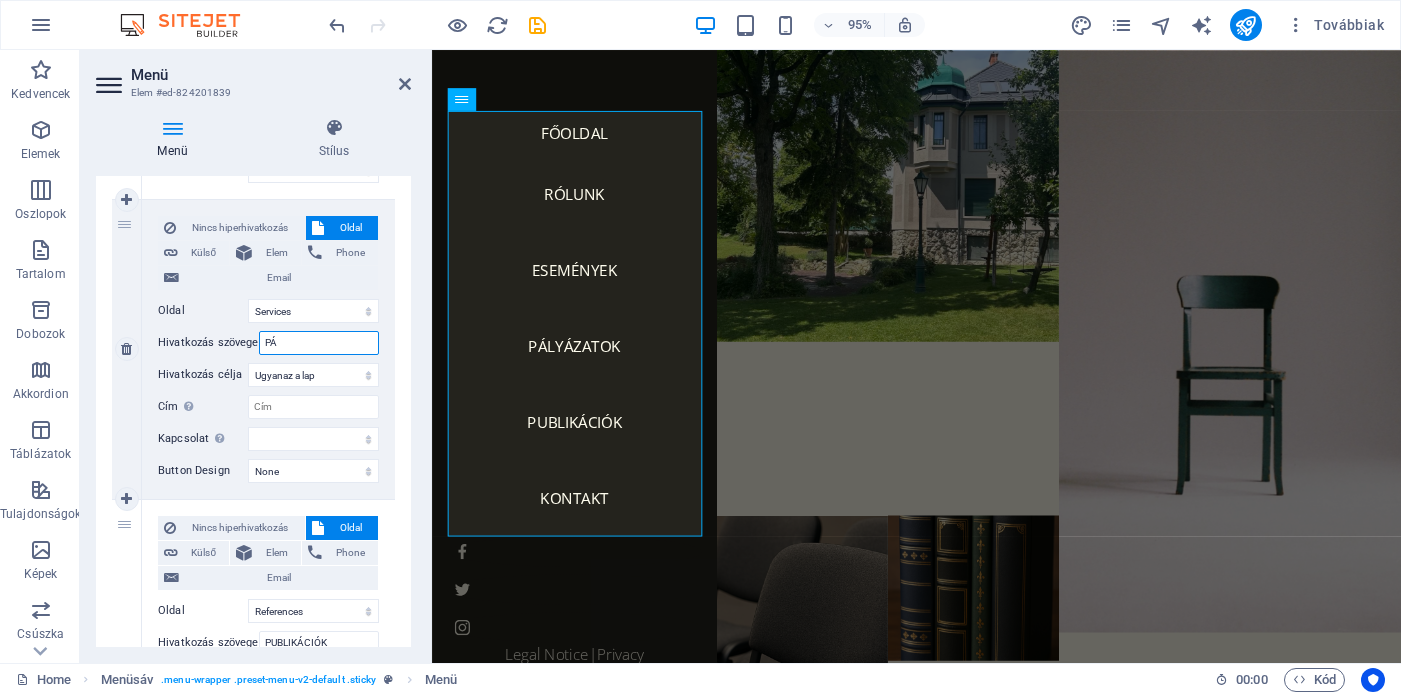 type on "P" 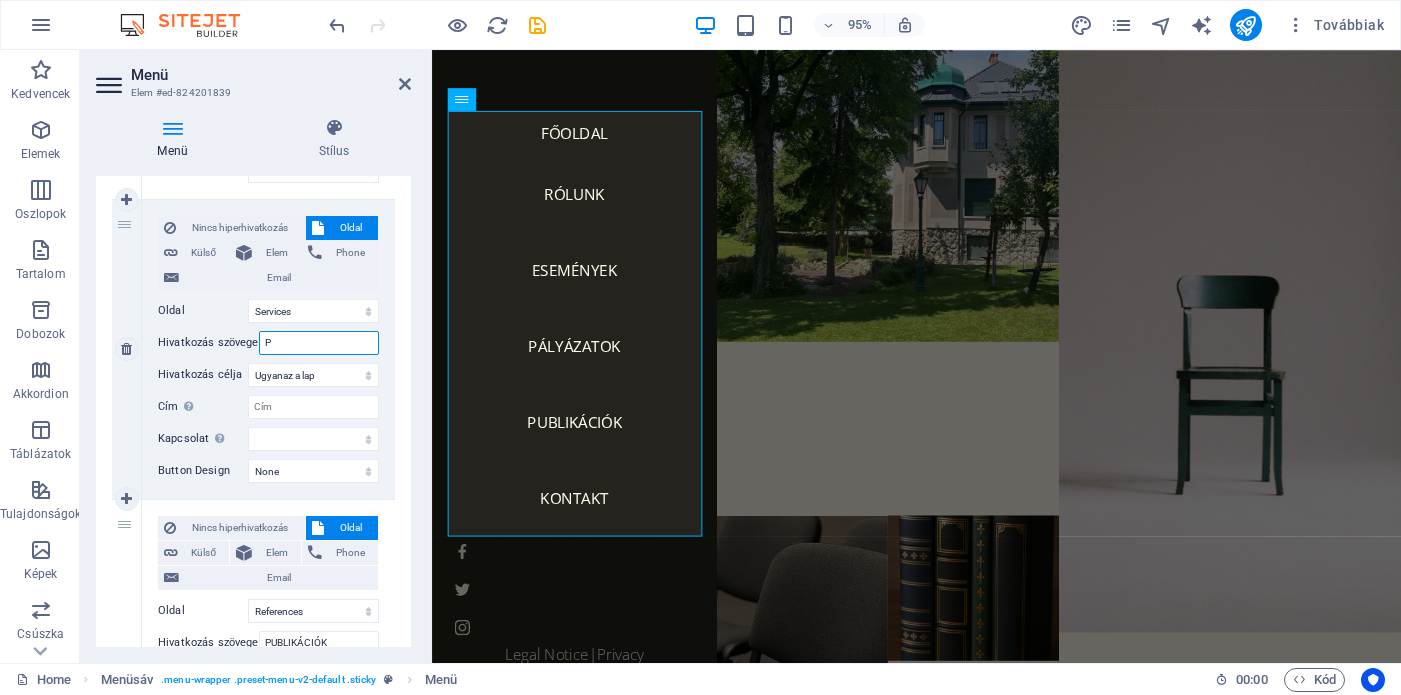 type 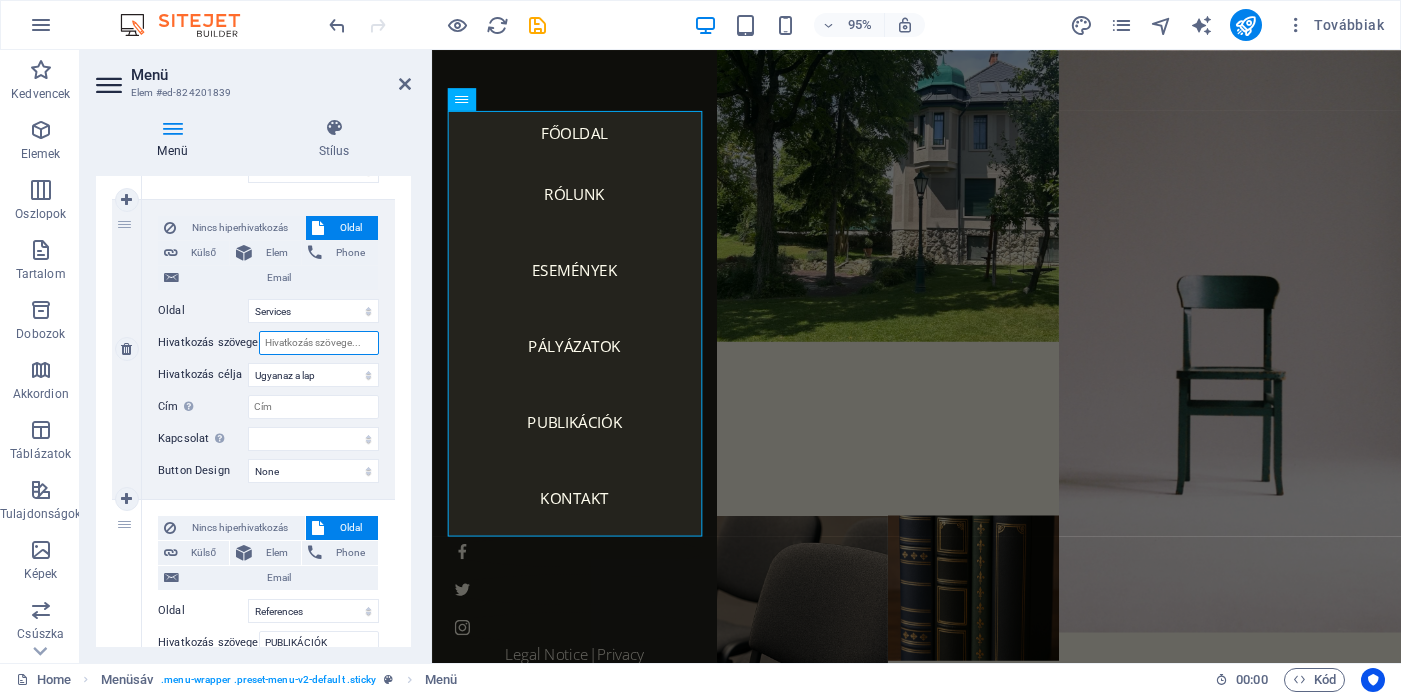 select 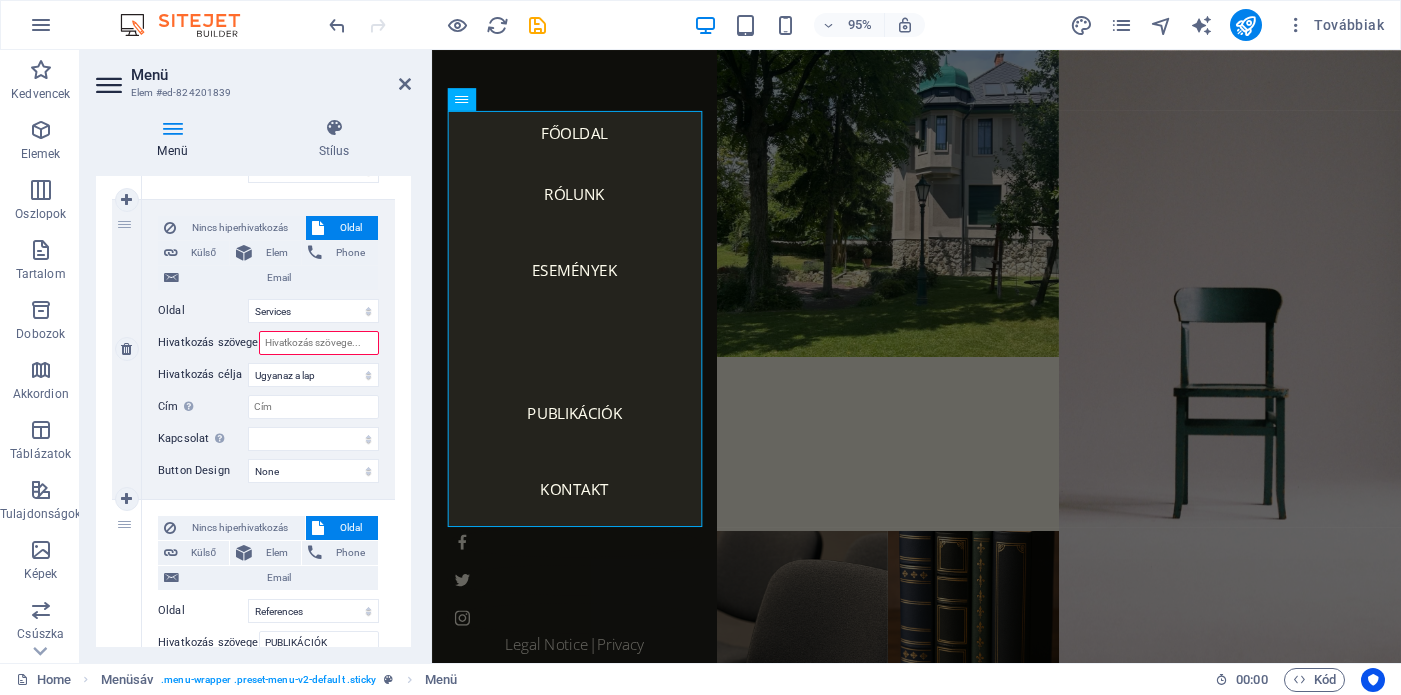 type on "A" 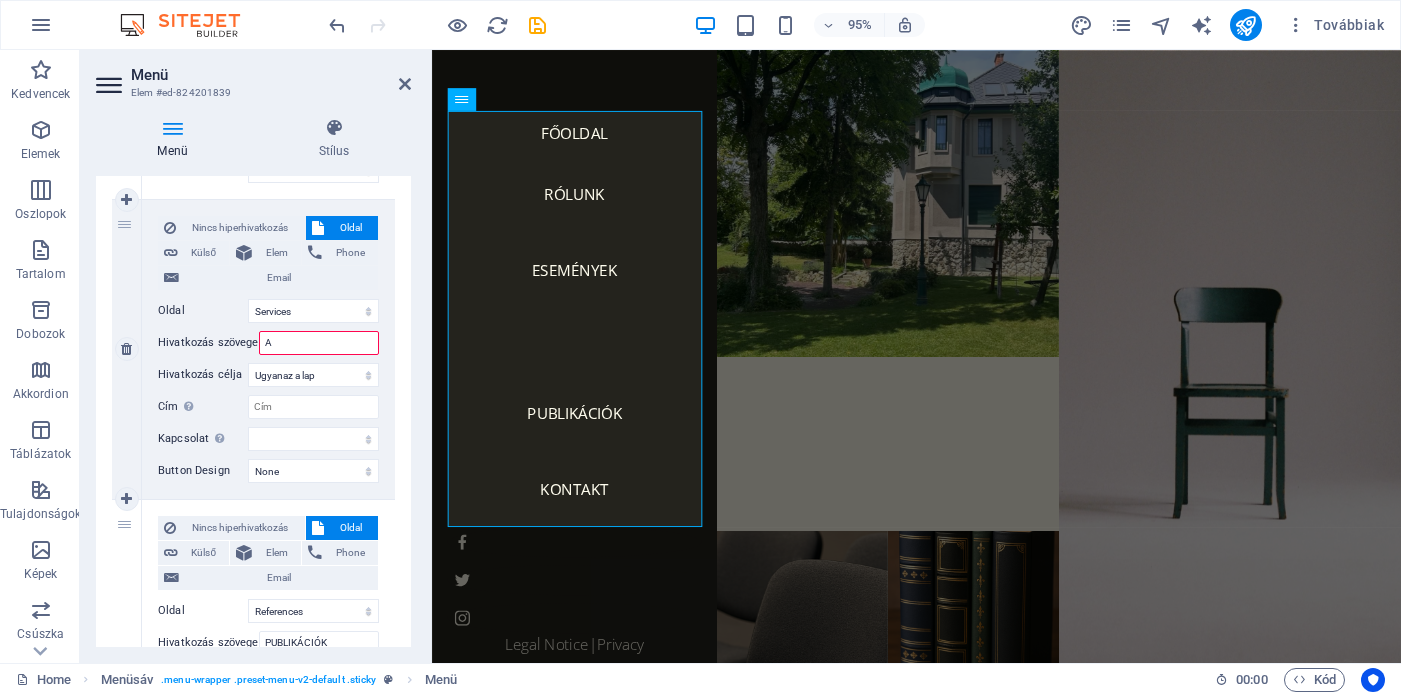 select 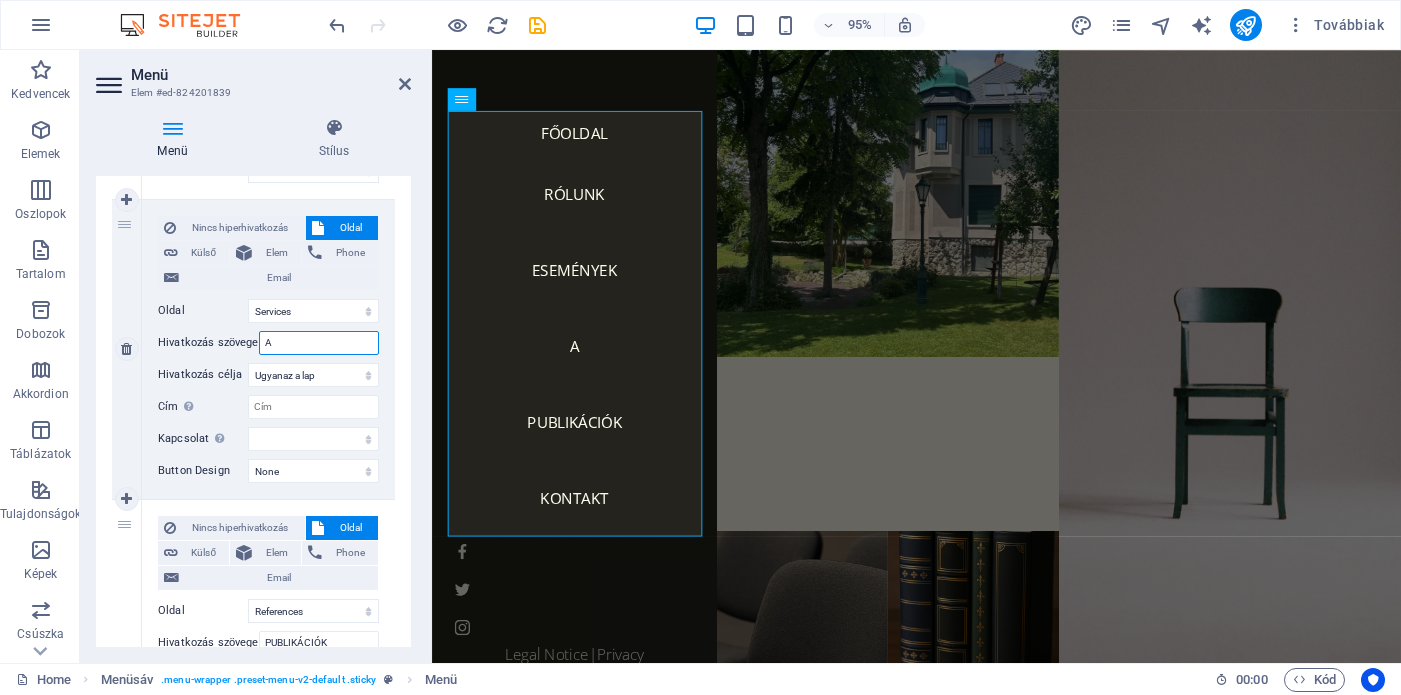 type on "AK" 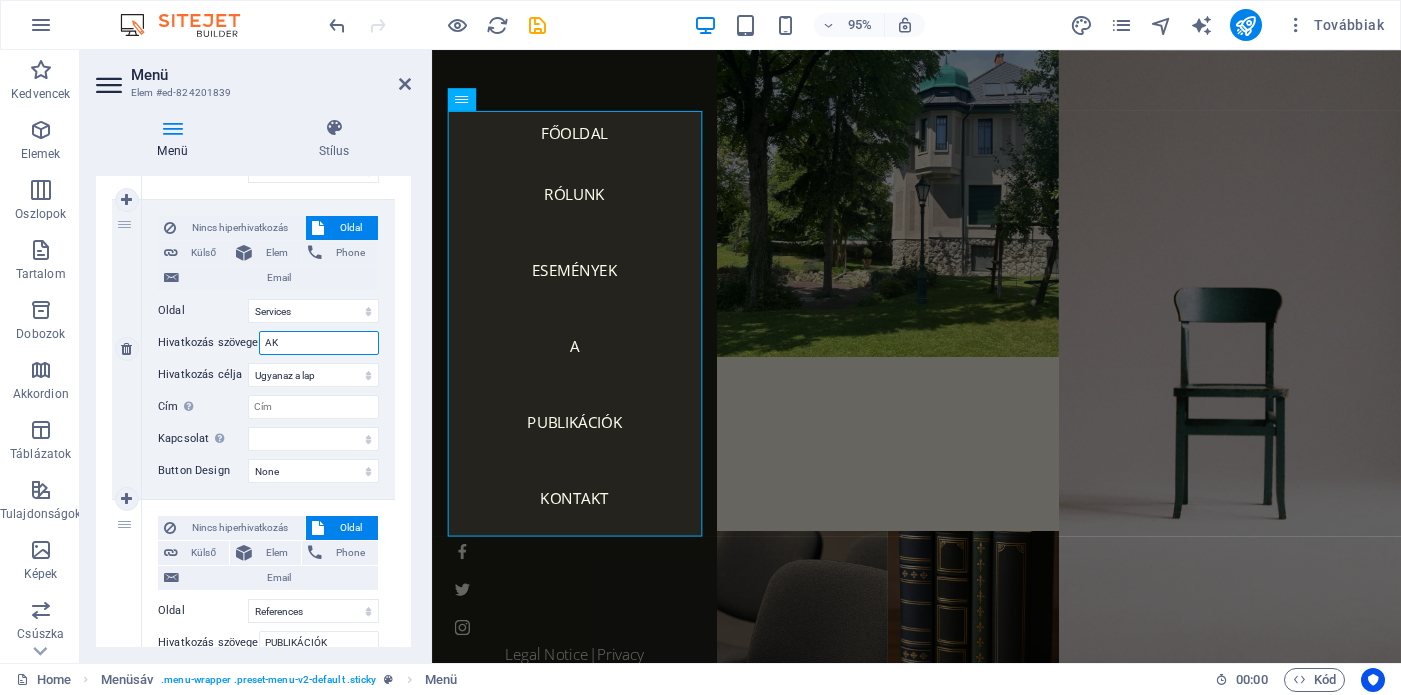select 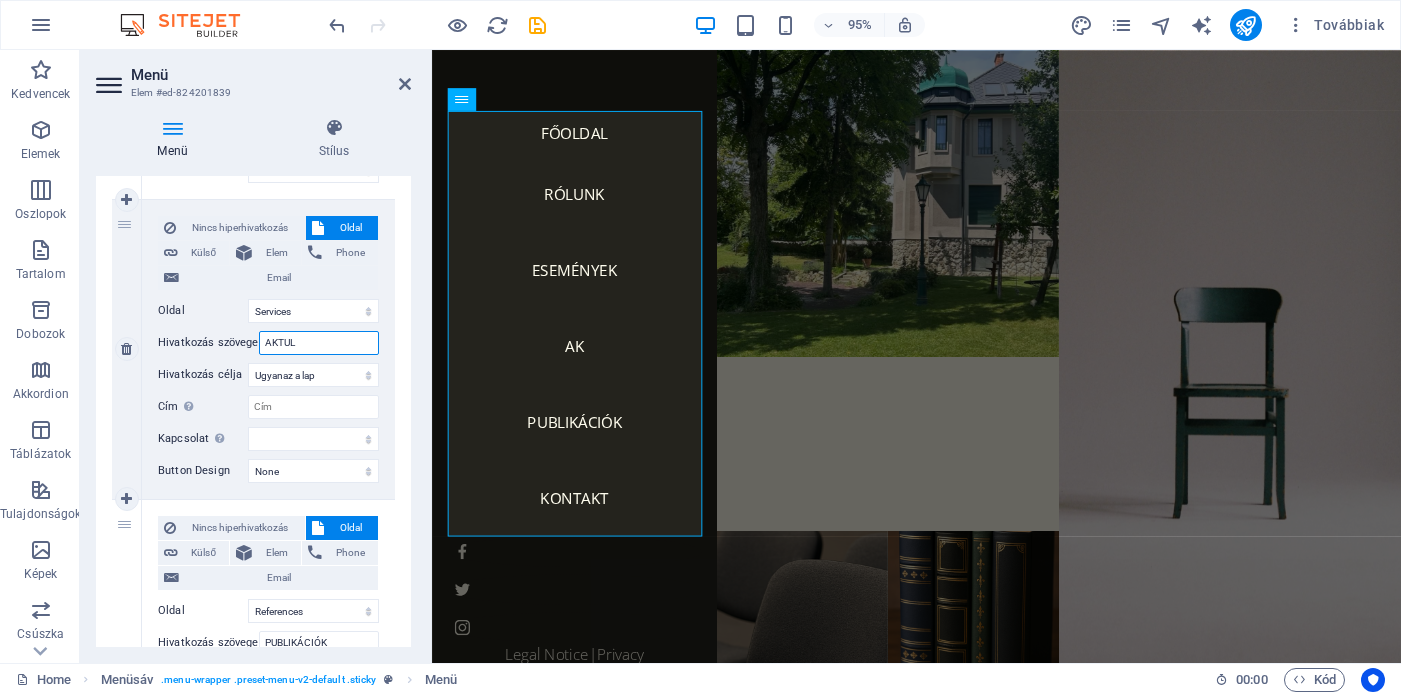 type 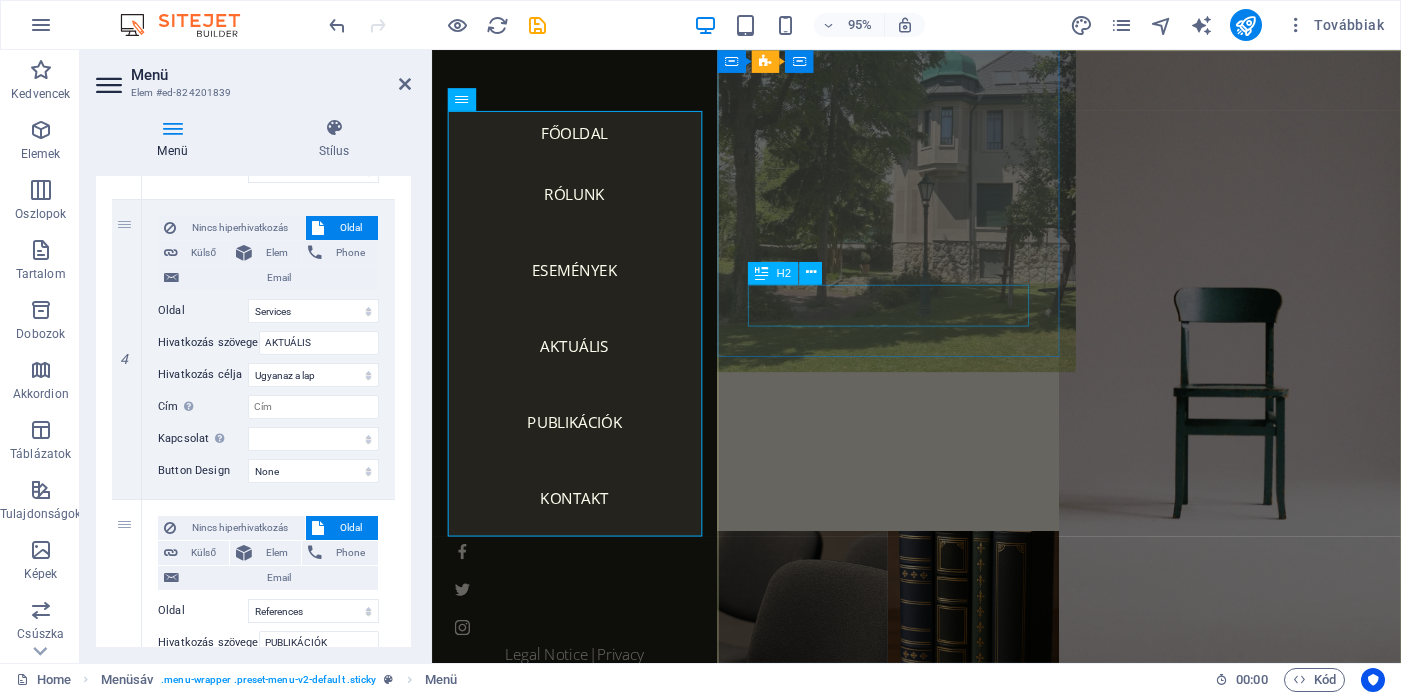 click on "Rólunk" at bounding box center [912, 419] 